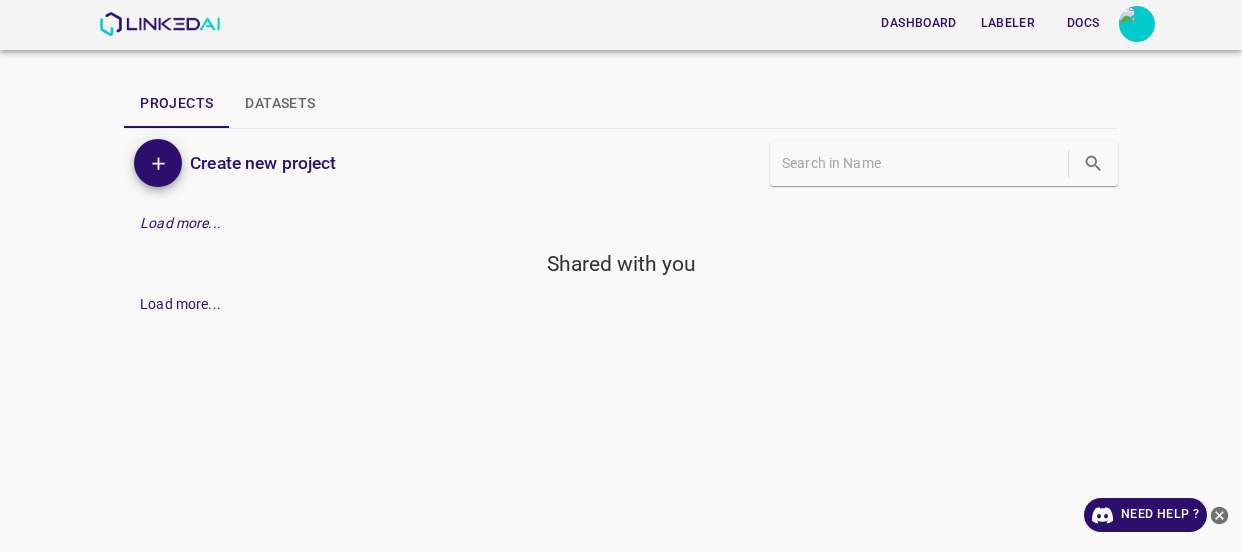 scroll, scrollTop: 0, scrollLeft: 0, axis: both 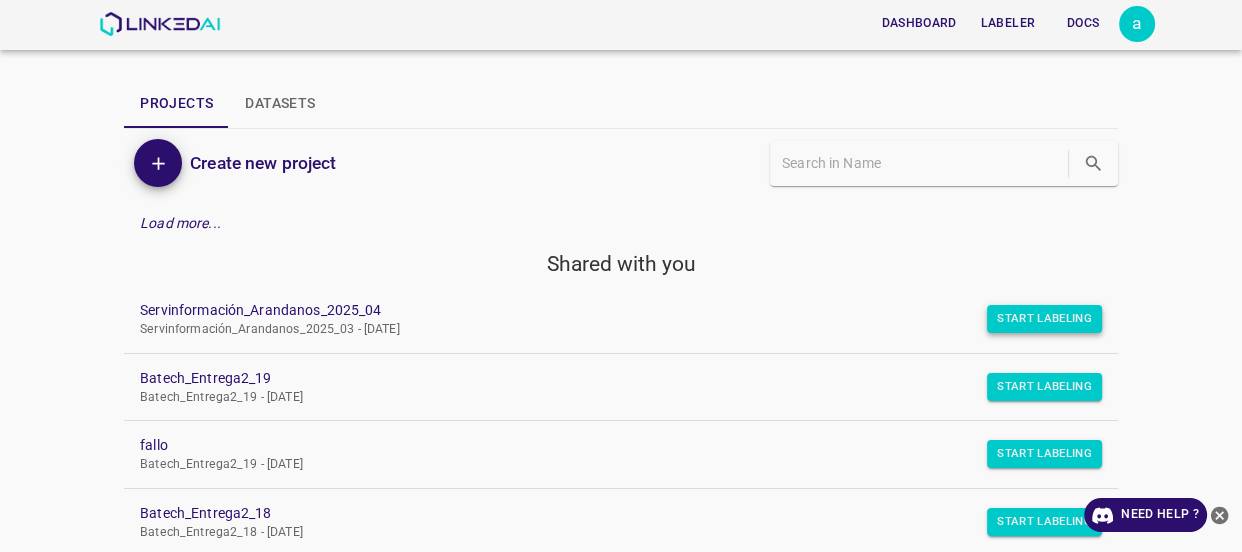 click on "Start Labeling" at bounding box center (1044, 319) 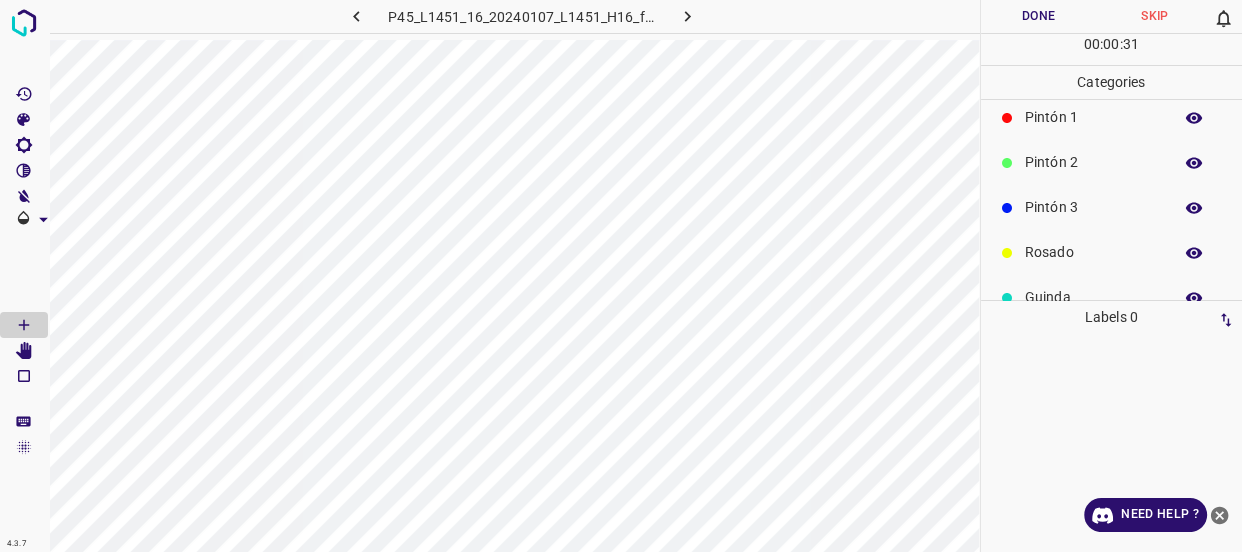 scroll, scrollTop: 175, scrollLeft: 0, axis: vertical 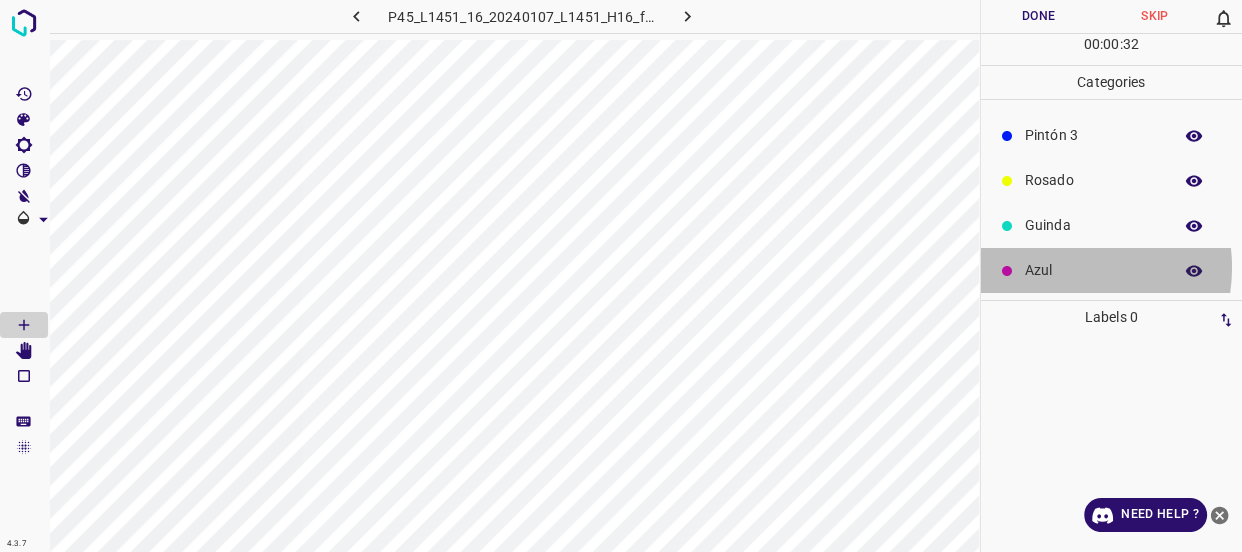 click on "Azul" at bounding box center [1093, 270] 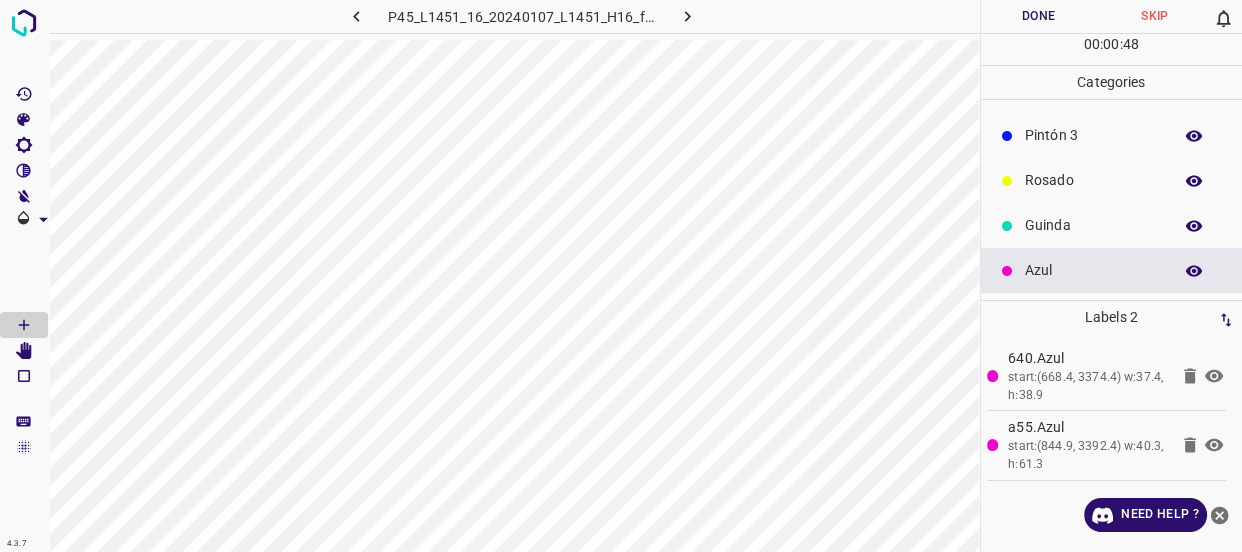 click on "Pintón 3" at bounding box center [1093, 135] 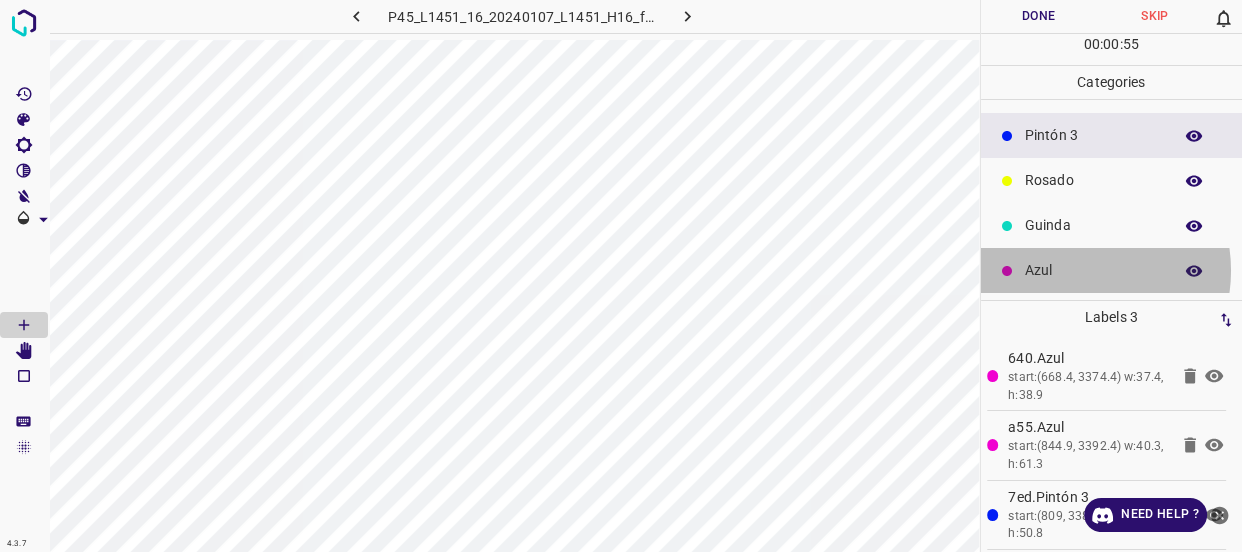 drag, startPoint x: 1069, startPoint y: 270, endPoint x: 995, endPoint y: 306, distance: 82.29216 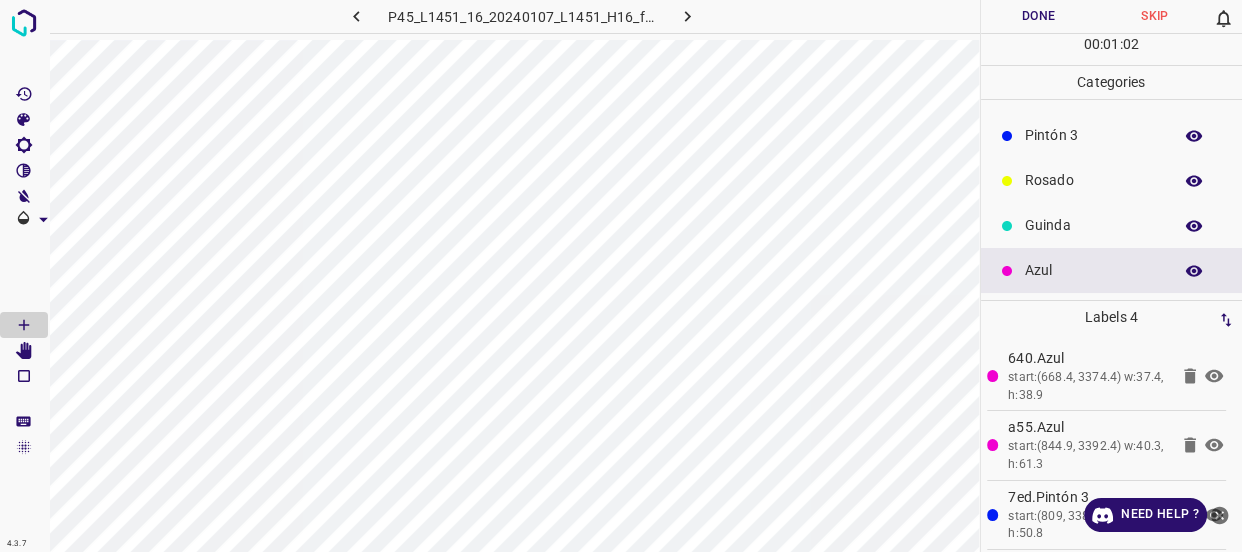 click on "Rosado" at bounding box center (1093, 180) 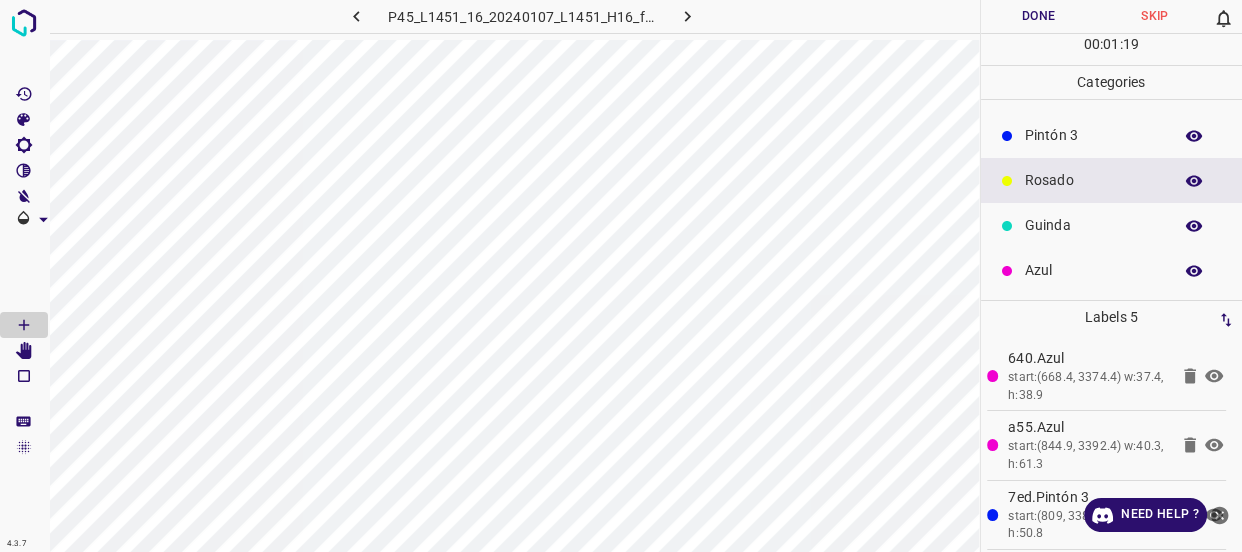 click on "Guinda" at bounding box center [1093, 225] 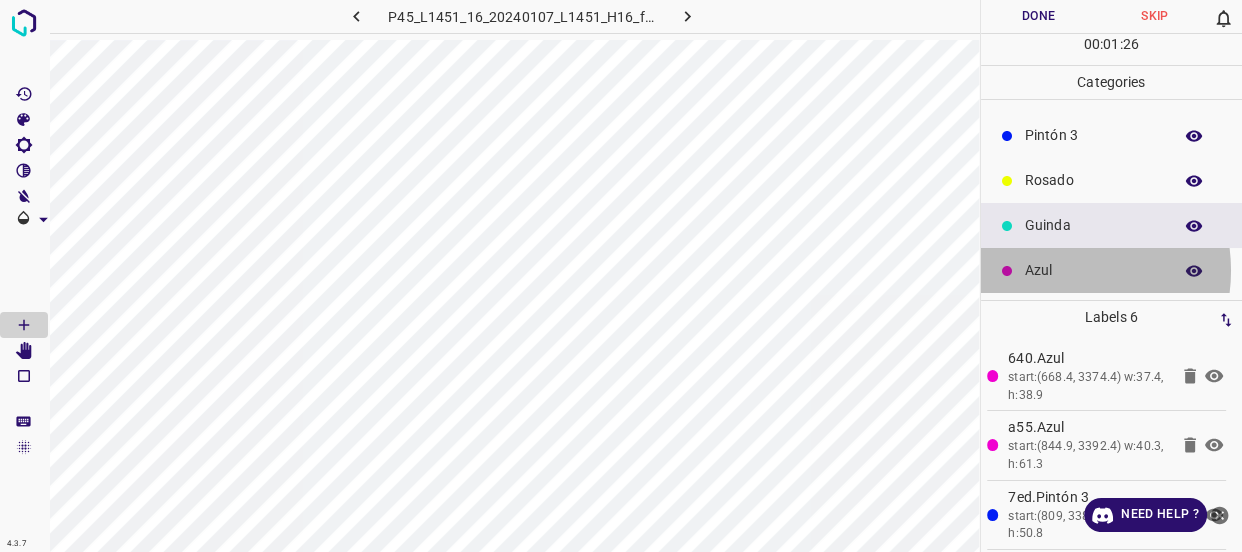 click on "Azul" at bounding box center (1093, 270) 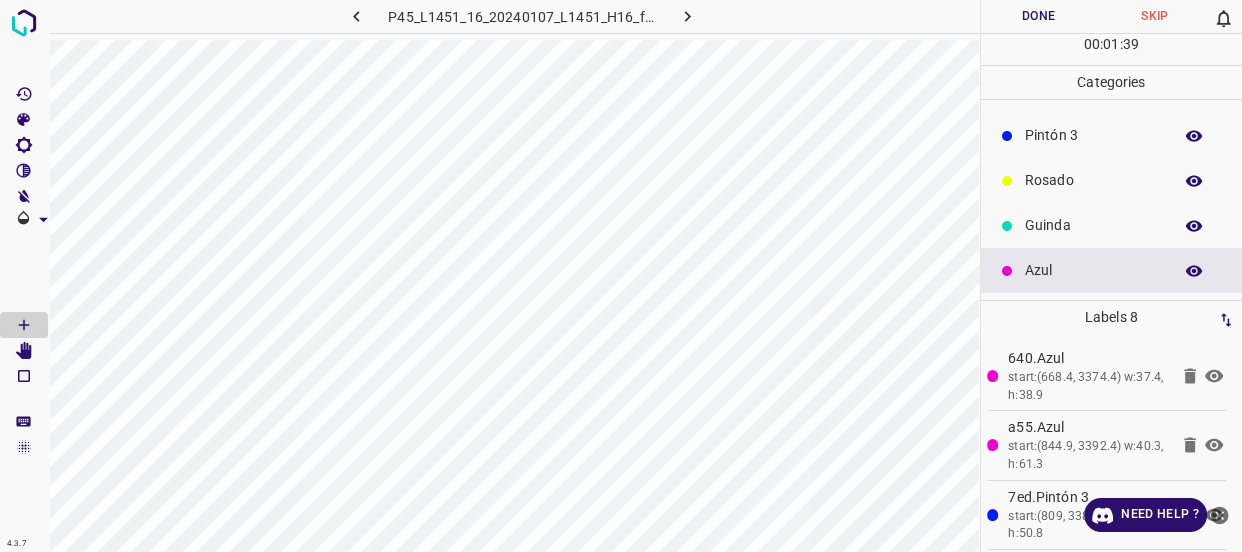 scroll, scrollTop: 0, scrollLeft: 0, axis: both 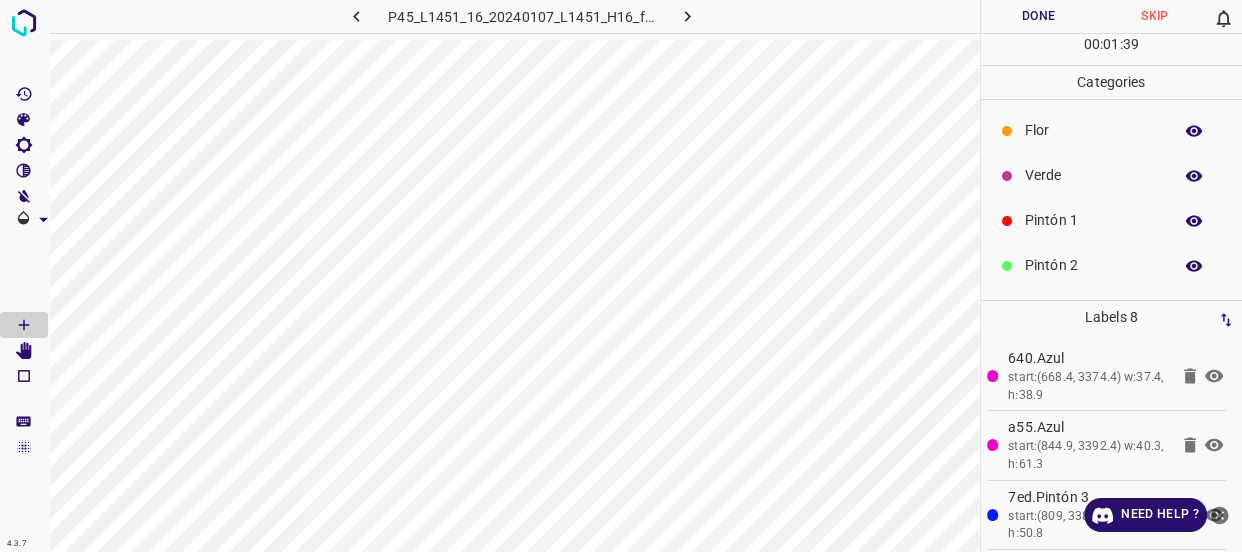 click on "Verde" at bounding box center (1093, 175) 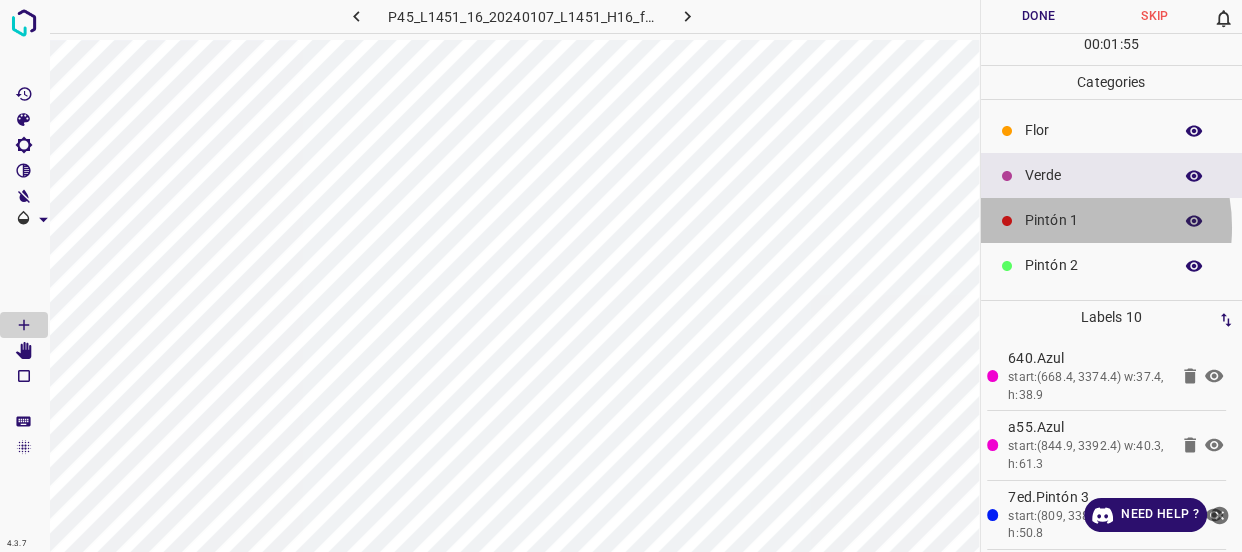 click on "Pintón 1" at bounding box center (1093, 220) 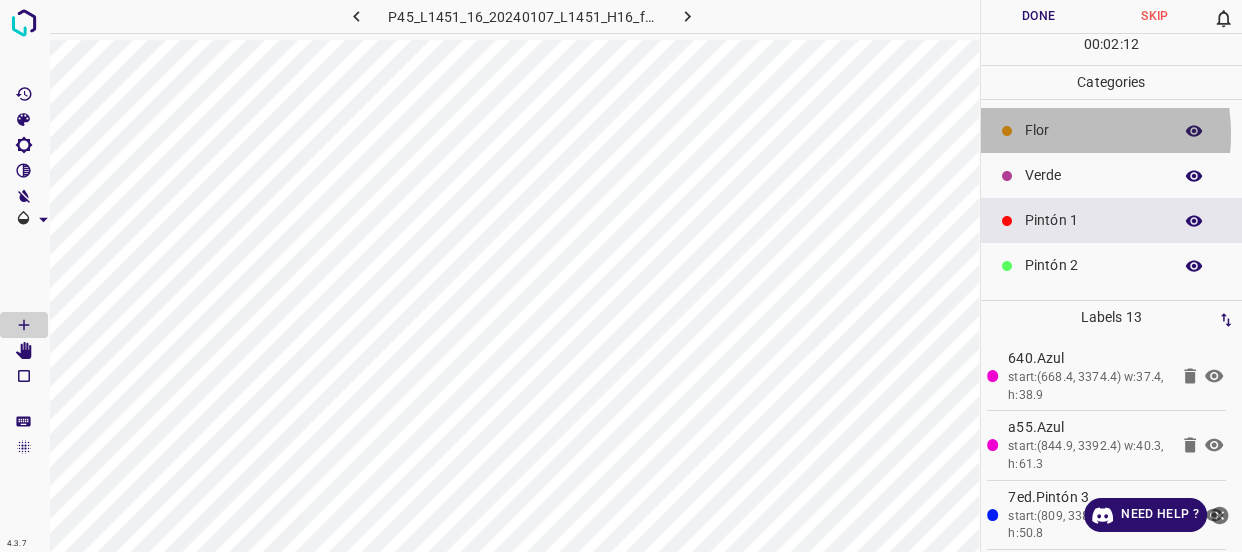 click on "Flor" at bounding box center [1093, 130] 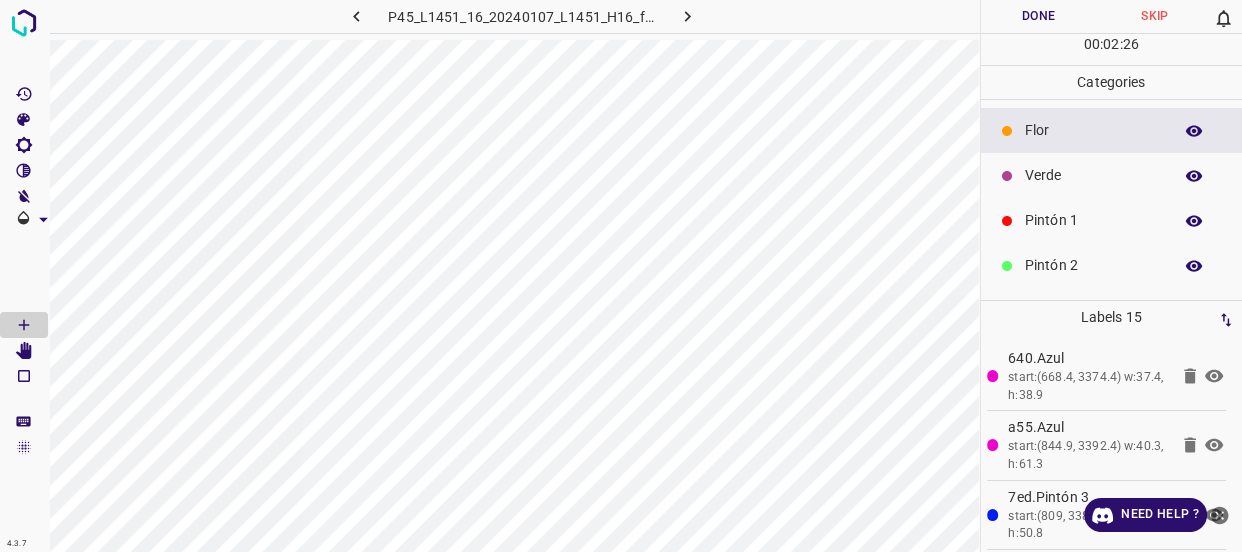 scroll, scrollTop: 90, scrollLeft: 0, axis: vertical 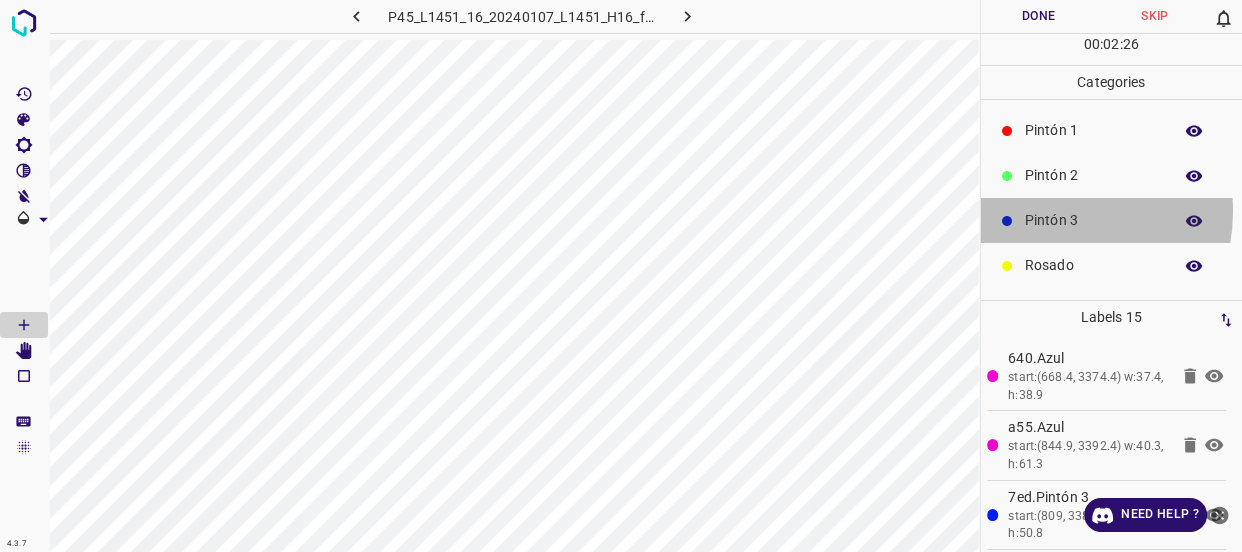 click on "Pintón 3" at bounding box center [1093, 220] 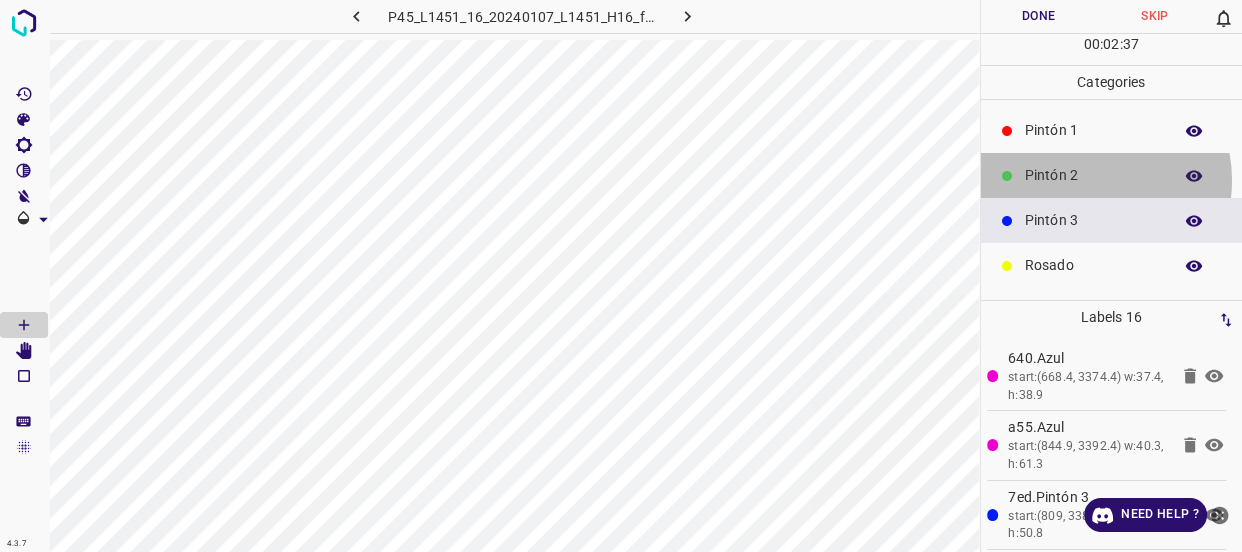 click on "Pintón 2" at bounding box center (1093, 175) 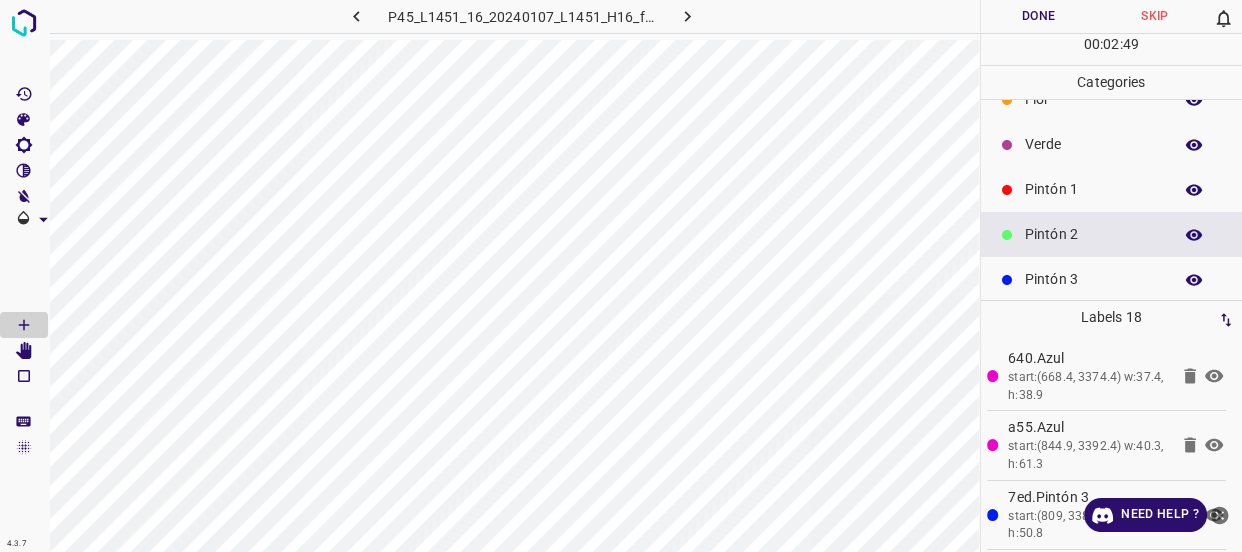 scroll, scrollTop: 0, scrollLeft: 0, axis: both 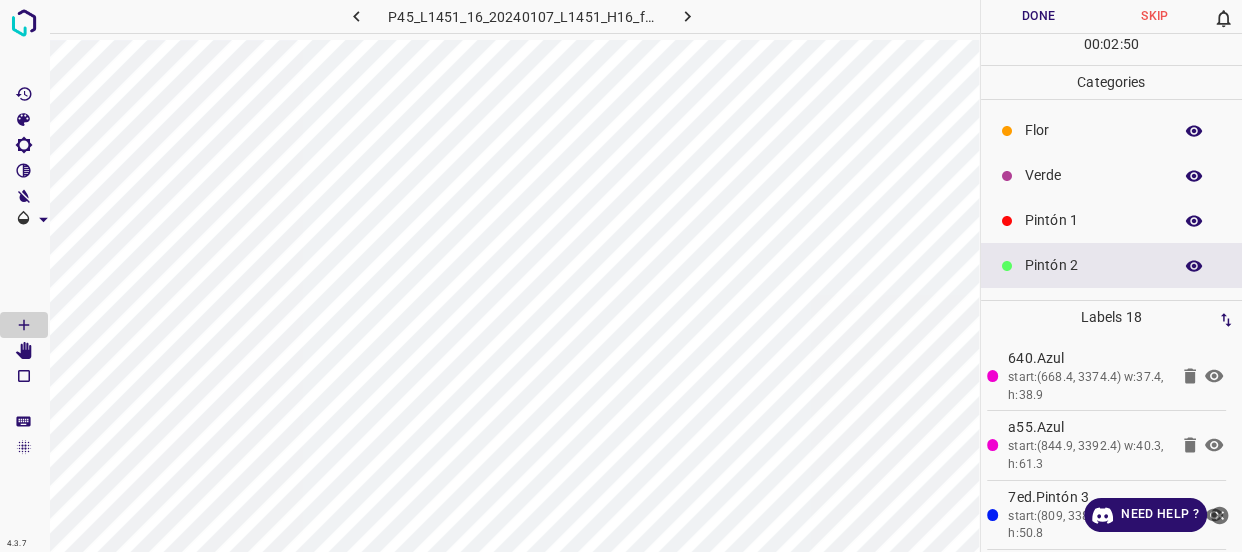 click on "Verde" at bounding box center (1093, 175) 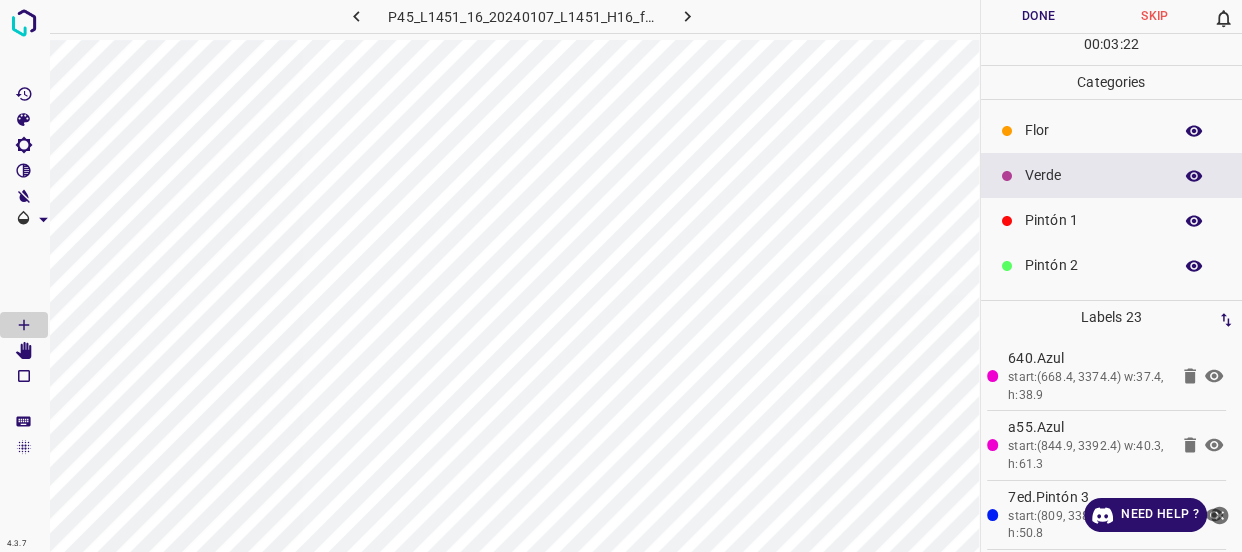 scroll, scrollTop: 175, scrollLeft: 0, axis: vertical 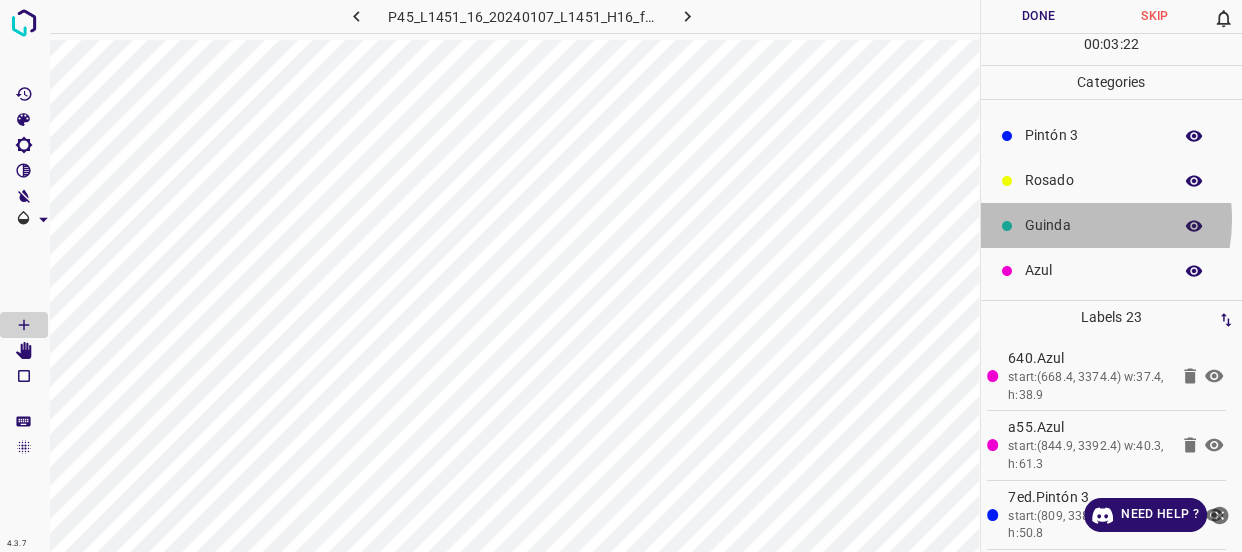 click on "Guinda" at bounding box center (1093, 225) 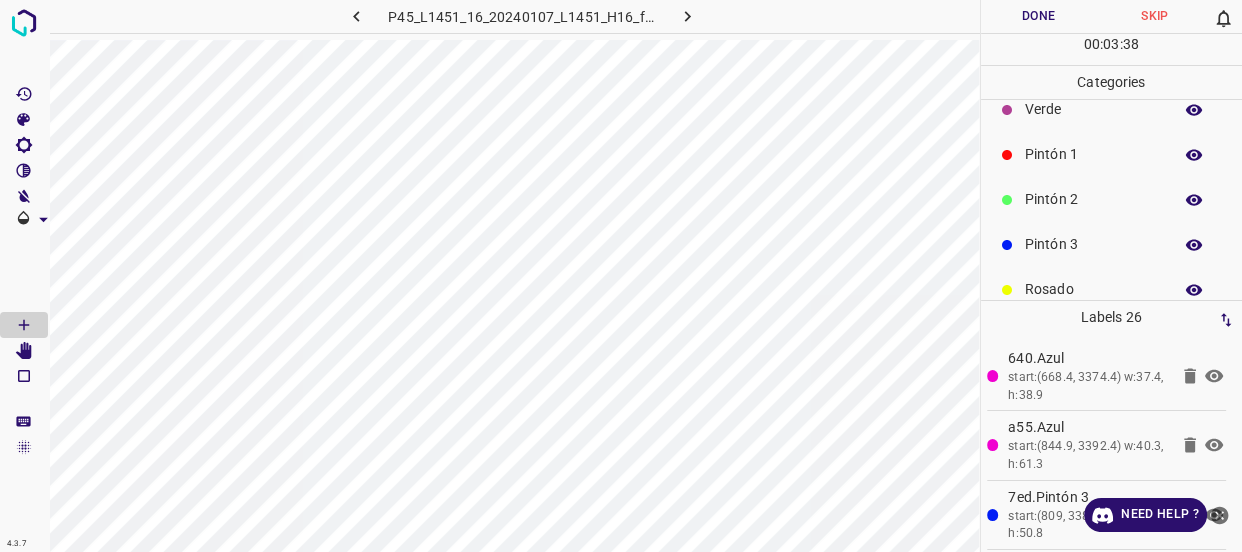 scroll, scrollTop: 0, scrollLeft: 0, axis: both 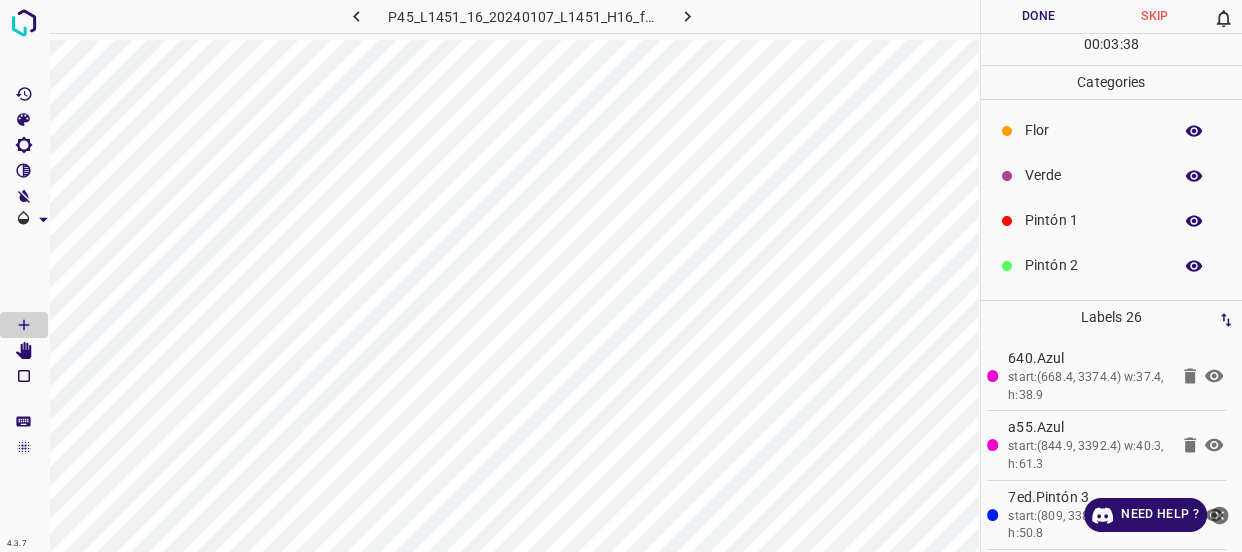 drag, startPoint x: 1043, startPoint y: 180, endPoint x: 1024, endPoint y: 183, distance: 19.235384 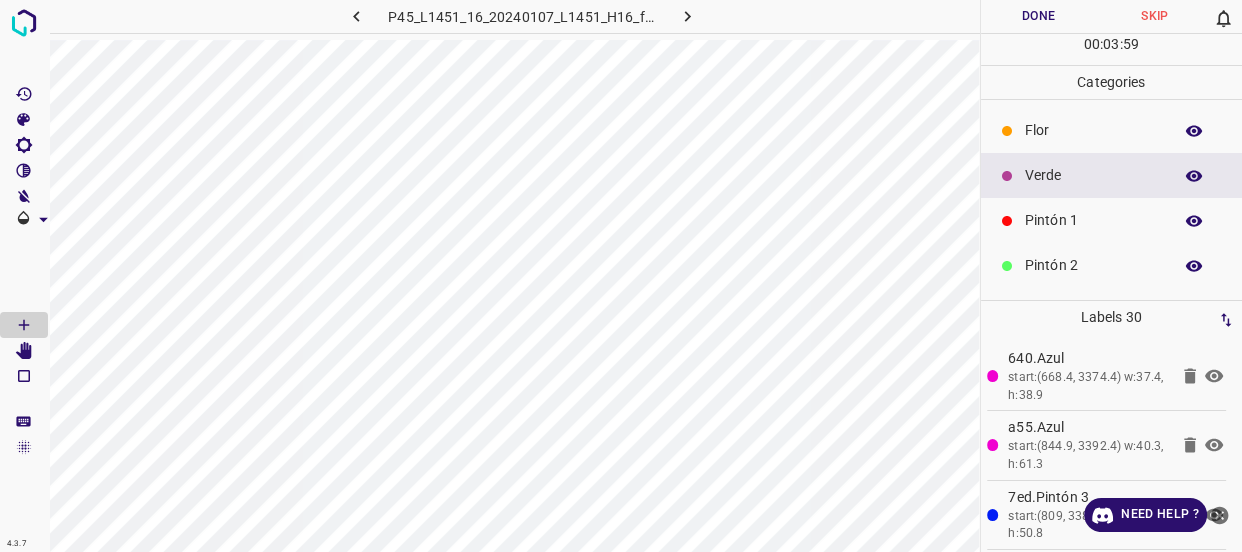 click 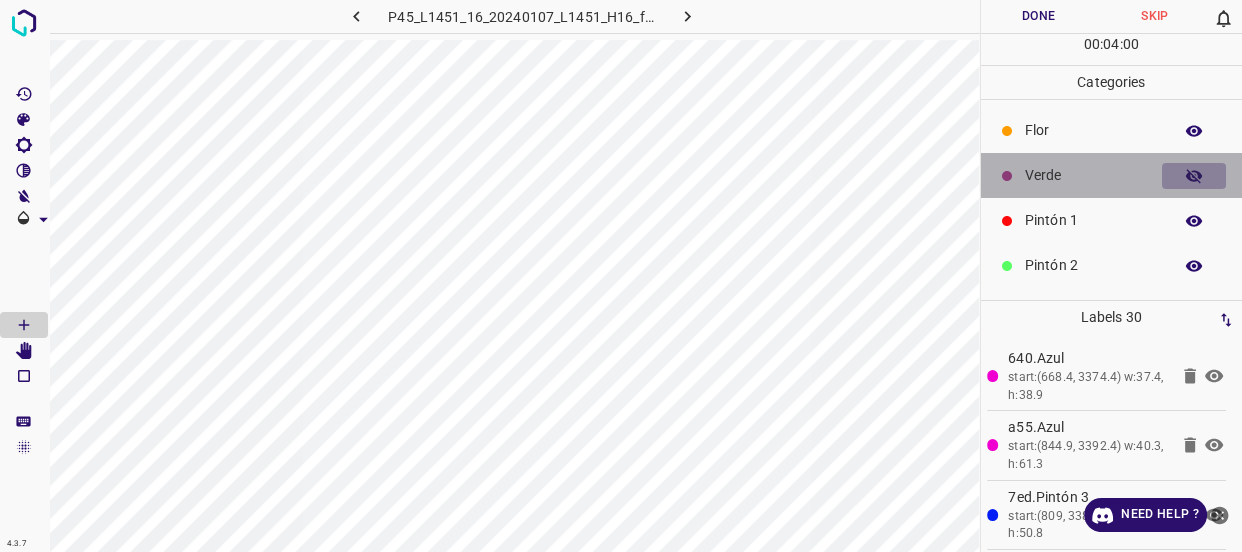click 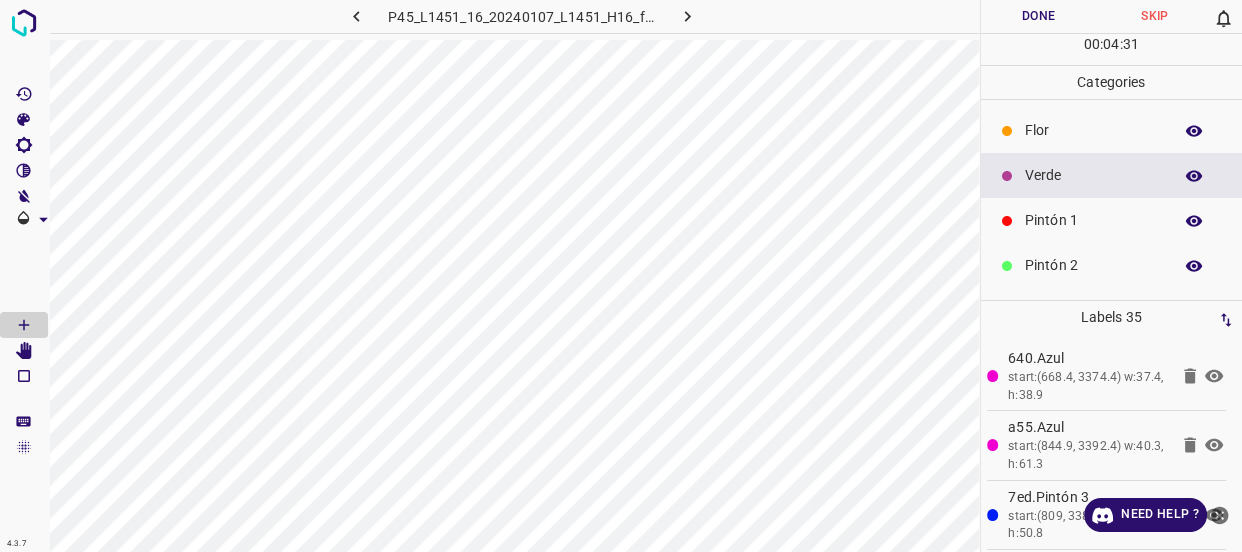 click on "Flor" at bounding box center (1112, 130) 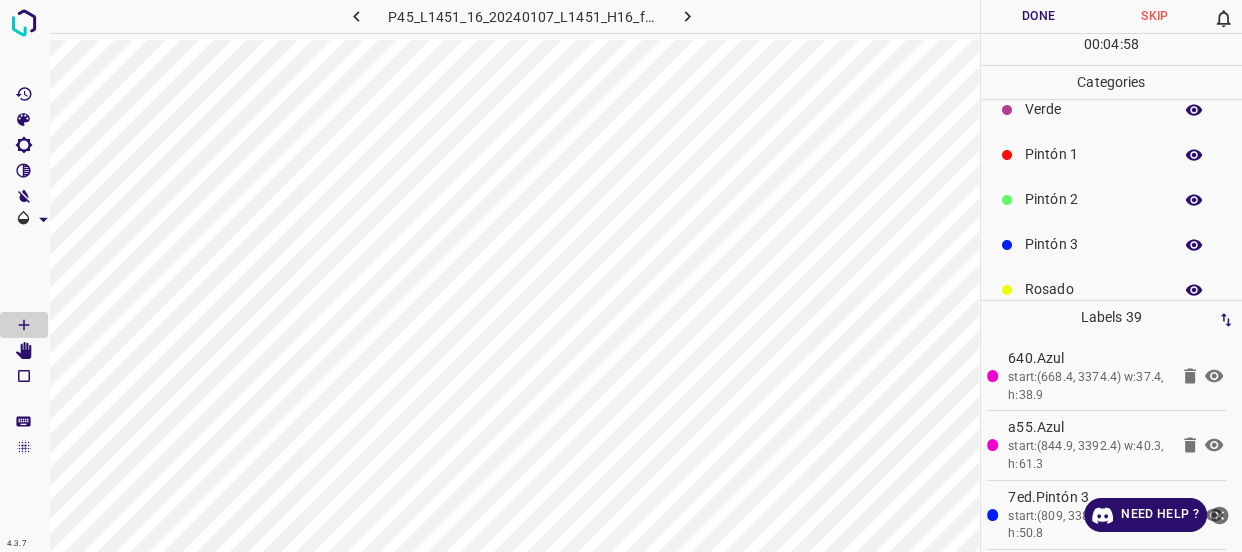 scroll, scrollTop: 175, scrollLeft: 0, axis: vertical 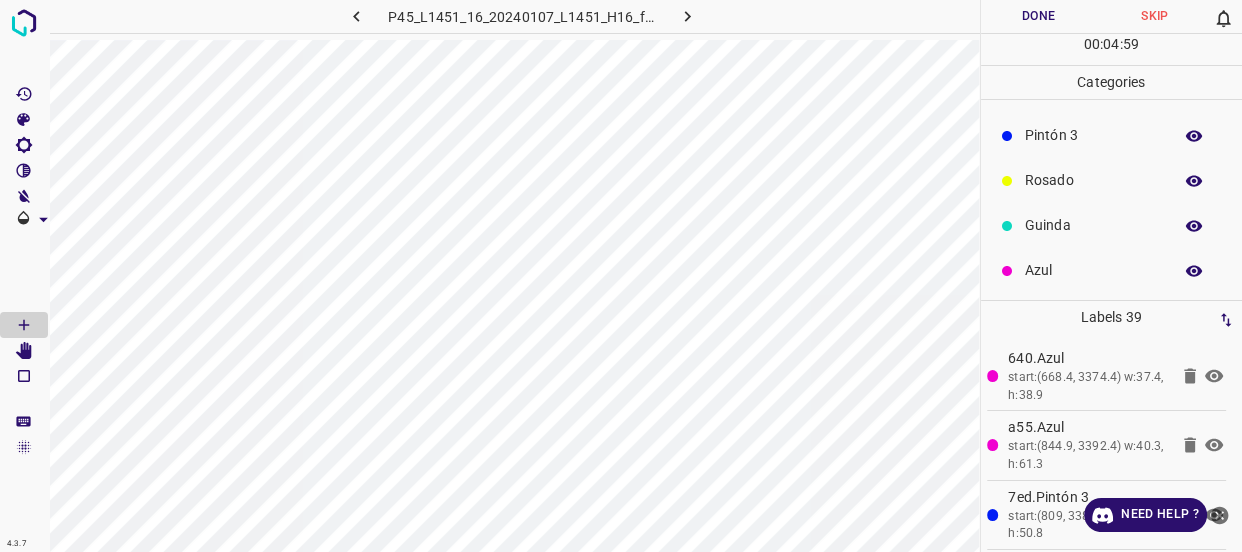 click on "Azul" at bounding box center [1093, 270] 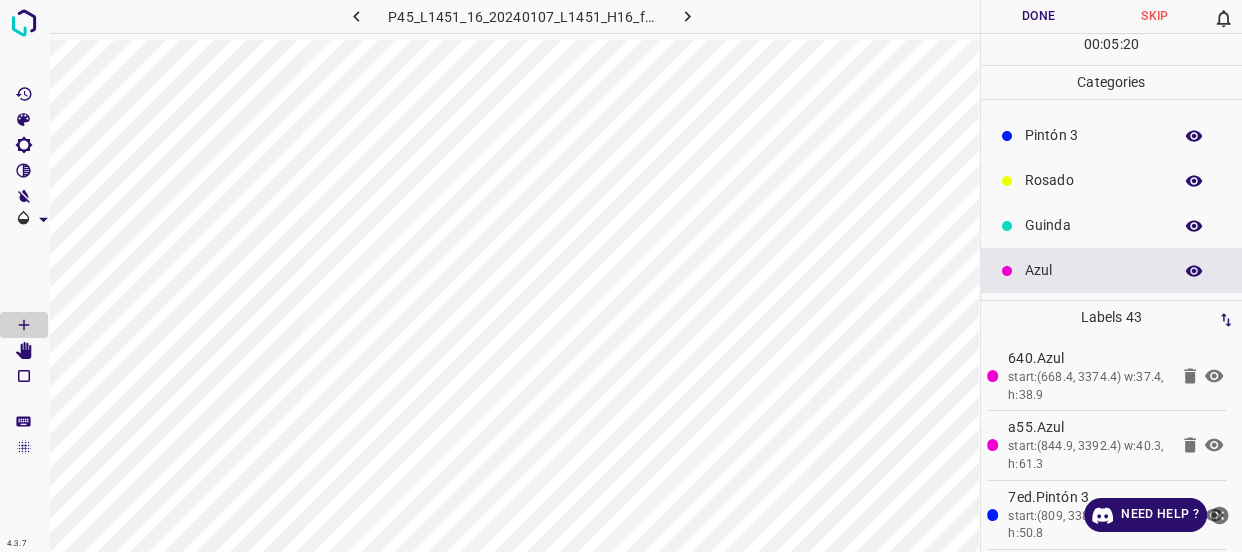 scroll, scrollTop: 0, scrollLeft: 0, axis: both 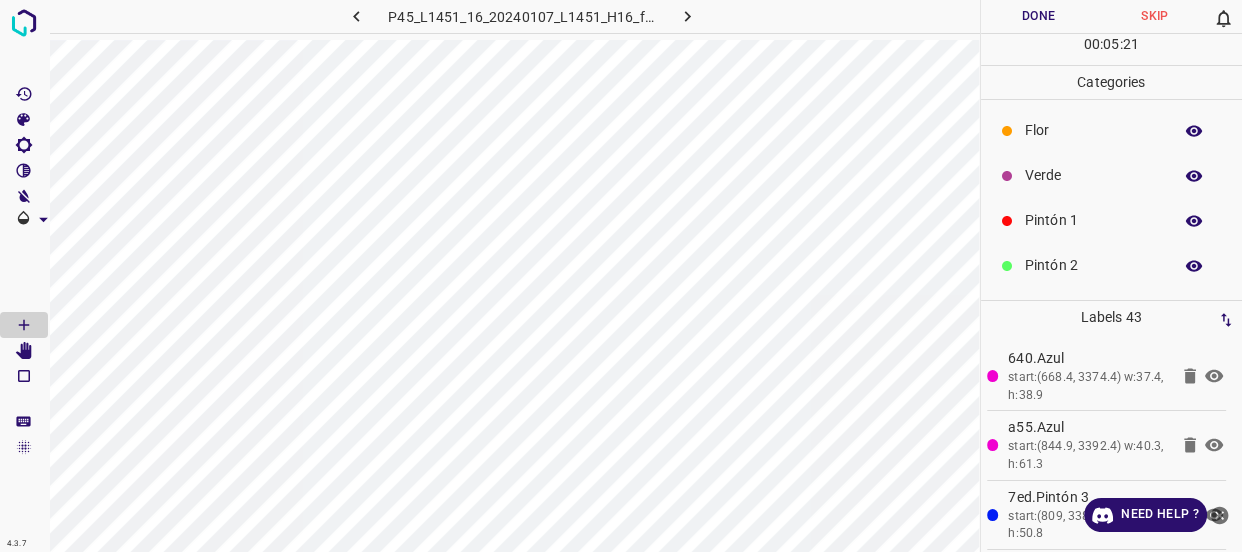 click on "Flor" at bounding box center (1093, 130) 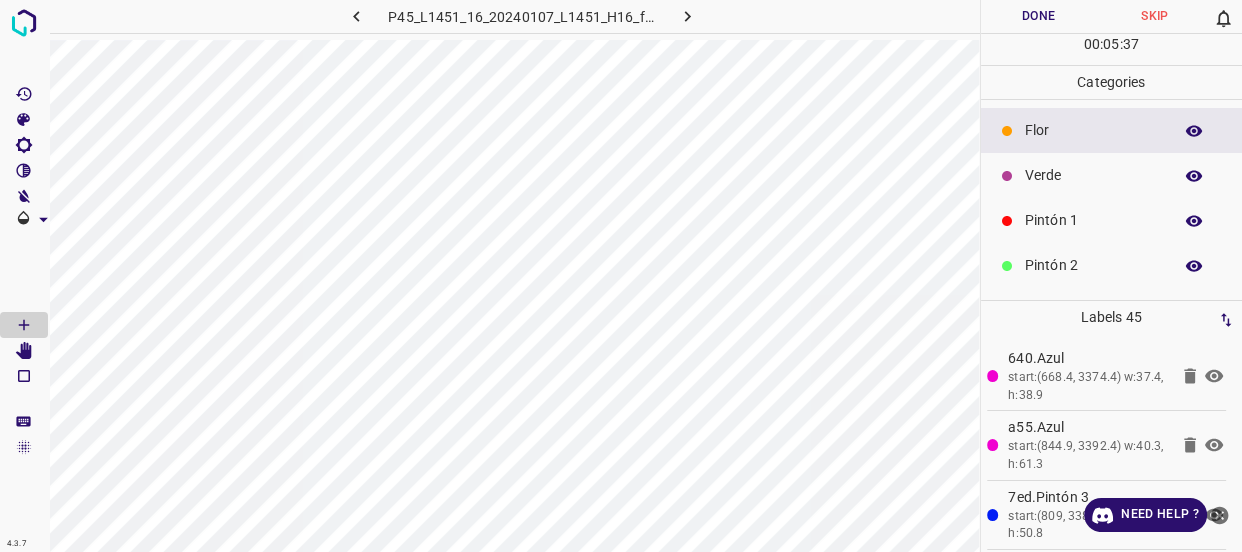 click on "Verde" at bounding box center (1093, 175) 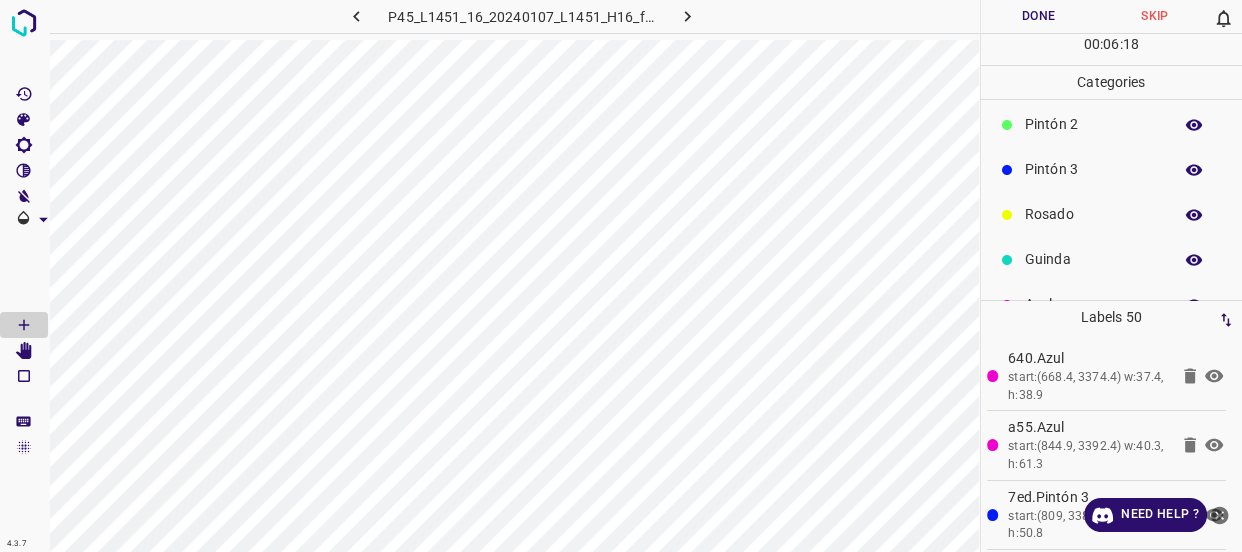 scroll, scrollTop: 175, scrollLeft: 0, axis: vertical 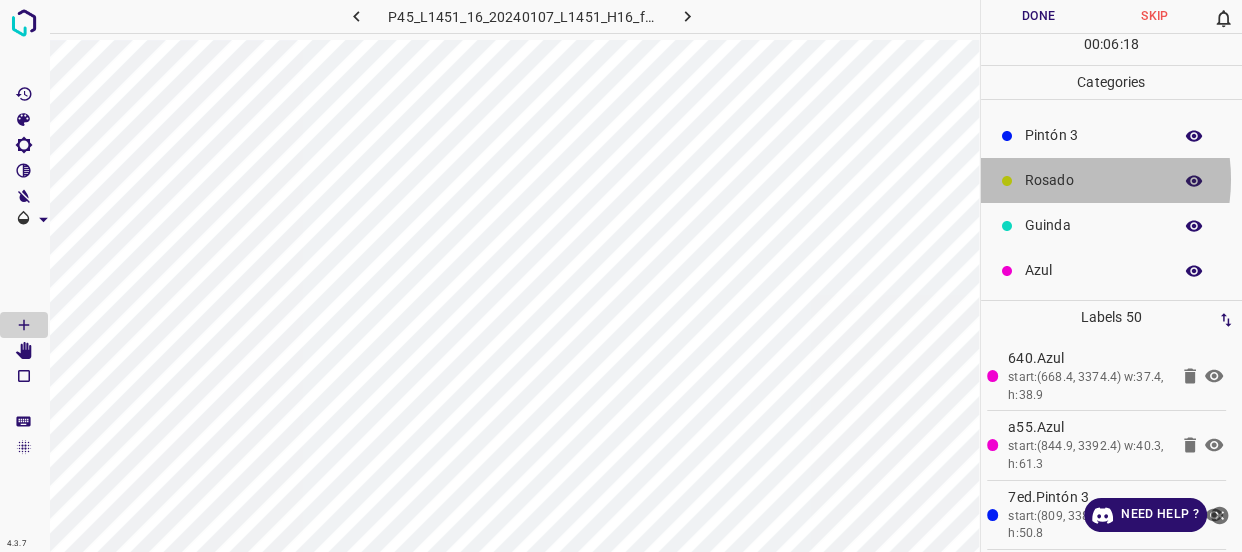 click on "Rosado" at bounding box center [1093, 180] 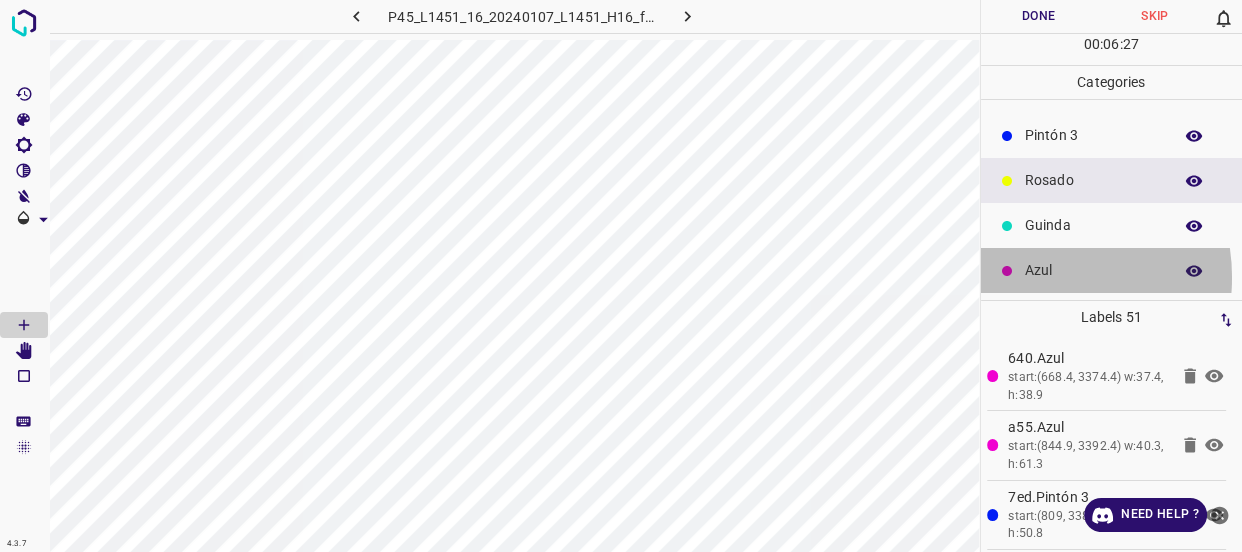click on "Azul" at bounding box center (1093, 270) 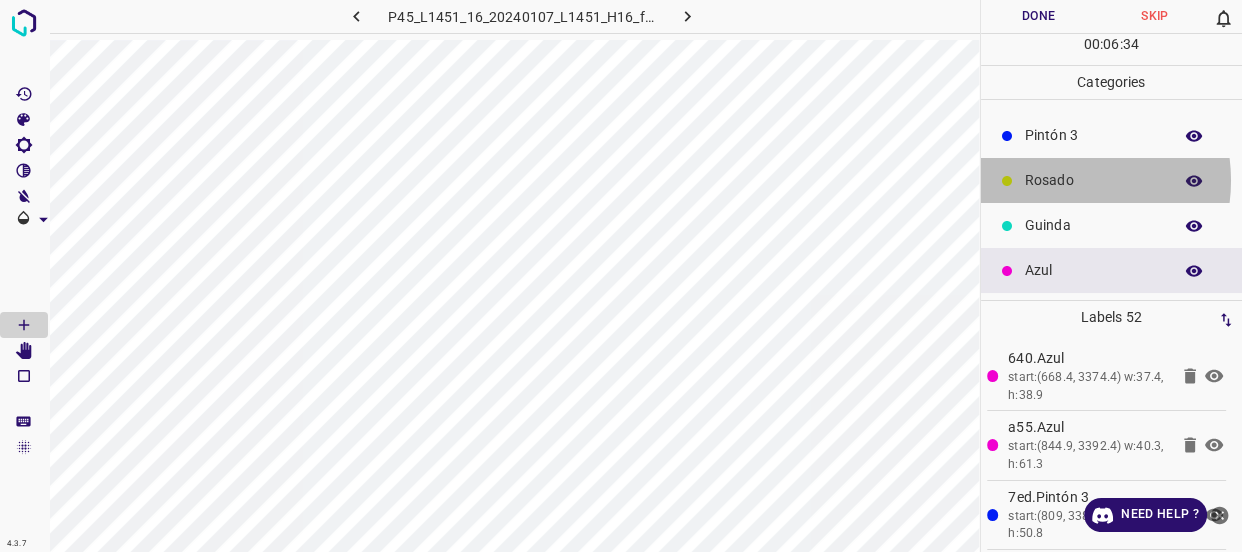 click on "Rosado" at bounding box center [1093, 180] 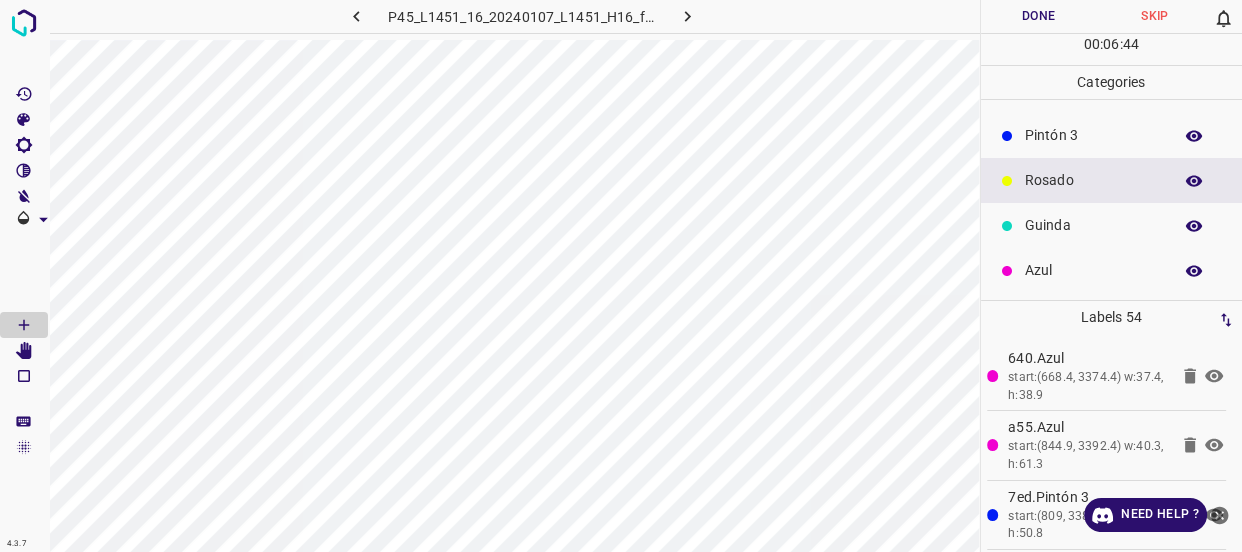click on "Pintón 3" at bounding box center [1093, 135] 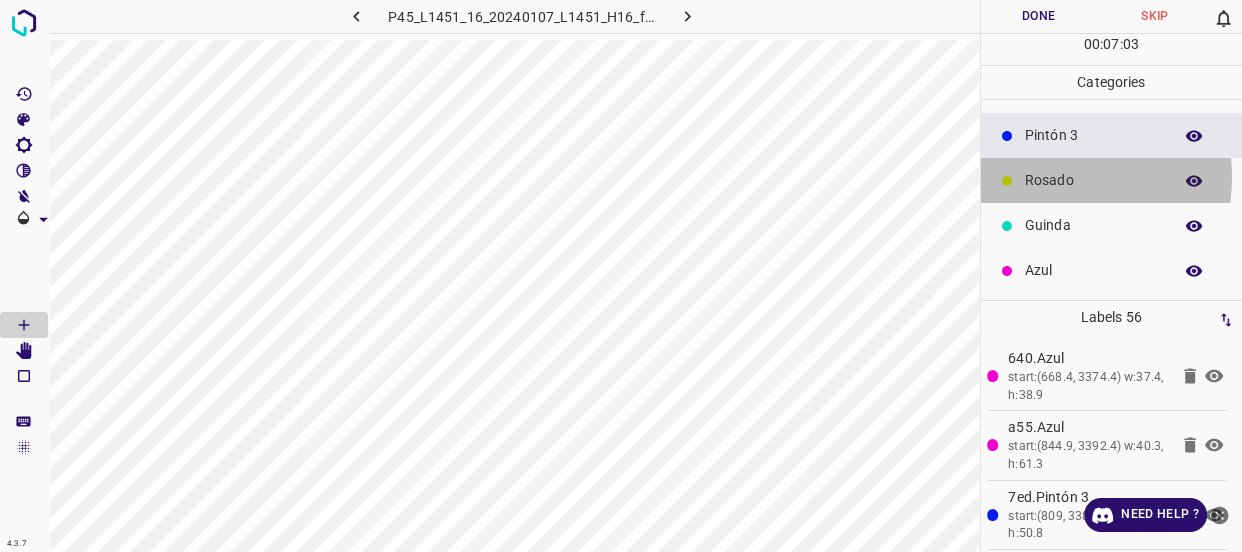 click on "Rosado" at bounding box center (1093, 180) 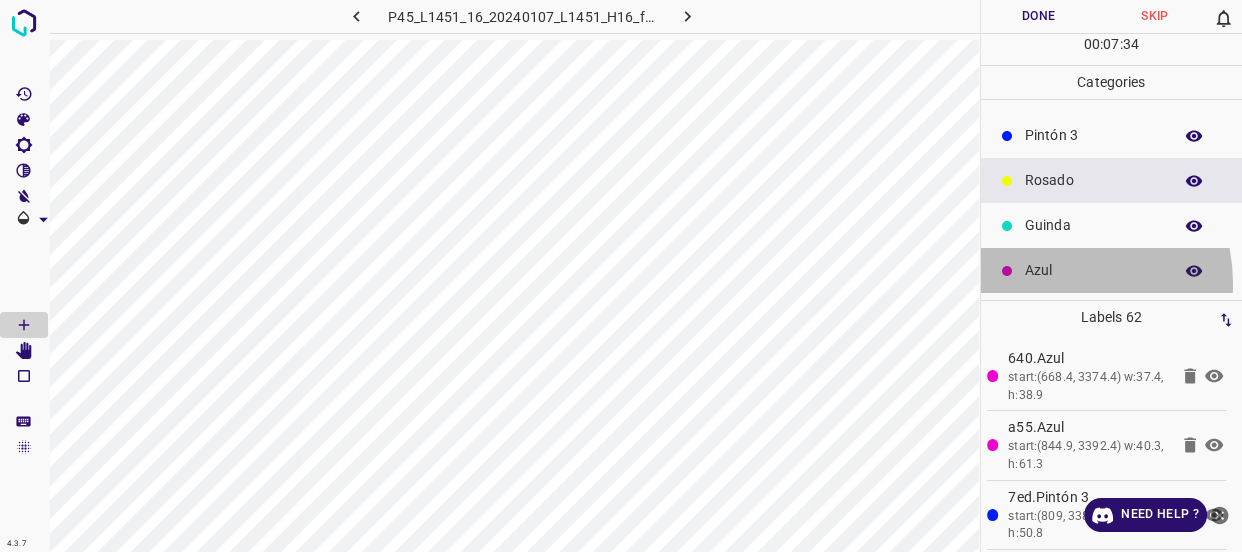 click on "Azul" at bounding box center [1112, 270] 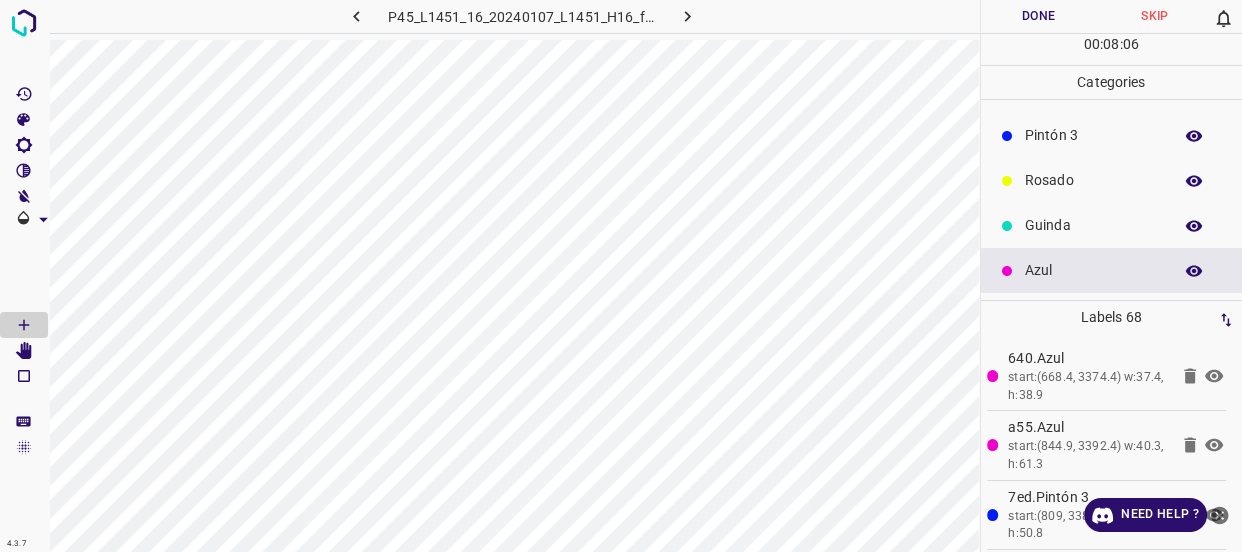 scroll, scrollTop: 0, scrollLeft: 0, axis: both 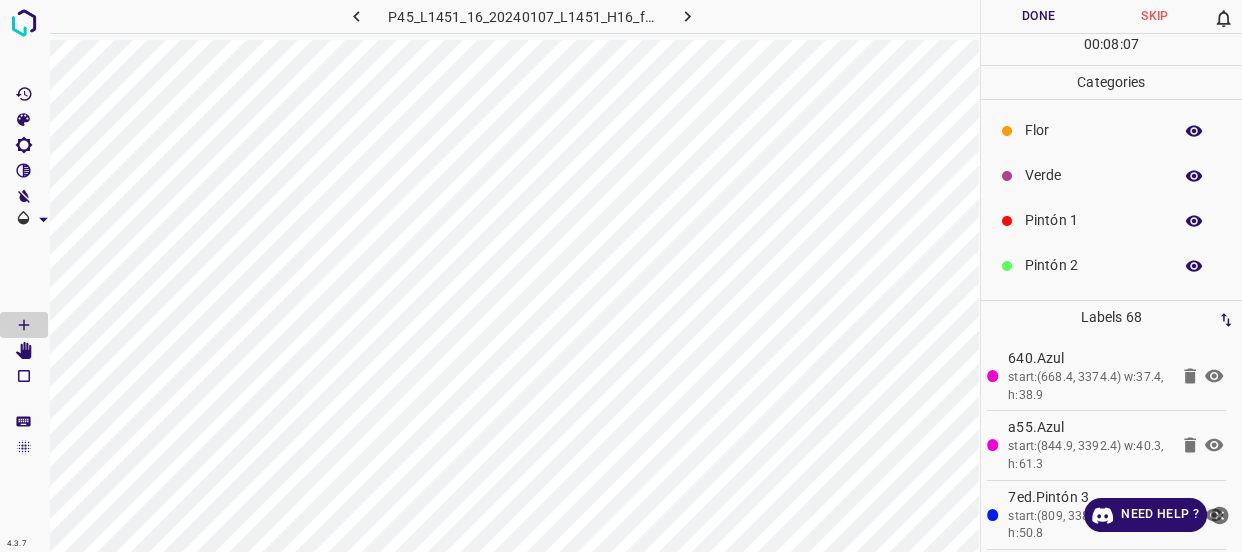 click on "Flor" at bounding box center [1093, 130] 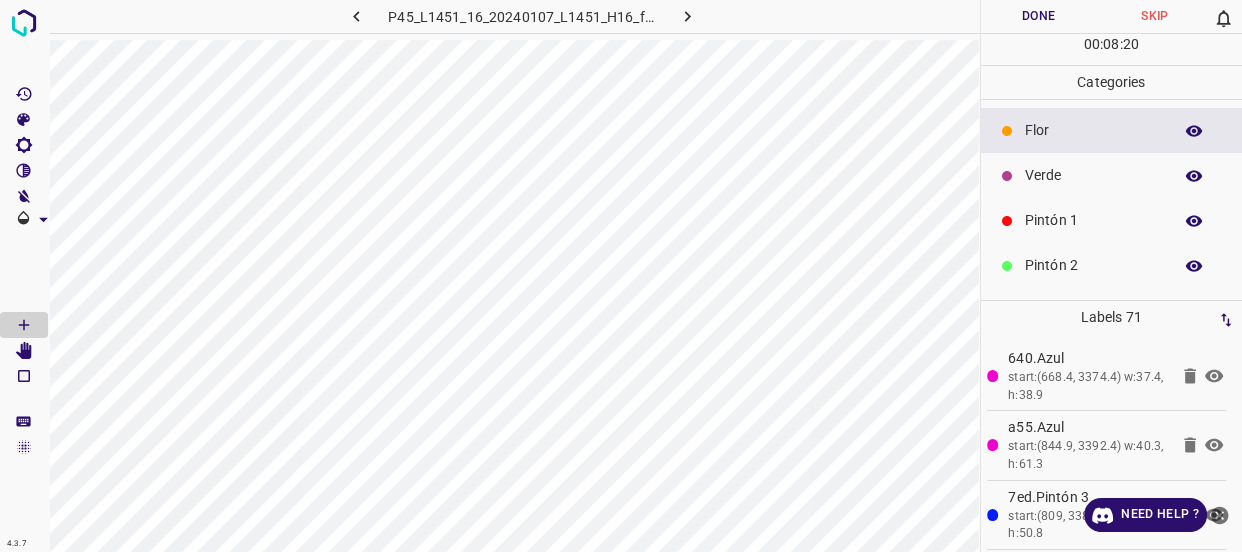 click on "Verde" at bounding box center (1093, 175) 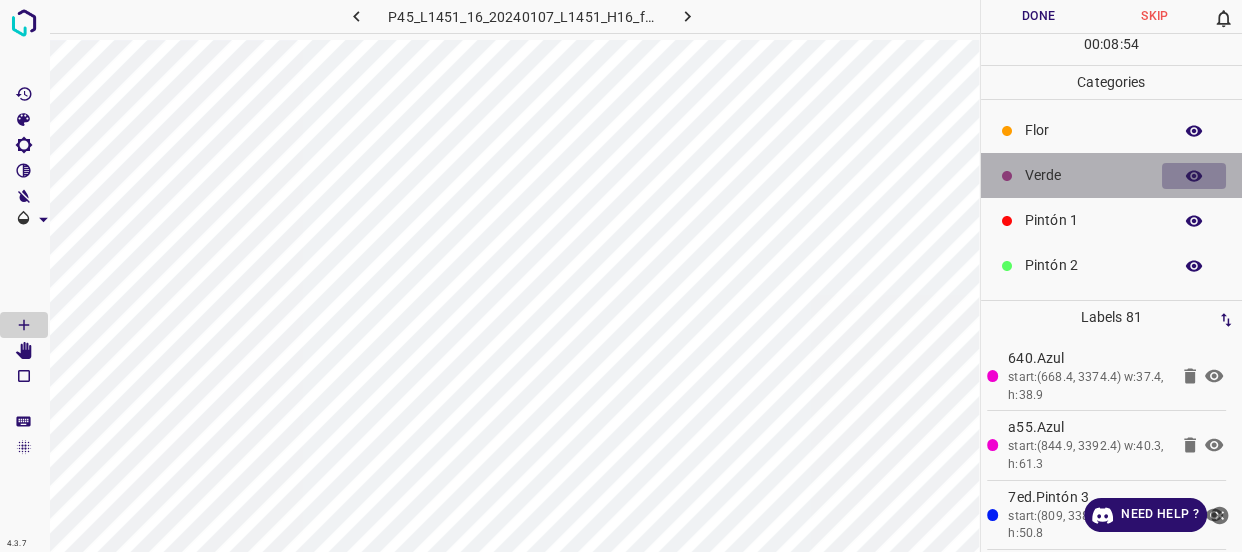 click 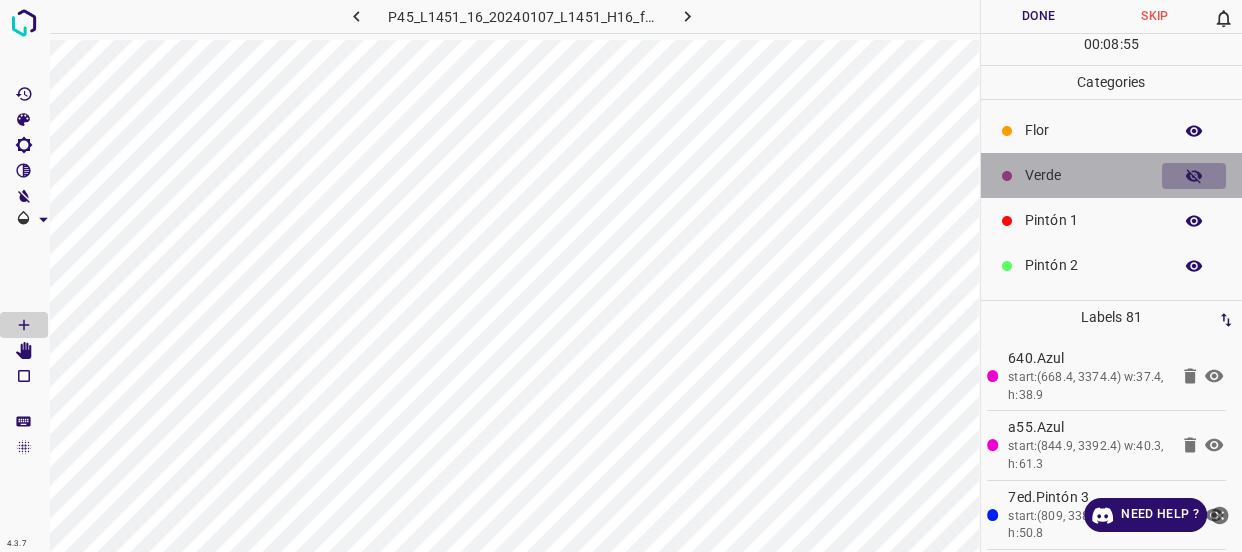 click 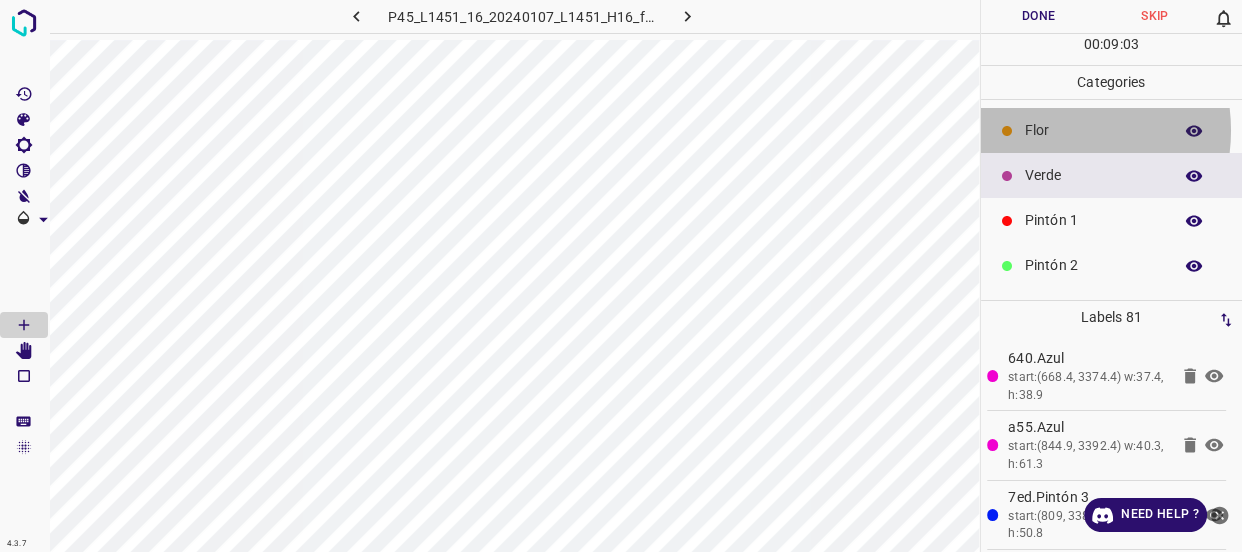 click on "Flor" at bounding box center (1093, 130) 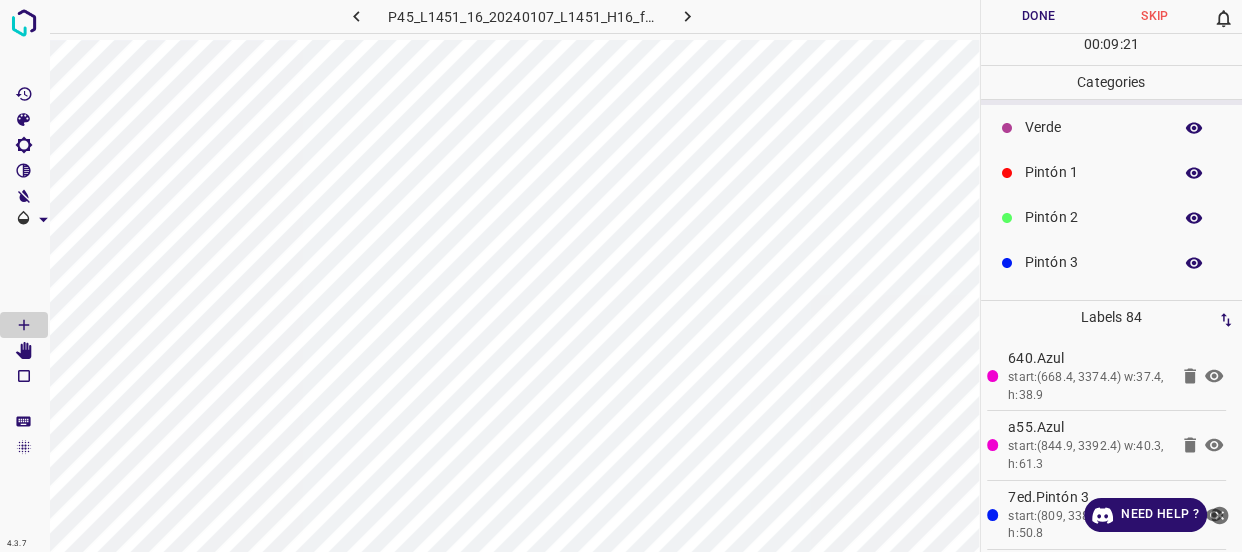 scroll, scrollTop: 90, scrollLeft: 0, axis: vertical 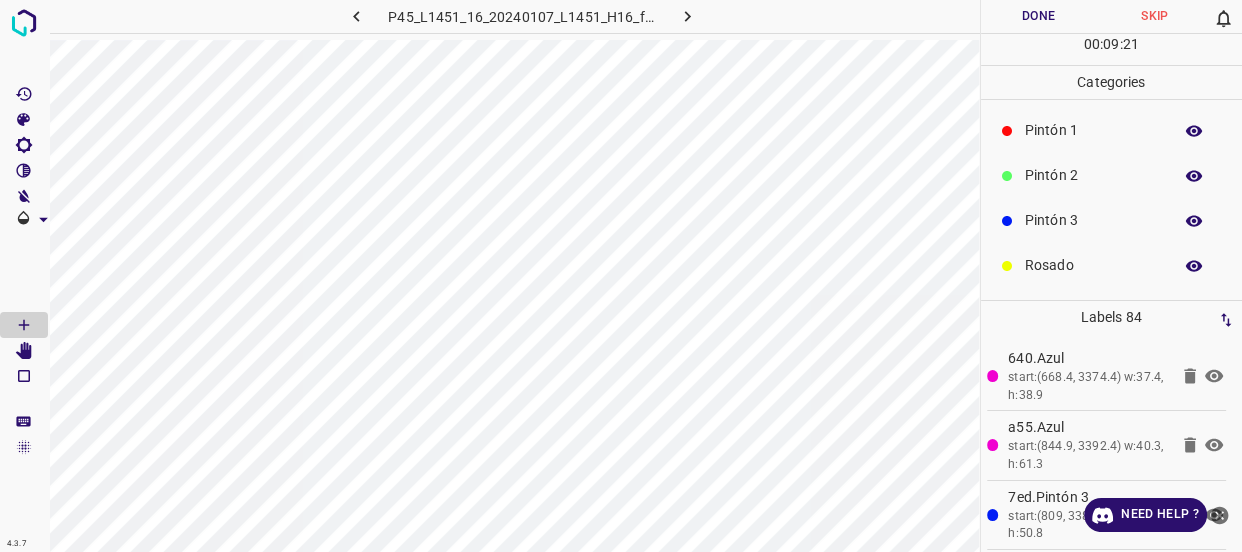 click on "Rosado" at bounding box center (1093, 265) 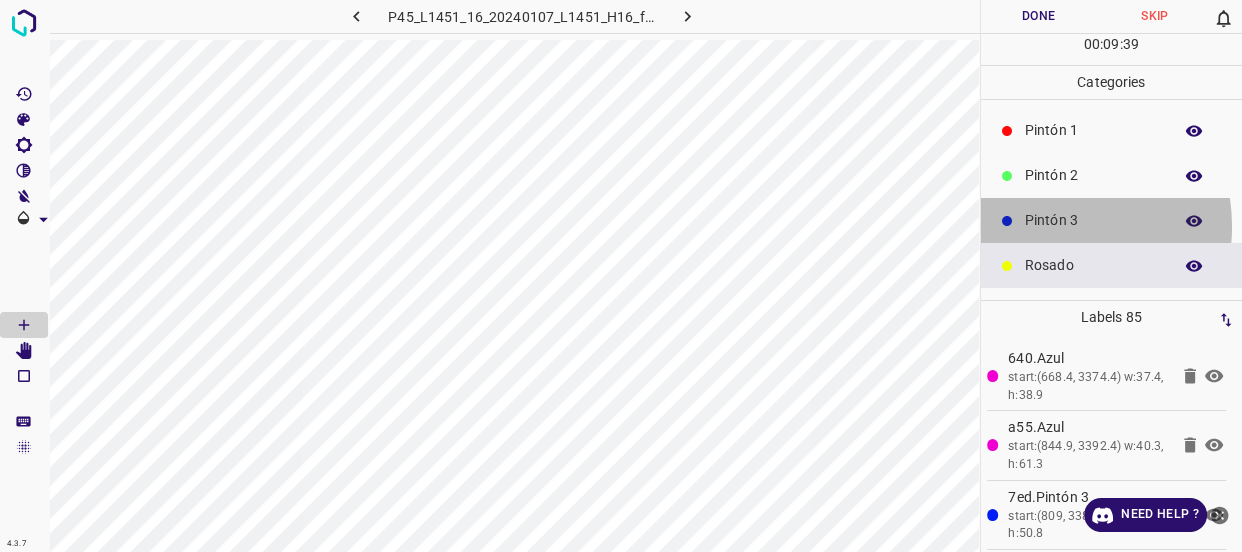 click on "Pintón 3" at bounding box center [1093, 220] 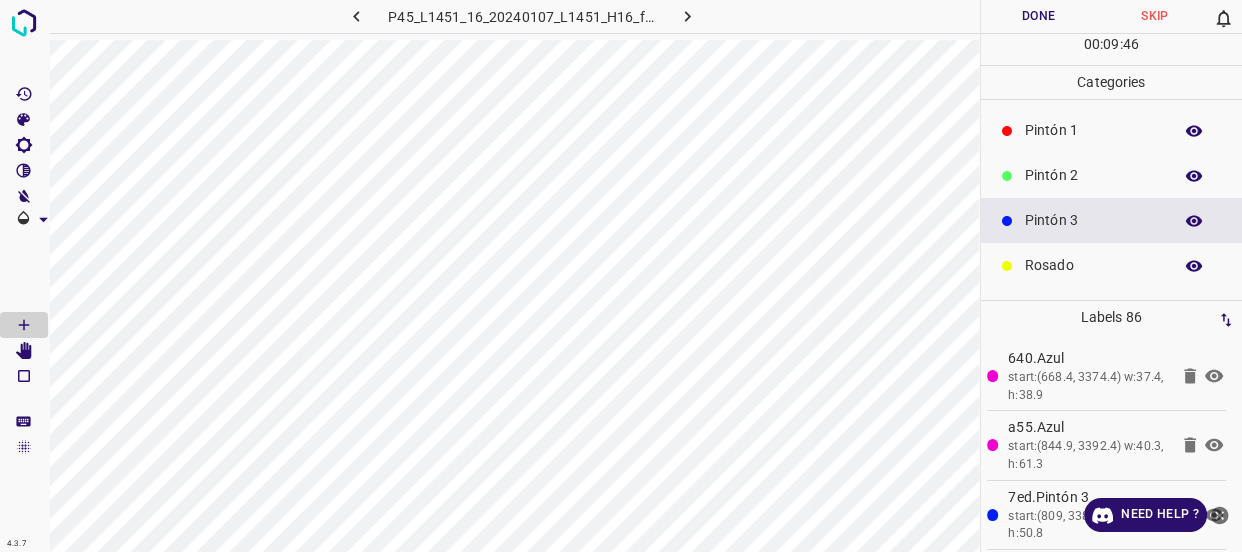 click on "Pintón 2" at bounding box center (1093, 175) 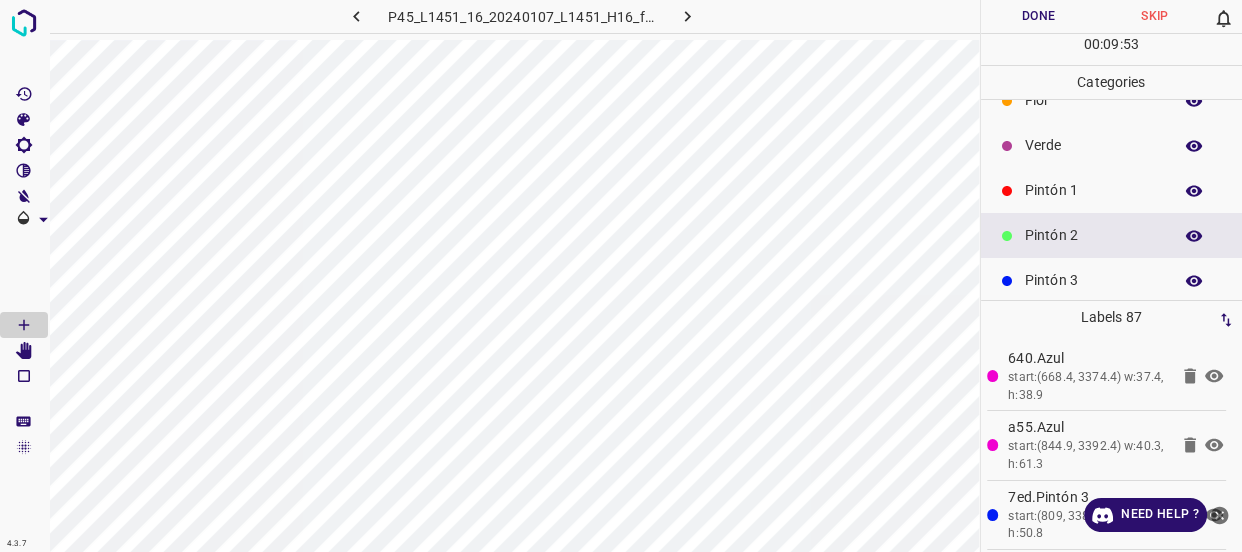 scroll, scrollTop: 0, scrollLeft: 0, axis: both 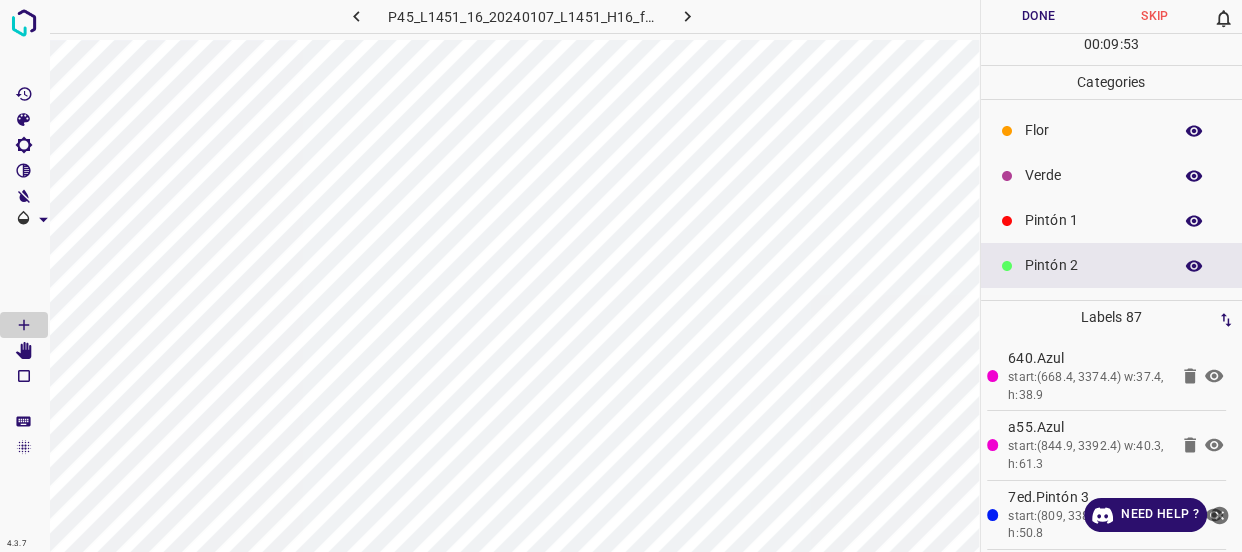drag, startPoint x: 1058, startPoint y: 175, endPoint x: 990, endPoint y: 193, distance: 70.34202 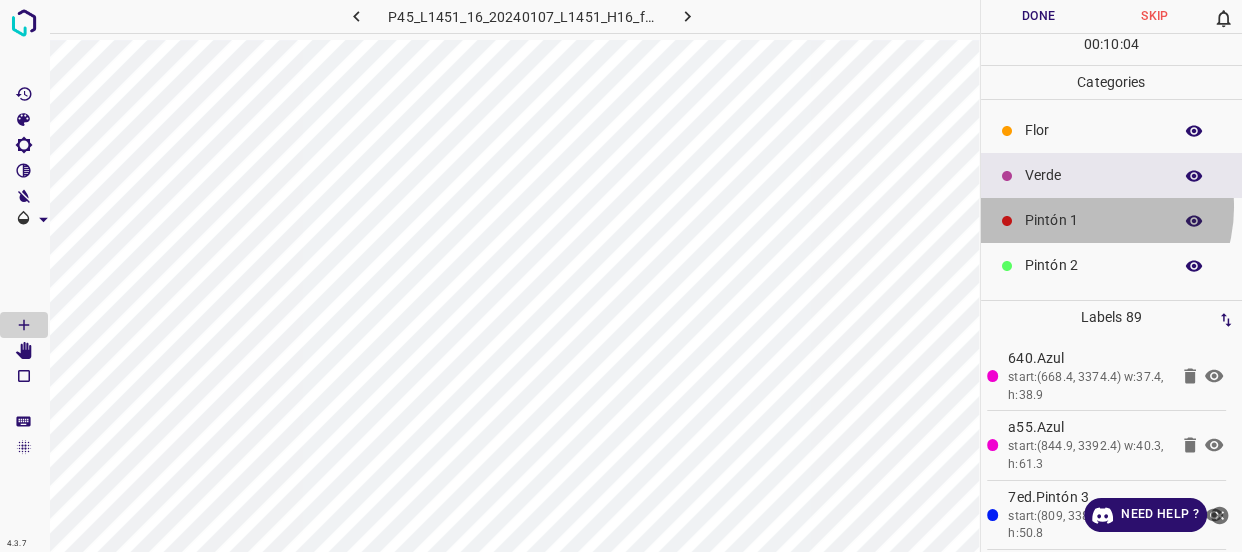 click on "Pintón 1" at bounding box center (1112, 220) 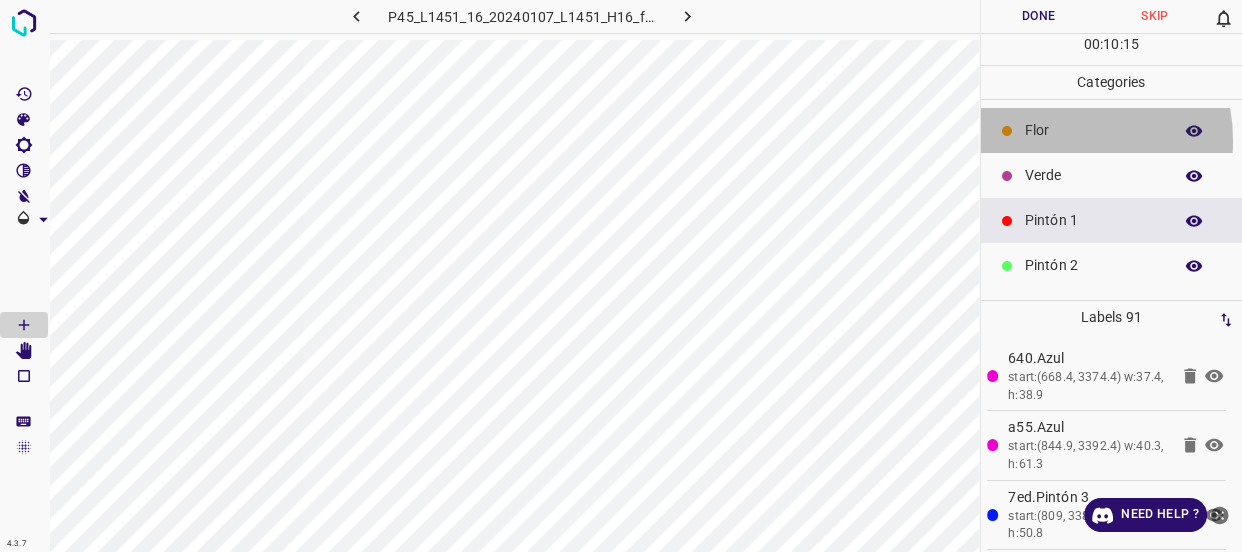 click on "Flor" at bounding box center (1093, 130) 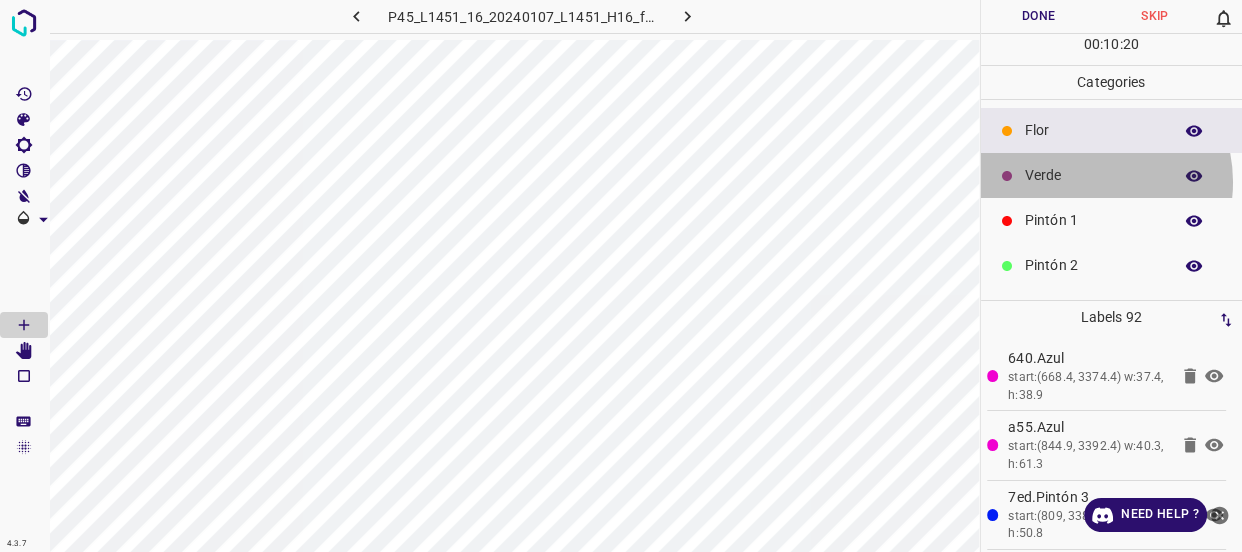 click on "Verde" at bounding box center (1093, 175) 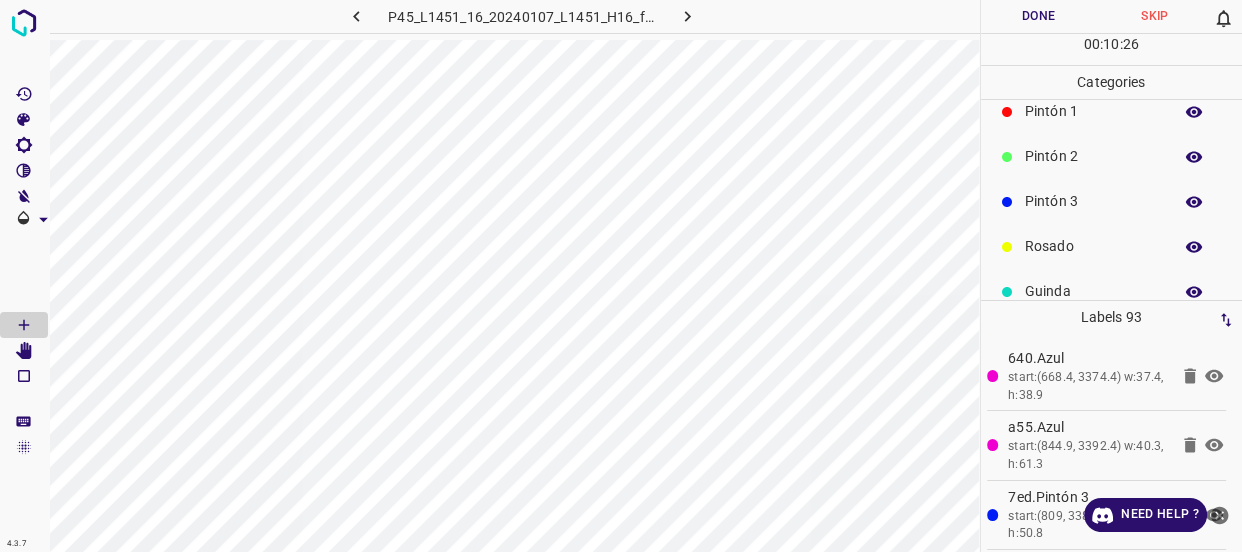 scroll, scrollTop: 175, scrollLeft: 0, axis: vertical 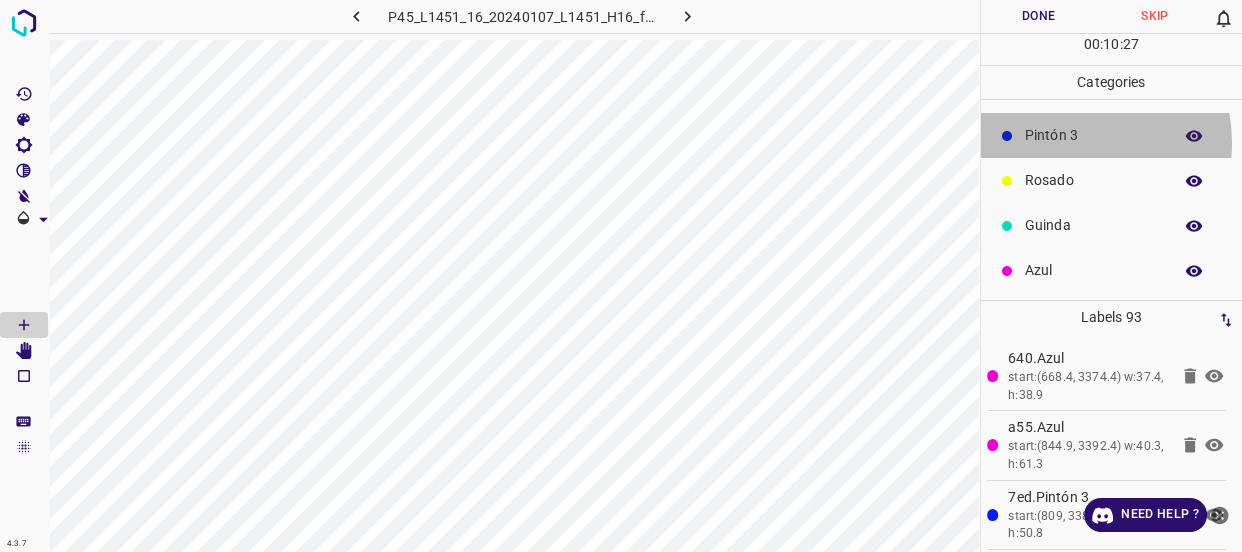 click on "Pintón 3" at bounding box center (1093, 135) 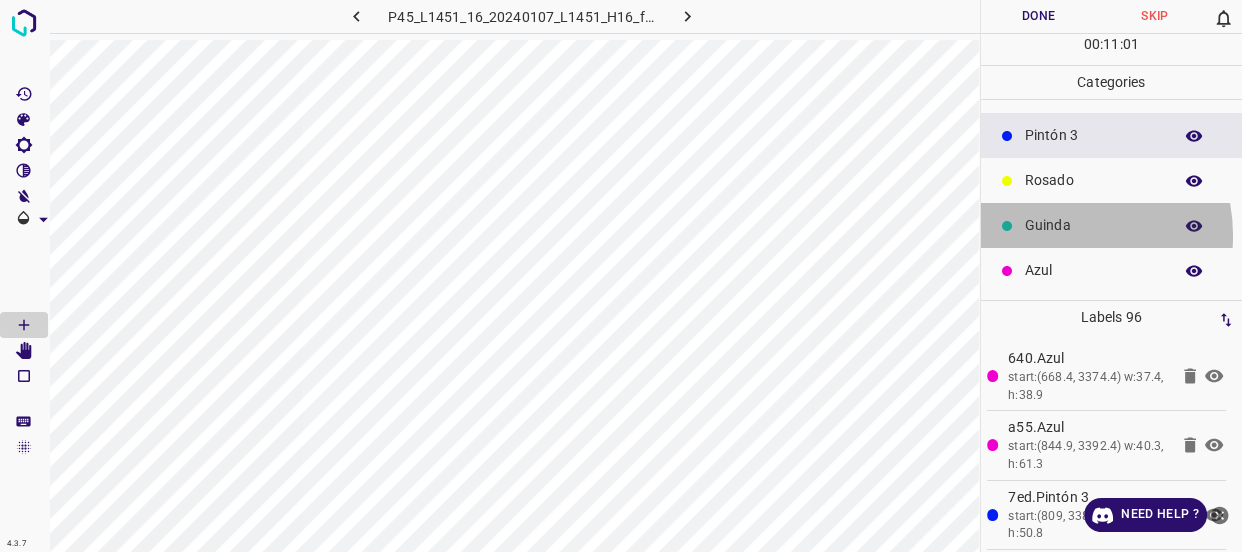 click on "Guinda" at bounding box center (1093, 225) 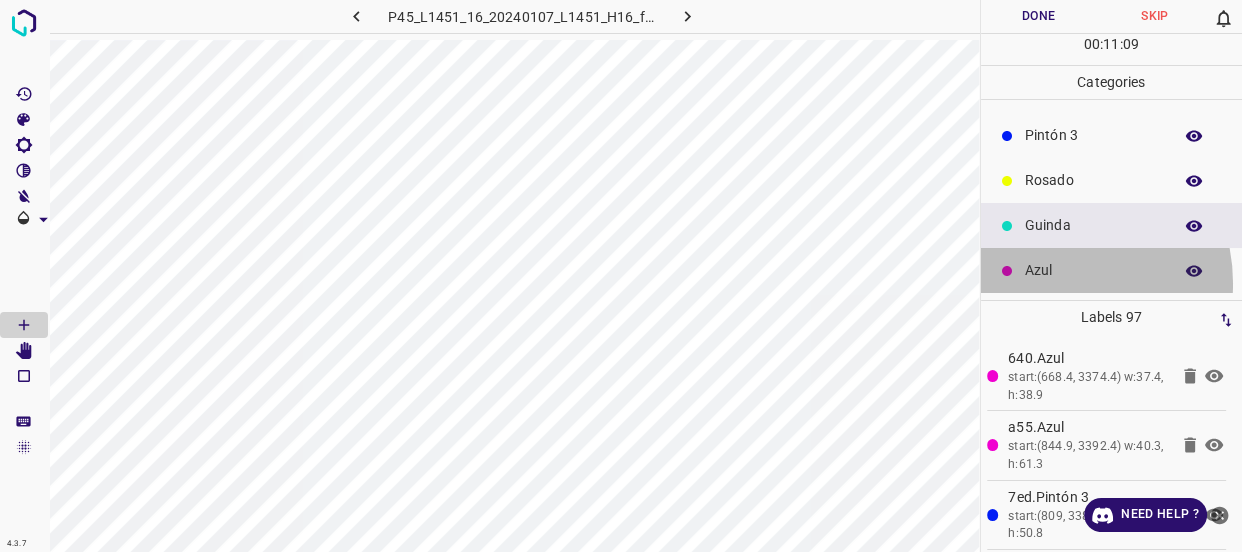 click on "Azul" at bounding box center (1112, 270) 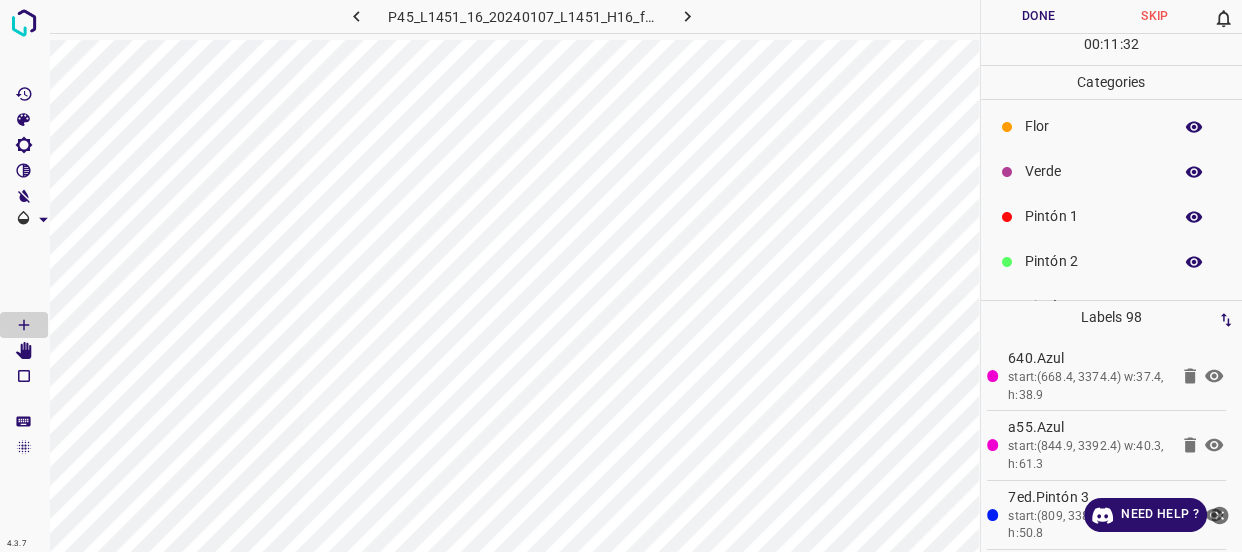 scroll, scrollTop: 0, scrollLeft: 0, axis: both 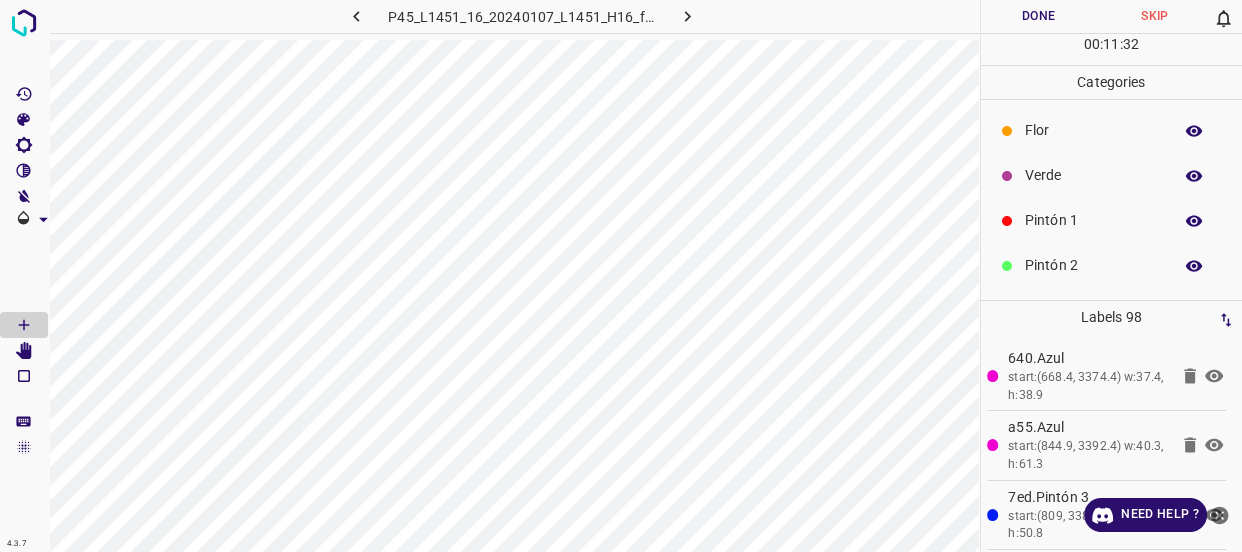 click on "Verde" at bounding box center [1093, 175] 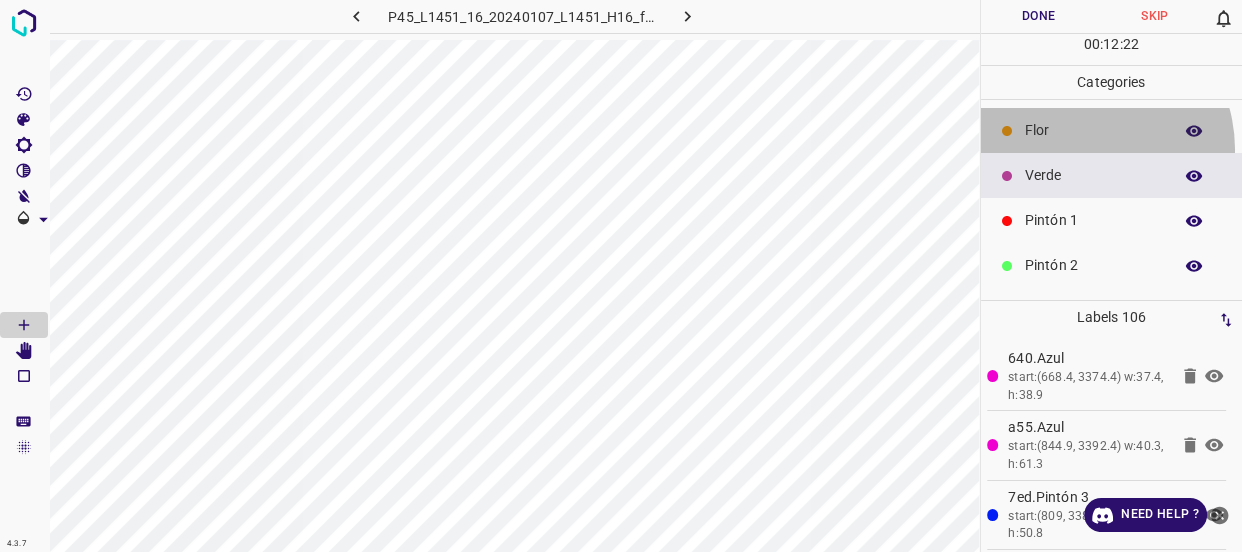 click on "Flor" at bounding box center (1112, 130) 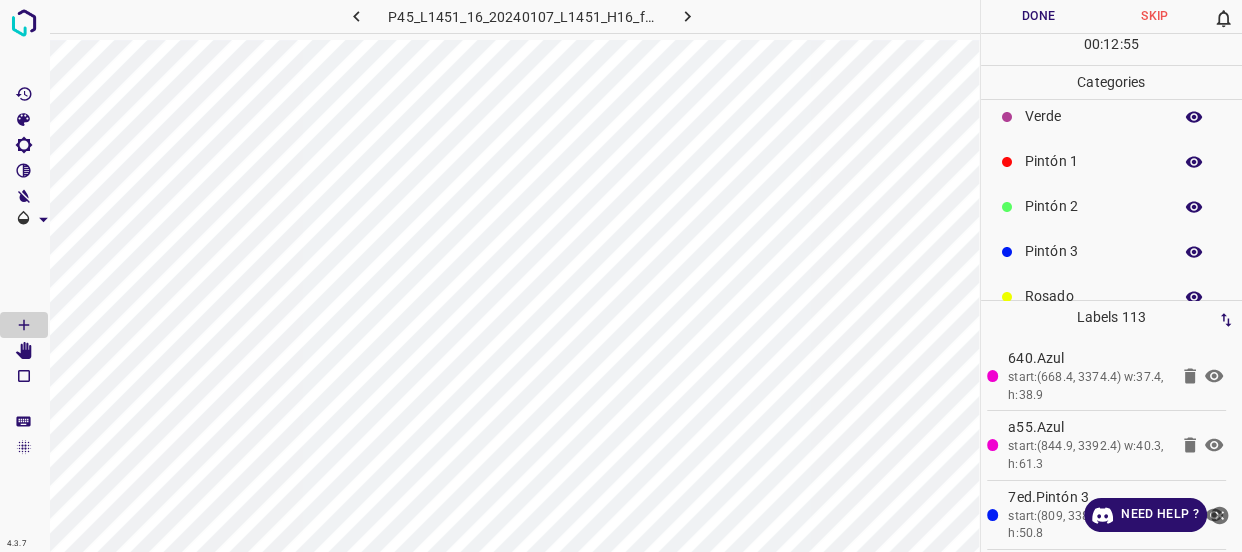 scroll, scrollTop: 90, scrollLeft: 0, axis: vertical 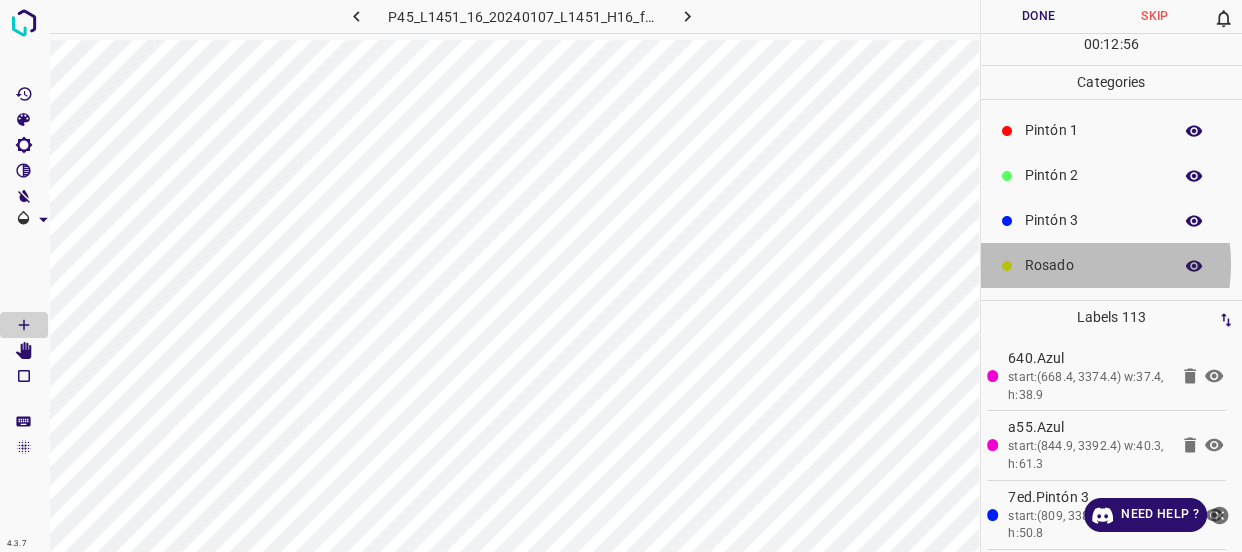 click on "Rosado" at bounding box center (1093, 265) 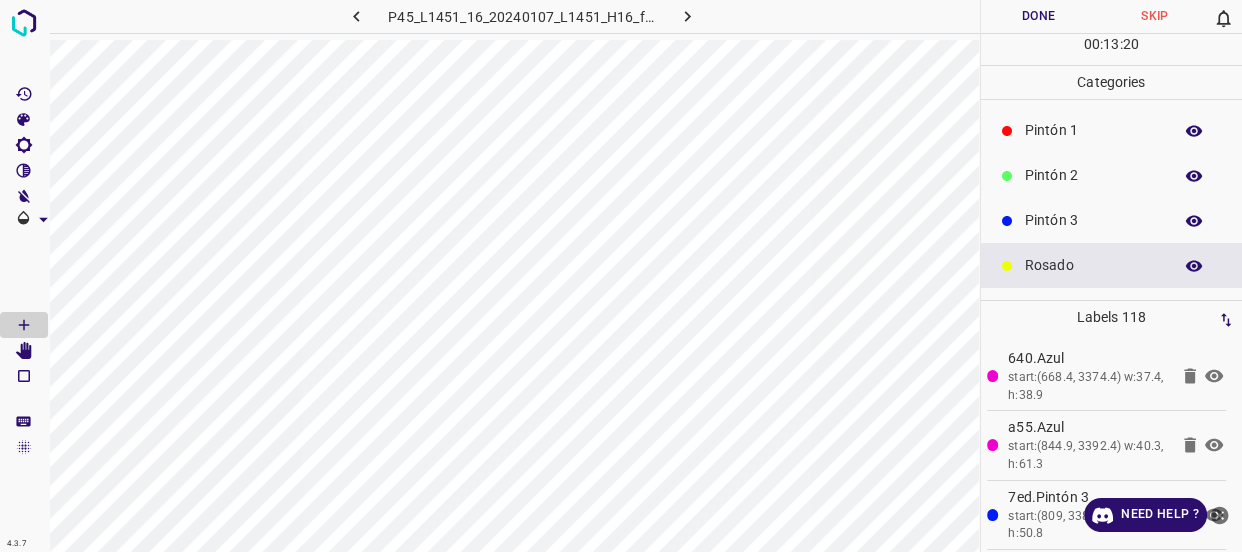 scroll, scrollTop: 0, scrollLeft: 0, axis: both 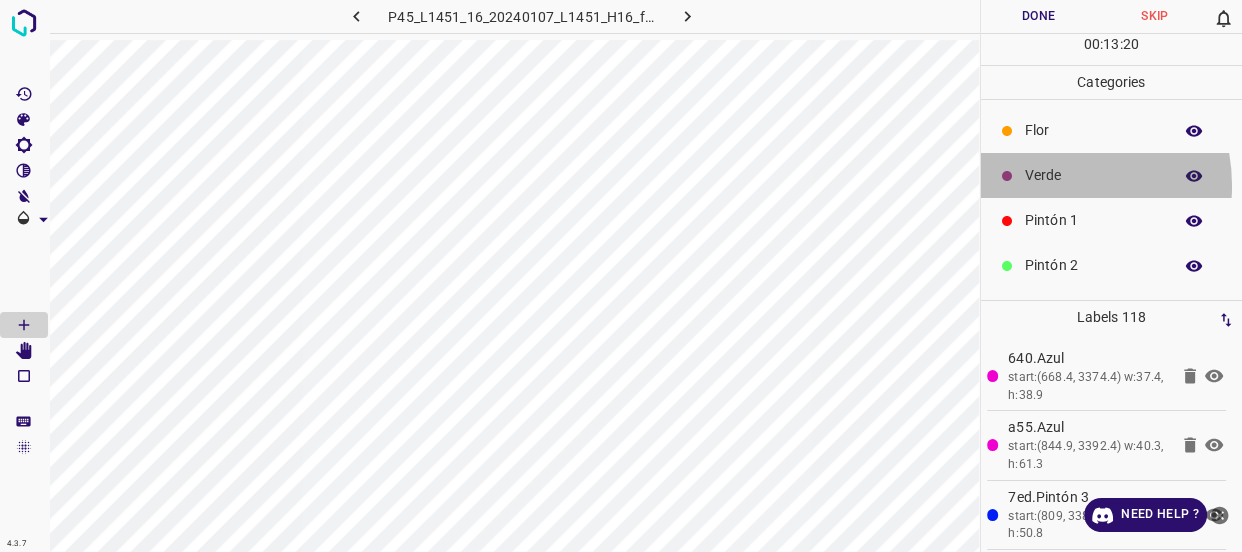 click on "Verde" at bounding box center [1093, 175] 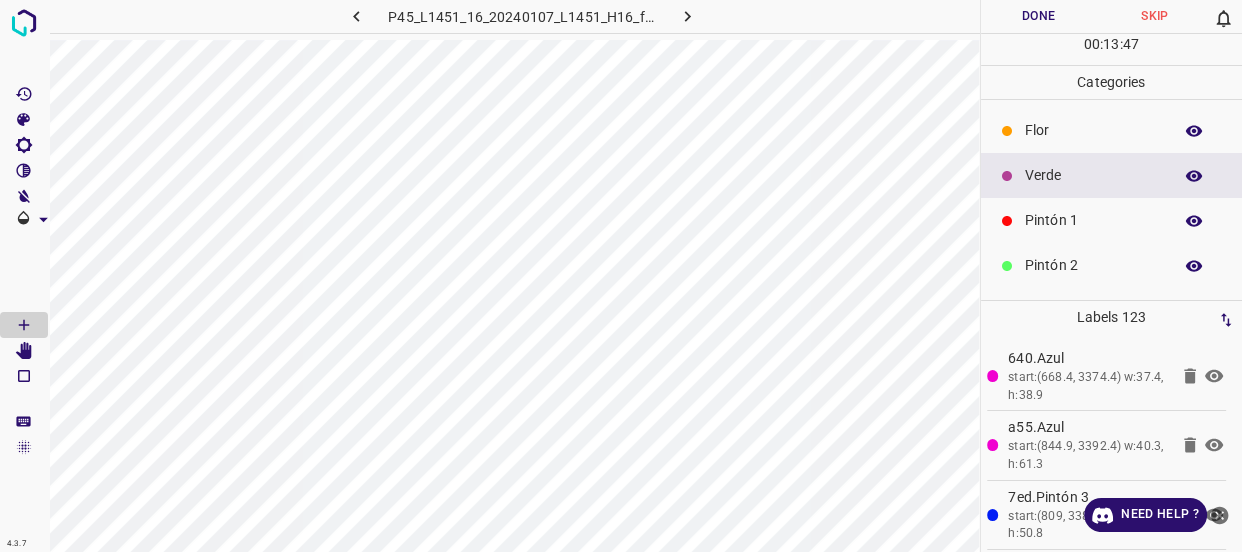scroll, scrollTop: 175, scrollLeft: 0, axis: vertical 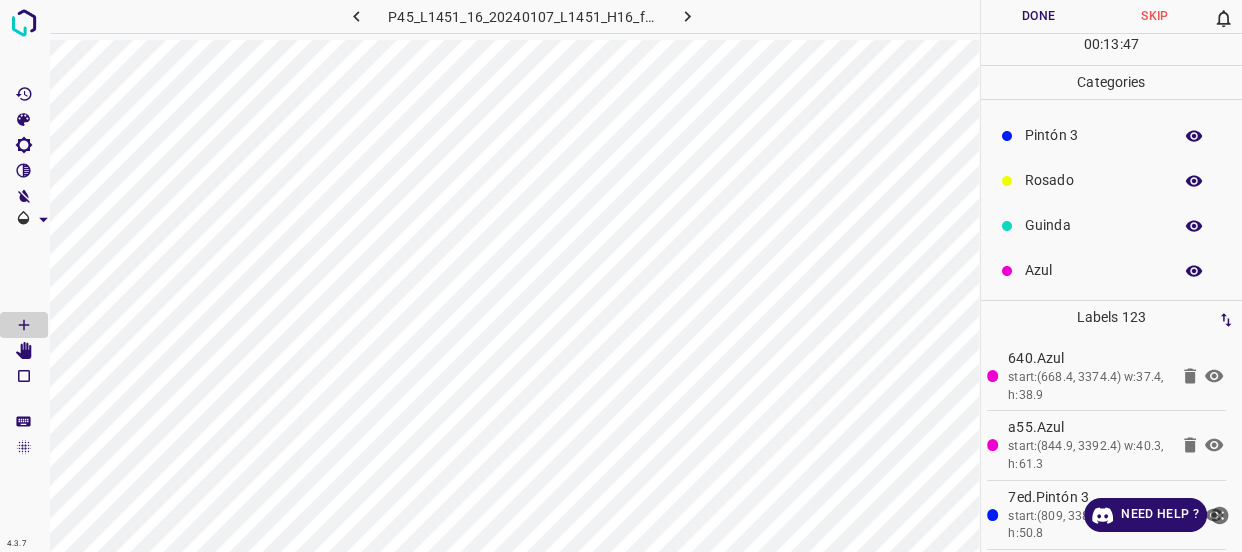 click on "Azul" at bounding box center (1093, 270) 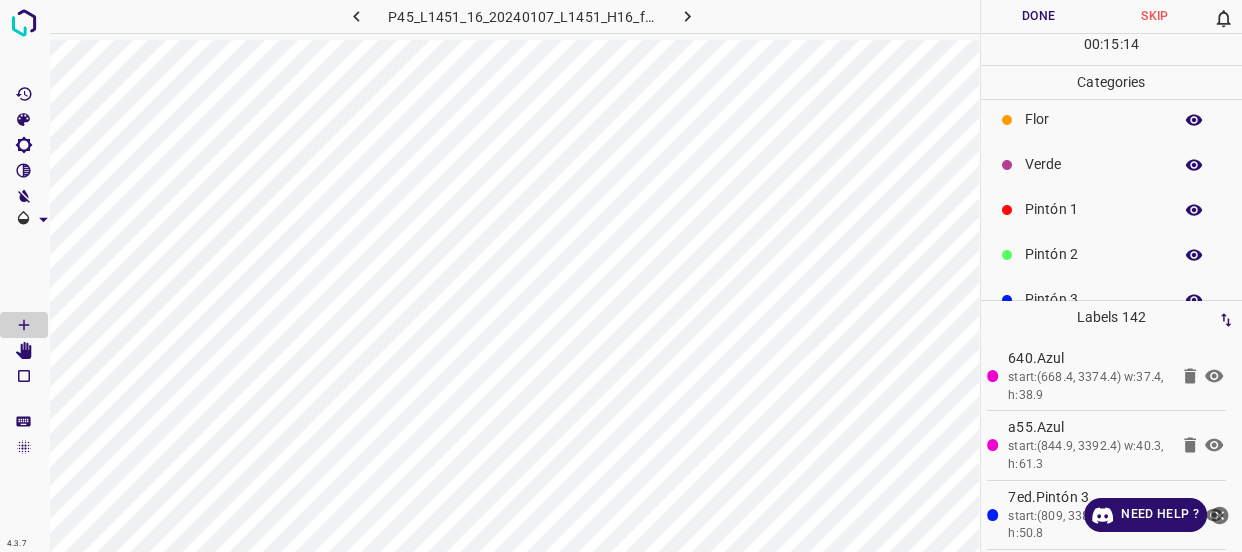 scroll, scrollTop: 0, scrollLeft: 0, axis: both 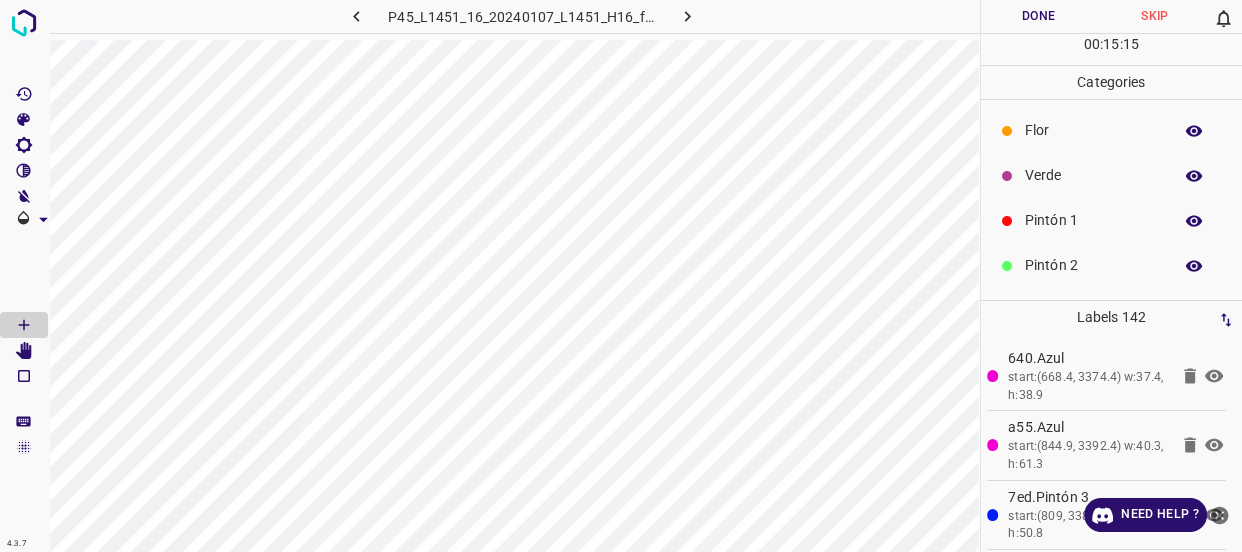 click on "Verde" at bounding box center [1093, 175] 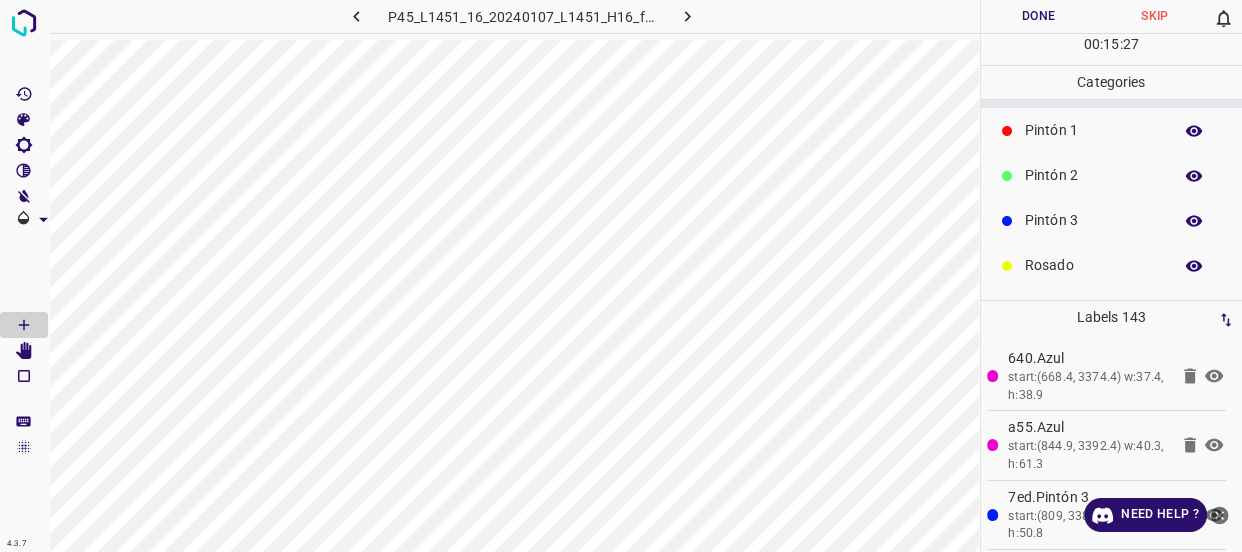 scroll, scrollTop: 175, scrollLeft: 0, axis: vertical 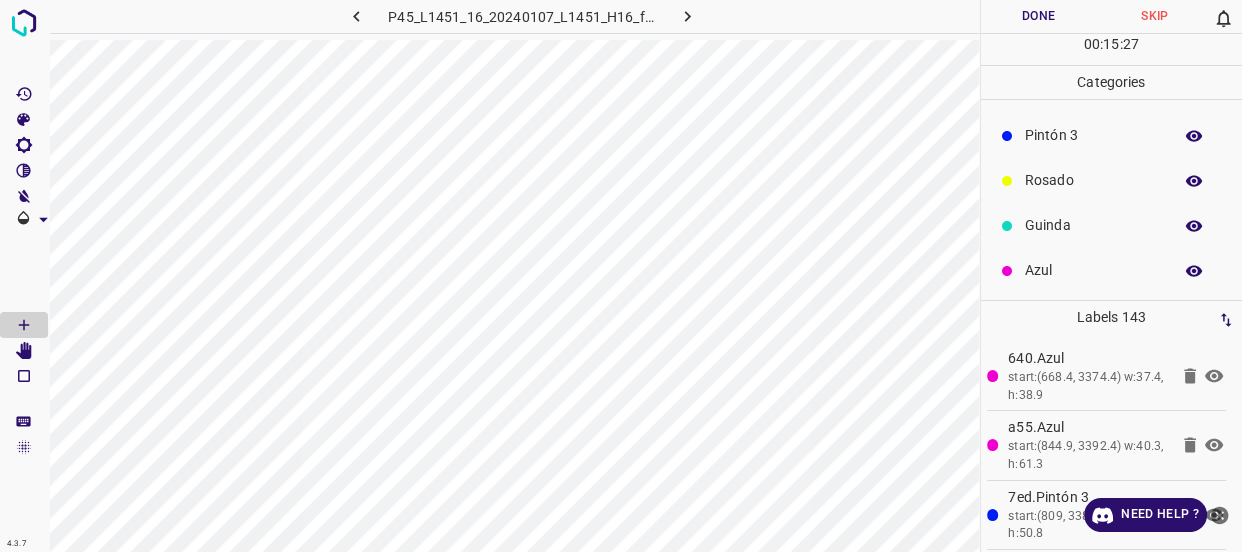 click on "Guinda" at bounding box center [1112, 225] 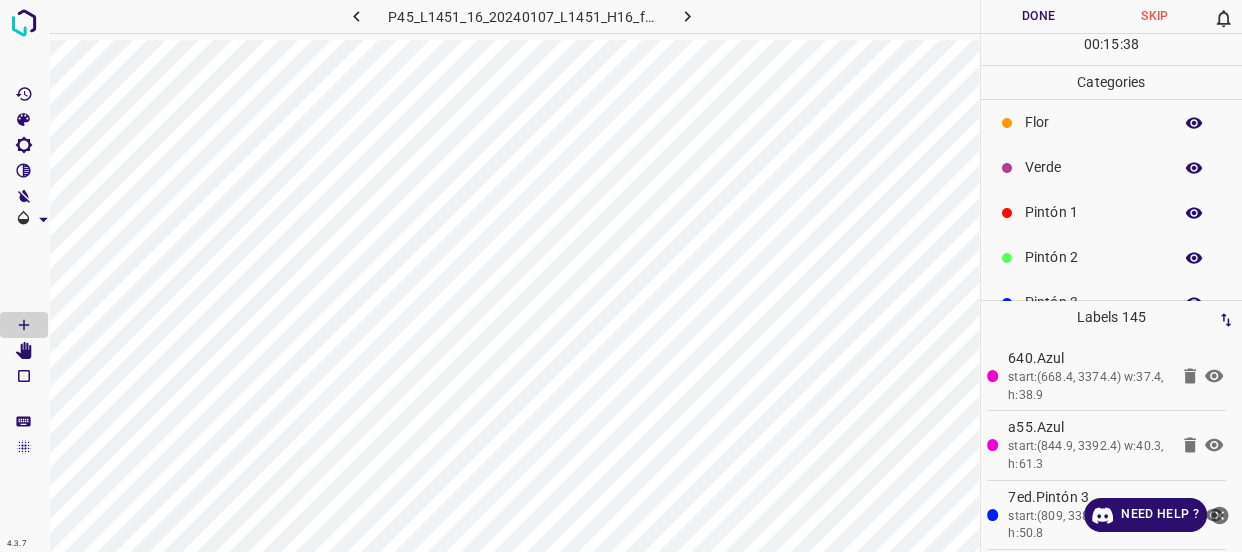 scroll, scrollTop: 0, scrollLeft: 0, axis: both 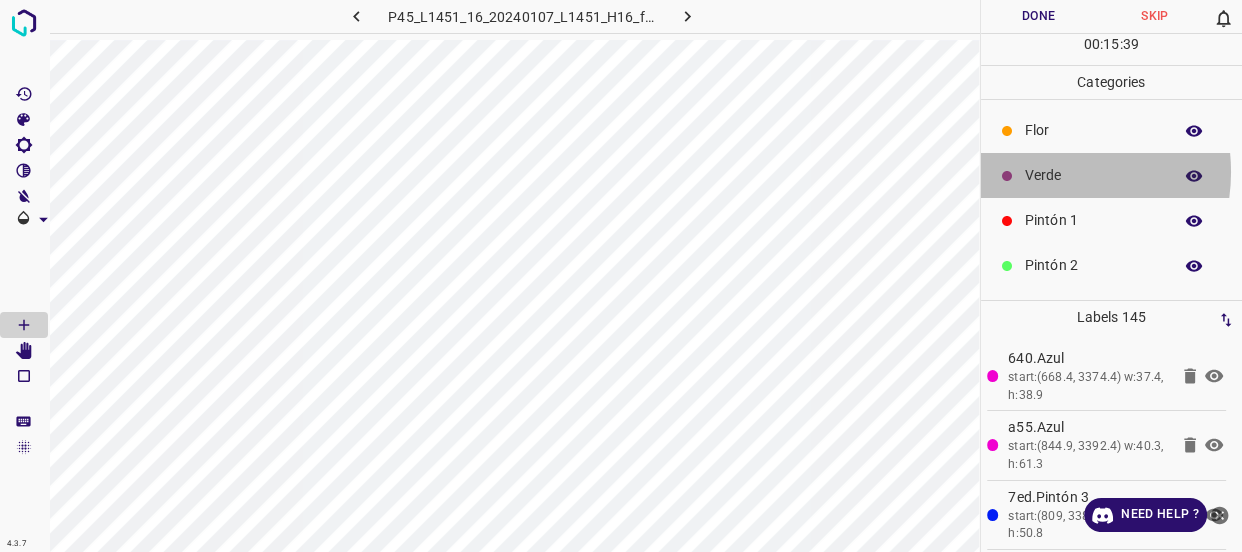 drag, startPoint x: 1045, startPoint y: 172, endPoint x: 1004, endPoint y: 190, distance: 44.777225 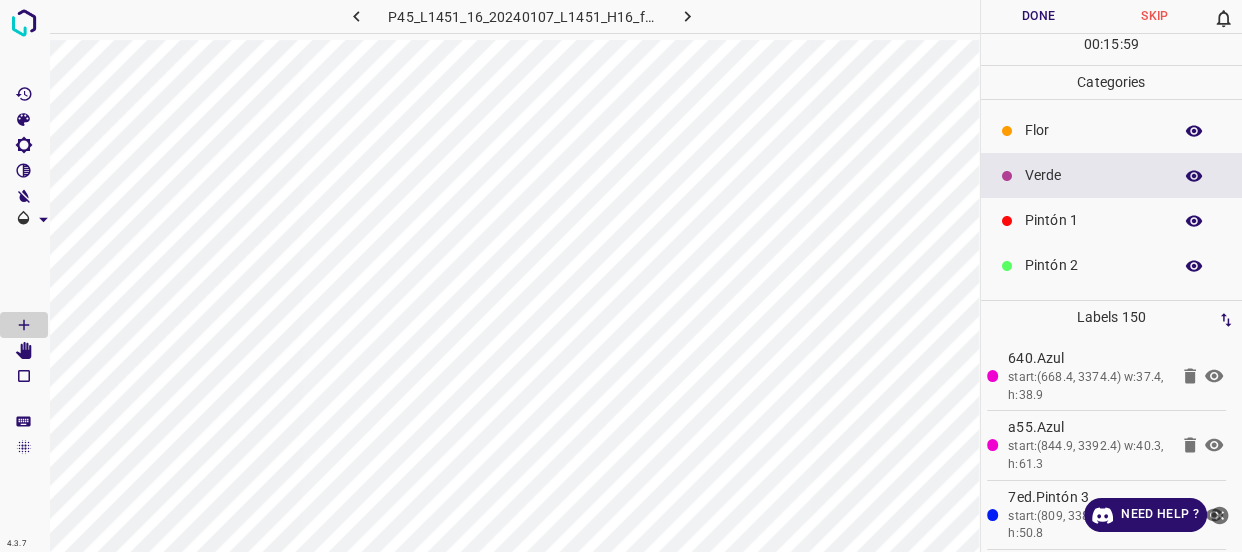 scroll, scrollTop: 90, scrollLeft: 0, axis: vertical 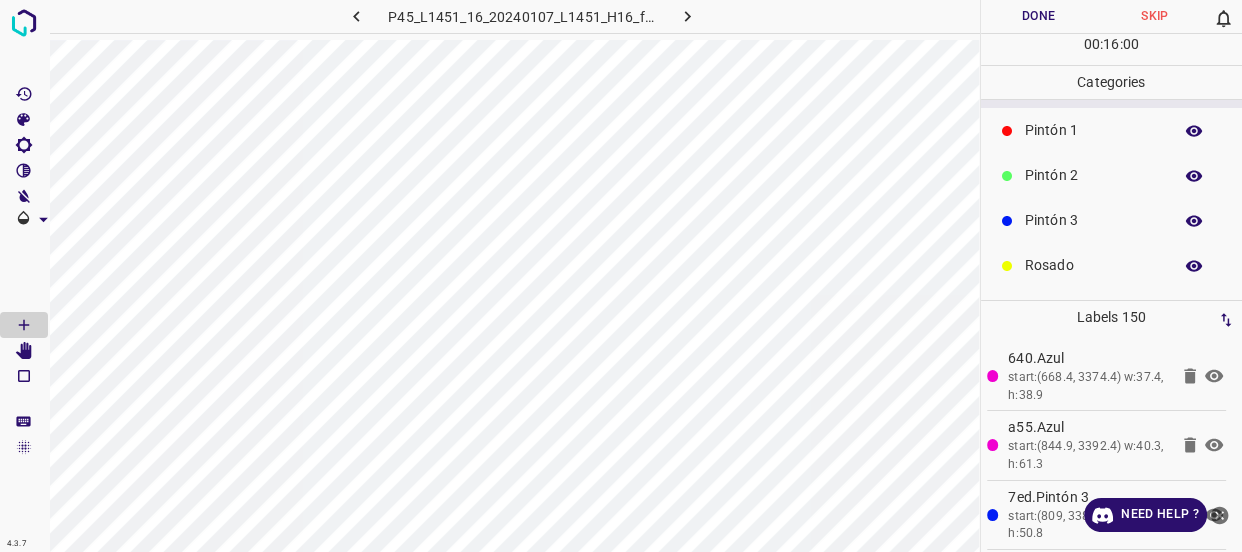 click on "Rosado" at bounding box center [1093, 265] 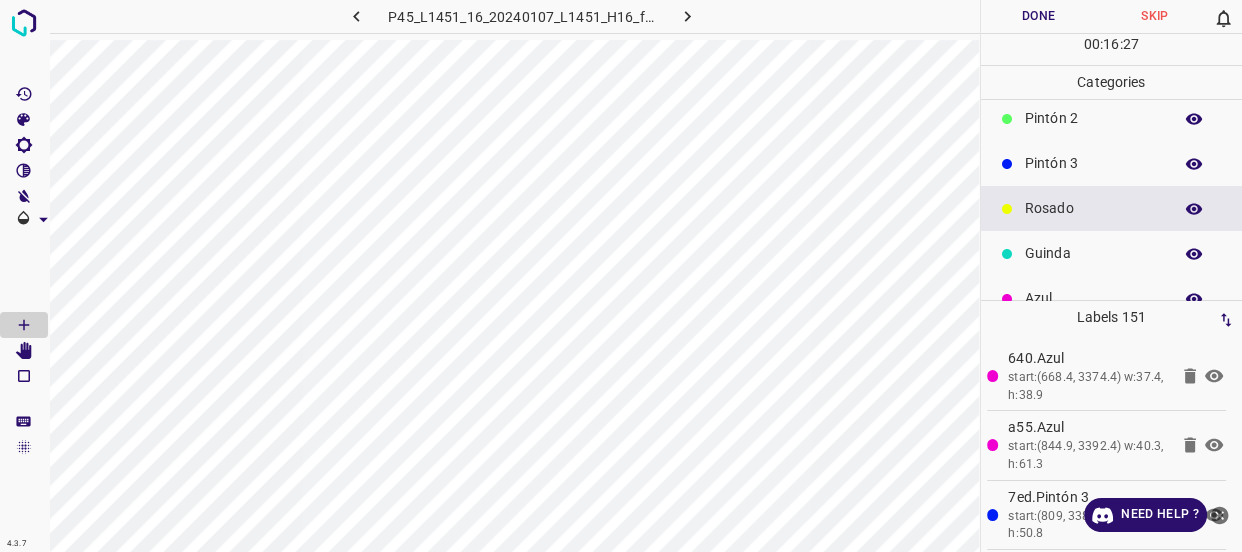 scroll, scrollTop: 175, scrollLeft: 0, axis: vertical 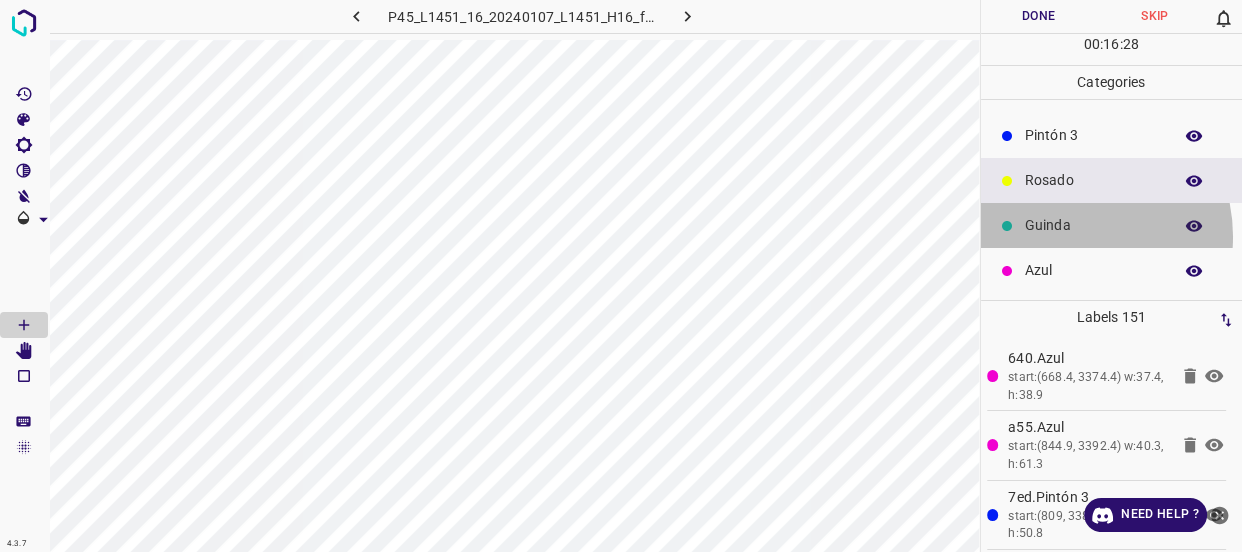 click on "Guinda" at bounding box center (1112, 225) 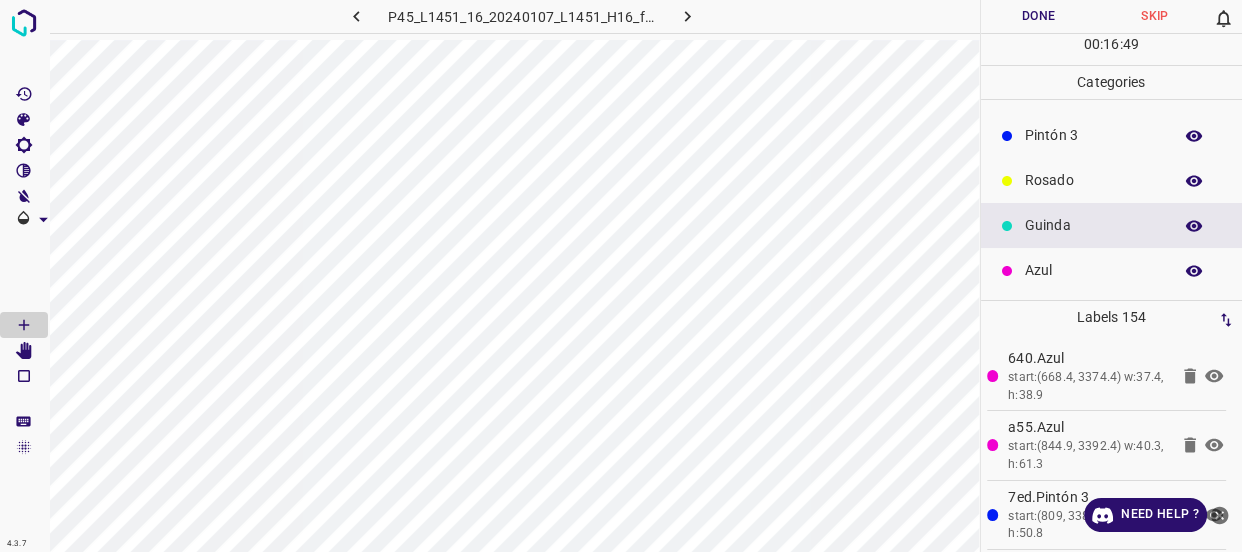 click on "Azul" at bounding box center (1093, 270) 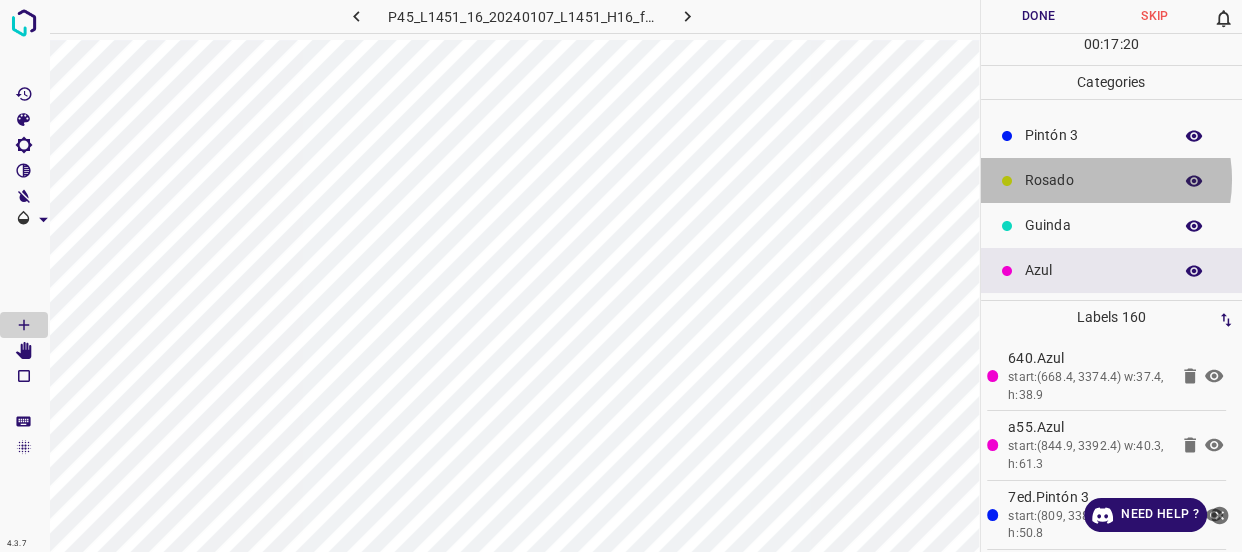 click on "Rosado" at bounding box center (1093, 180) 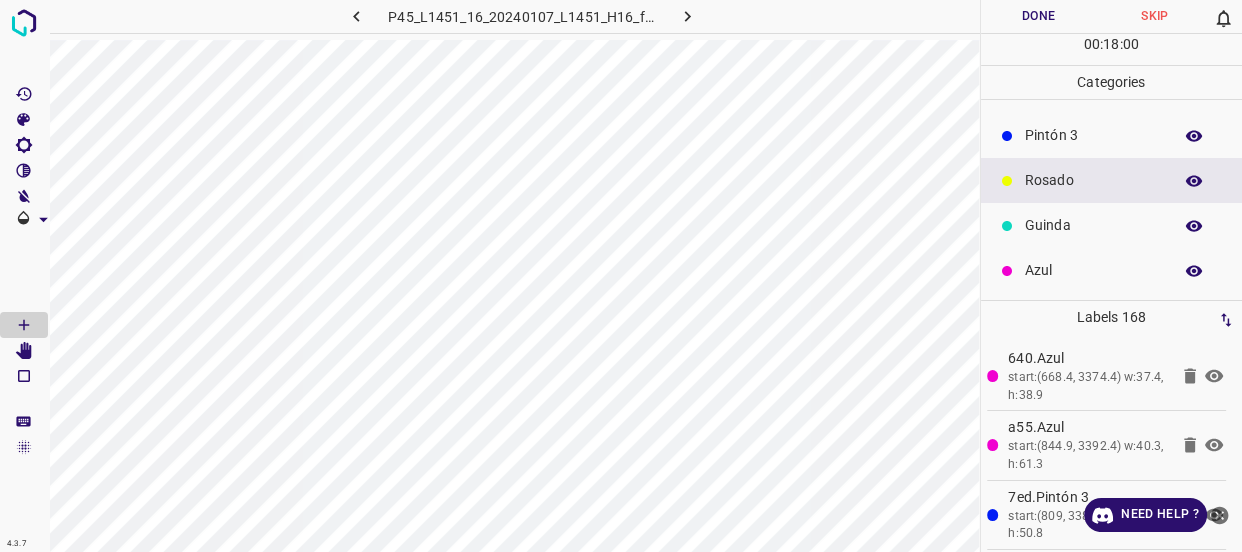 click 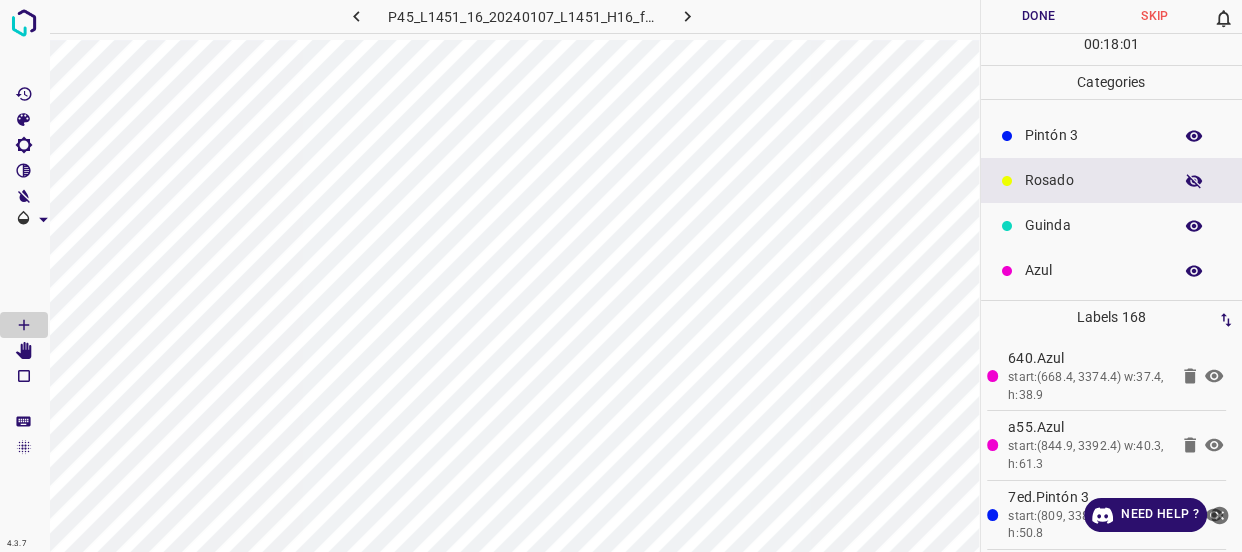 click 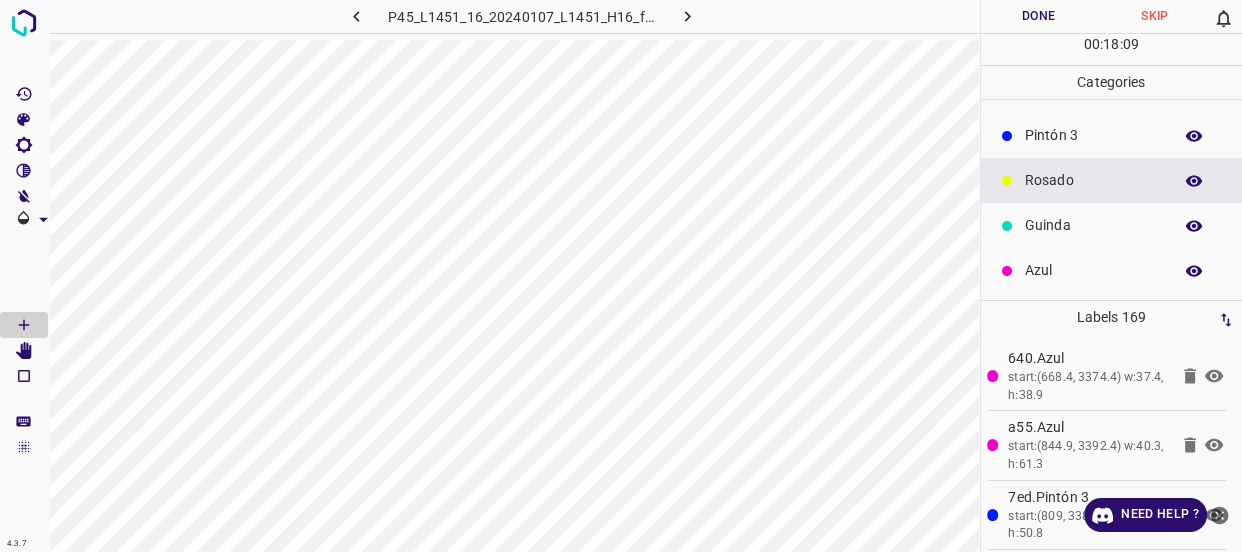 click on "Pintón 3" at bounding box center (1093, 135) 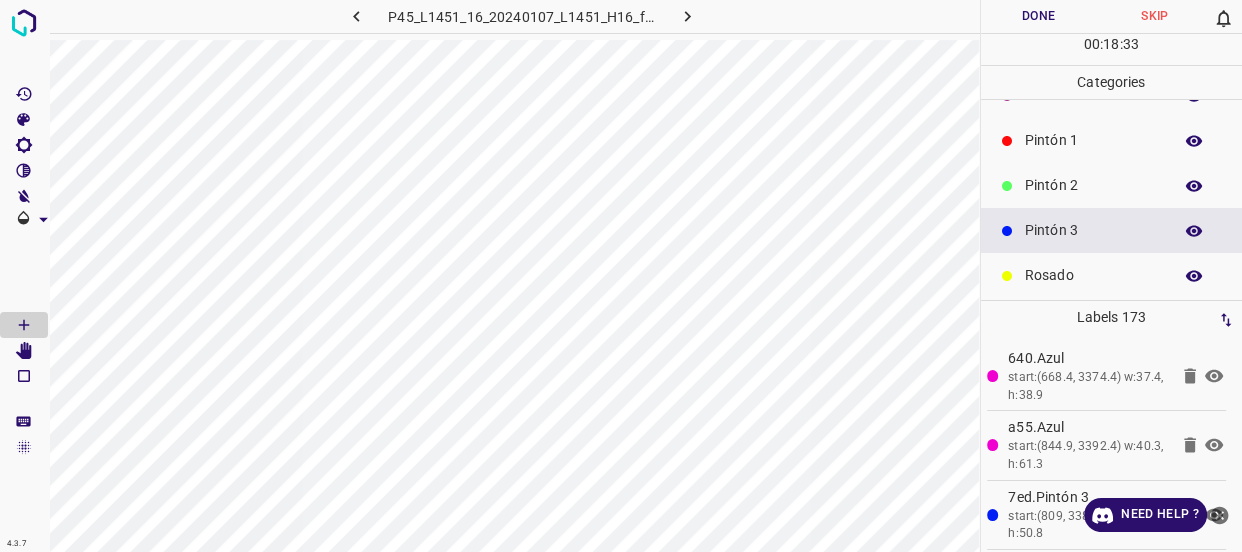 scroll, scrollTop: 0, scrollLeft: 0, axis: both 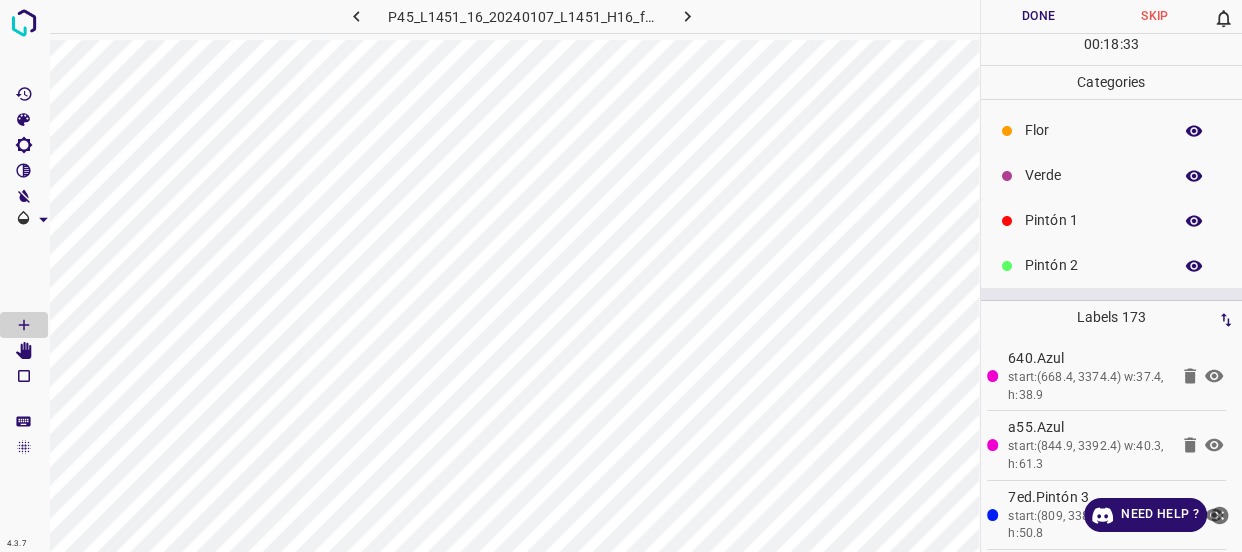 click on "Verde" at bounding box center [1093, 175] 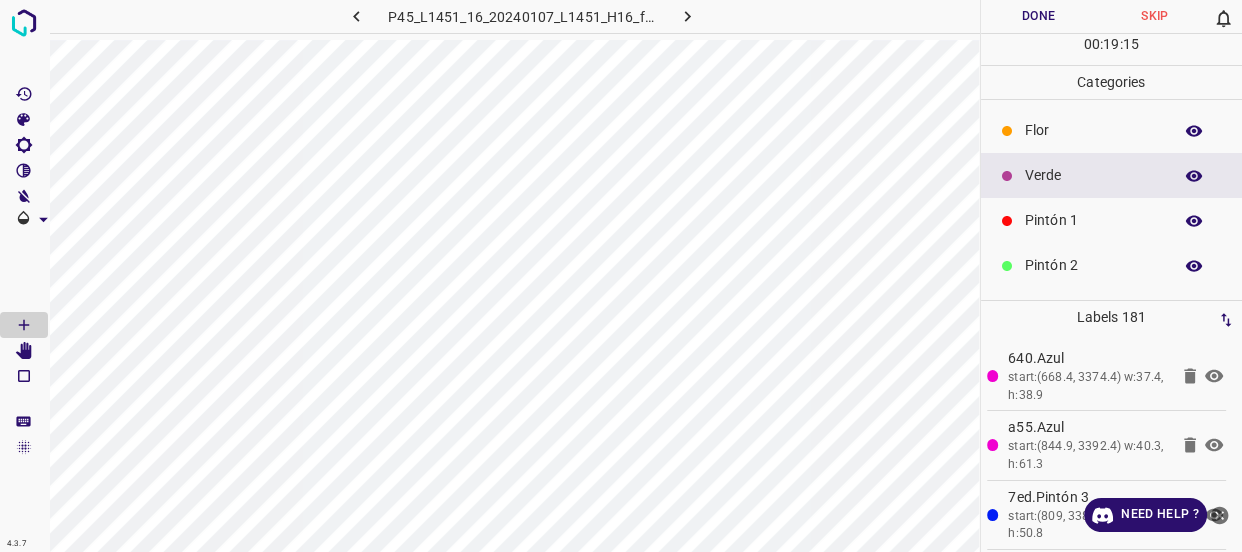 click 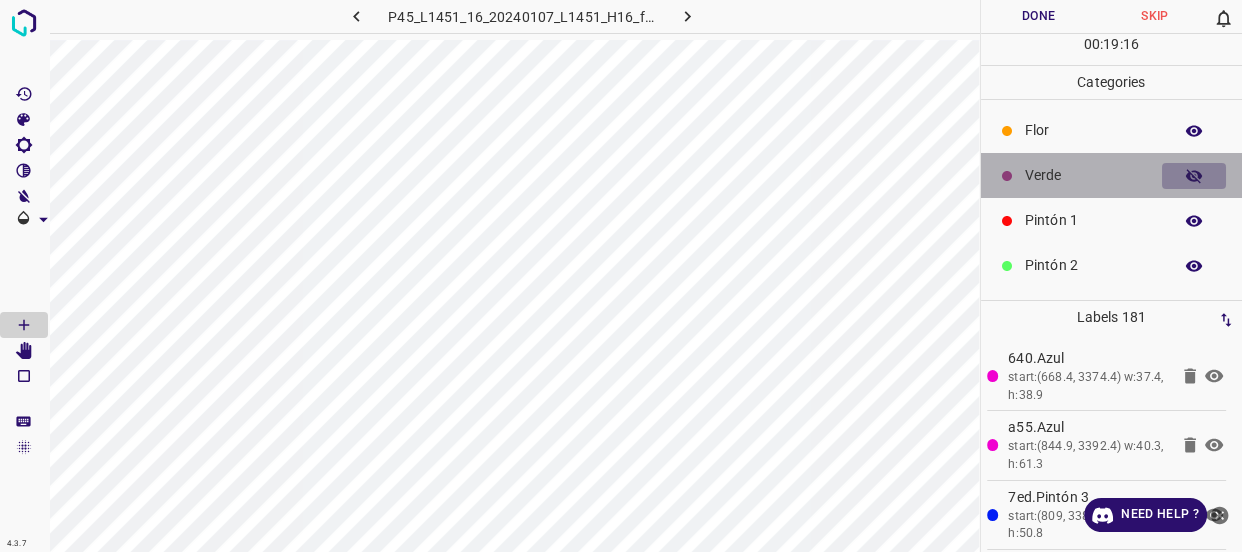 click 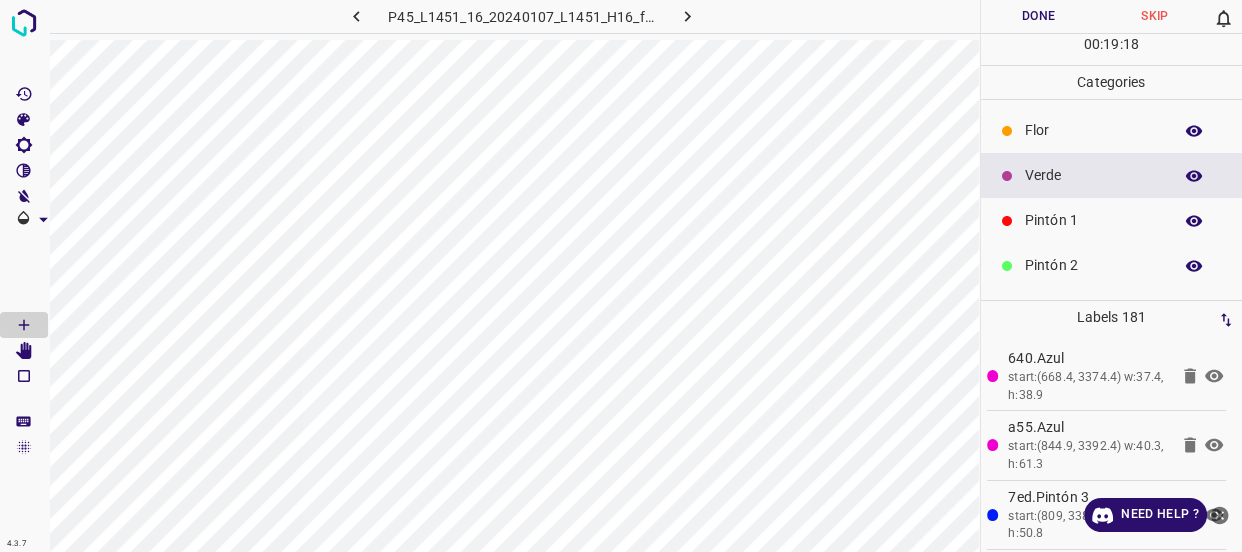 click on "Flor" at bounding box center [1093, 130] 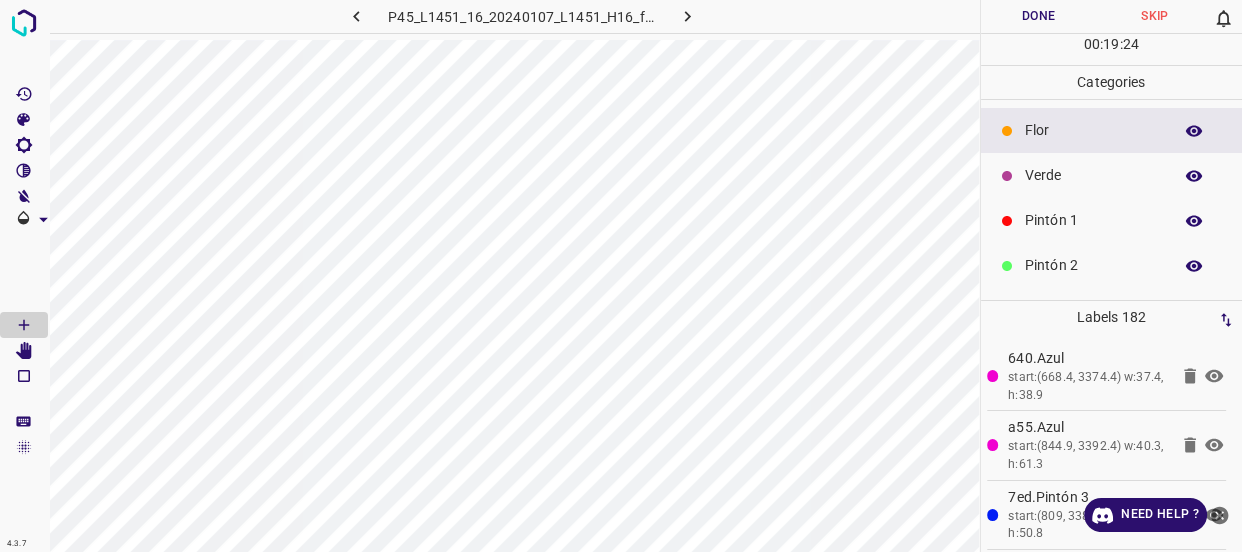 click on "Verde" at bounding box center [1093, 175] 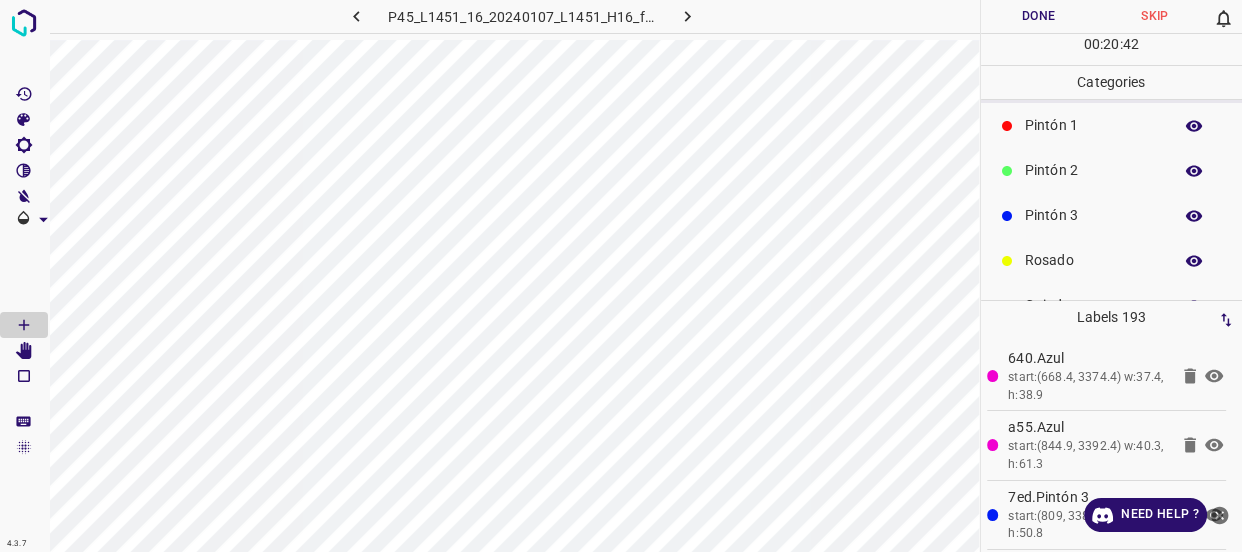 scroll, scrollTop: 175, scrollLeft: 0, axis: vertical 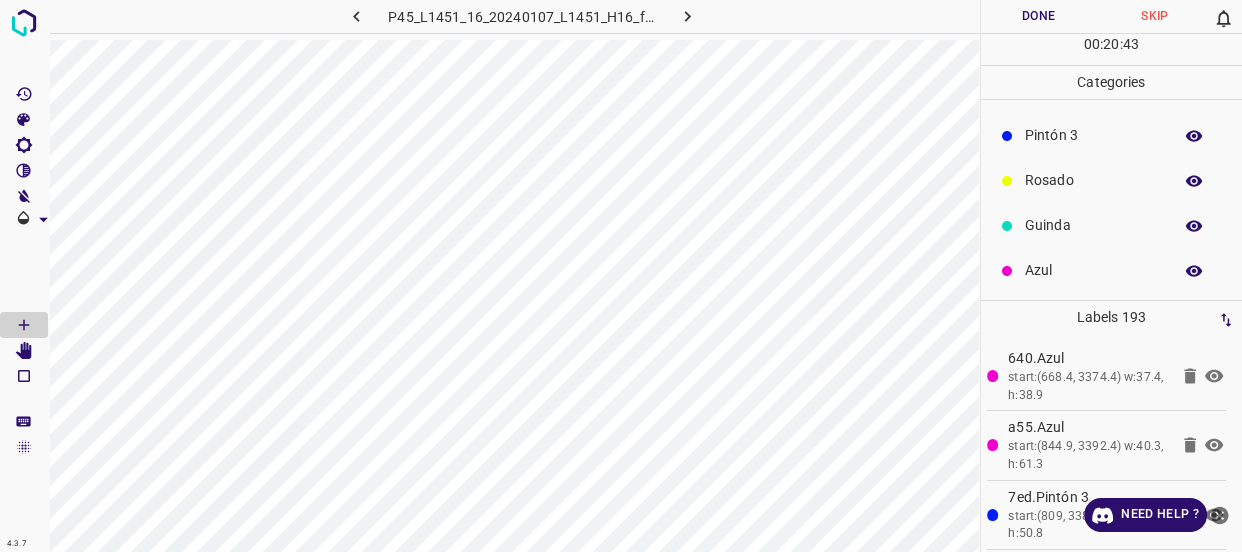 click on "Azul" at bounding box center [1093, 270] 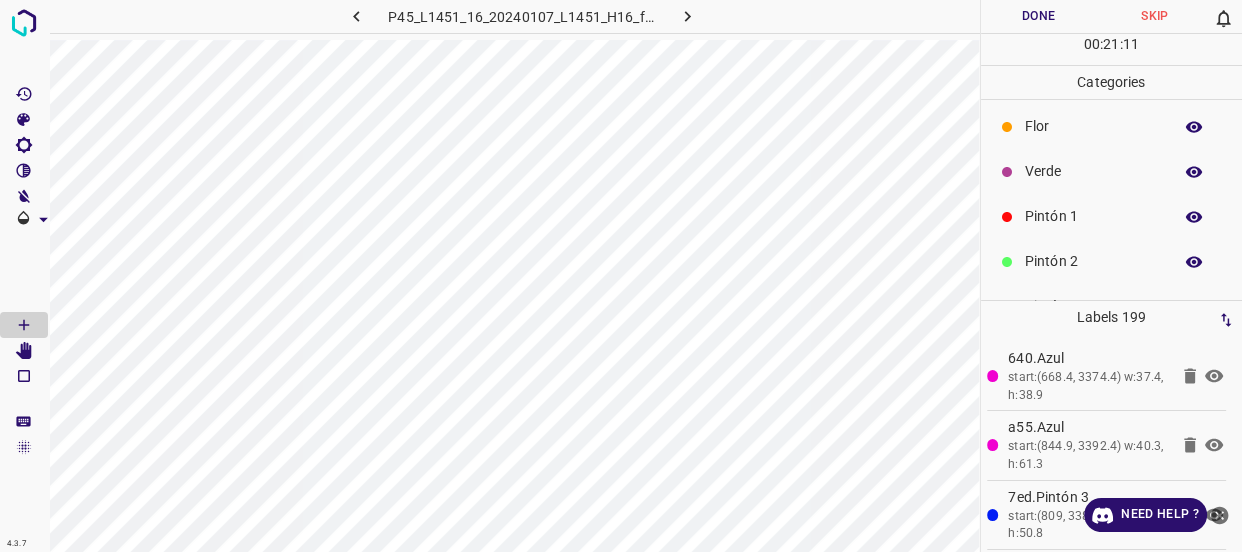 scroll, scrollTop: 0, scrollLeft: 0, axis: both 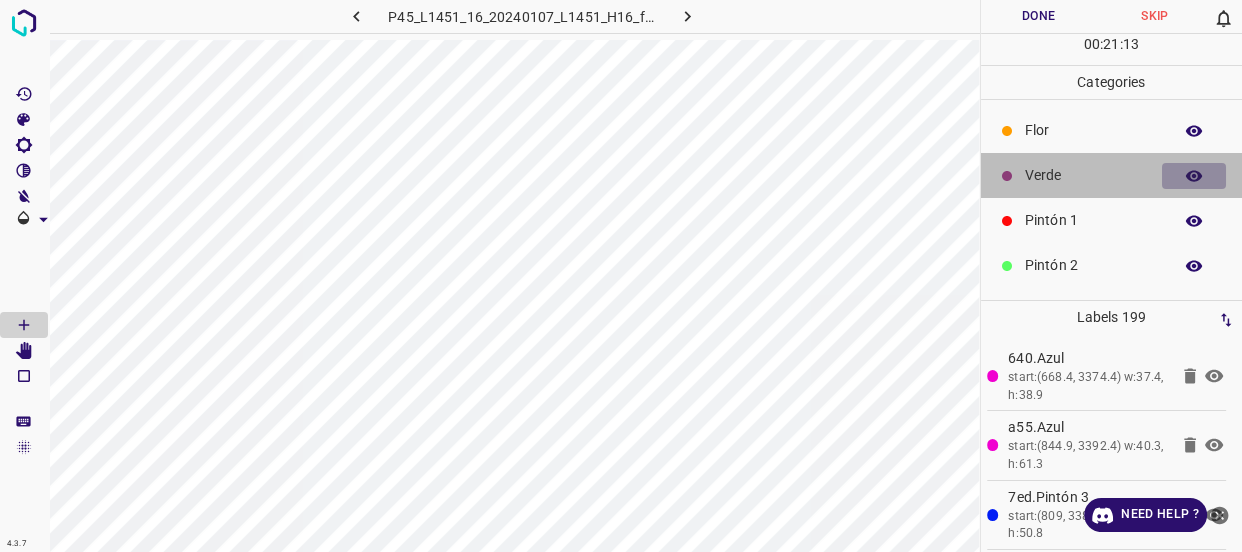 click 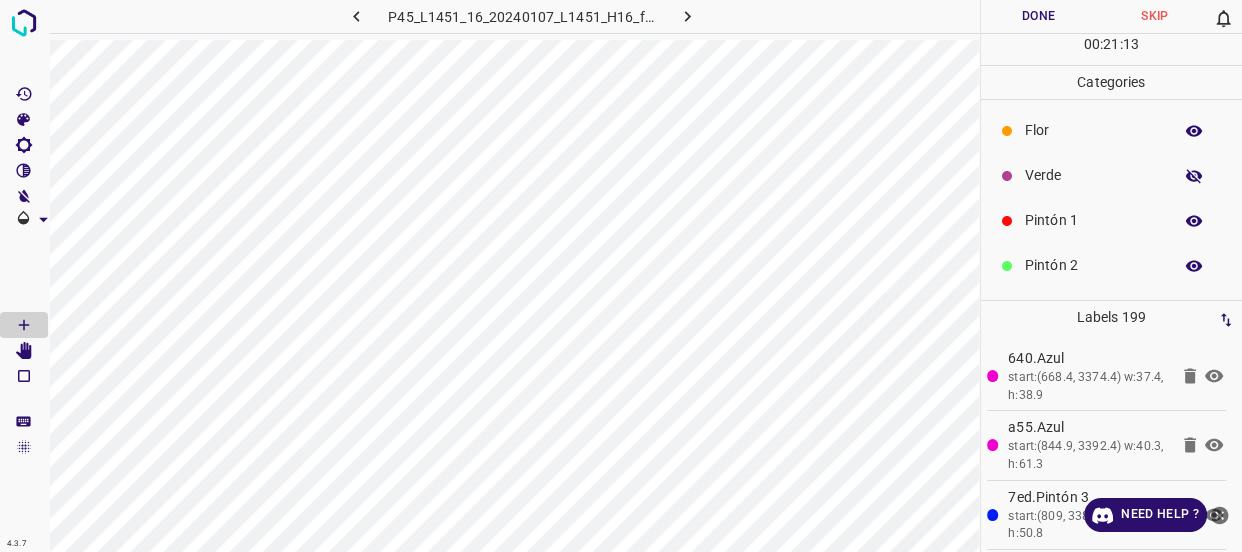 click 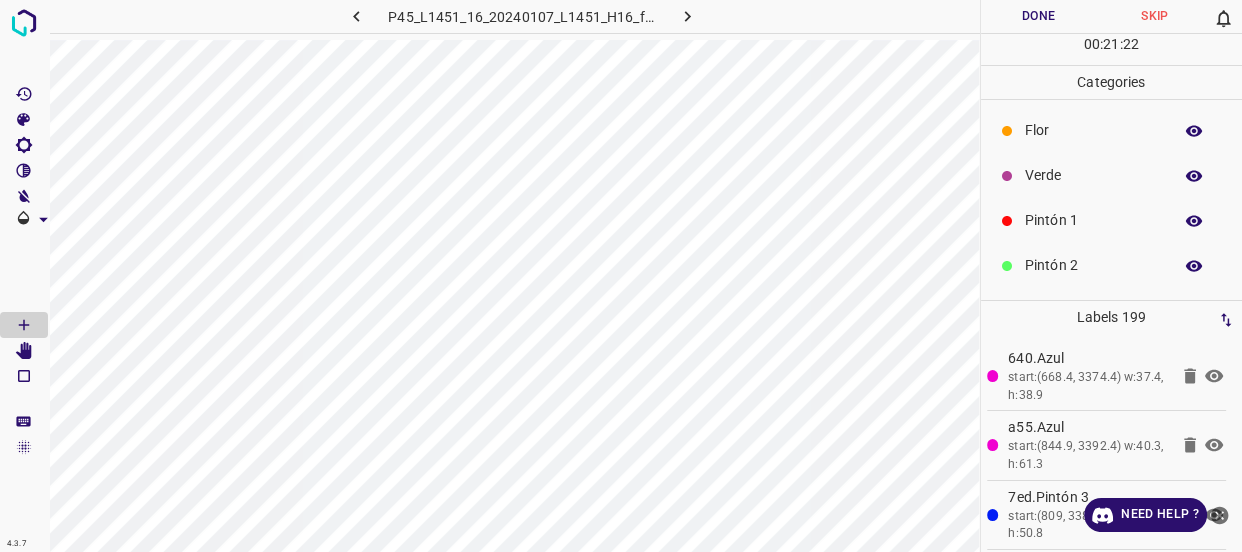 click on "Verde" at bounding box center (1112, 175) 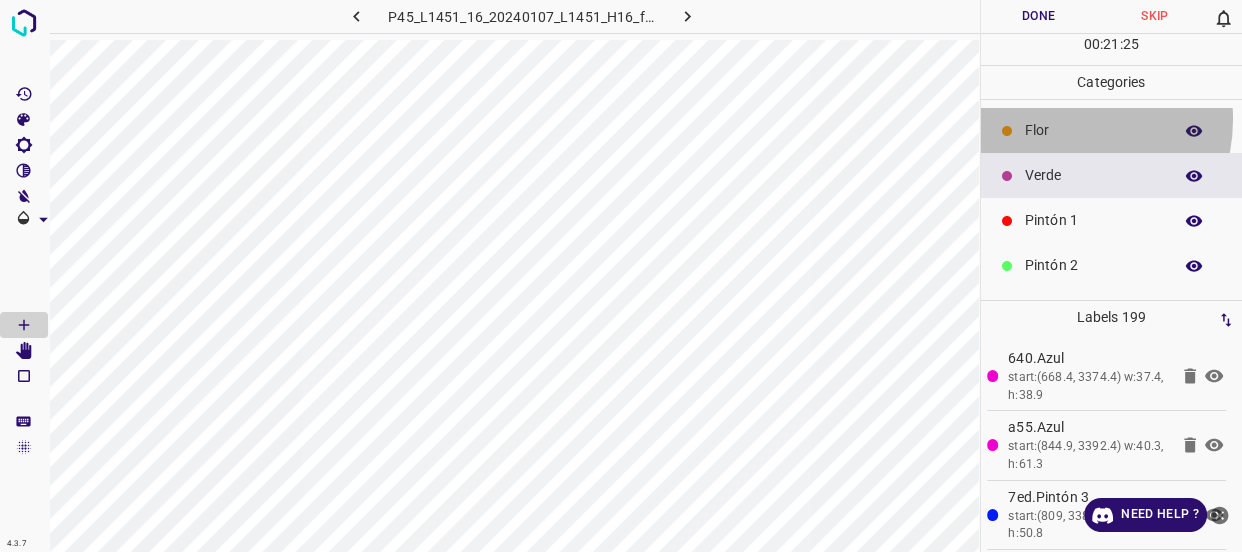 click on "Flor" at bounding box center [1112, 130] 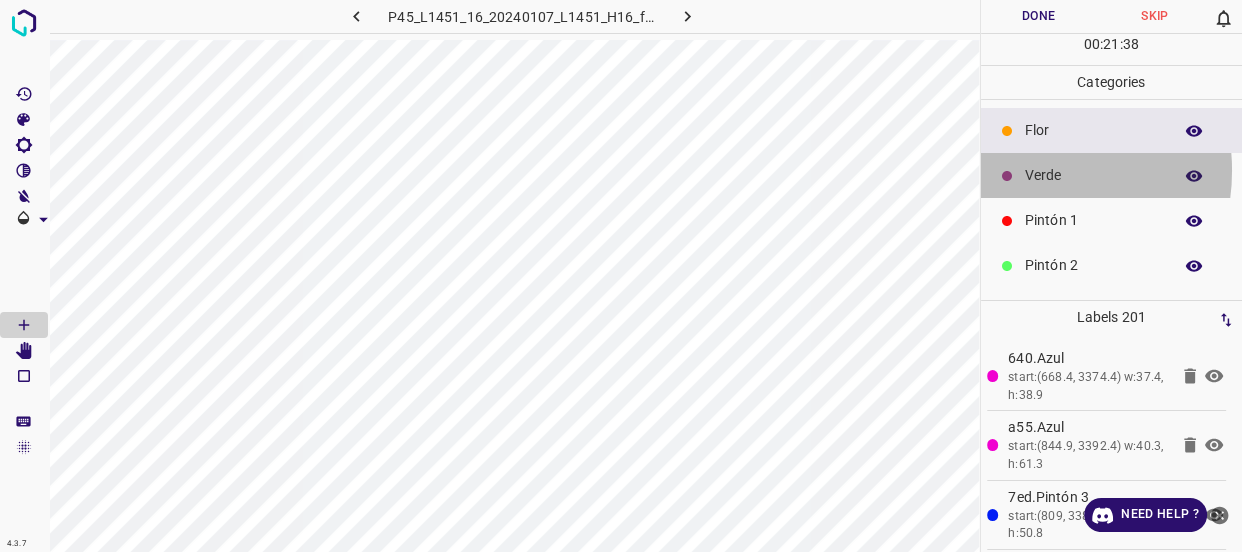 click on "Verde" at bounding box center [1093, 175] 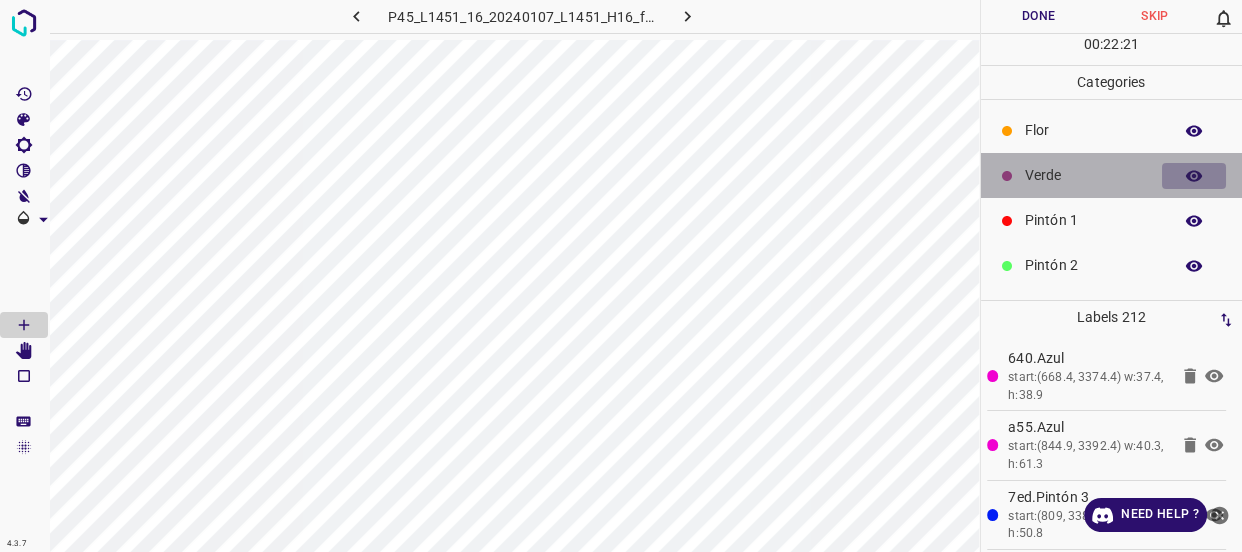 click at bounding box center [1194, 176] 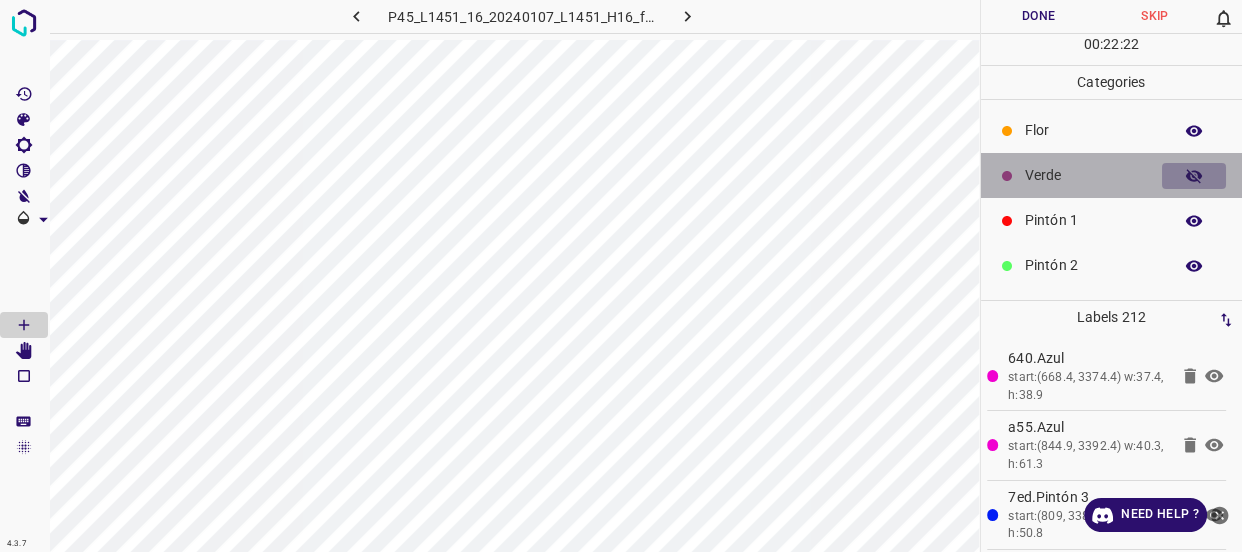 click at bounding box center (1194, 176) 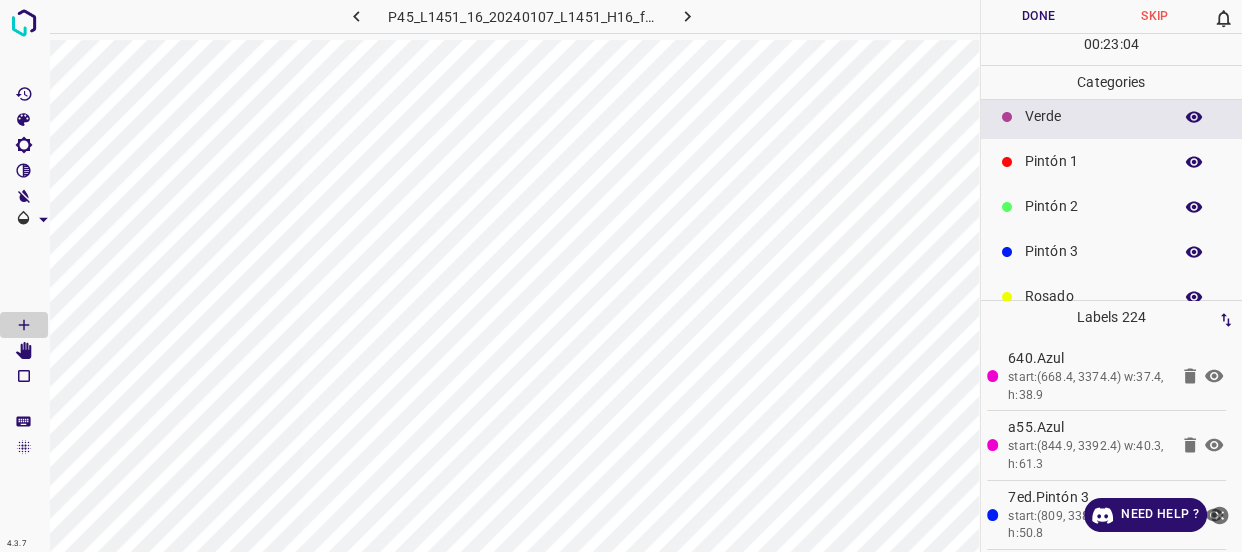 scroll, scrollTop: 90, scrollLeft: 0, axis: vertical 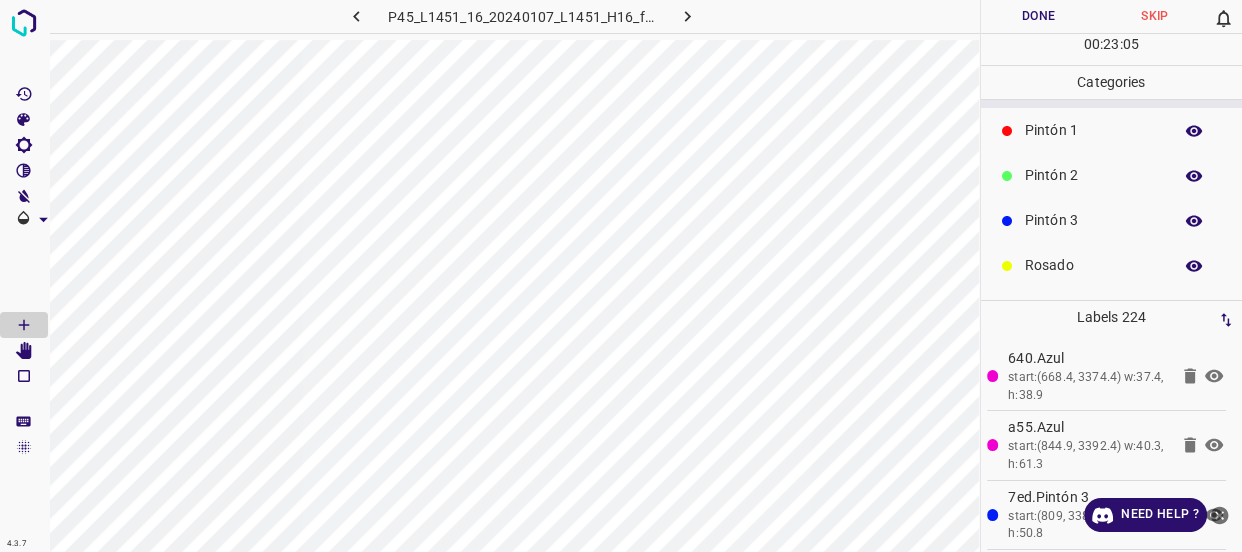 click on "Rosado" at bounding box center [1093, 265] 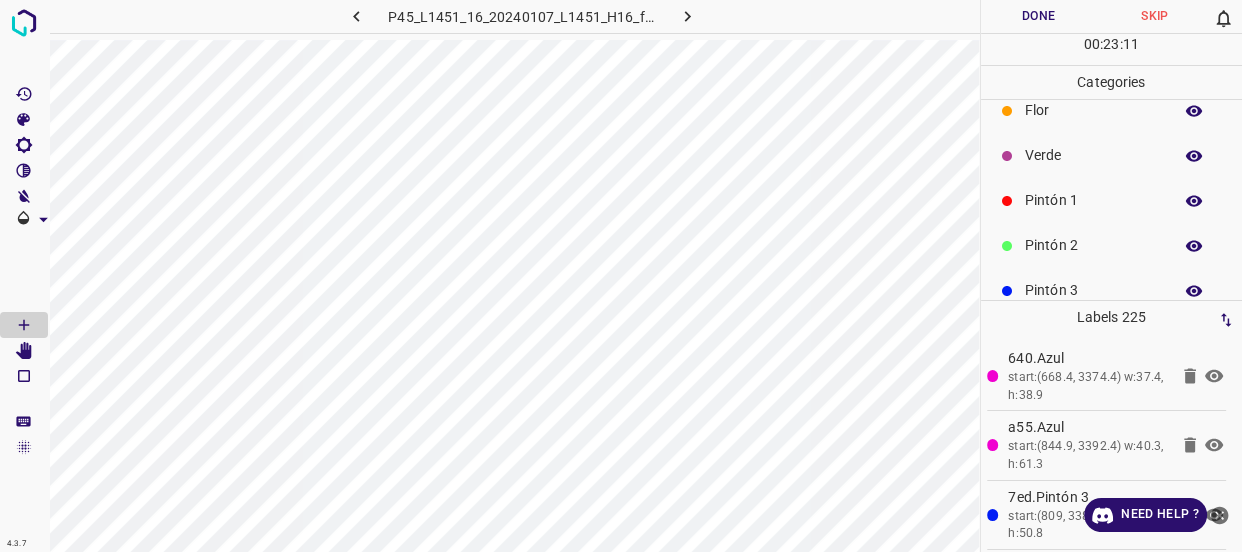 scroll, scrollTop: 0, scrollLeft: 0, axis: both 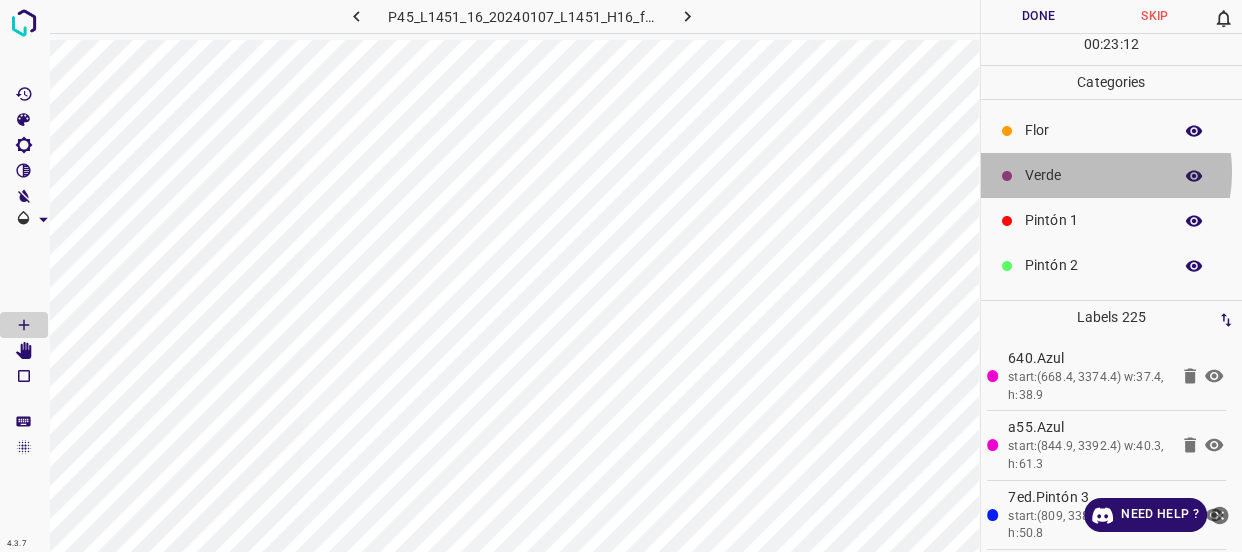 click on "Verde" at bounding box center [1093, 175] 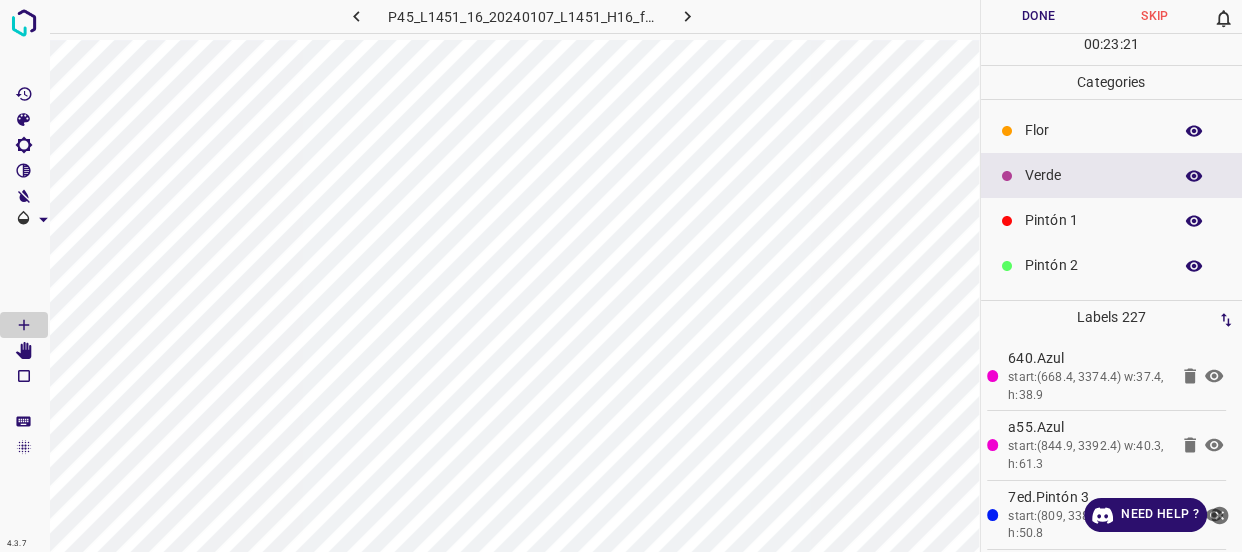 click at bounding box center (1194, 176) 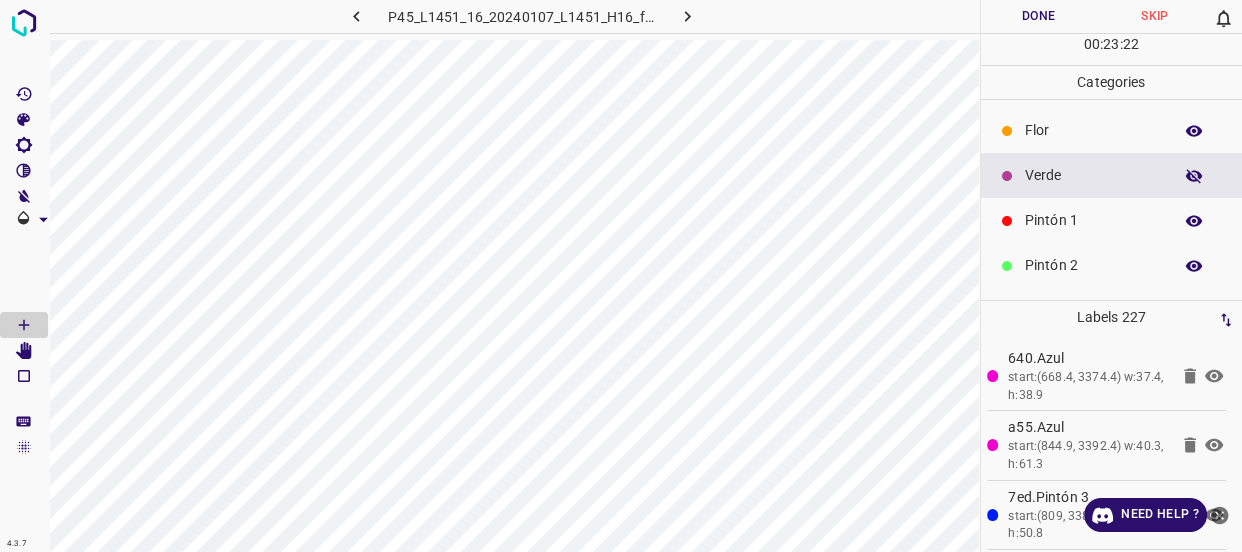 click at bounding box center [1194, 176] 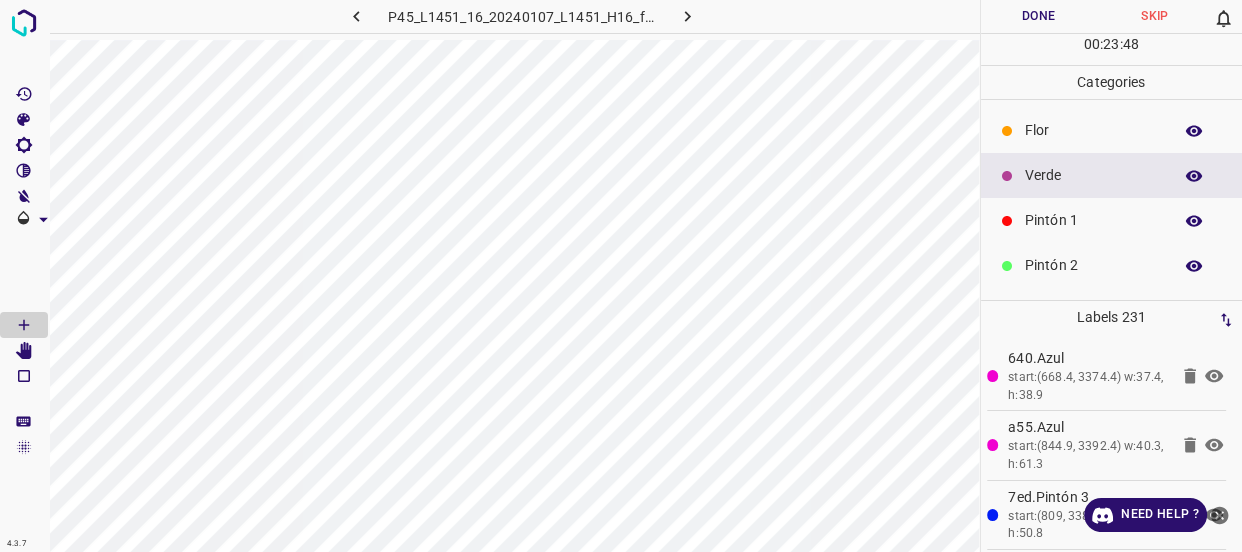 scroll, scrollTop: 175, scrollLeft: 0, axis: vertical 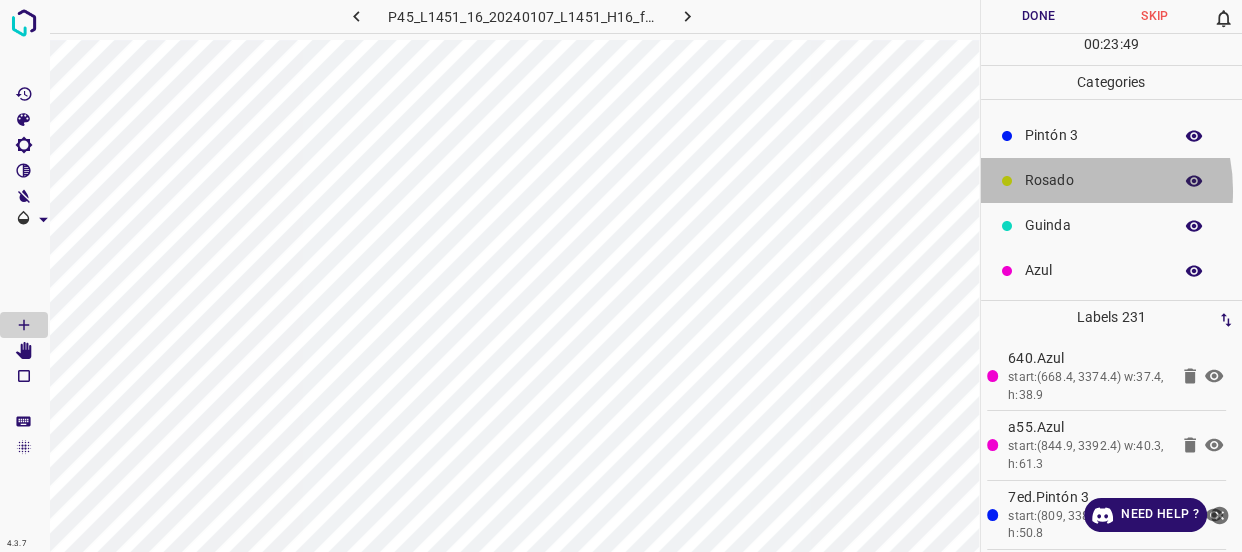 click on "Rosado" at bounding box center [1112, 180] 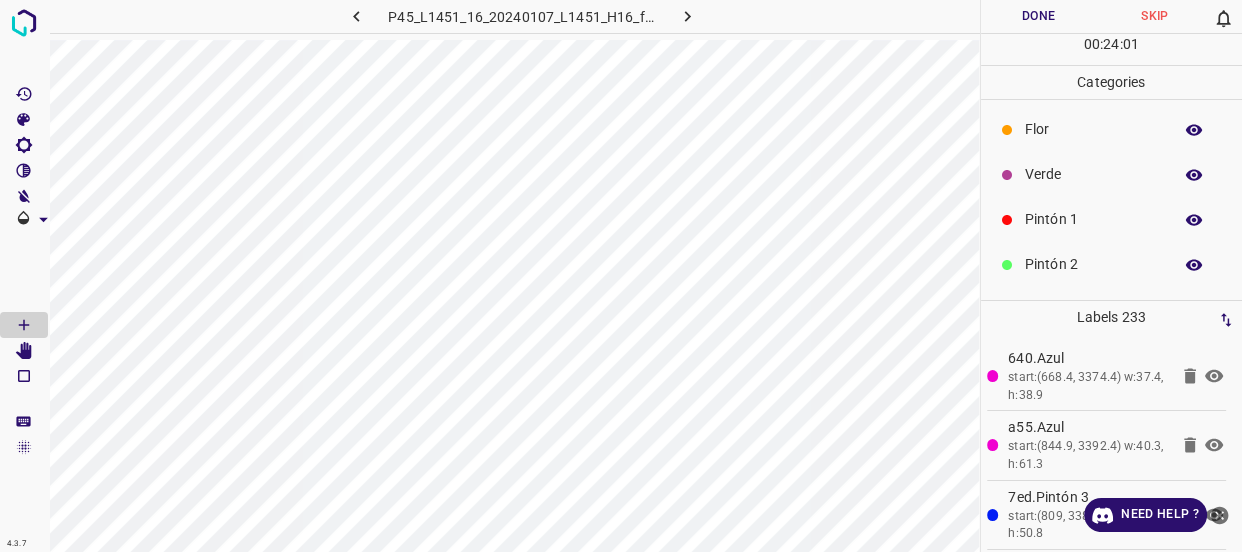 scroll, scrollTop: 0, scrollLeft: 0, axis: both 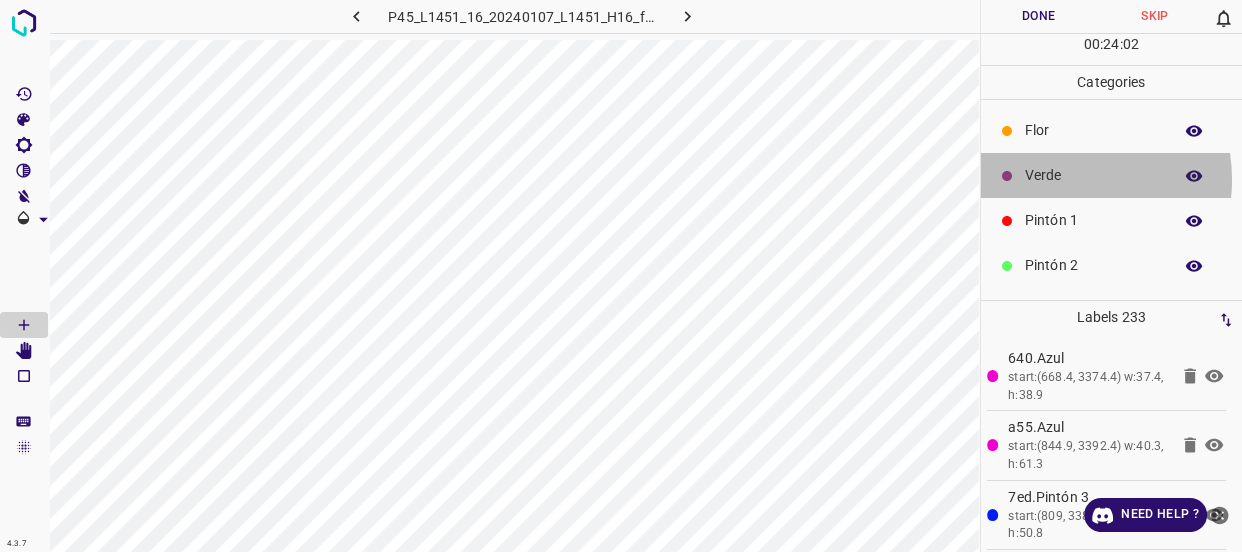 click on "Verde" at bounding box center [1093, 175] 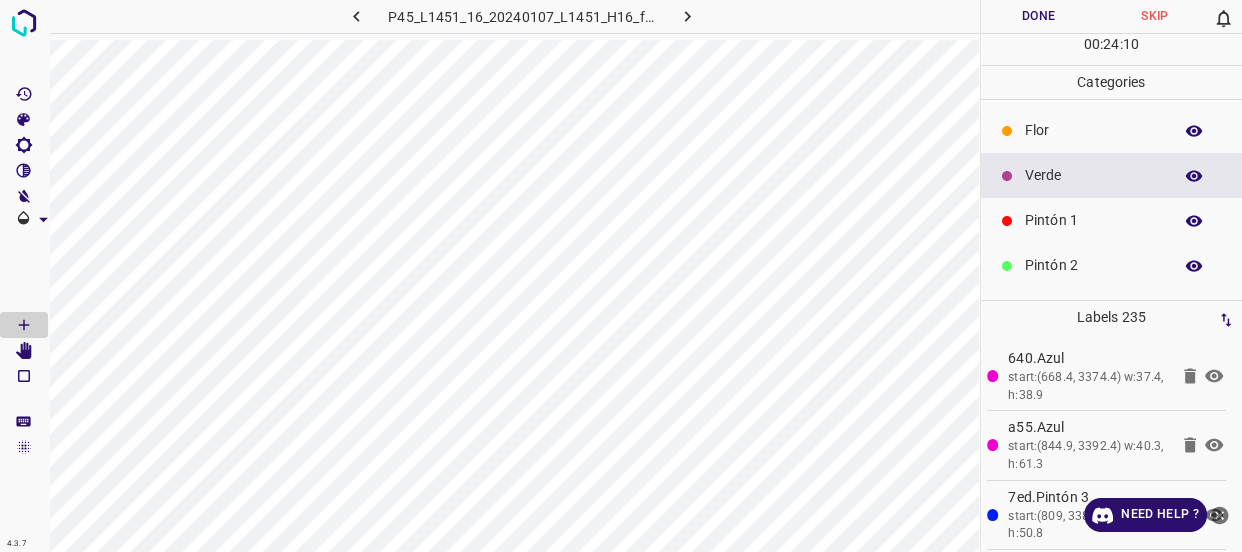 scroll, scrollTop: 175, scrollLeft: 0, axis: vertical 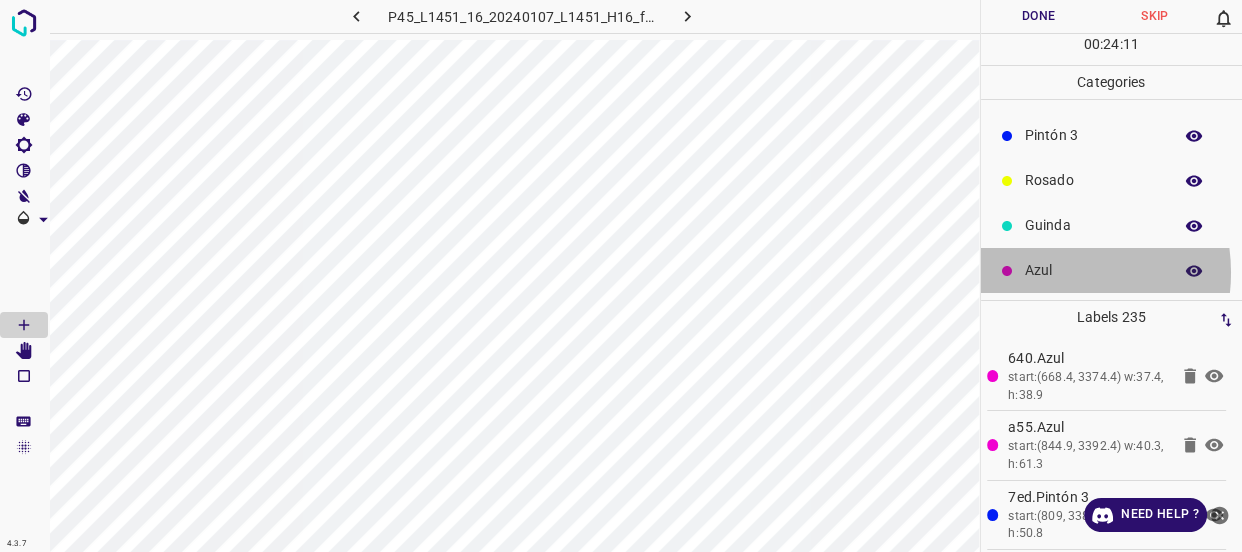 click on "Azul" at bounding box center [1093, 270] 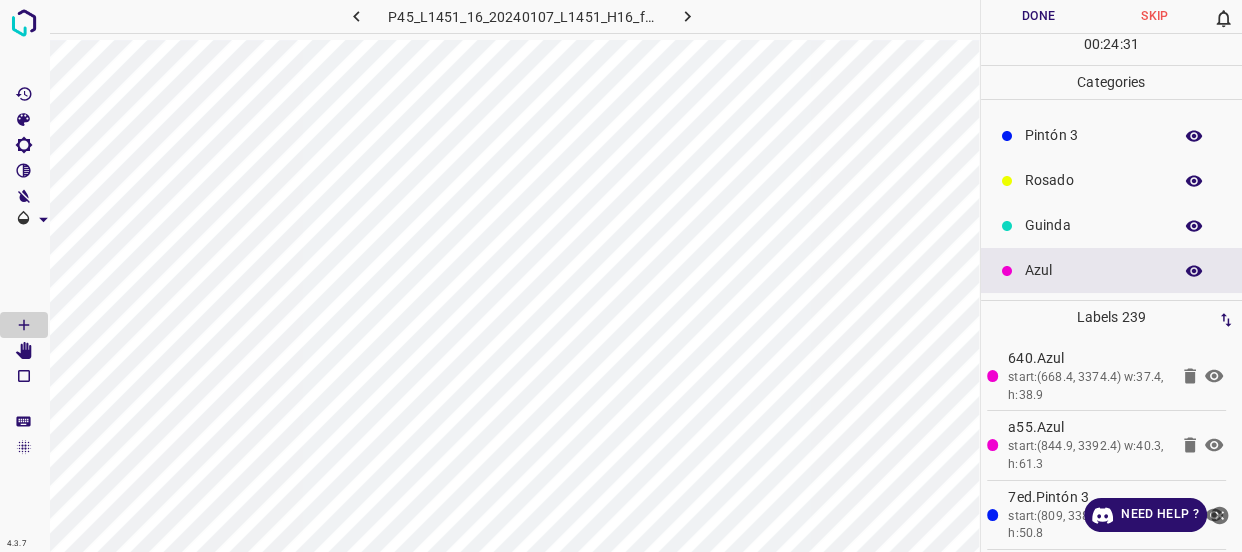 click on "Rosado" at bounding box center (1093, 180) 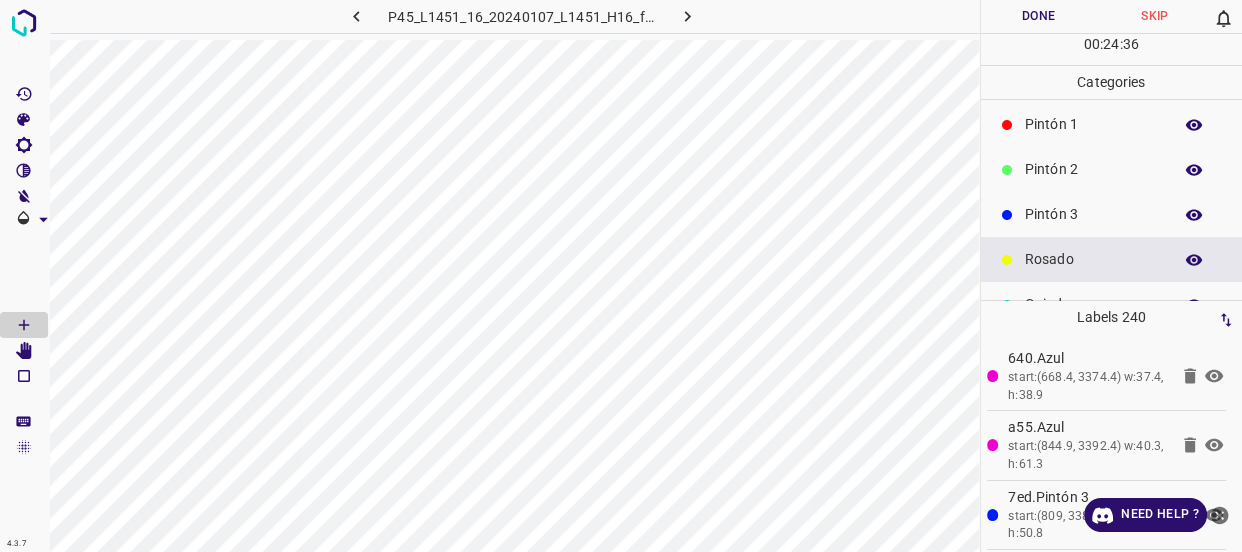 scroll, scrollTop: 0, scrollLeft: 0, axis: both 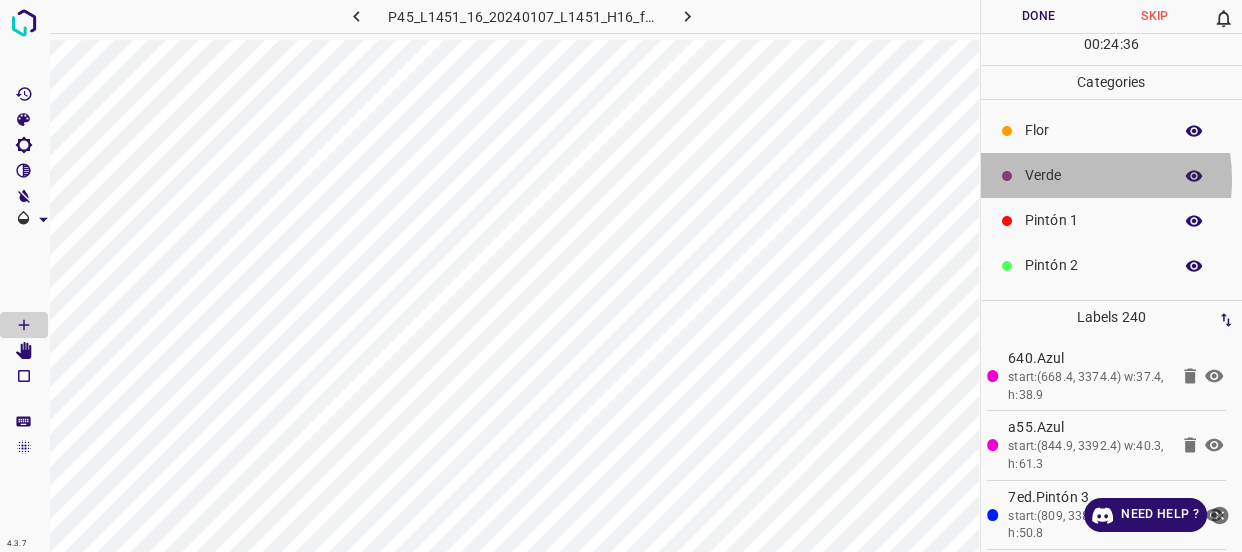 click on "Verde" at bounding box center [1093, 175] 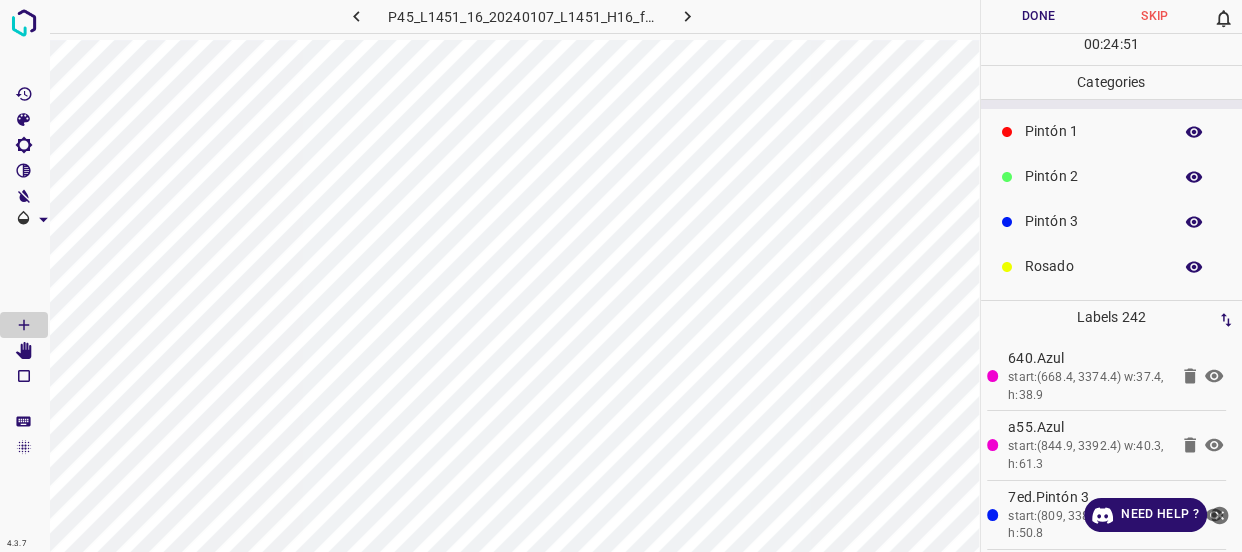 scroll, scrollTop: 175, scrollLeft: 0, axis: vertical 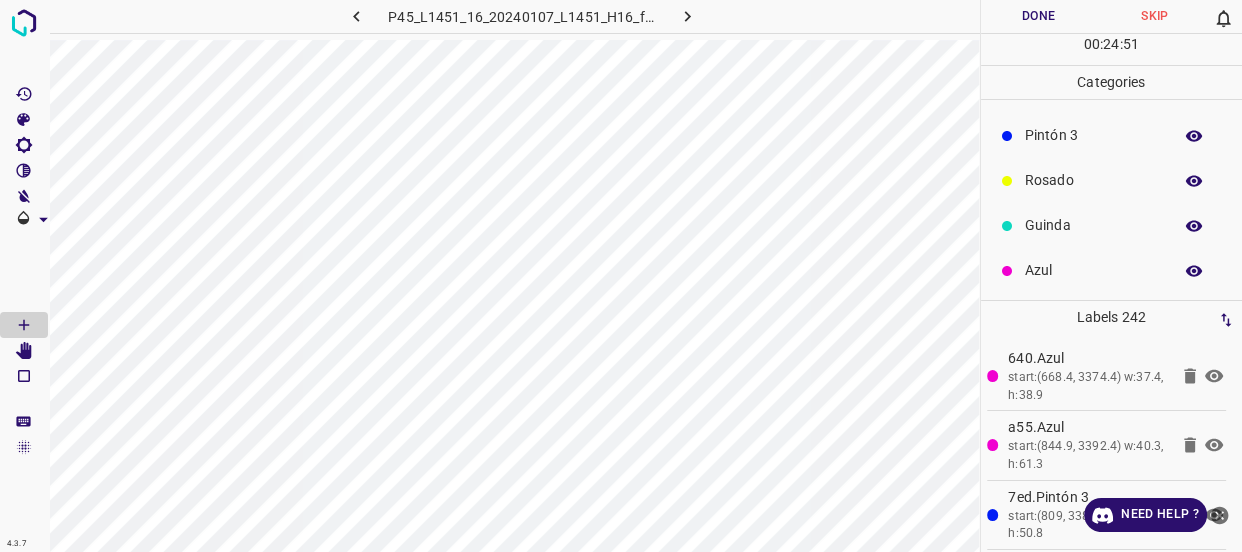 click on "Azul" at bounding box center (1093, 270) 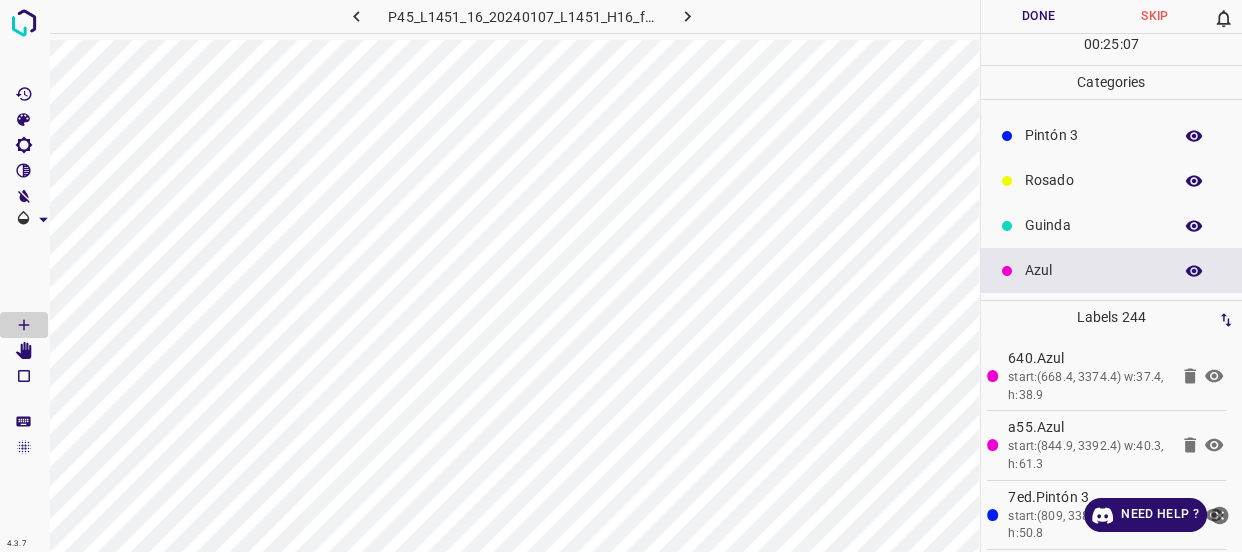 click on "Guinda" at bounding box center (1093, 225) 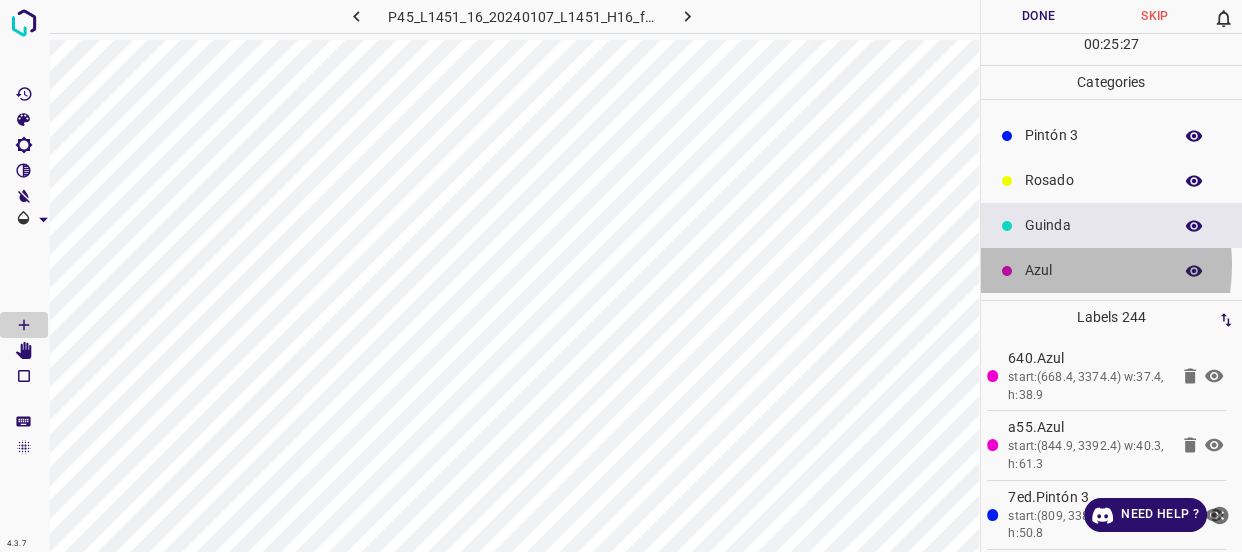 click on "Azul" at bounding box center [1093, 270] 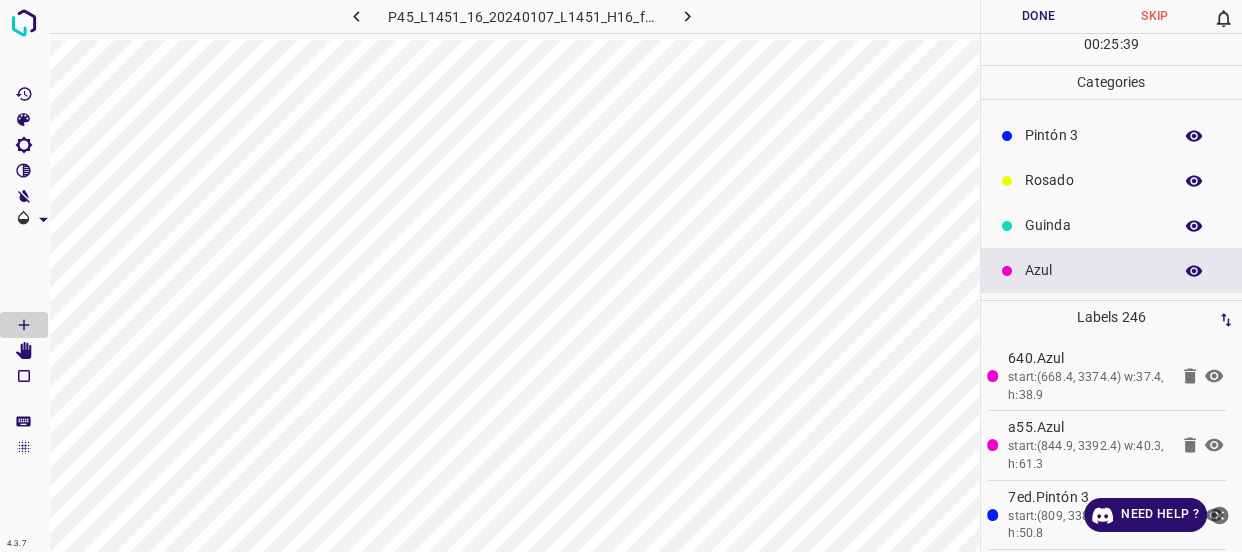 click on "Guinda" at bounding box center (1093, 225) 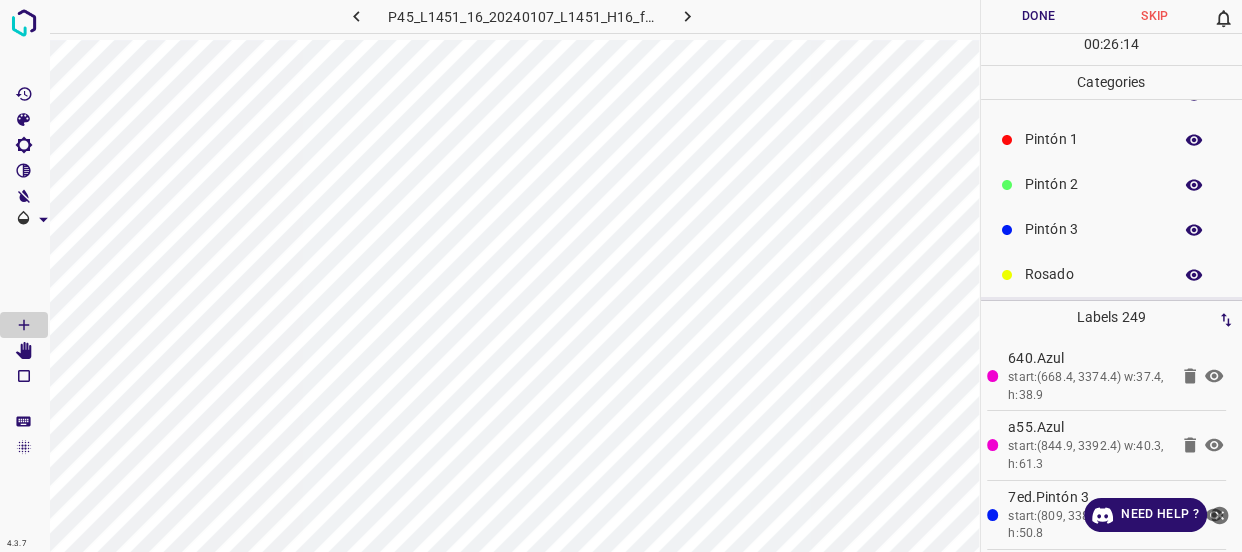 scroll, scrollTop: 0, scrollLeft: 0, axis: both 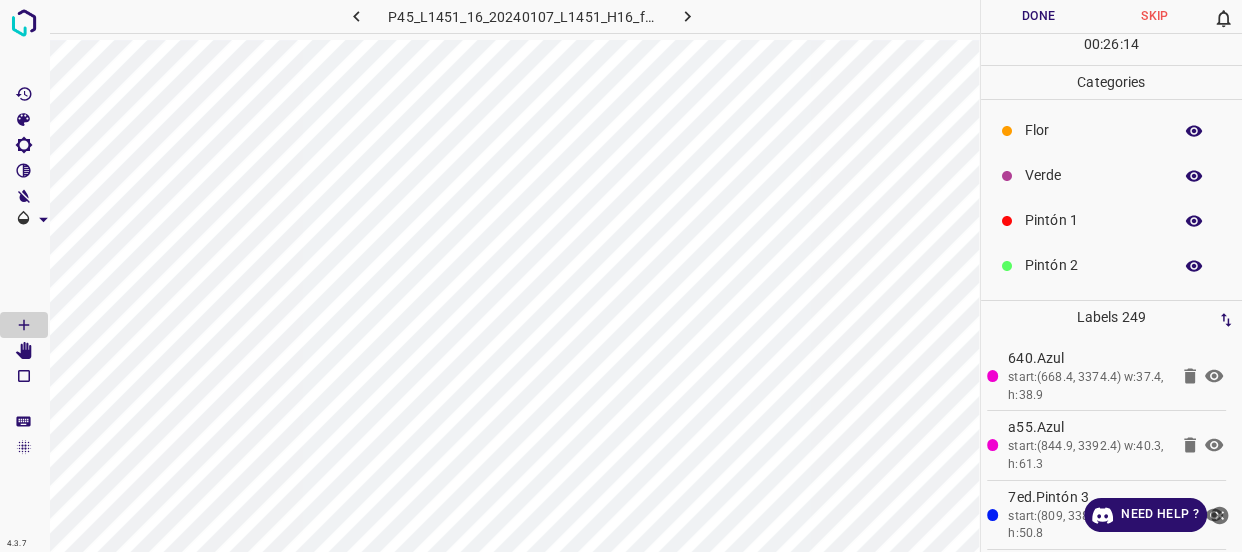 drag, startPoint x: 1050, startPoint y: 173, endPoint x: 995, endPoint y: 116, distance: 79.20859 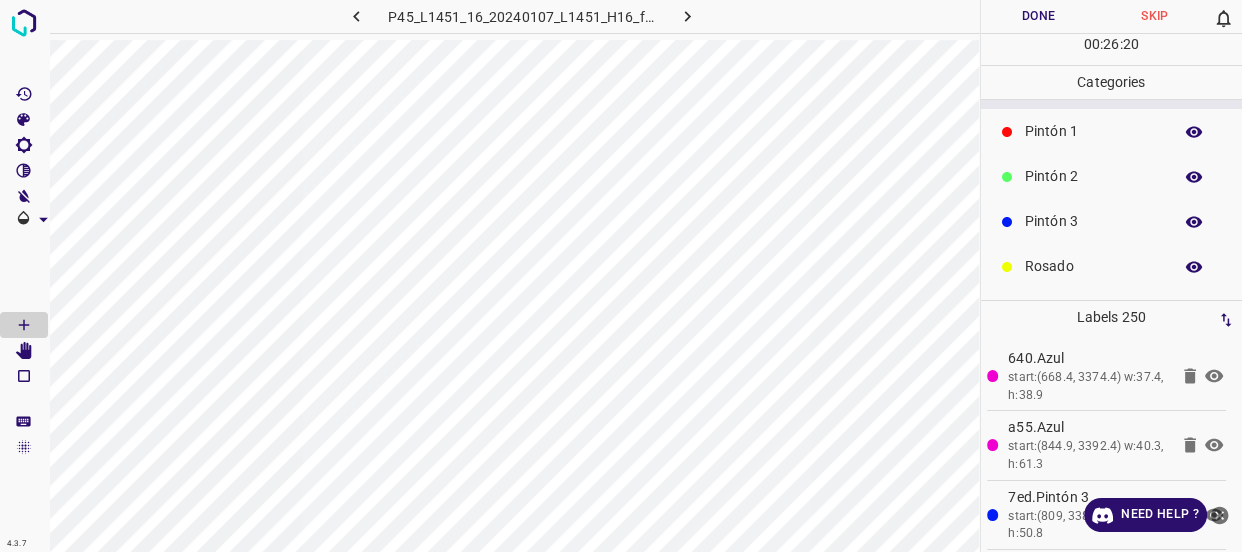 scroll, scrollTop: 175, scrollLeft: 0, axis: vertical 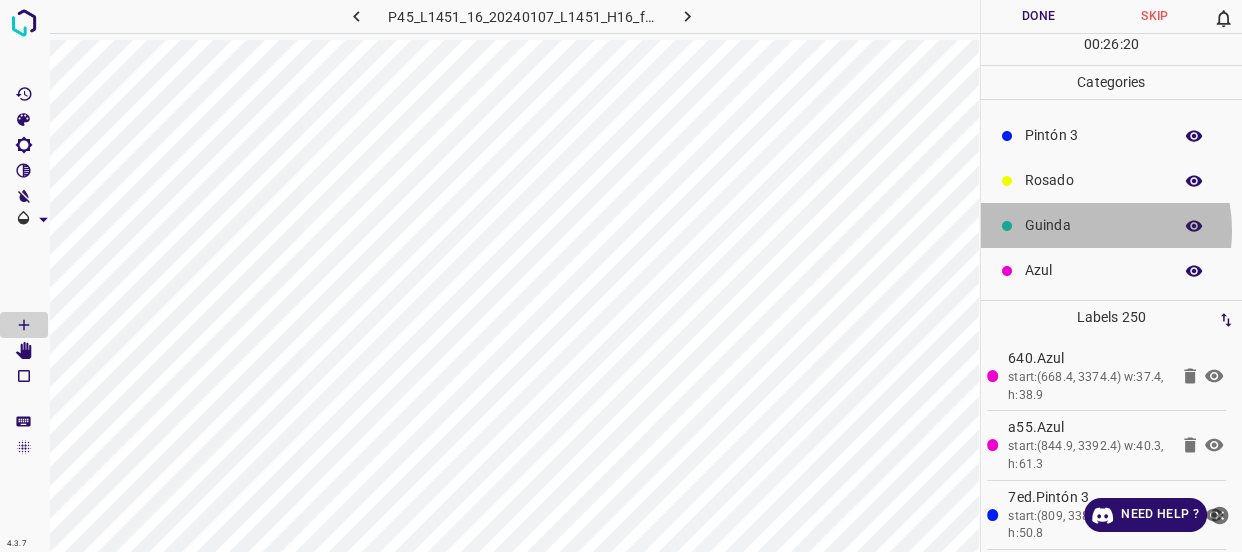 click on "Guinda" at bounding box center (1093, 225) 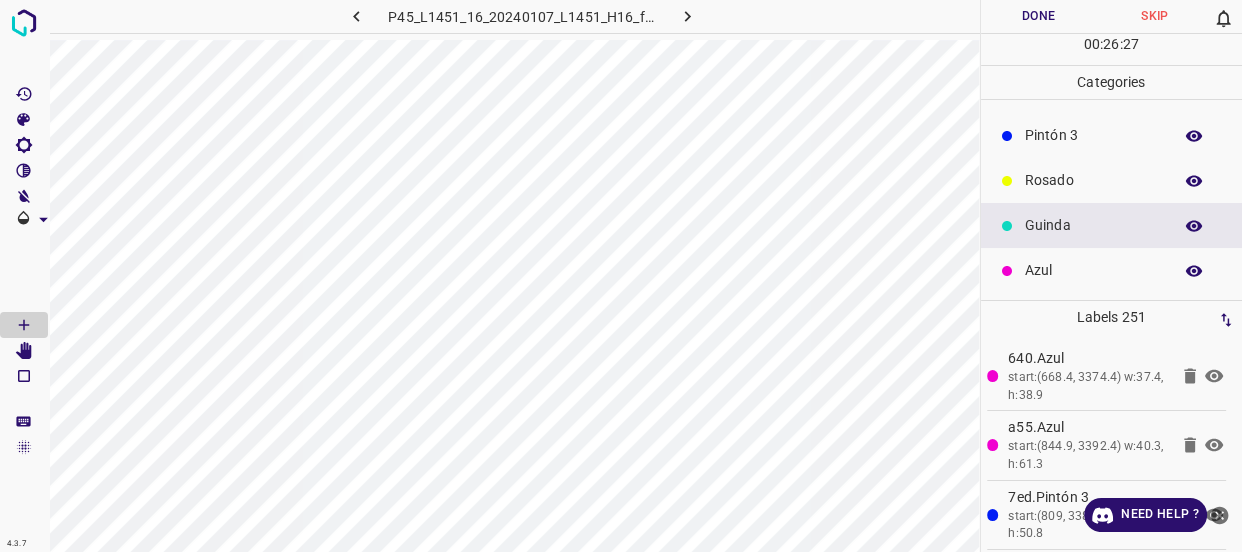scroll, scrollTop: 84, scrollLeft: 0, axis: vertical 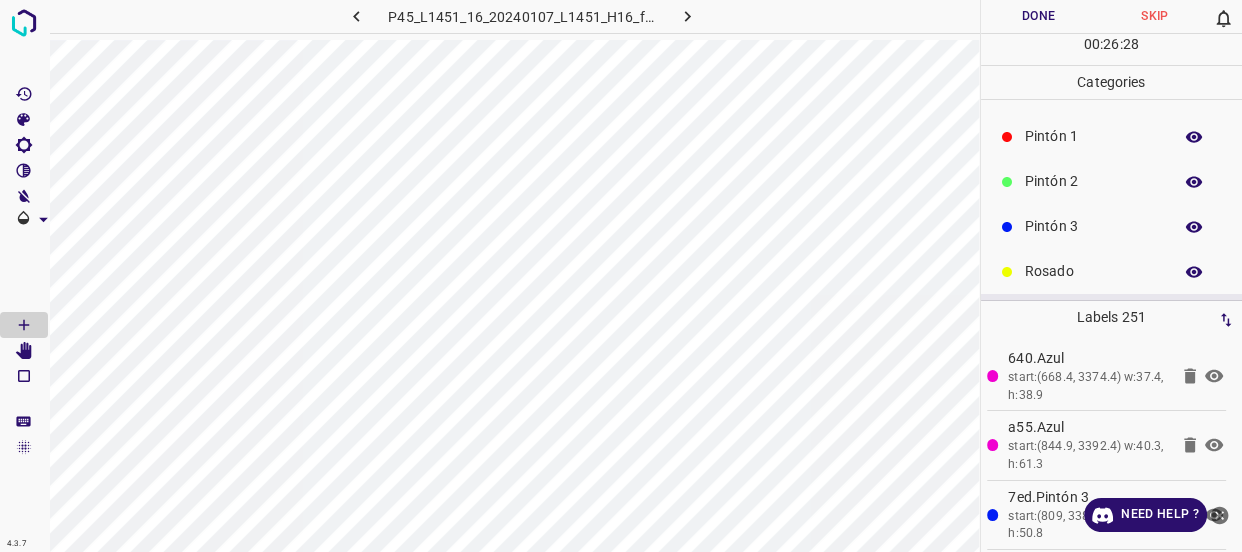 click on "Pintón 3" at bounding box center (1093, 226) 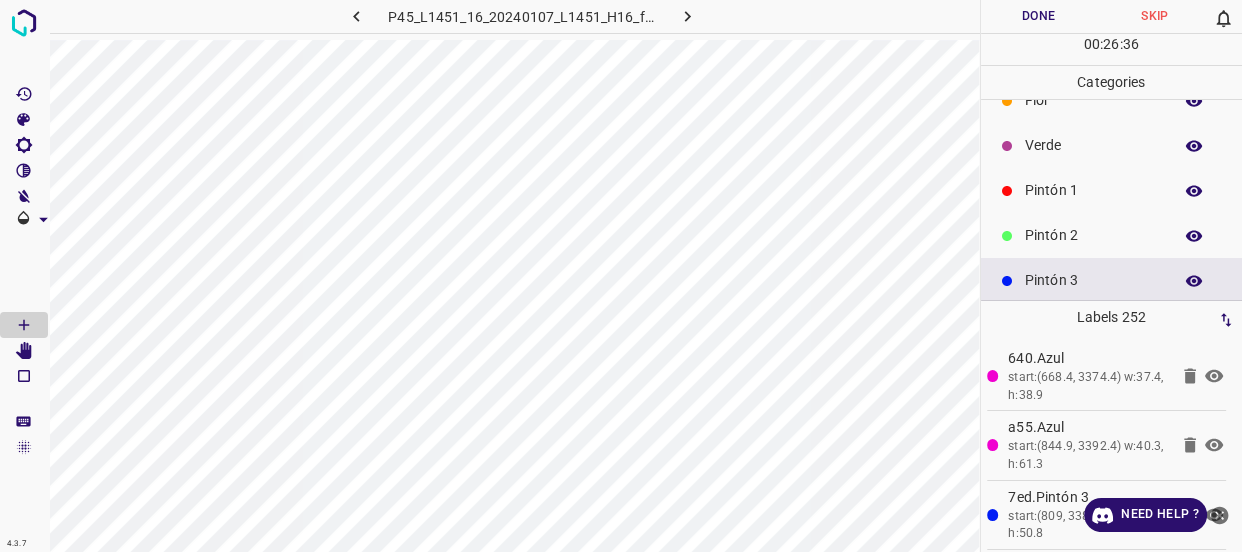 scroll, scrollTop: 0, scrollLeft: 0, axis: both 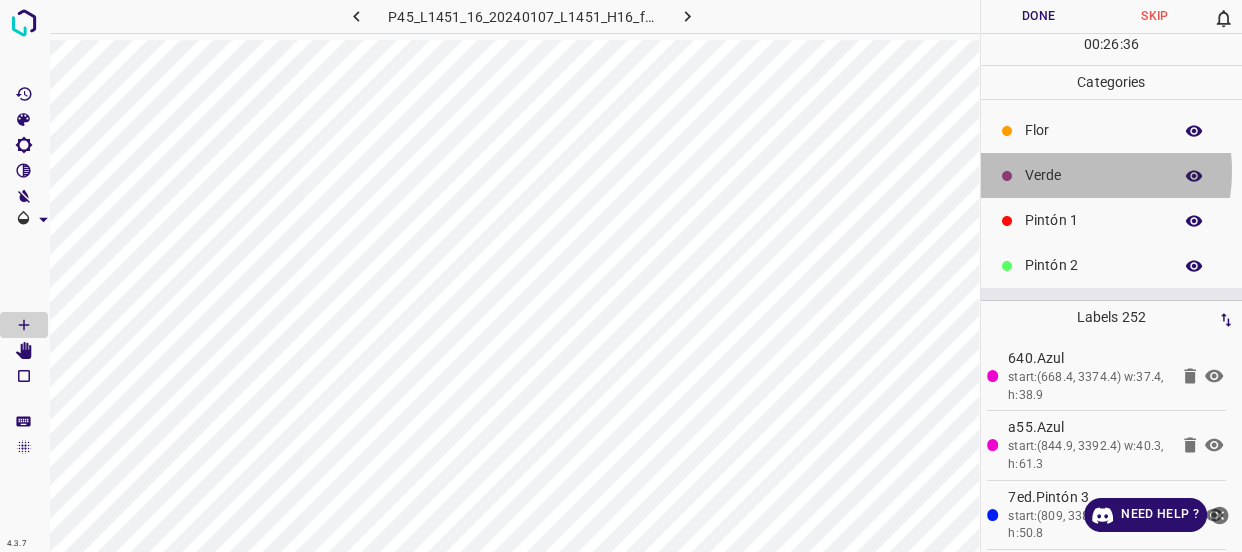 click on "Verde" at bounding box center (1093, 175) 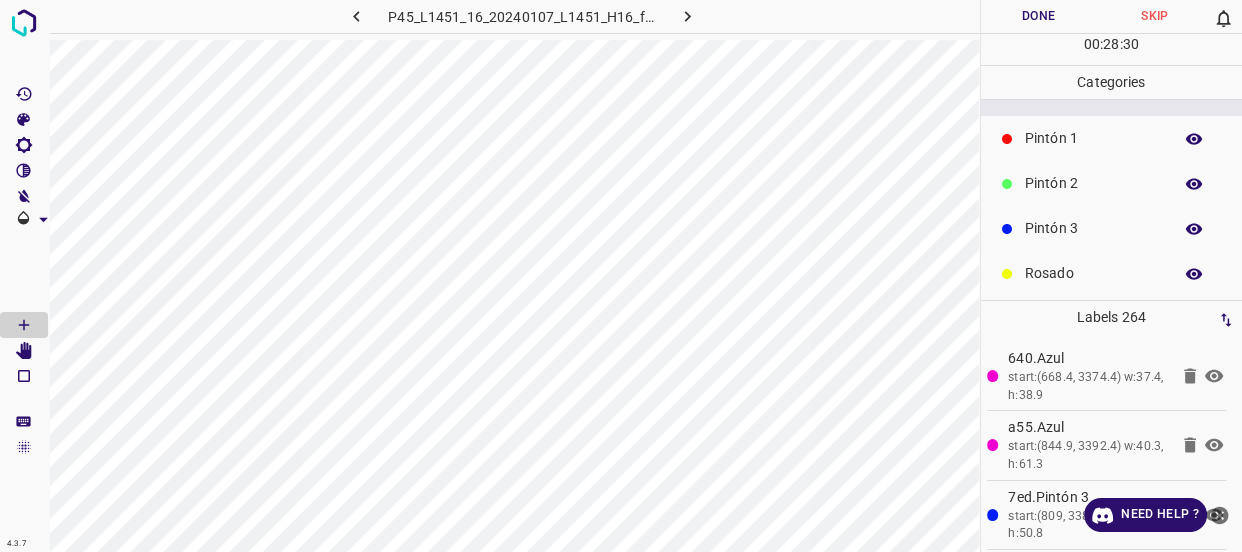 scroll, scrollTop: 175, scrollLeft: 0, axis: vertical 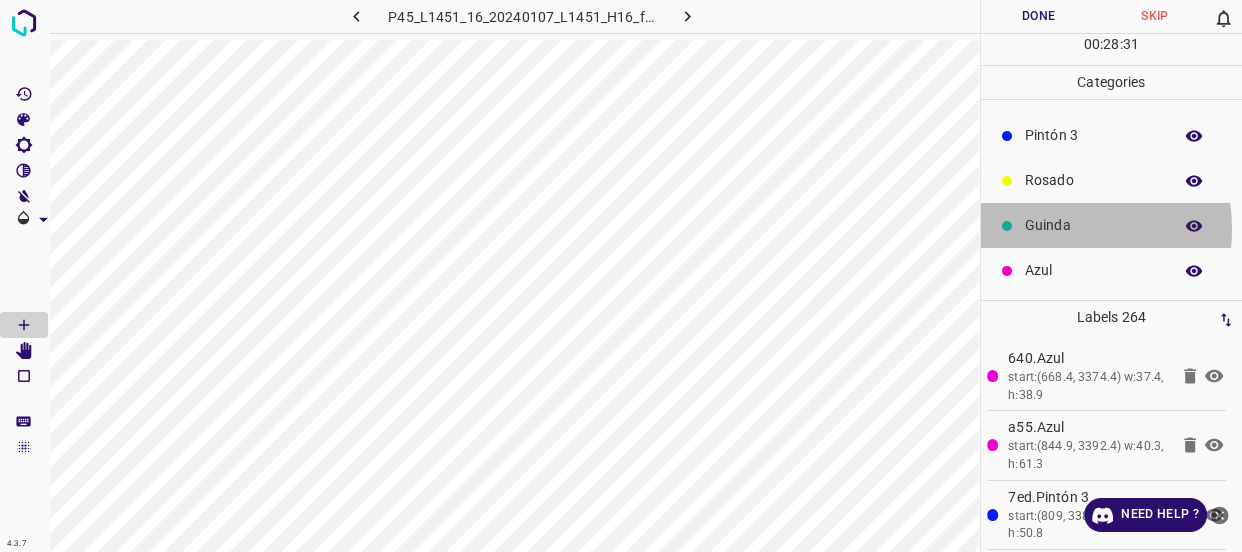 click on "Guinda" at bounding box center [1093, 225] 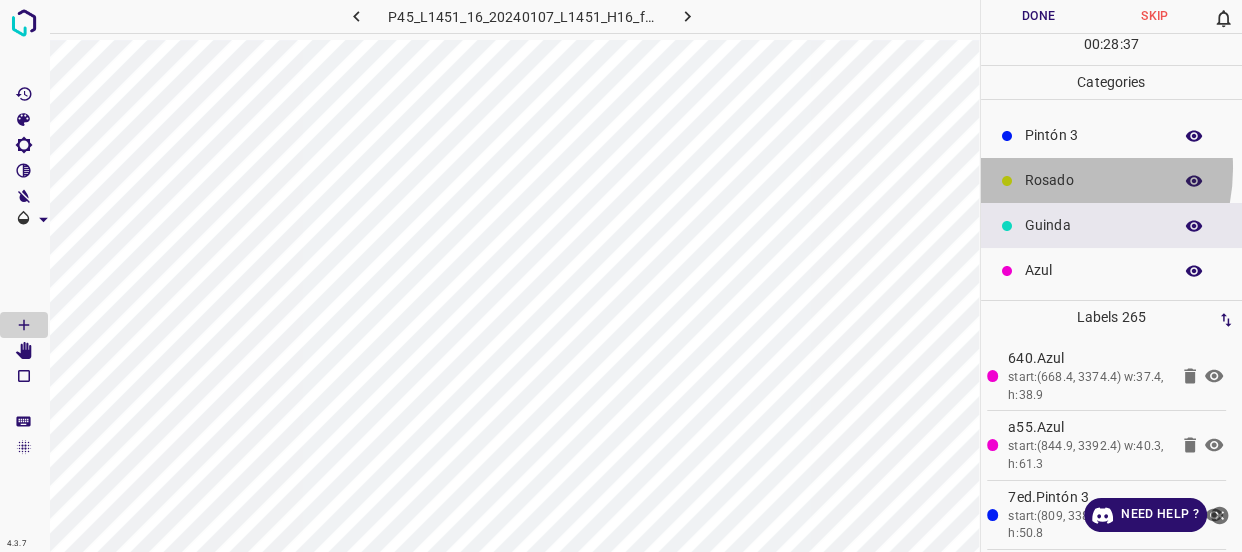 drag, startPoint x: 1045, startPoint y: 168, endPoint x: 989, endPoint y: 174, distance: 56.32051 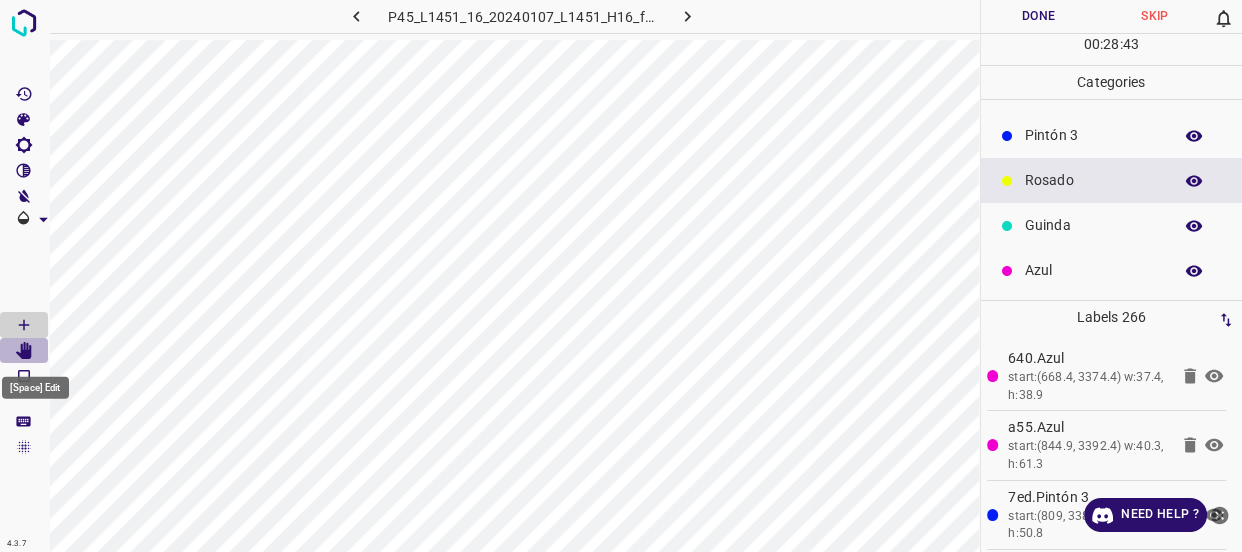 click 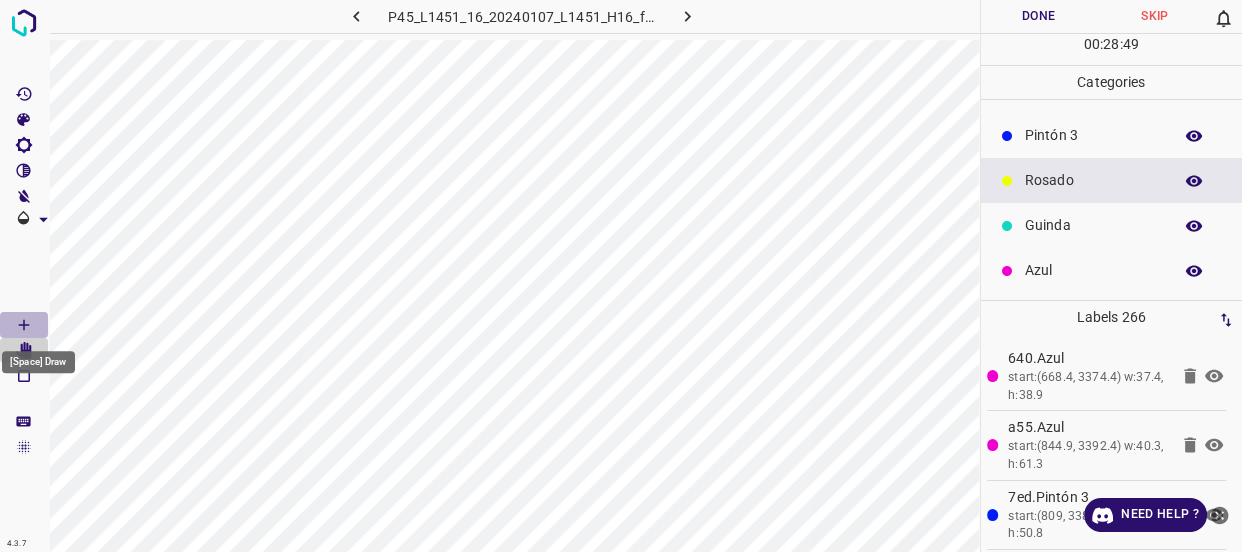 click 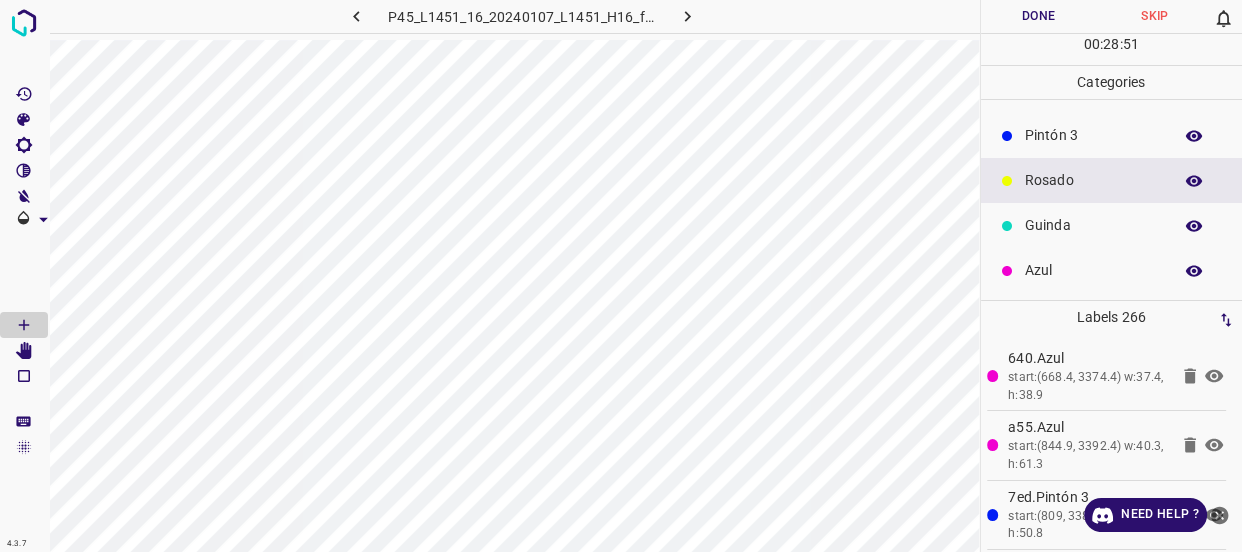scroll, scrollTop: 0, scrollLeft: 0, axis: both 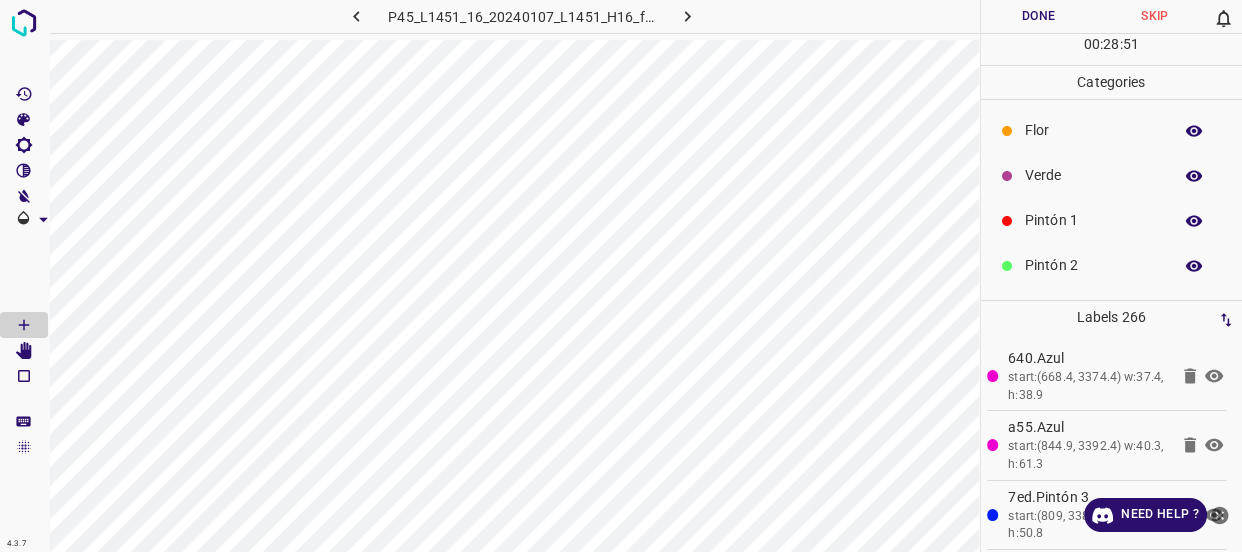 click on "Verde" at bounding box center [1093, 175] 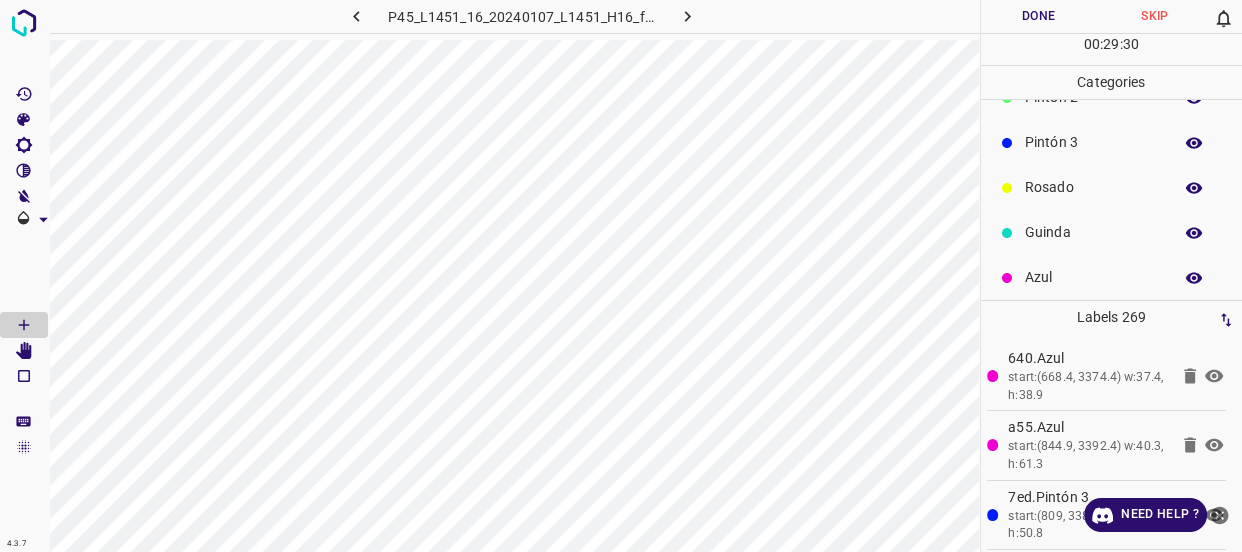 scroll, scrollTop: 175, scrollLeft: 0, axis: vertical 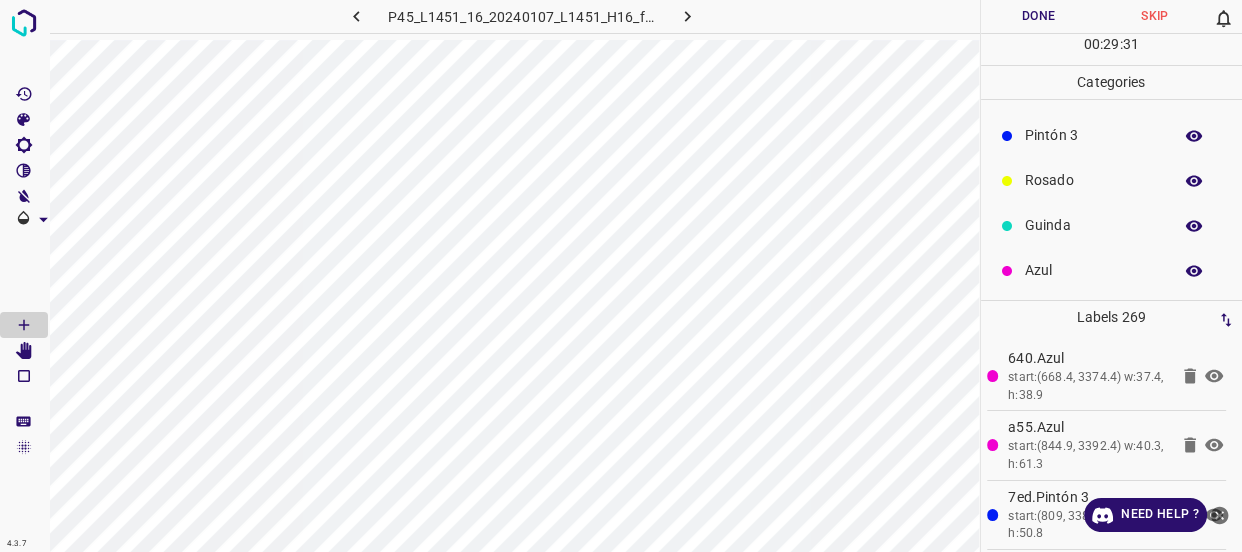 click on "Rosado" at bounding box center (1093, 180) 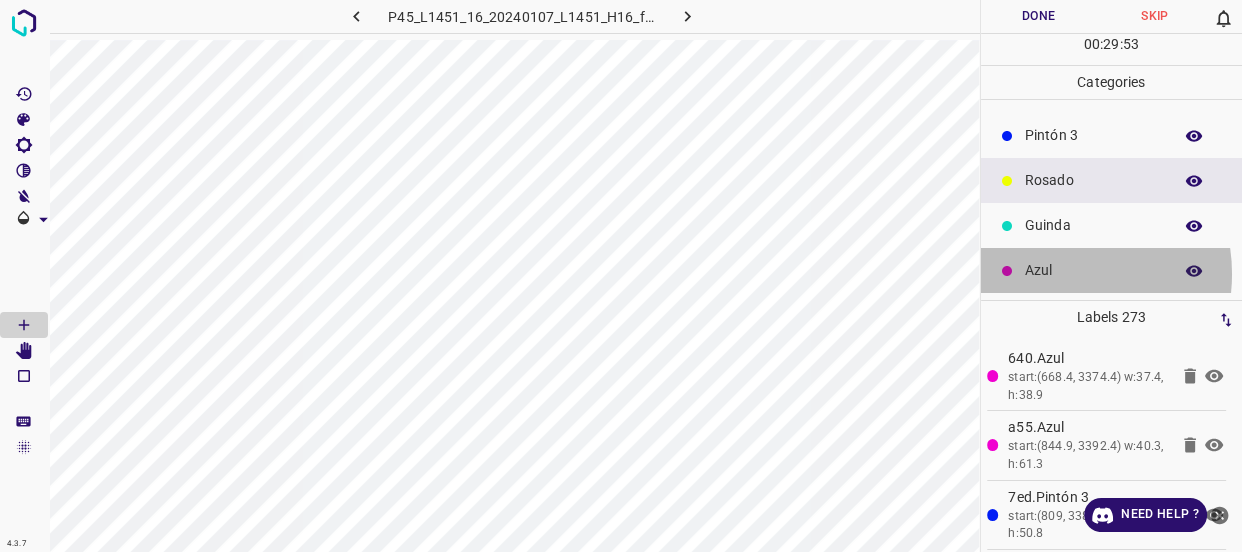 click on "Azul" at bounding box center [1093, 270] 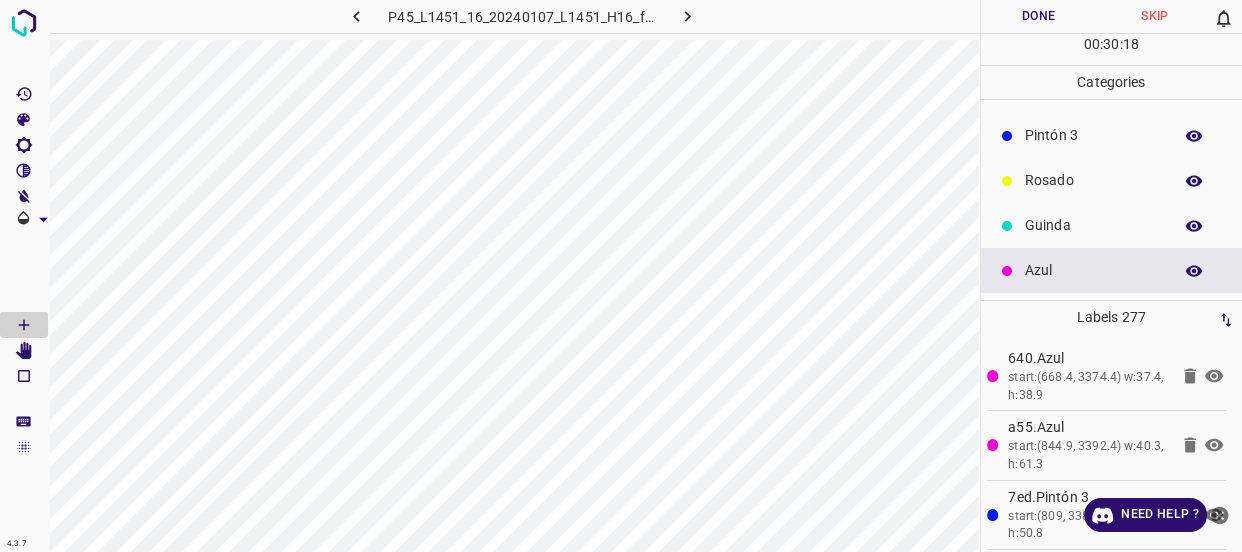 click on "Rosado" at bounding box center (1093, 180) 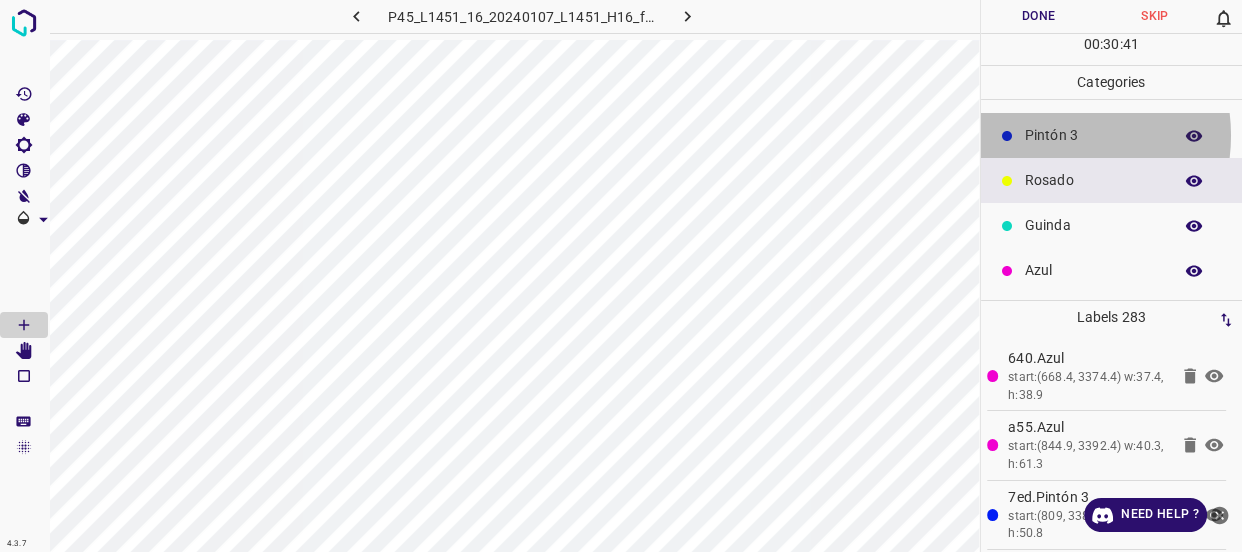 click on "Pintón 3" at bounding box center [1093, 135] 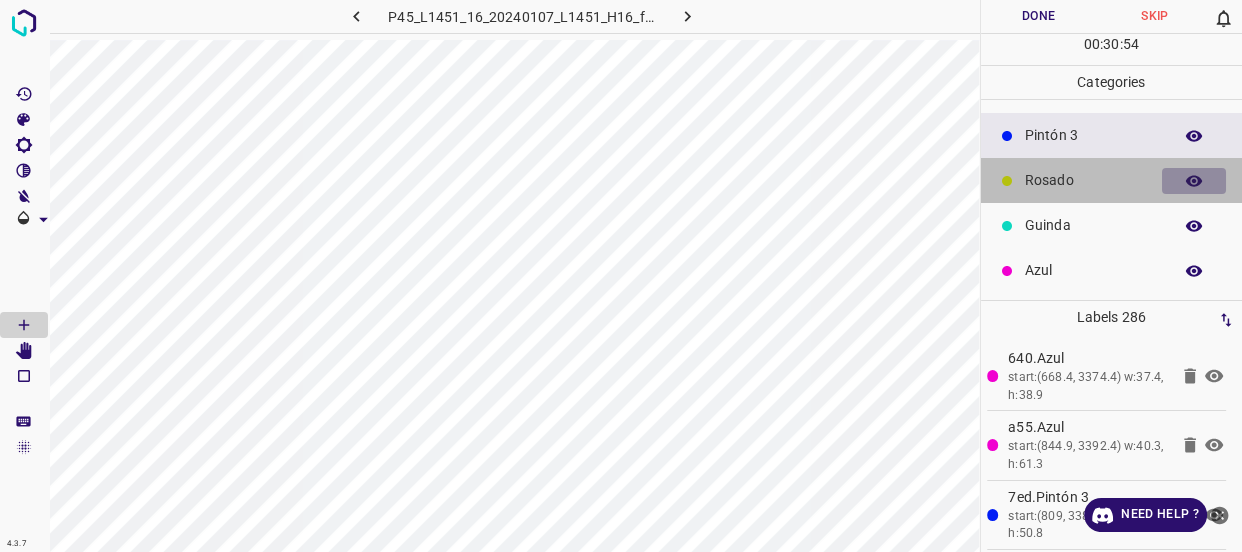 click 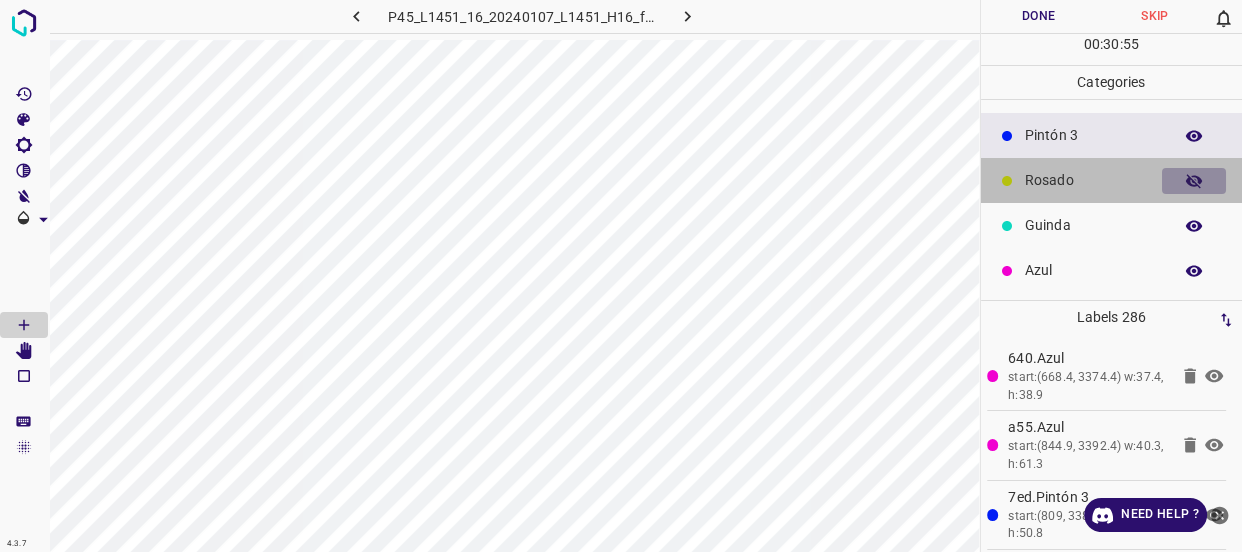 click 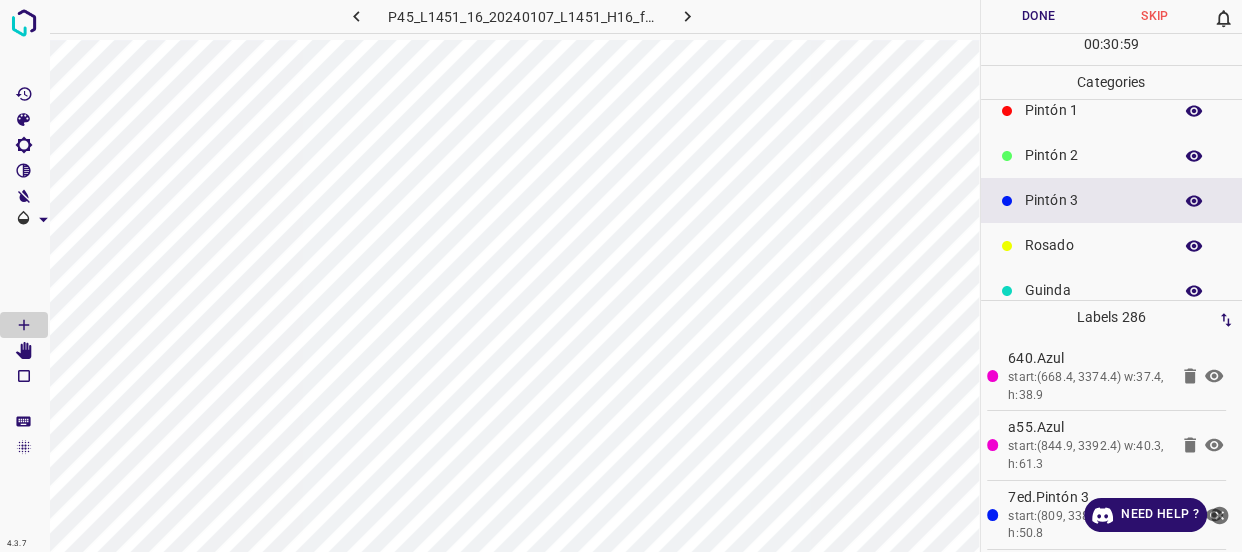 scroll, scrollTop: 0, scrollLeft: 0, axis: both 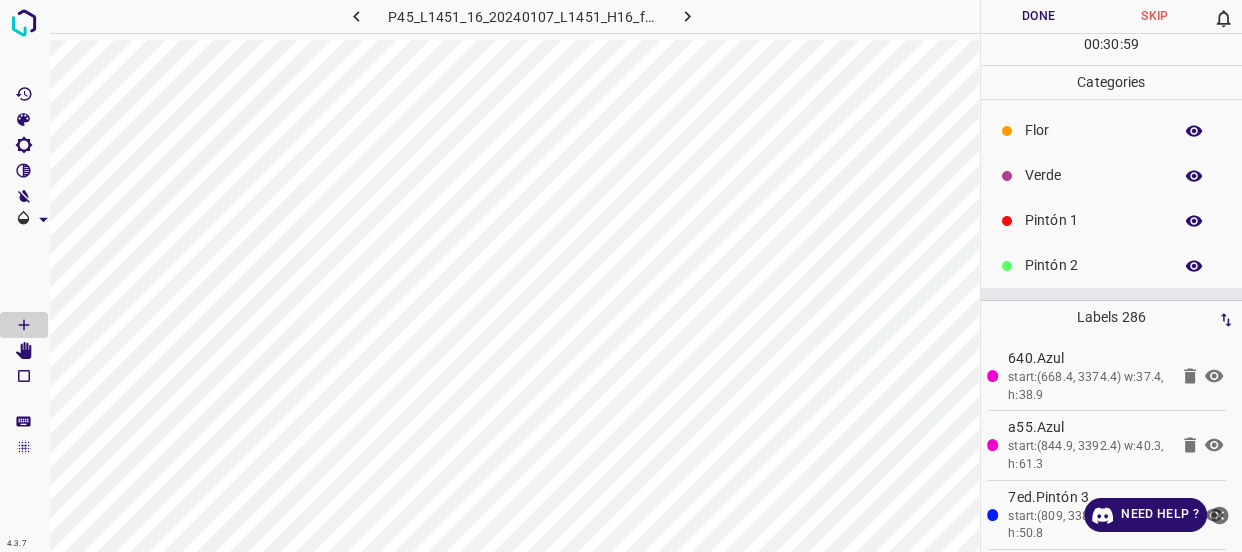 click on "Pintón 1" at bounding box center [1093, 220] 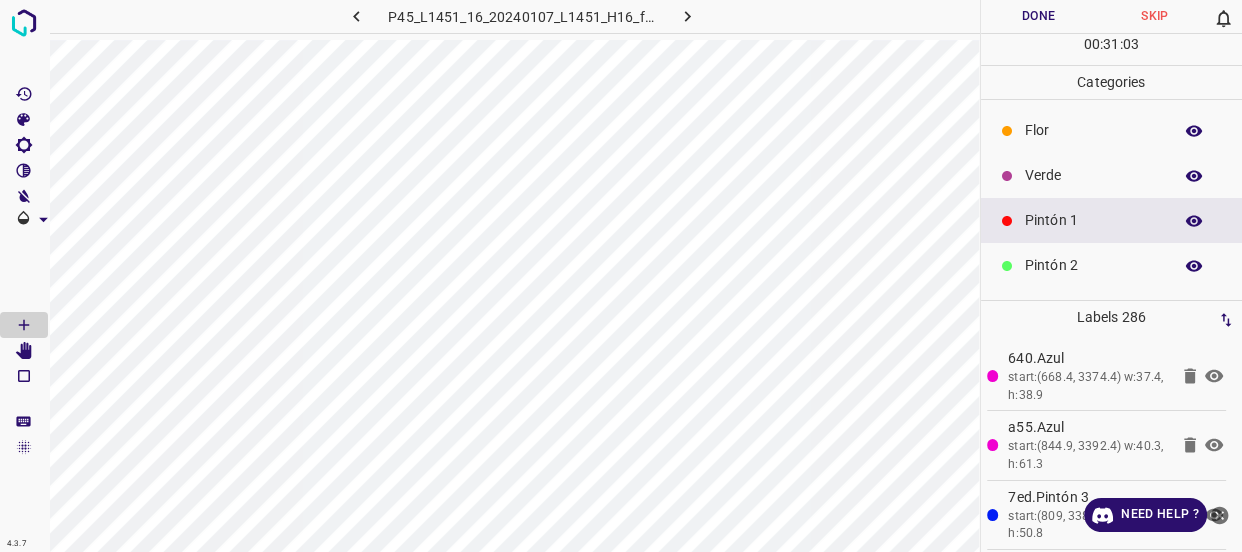 click on "Pintón 2" at bounding box center [1093, 265] 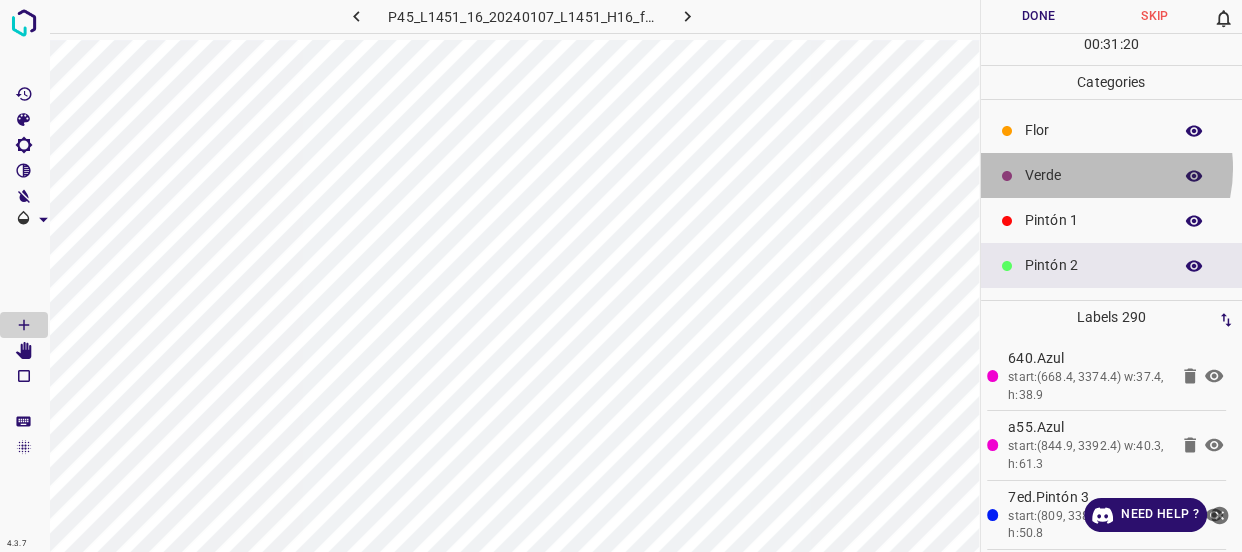 click on "Verde" at bounding box center (1093, 175) 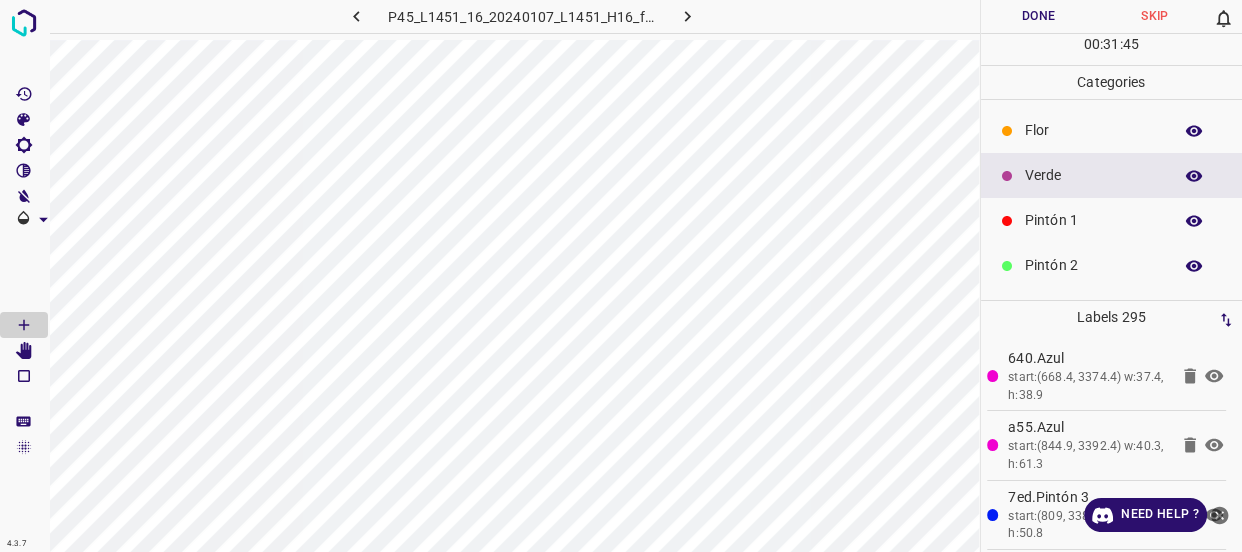 scroll, scrollTop: 90, scrollLeft: 0, axis: vertical 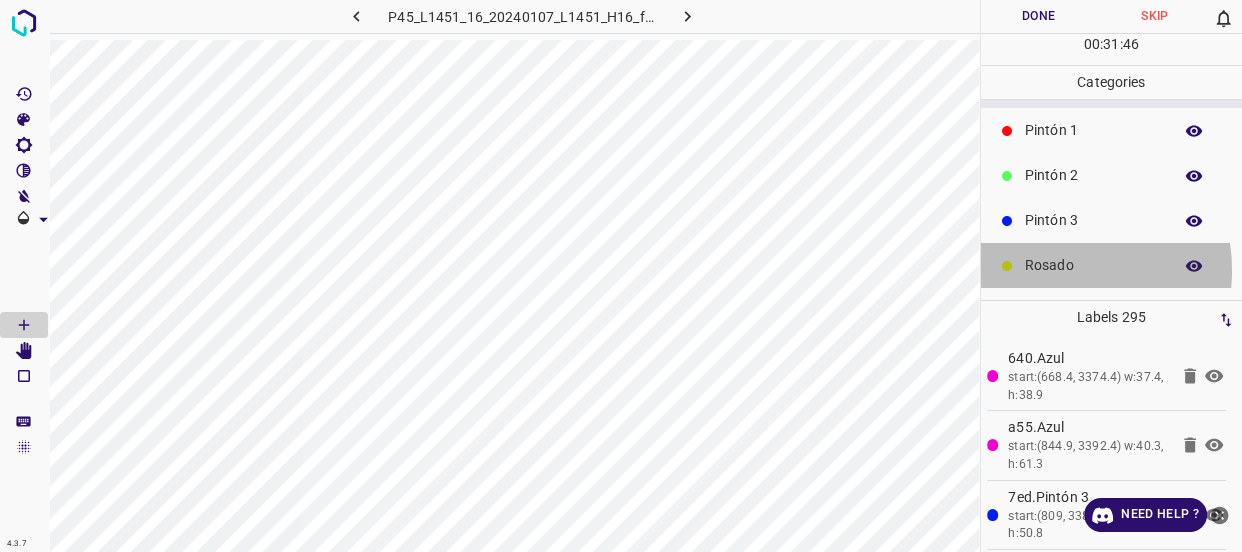 click on "Rosado" at bounding box center [1093, 265] 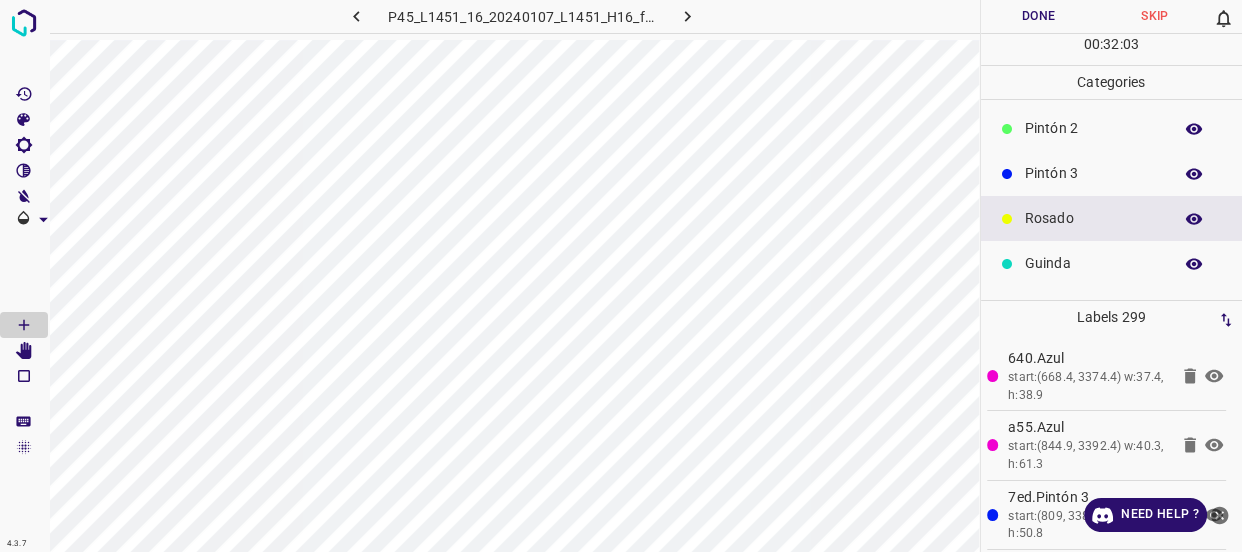 scroll, scrollTop: 175, scrollLeft: 0, axis: vertical 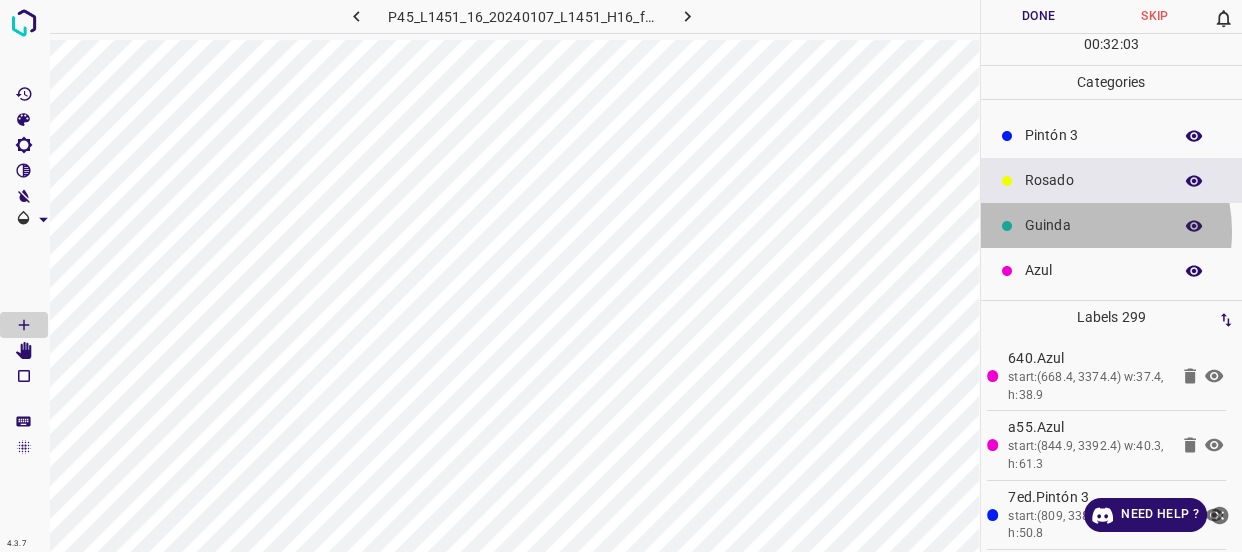 click on "Guinda" at bounding box center [1093, 225] 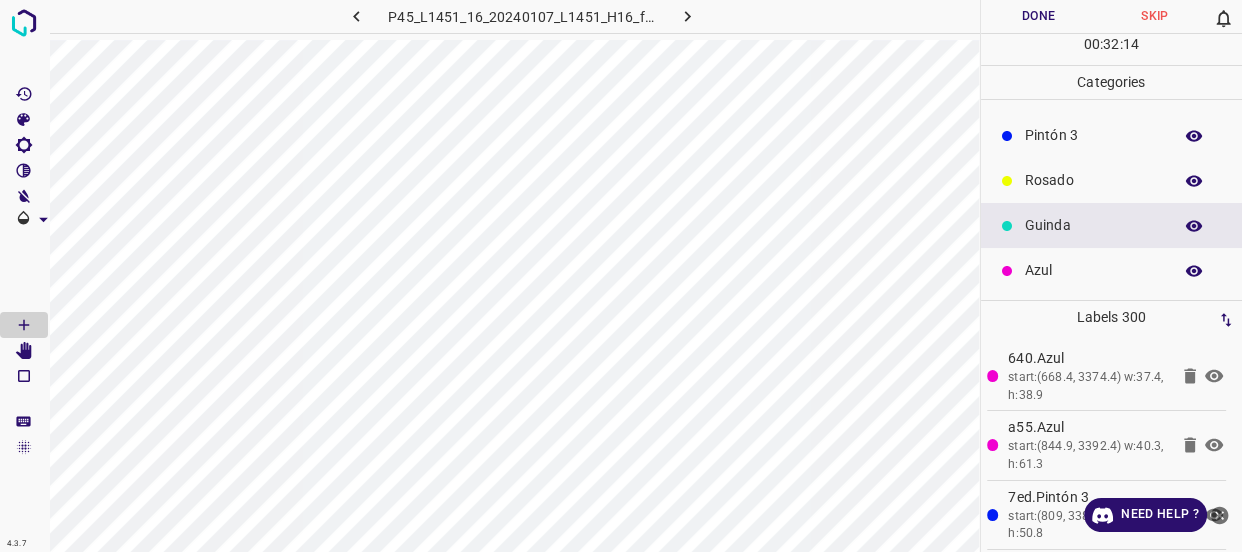 click 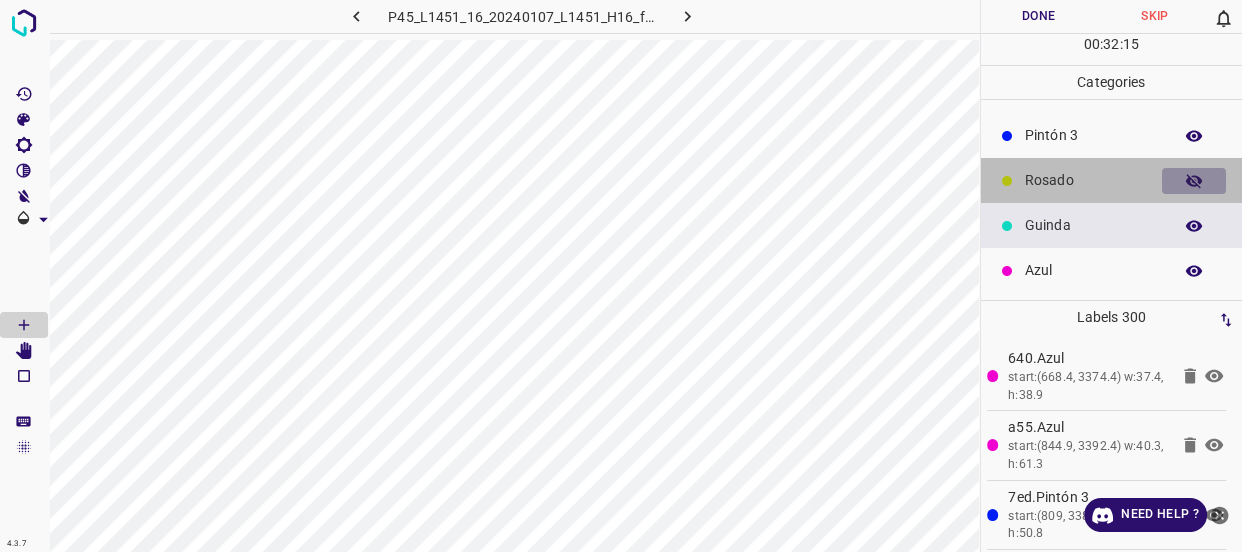 click 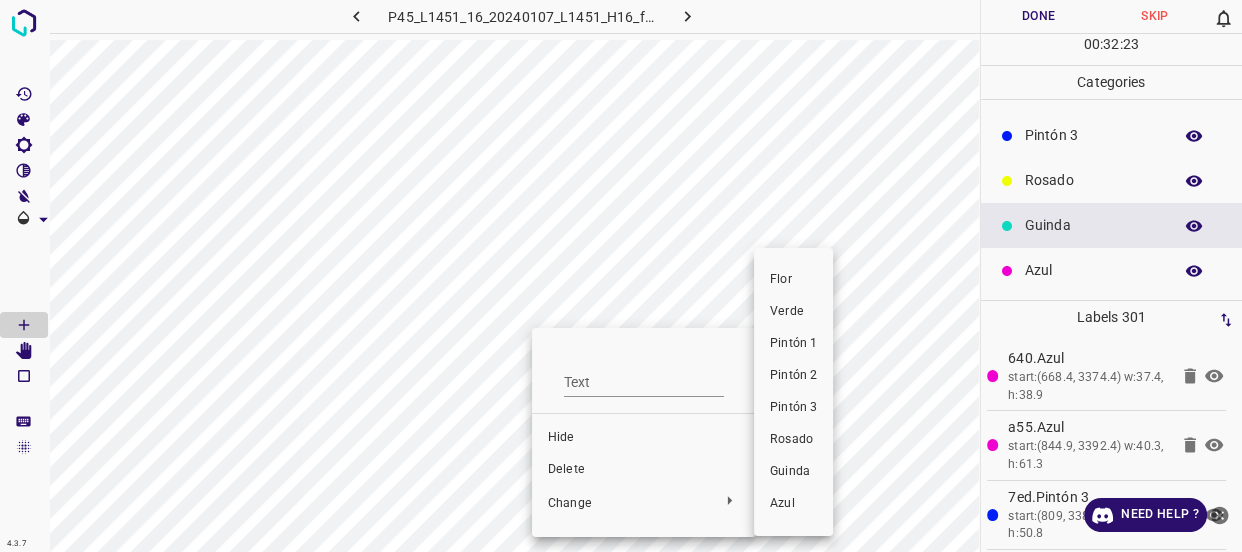 click on "Rosado" at bounding box center (793, 440) 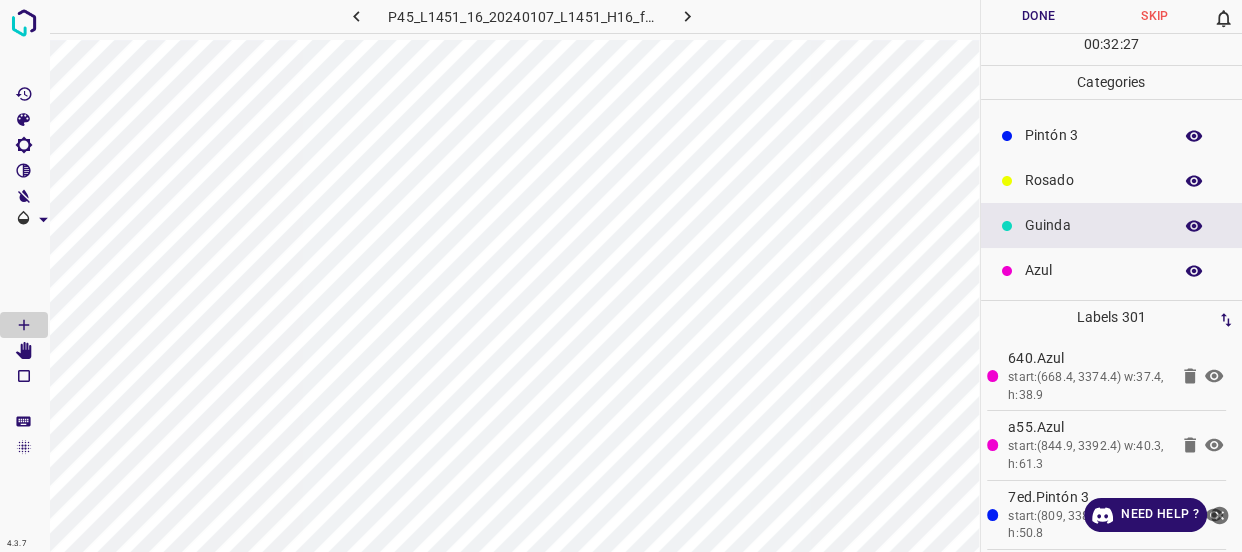 scroll, scrollTop: 84, scrollLeft: 0, axis: vertical 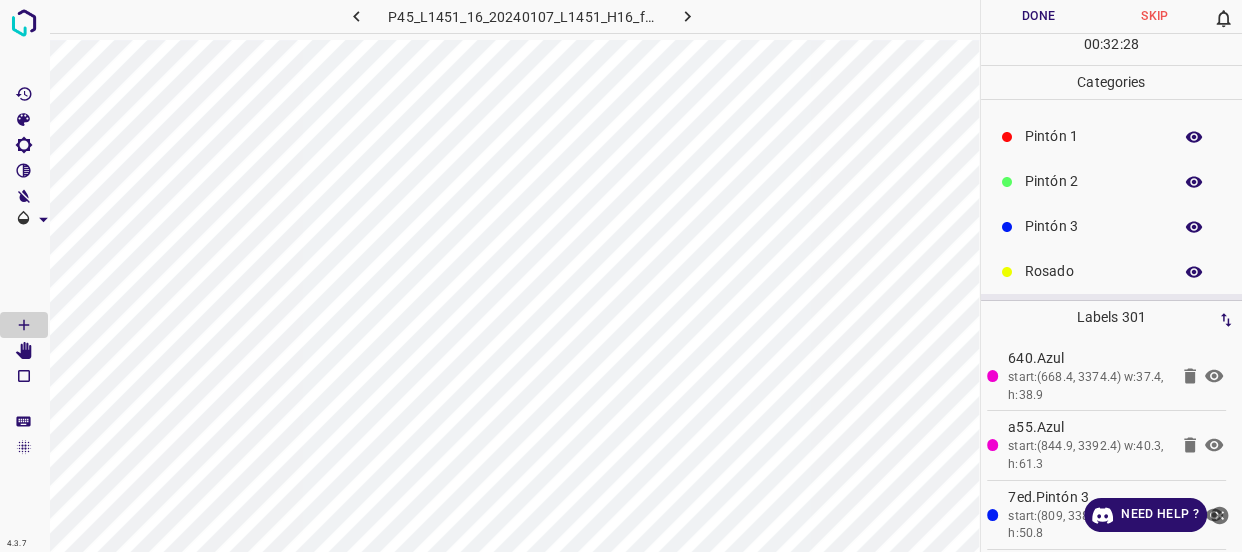 click on "Pintón 2" at bounding box center [1093, 181] 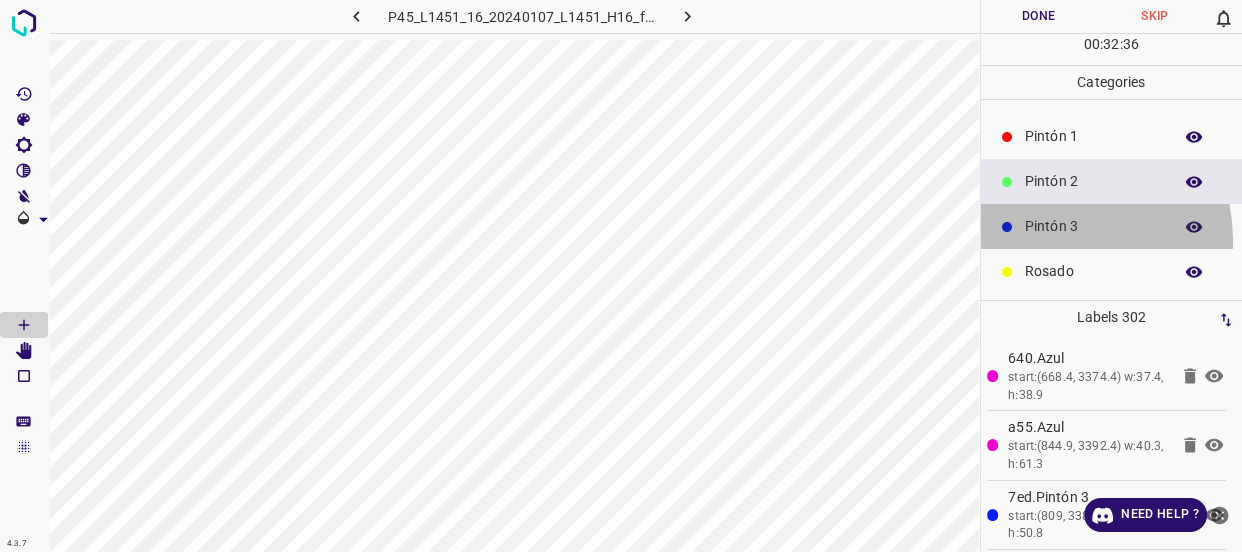 click on "Pintón 3" at bounding box center [1112, 226] 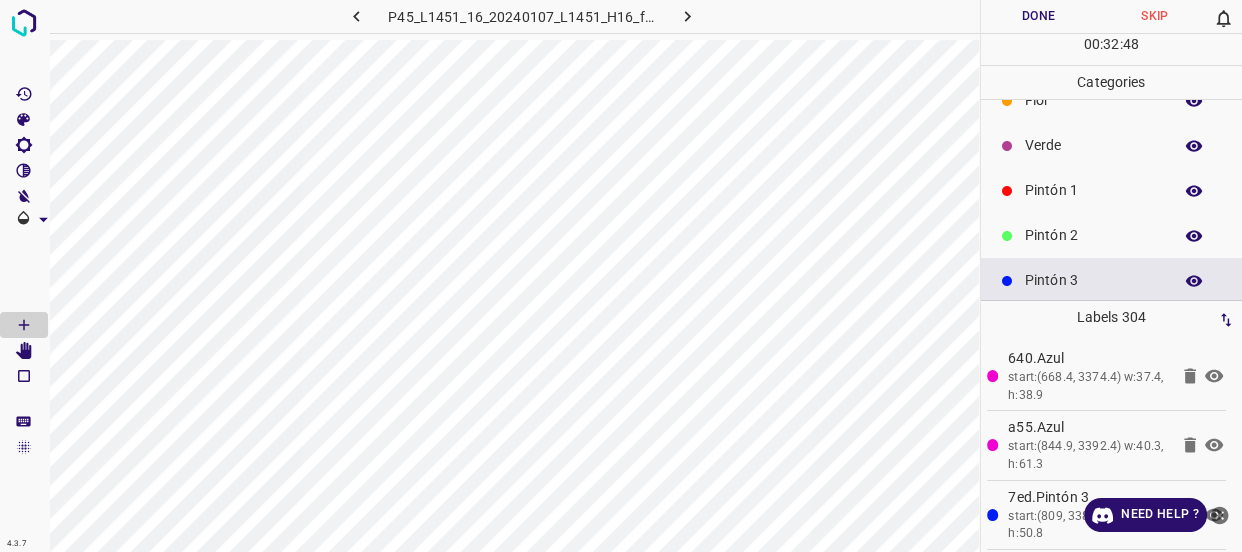 scroll, scrollTop: 0, scrollLeft: 0, axis: both 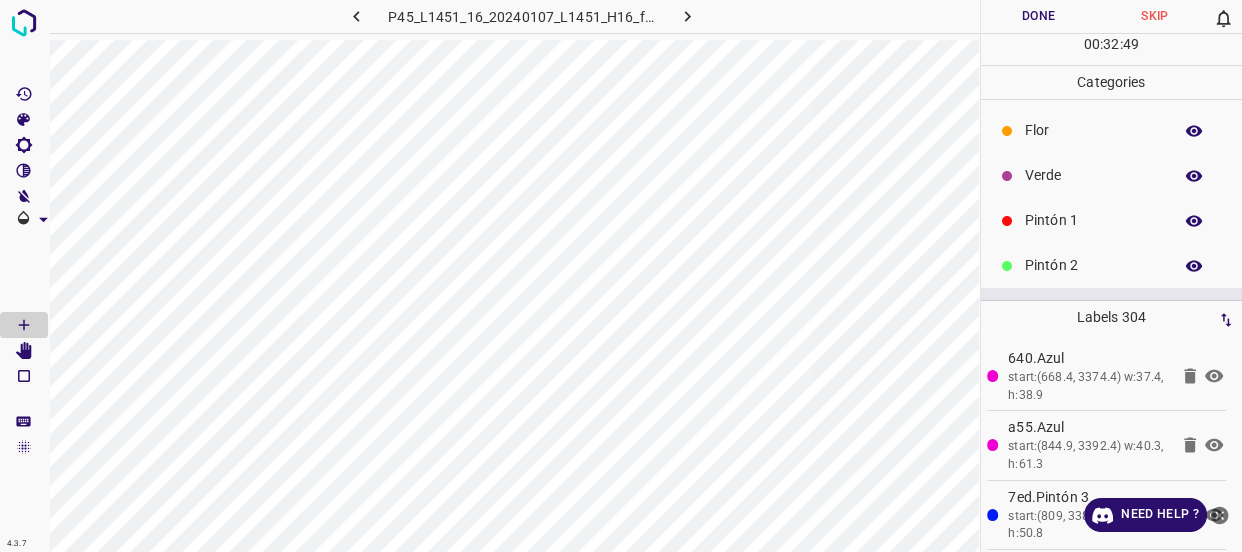 click on "Verde" at bounding box center (1093, 175) 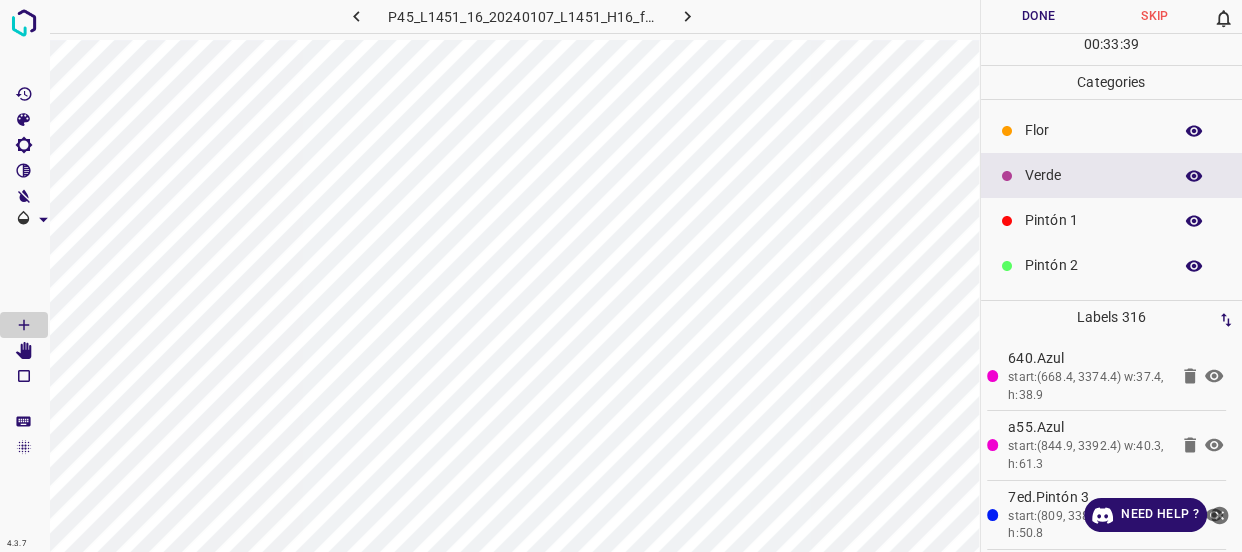 click on "Pintón 1" at bounding box center [1093, 220] 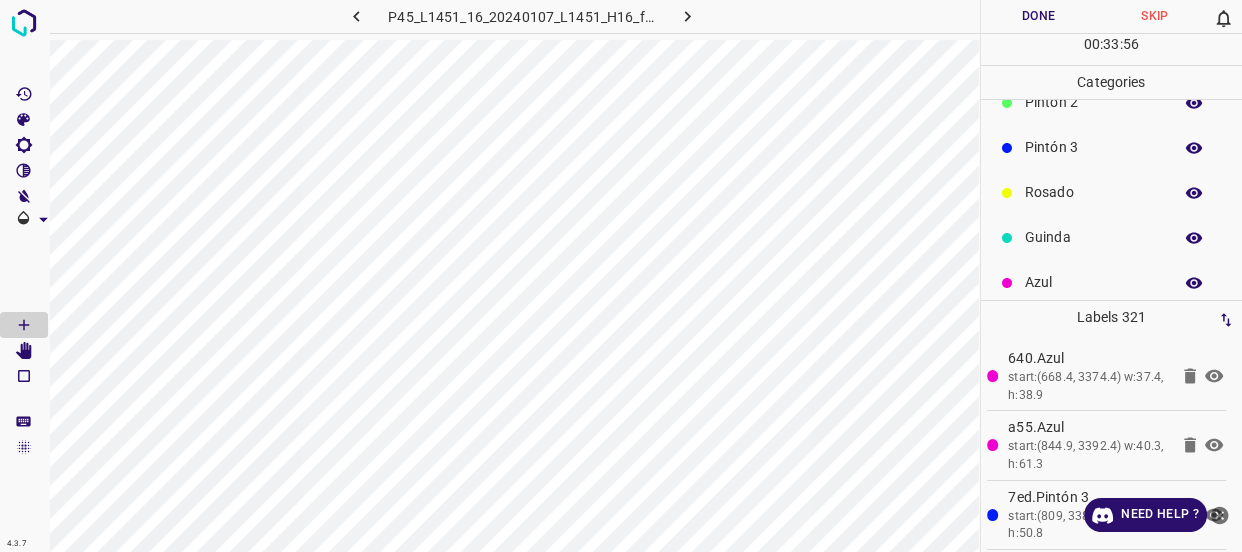 scroll, scrollTop: 175, scrollLeft: 0, axis: vertical 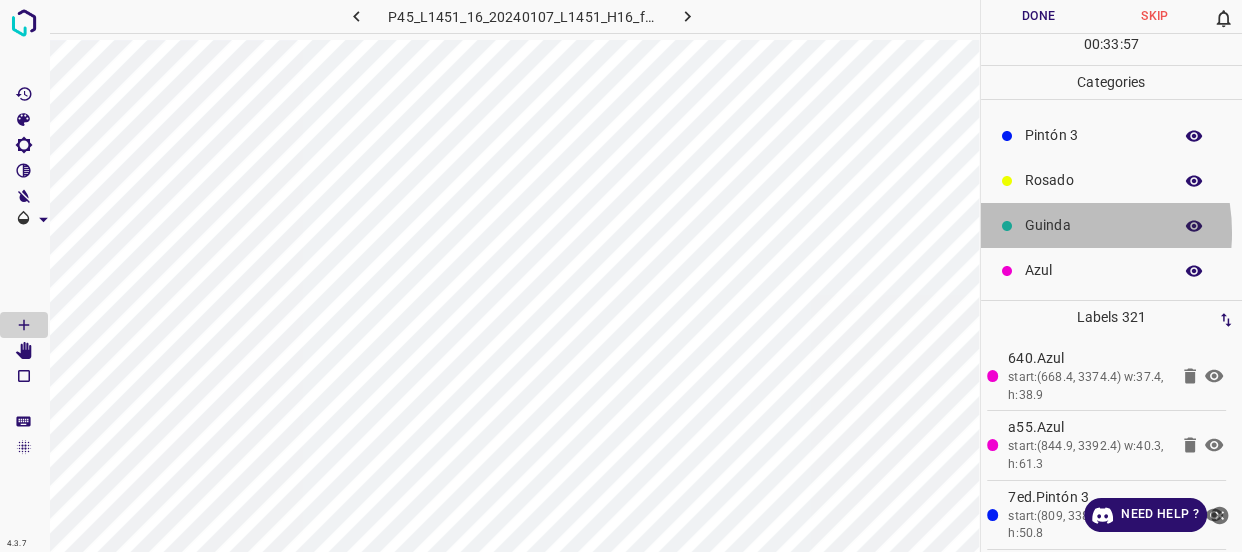 click on "Guinda" at bounding box center [1093, 225] 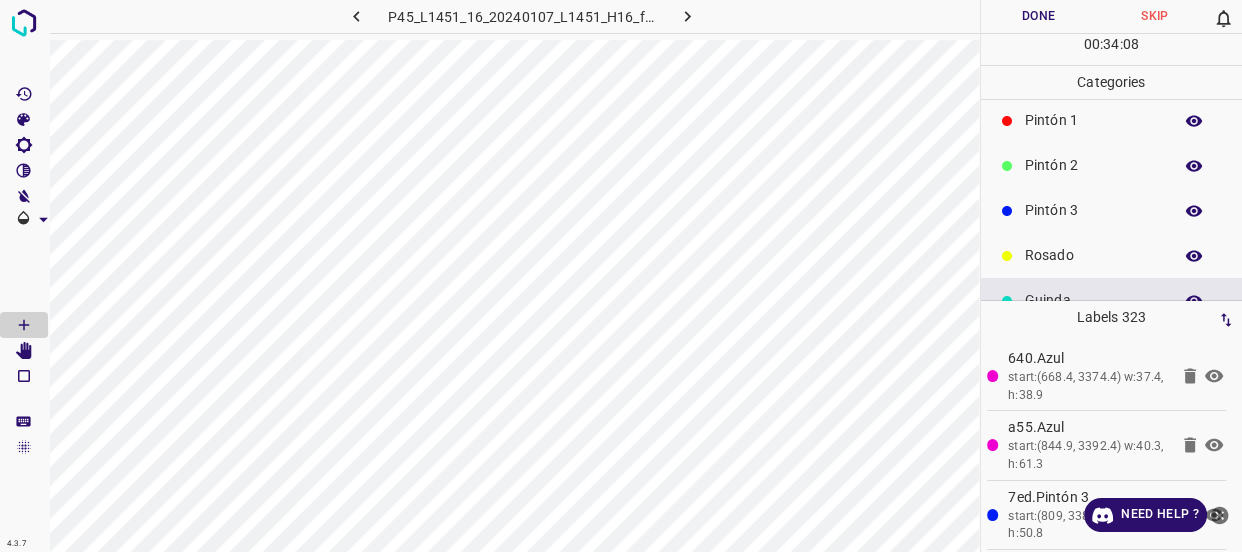 scroll, scrollTop: 0, scrollLeft: 0, axis: both 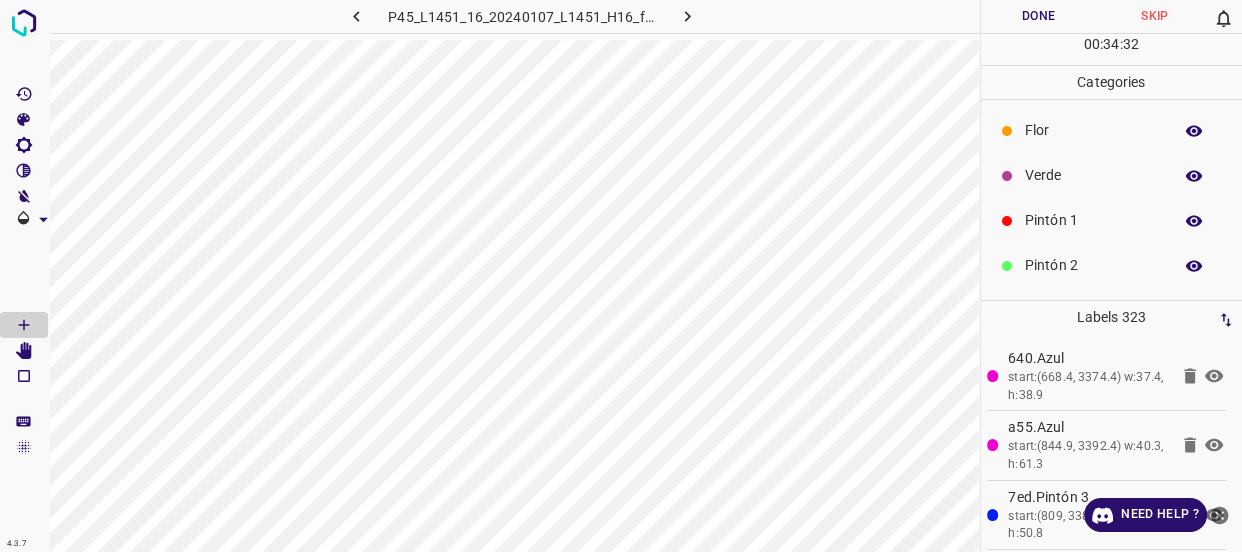 click 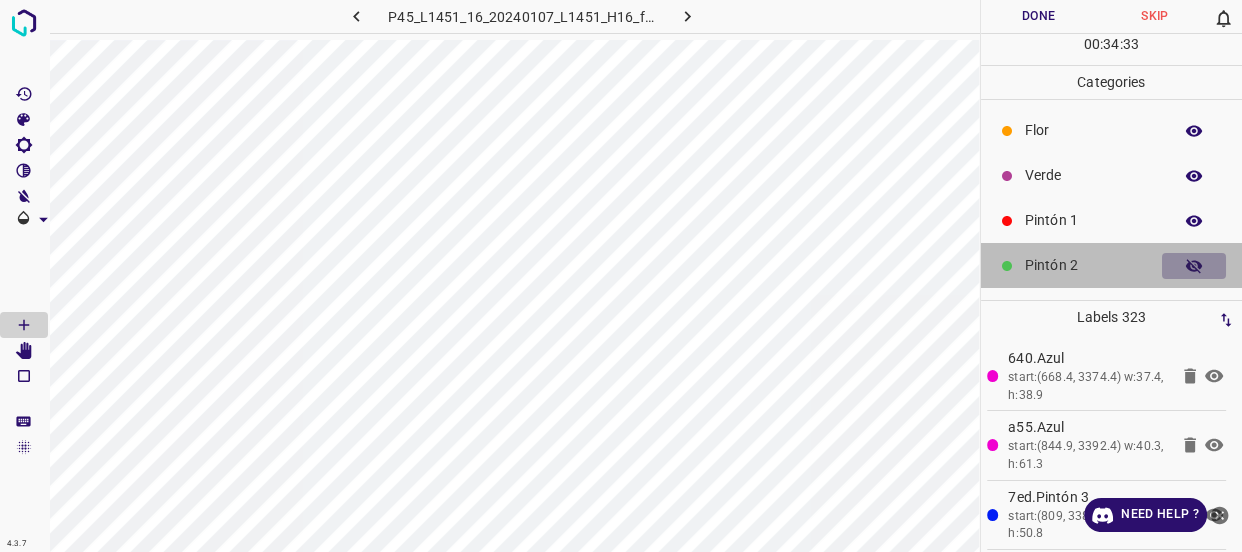 click 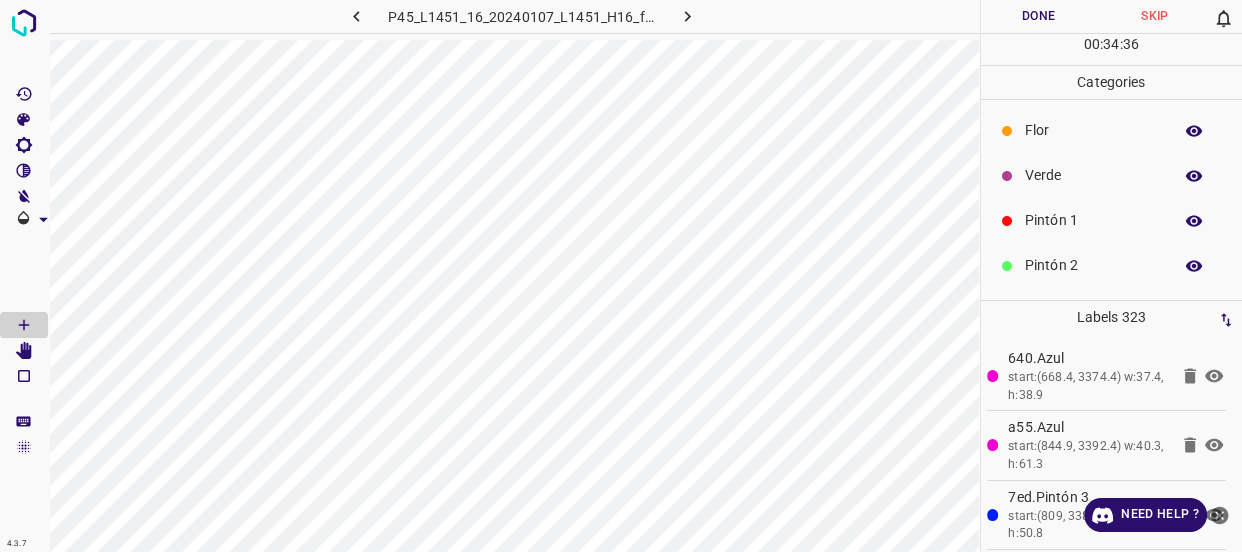 click on "Verde" at bounding box center (1093, 175) 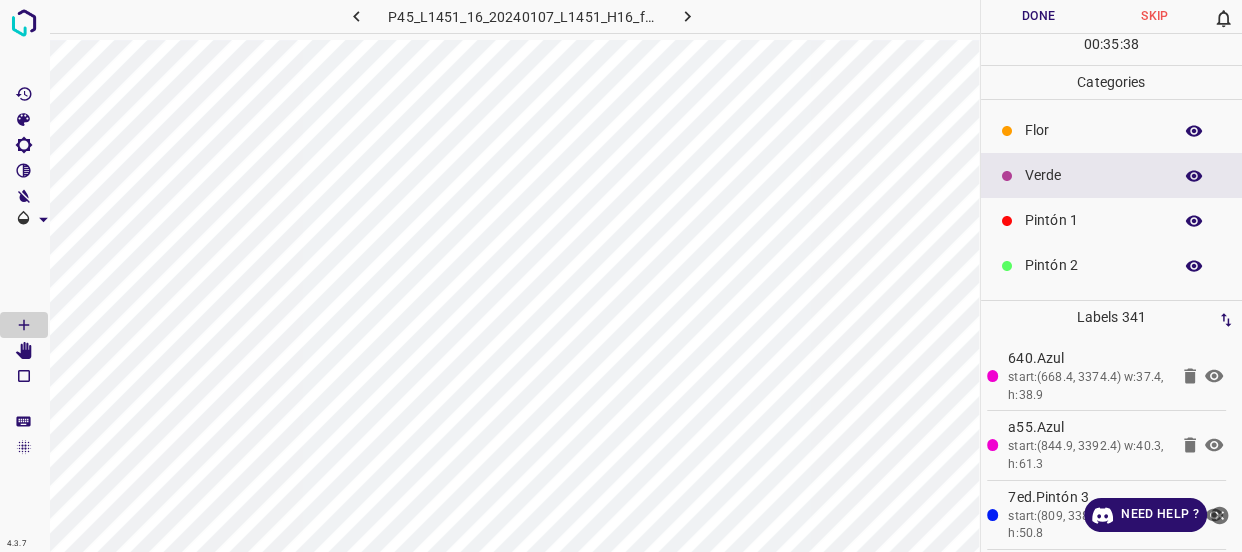 click on "Pintón 2" at bounding box center [1093, 265] 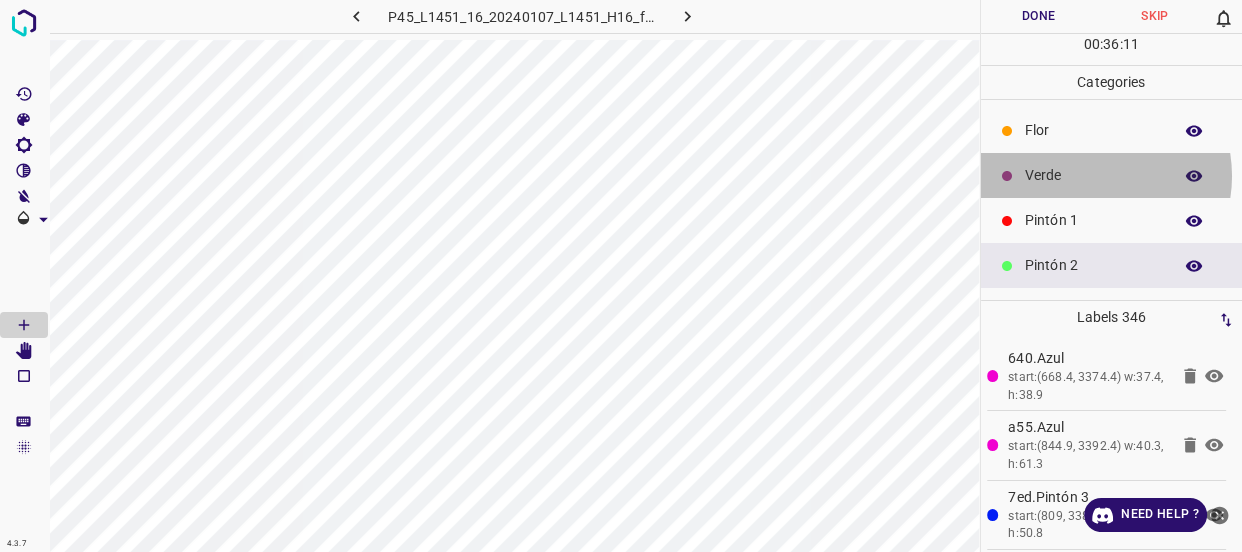 click on "Verde" at bounding box center (1093, 175) 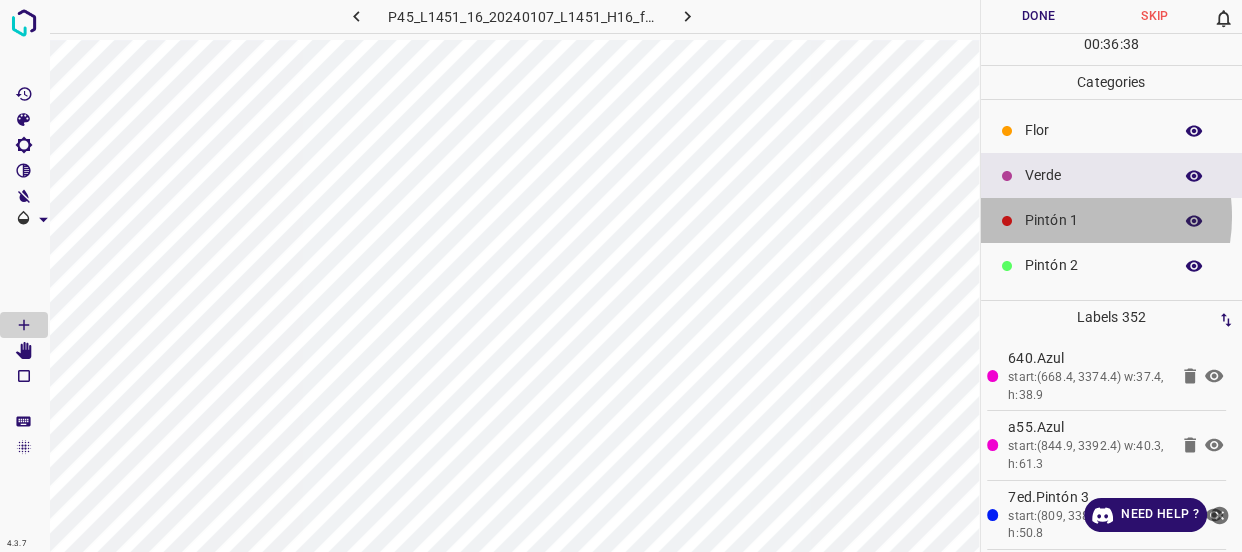 click on "Pintón 1" at bounding box center [1093, 220] 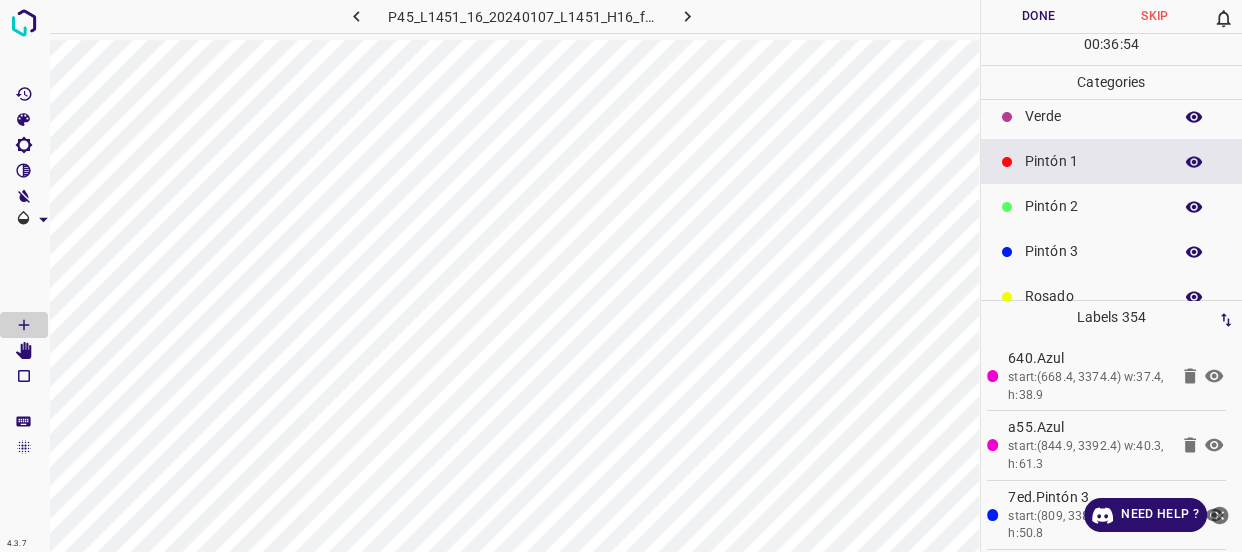 scroll, scrollTop: 175, scrollLeft: 0, axis: vertical 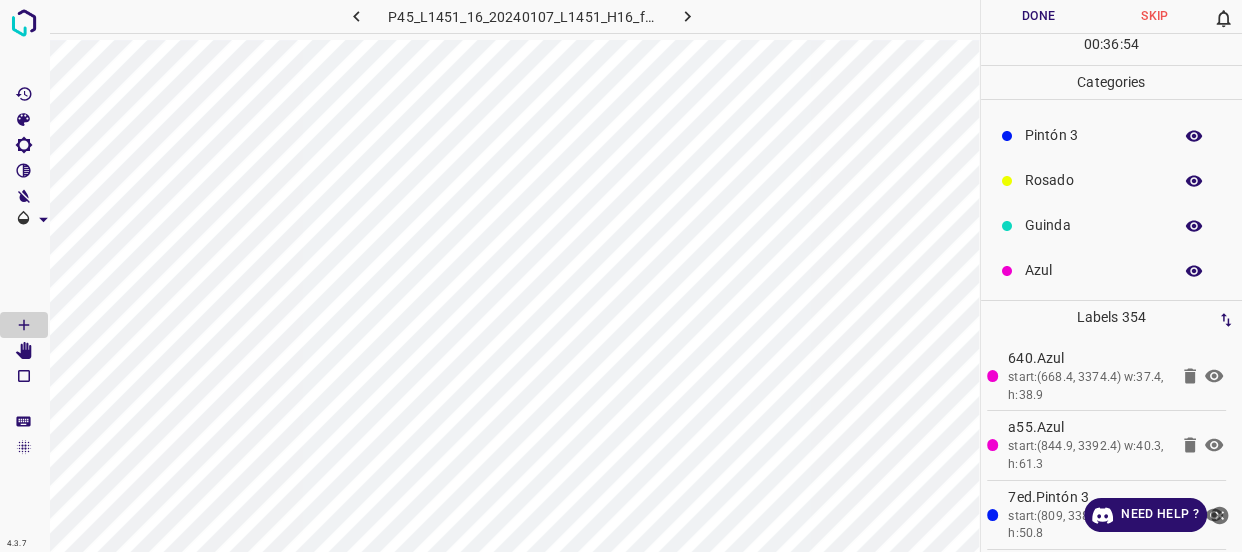 click on "Rosado" at bounding box center (1093, 180) 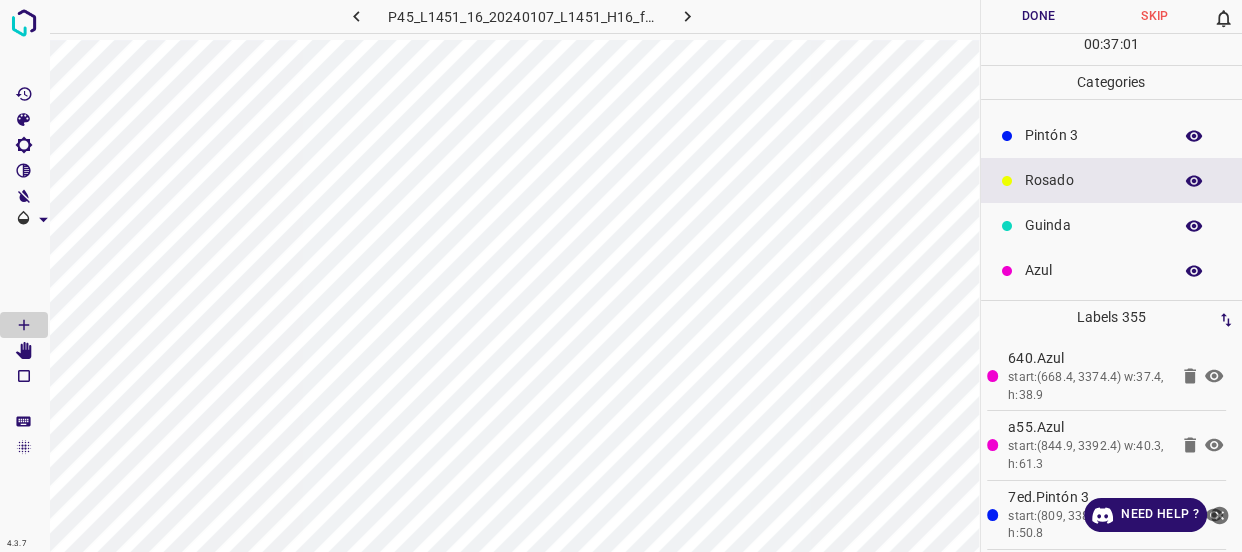 click on "Guinda" at bounding box center (1093, 225) 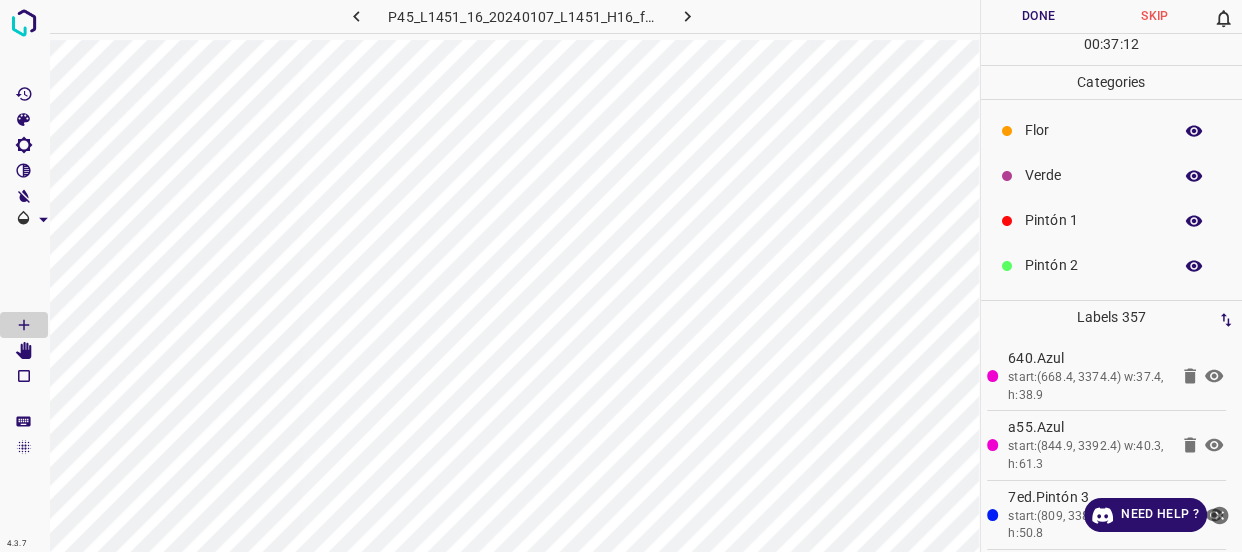 scroll, scrollTop: 0, scrollLeft: 0, axis: both 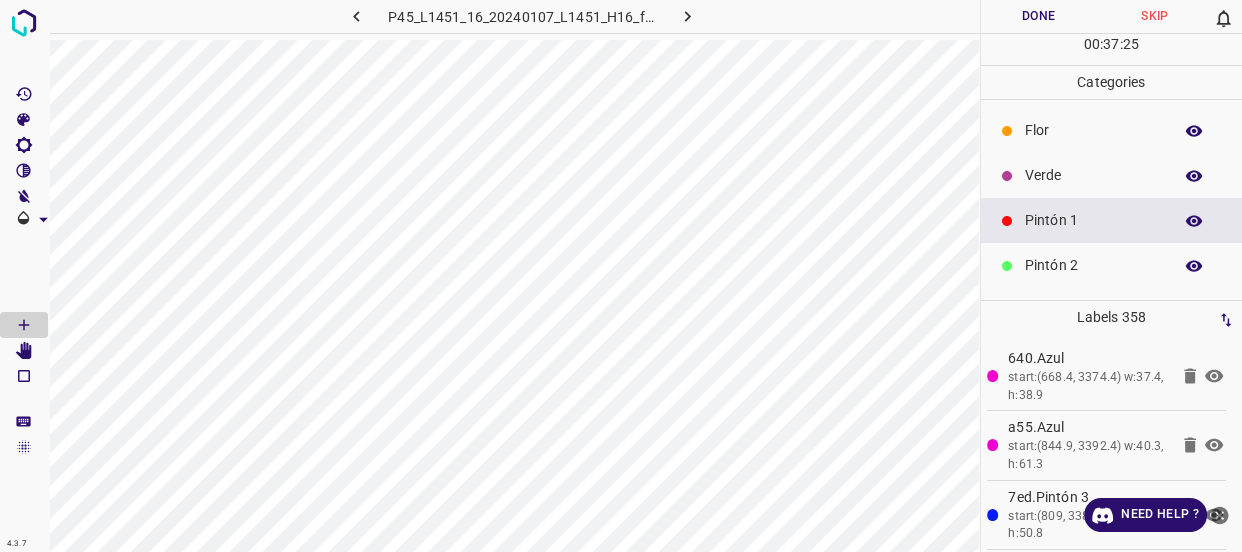 click on "Verde" at bounding box center [1093, 175] 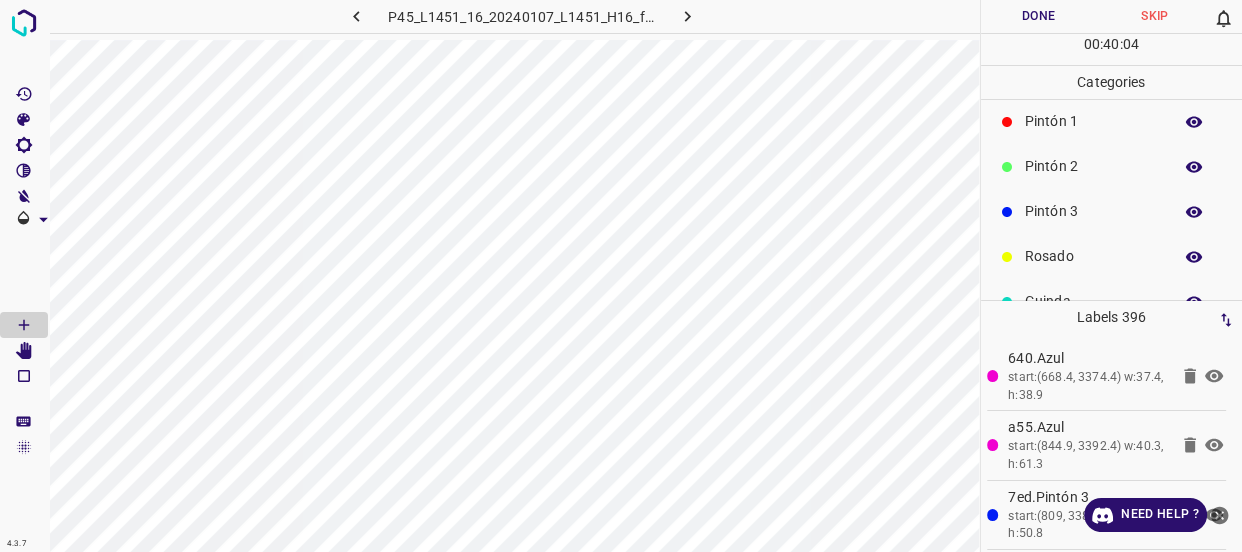 scroll, scrollTop: 175, scrollLeft: 0, axis: vertical 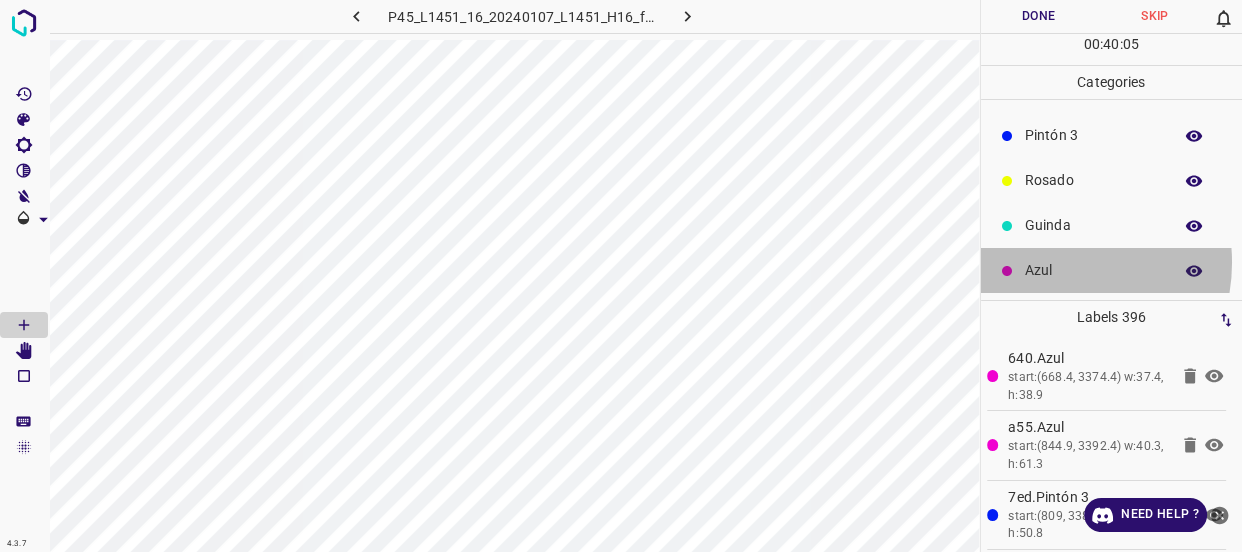 click on "Azul" at bounding box center [1093, 270] 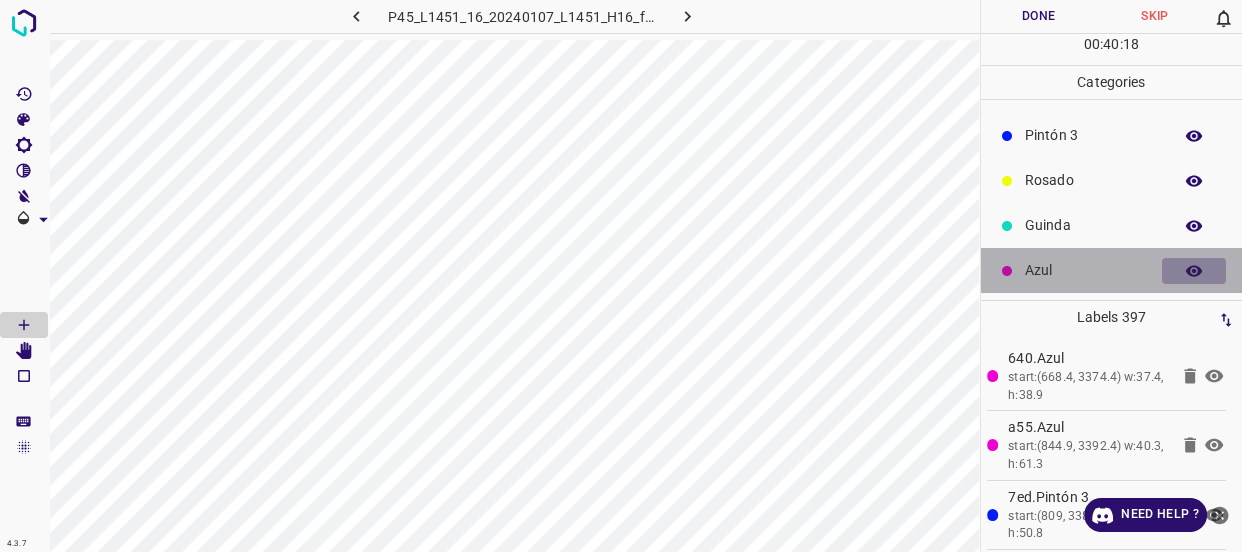 click 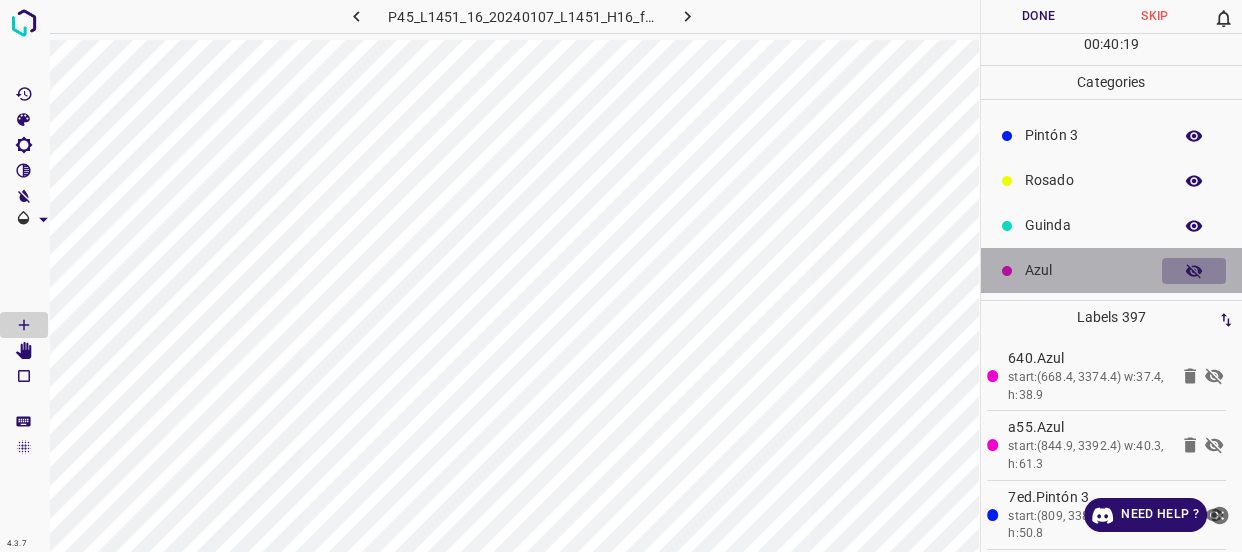 click 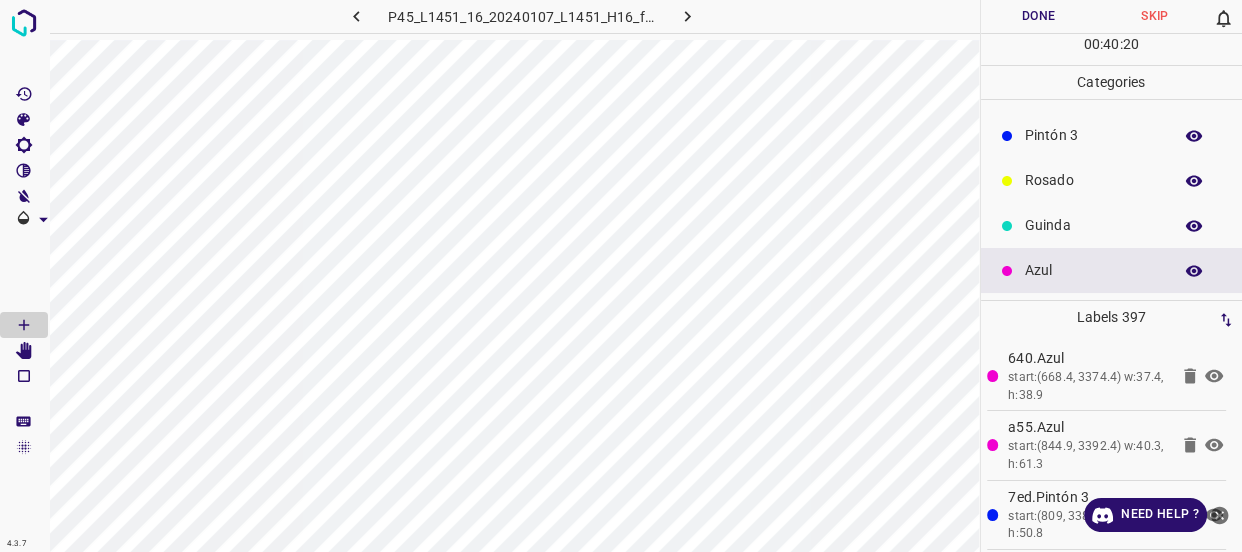 click on "Pintón 3" at bounding box center (1093, 135) 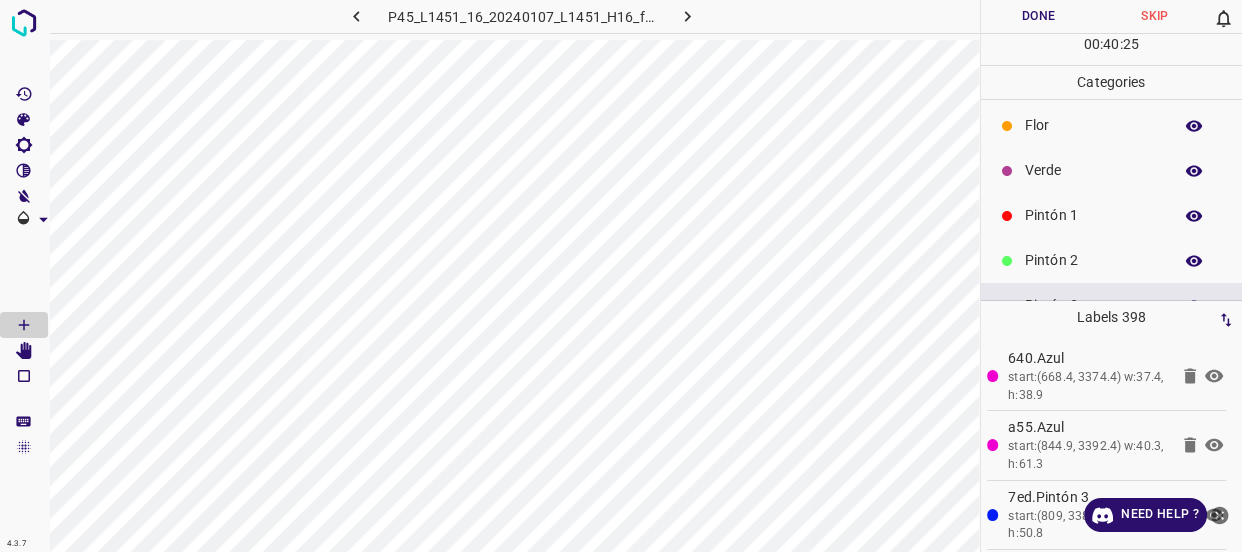 scroll, scrollTop: 0, scrollLeft: 0, axis: both 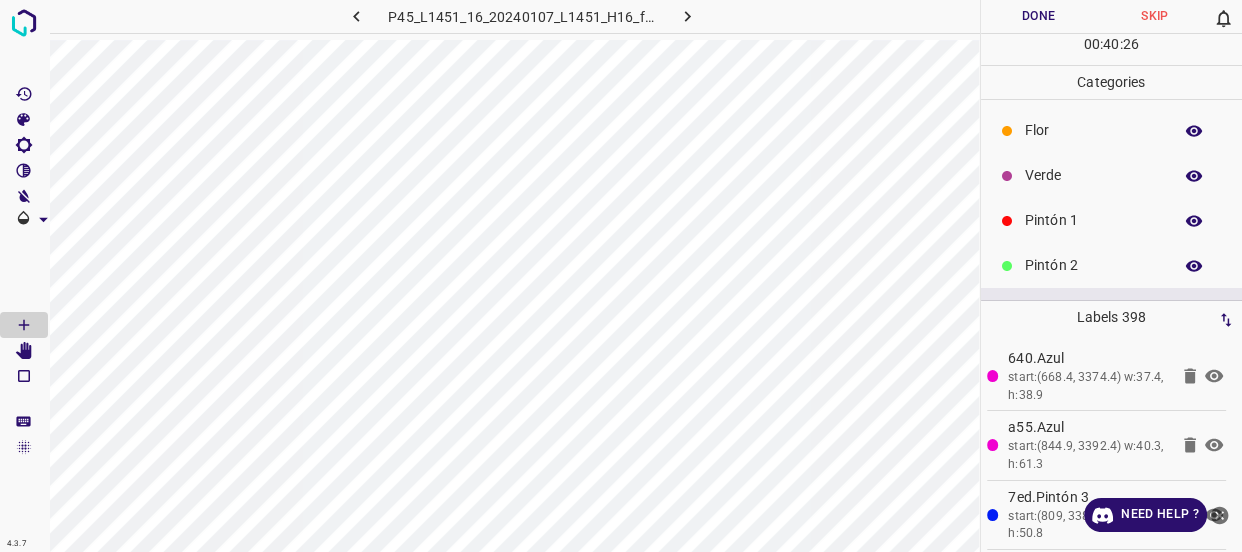 click on "Verde" at bounding box center (1093, 175) 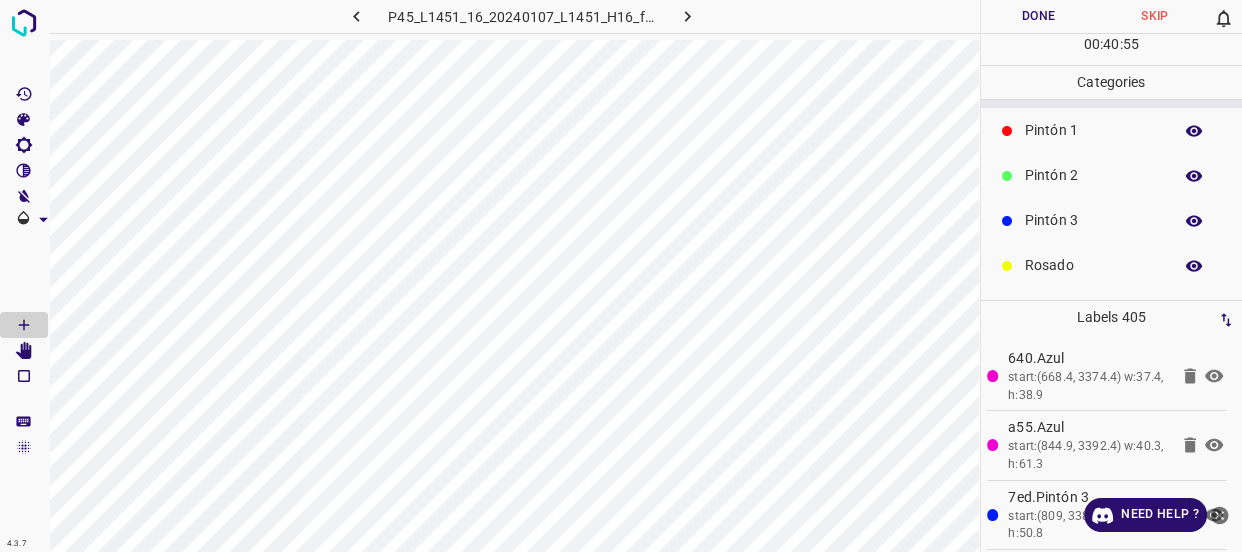 scroll, scrollTop: 175, scrollLeft: 0, axis: vertical 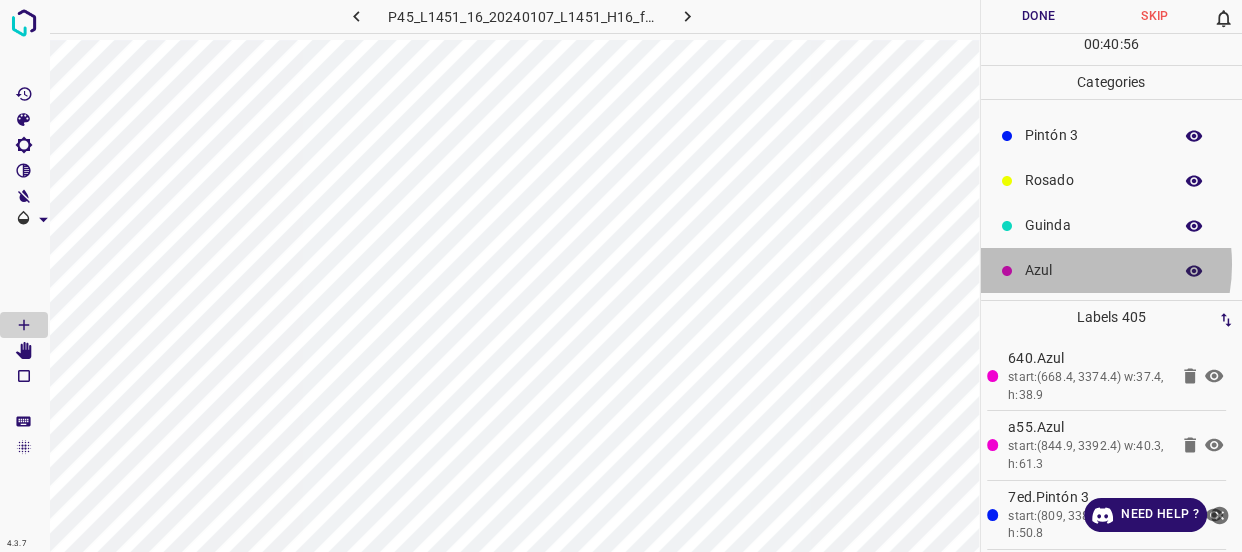 click on "Azul" at bounding box center [1093, 270] 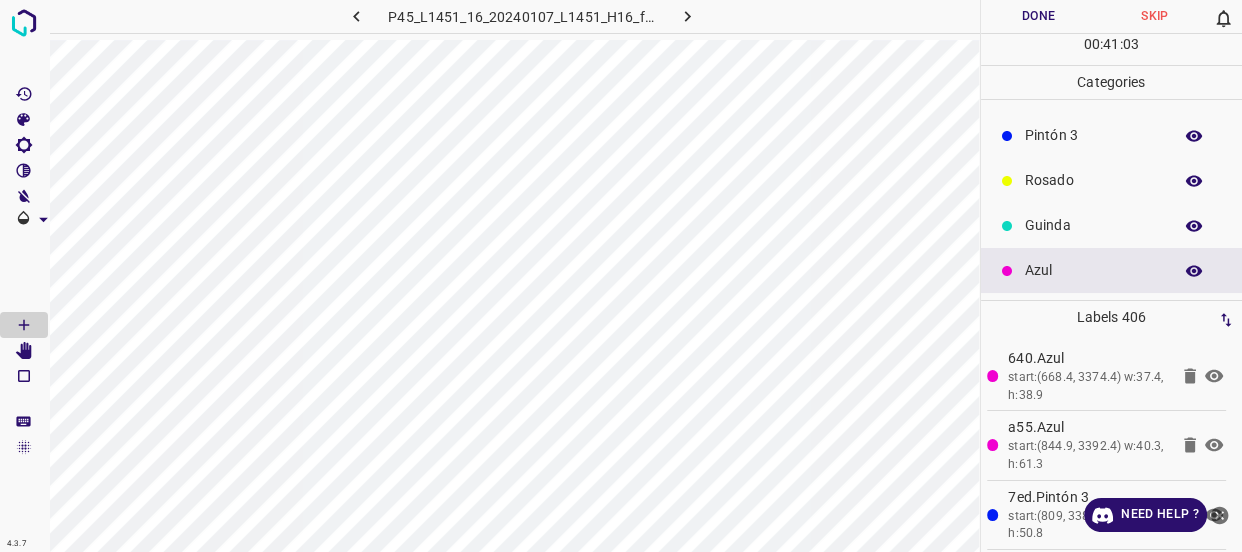 click on "Pintón 3" at bounding box center (1093, 135) 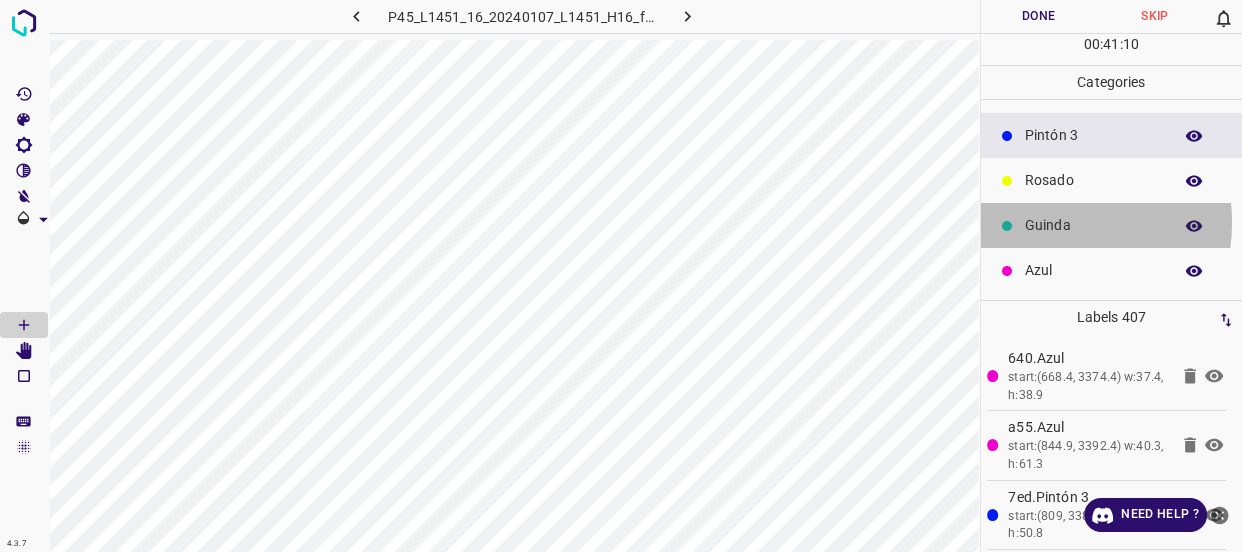 click on "Guinda" at bounding box center (1093, 225) 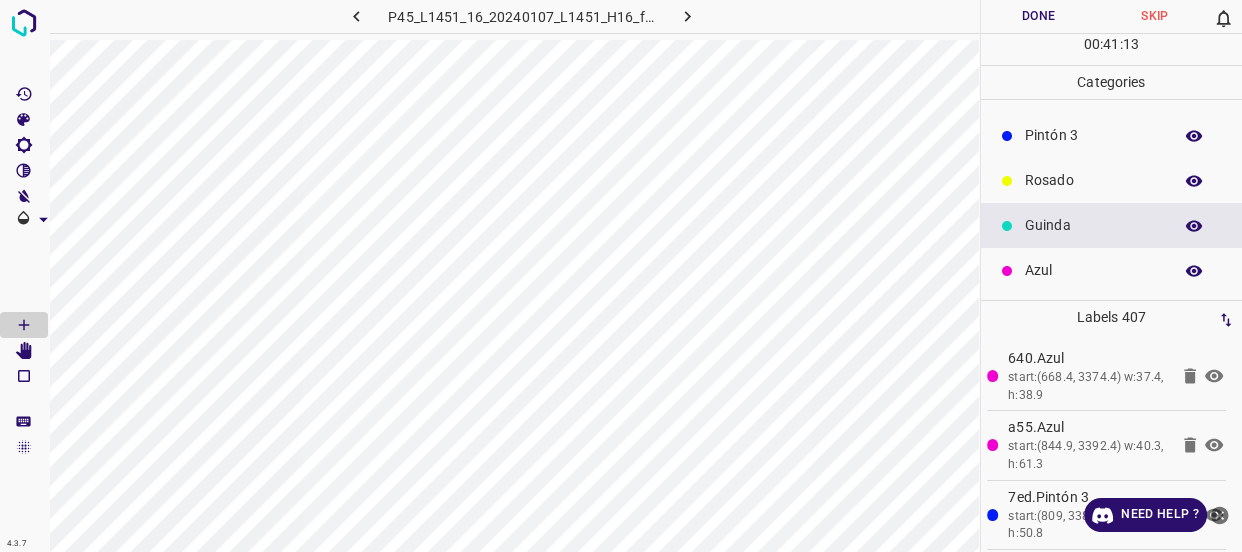 click on "Azul" at bounding box center [1093, 270] 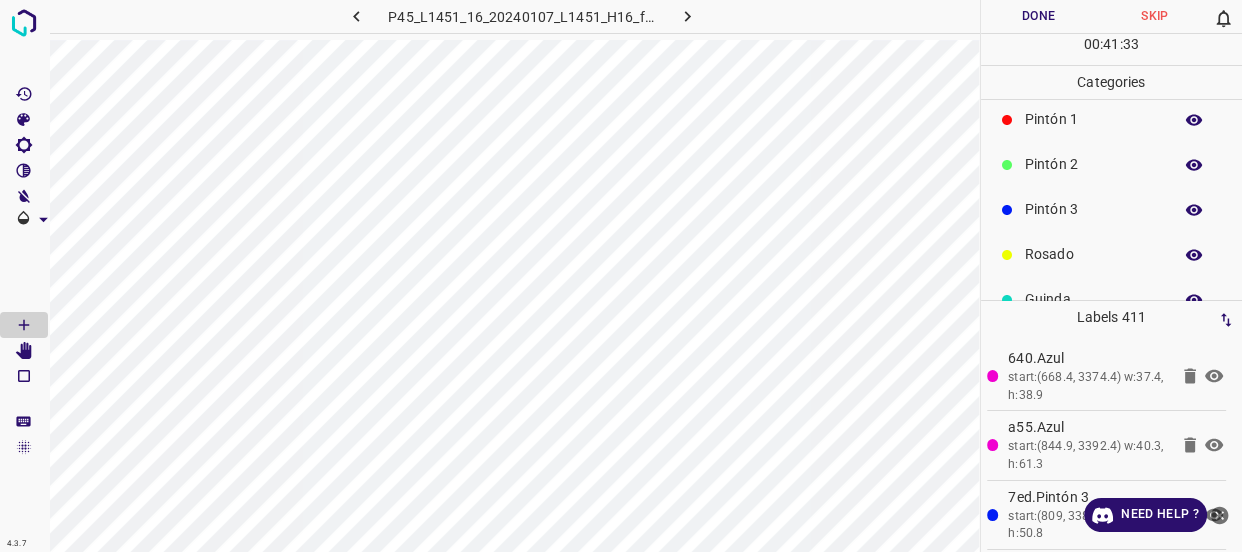 scroll, scrollTop: 0, scrollLeft: 0, axis: both 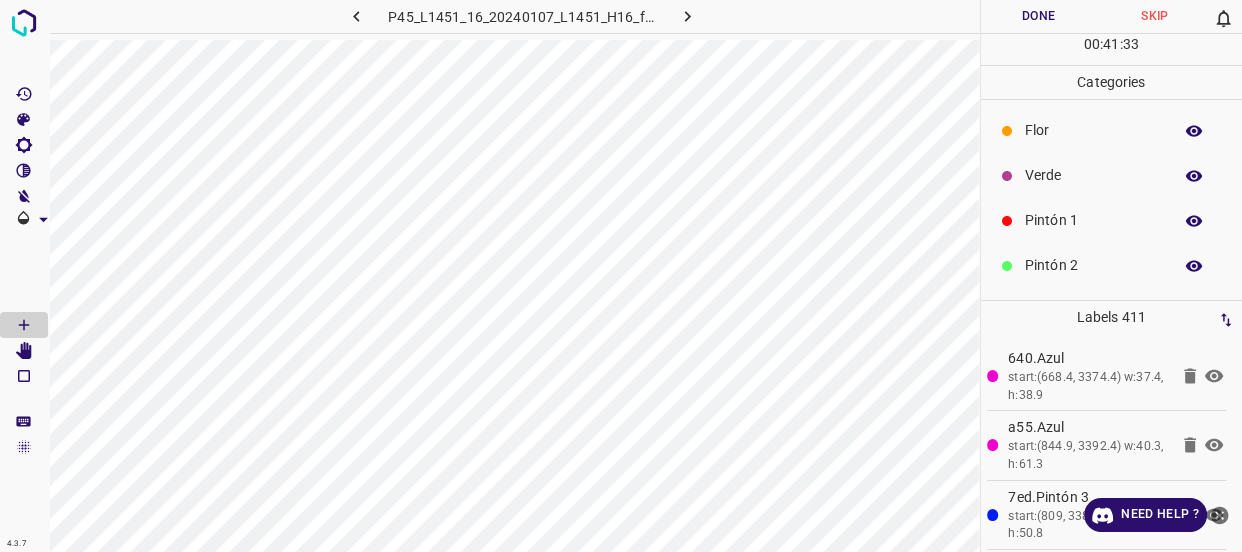 click on "Verde" at bounding box center (1093, 175) 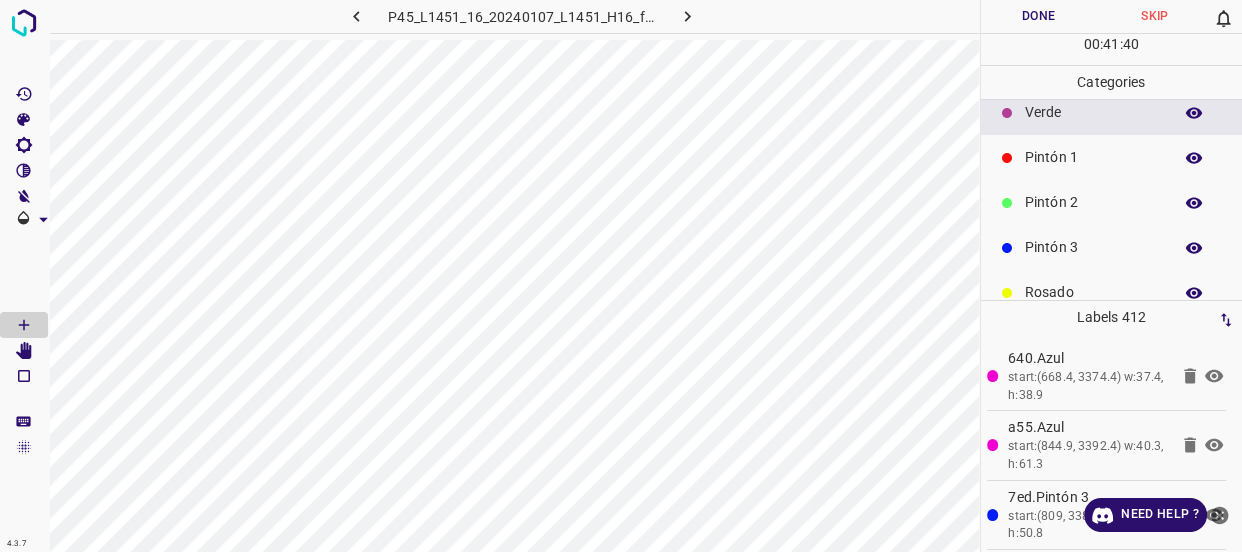 scroll, scrollTop: 90, scrollLeft: 0, axis: vertical 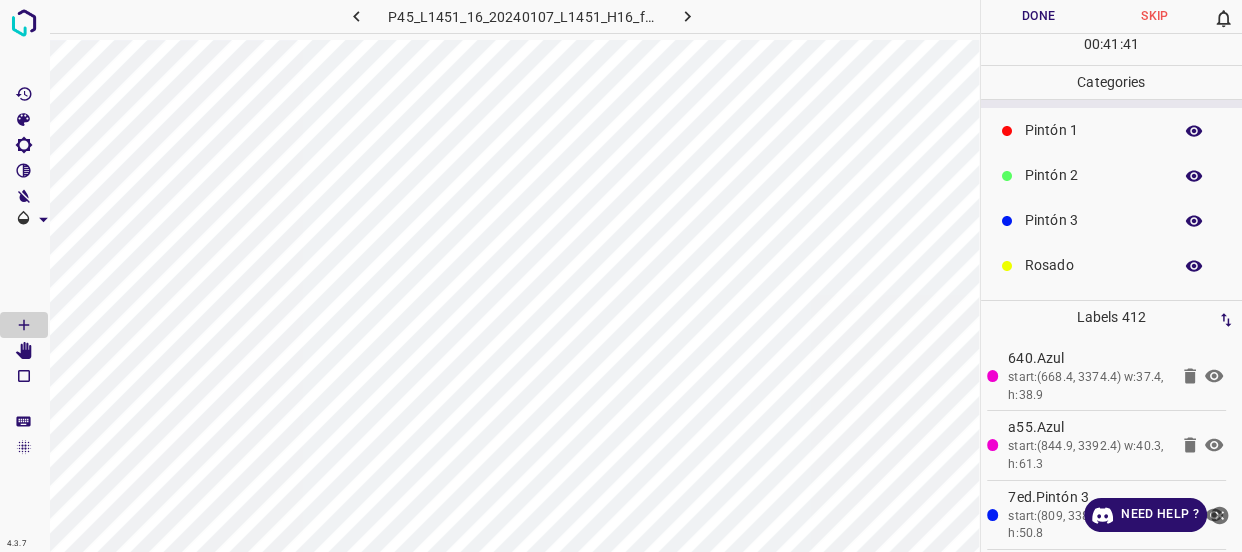 click on "Rosado" at bounding box center (1093, 265) 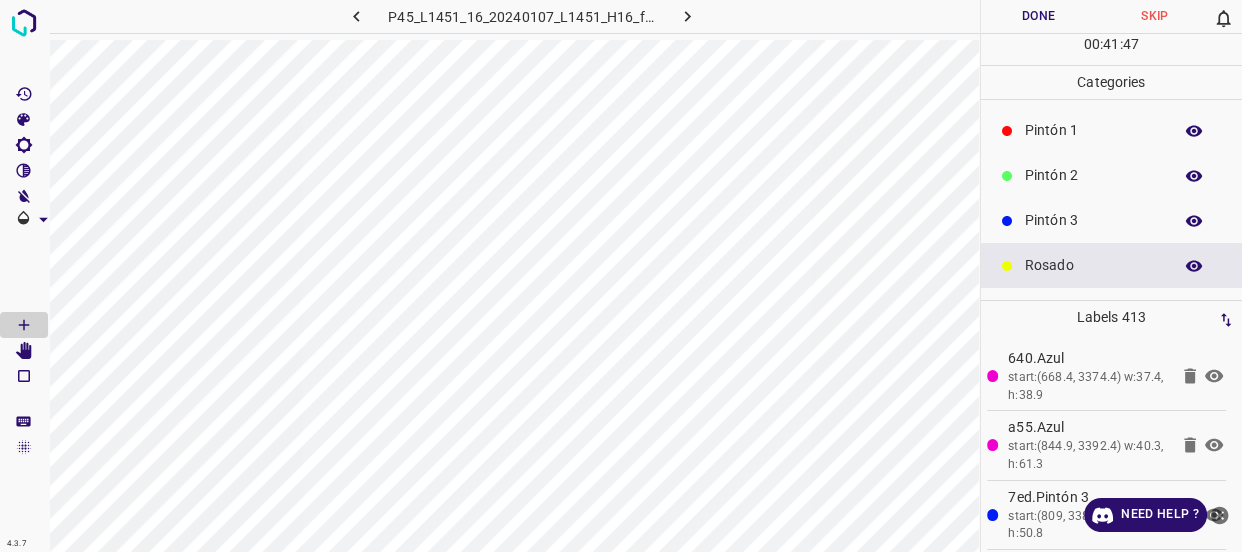 scroll, scrollTop: 0, scrollLeft: 0, axis: both 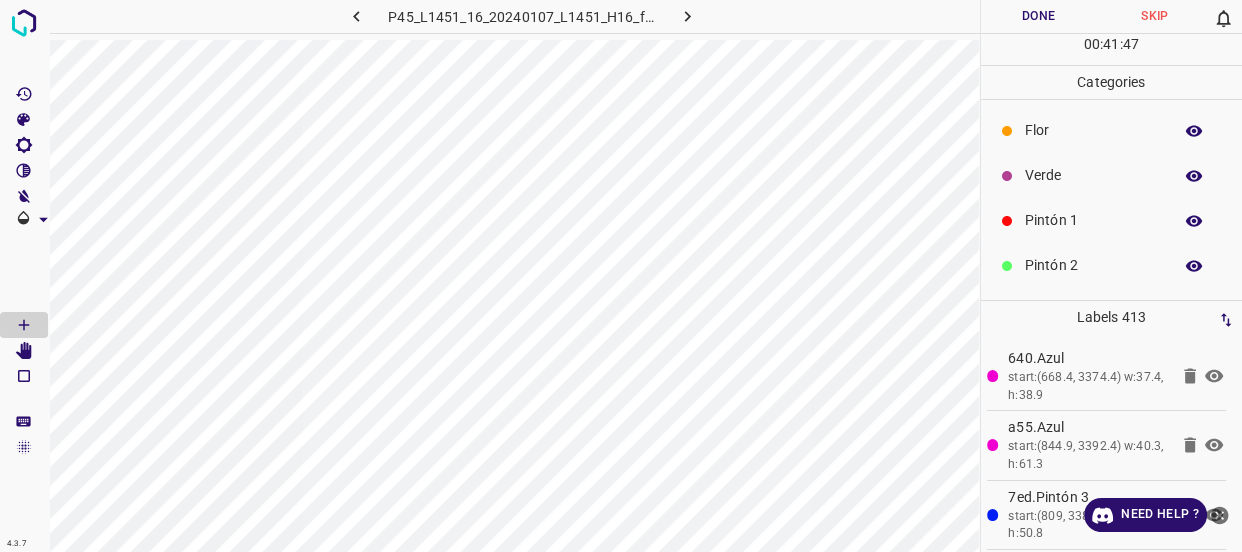 click on "Verde" at bounding box center [1093, 175] 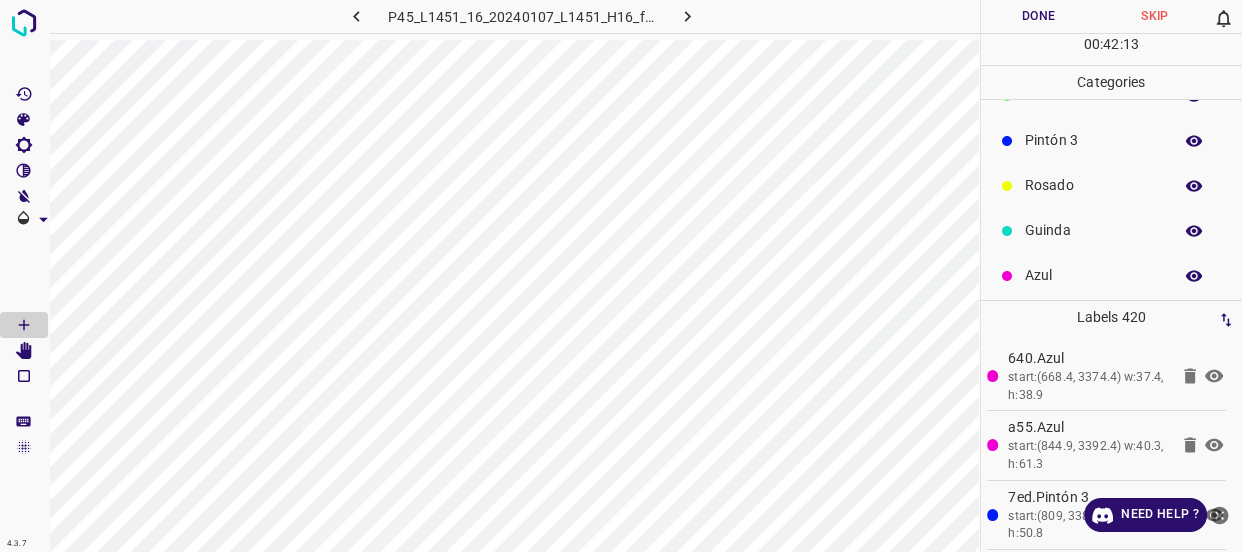 scroll, scrollTop: 175, scrollLeft: 0, axis: vertical 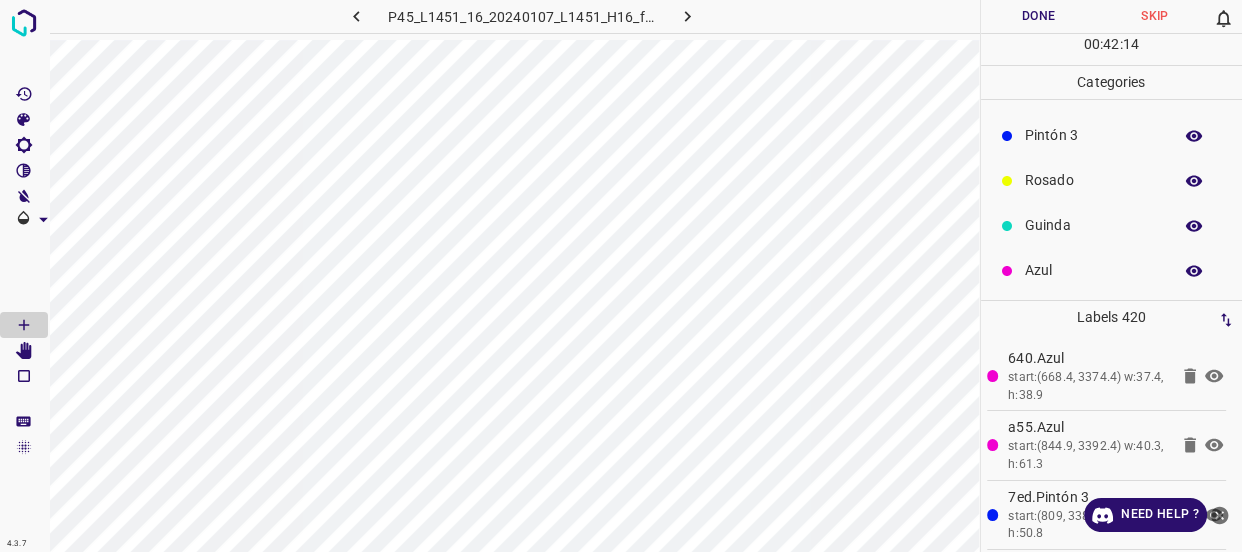 click on "Rosado" at bounding box center [1093, 180] 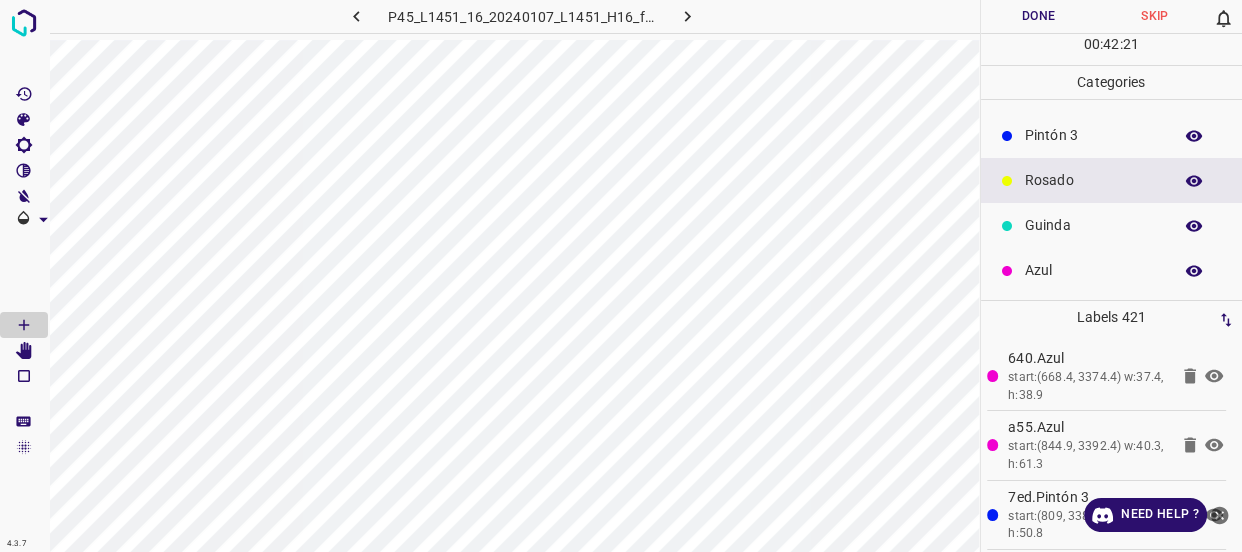 scroll, scrollTop: 0, scrollLeft: 0, axis: both 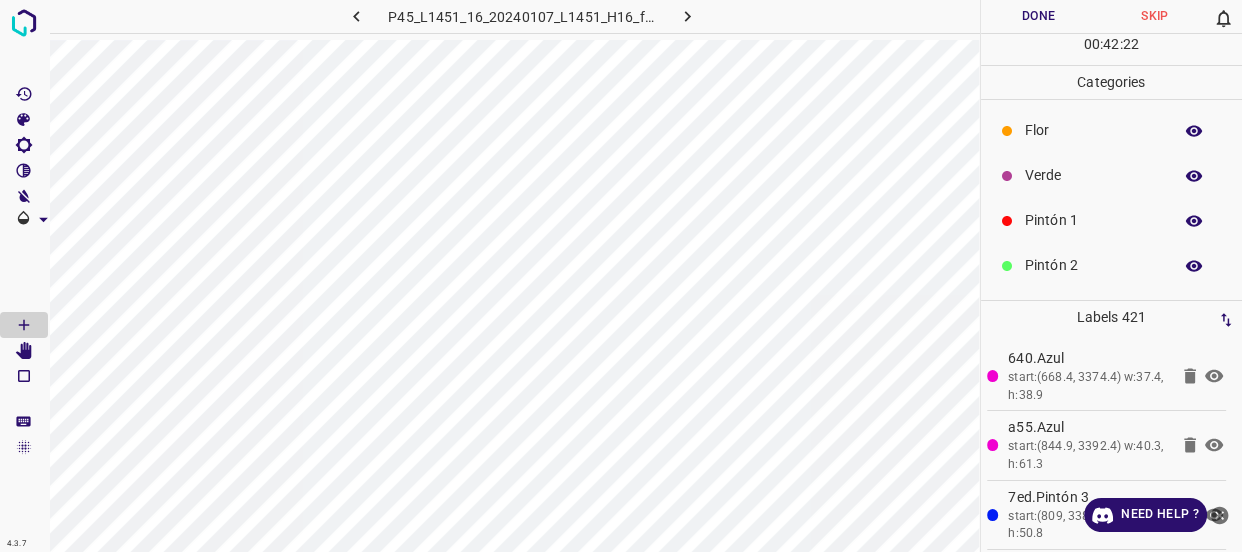 click on "Pintón 1" at bounding box center [1112, 220] 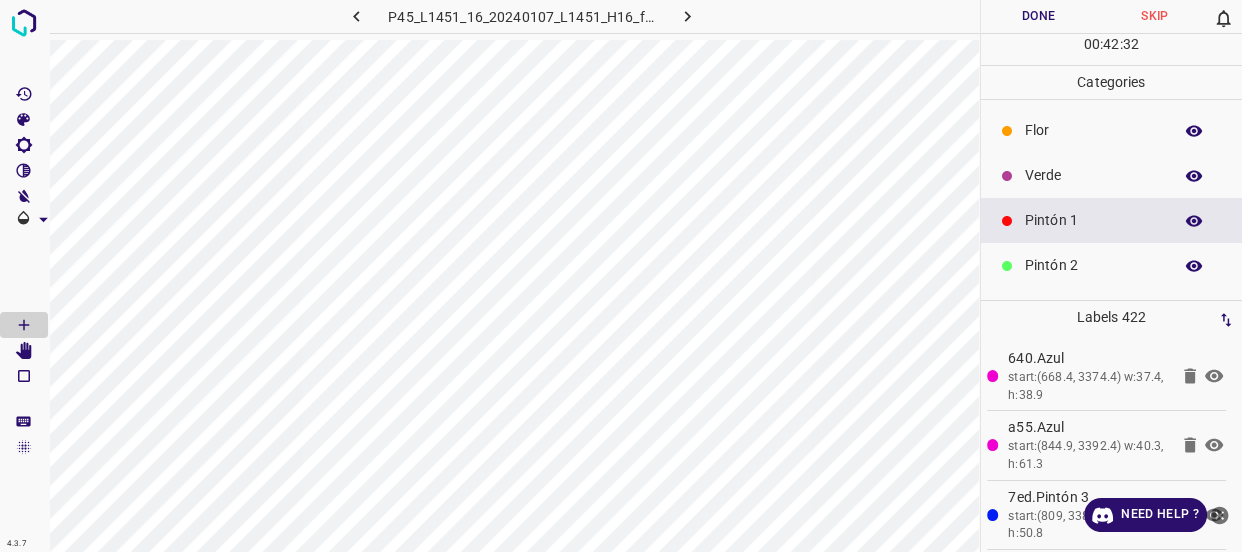 click on "Verde" at bounding box center [1093, 175] 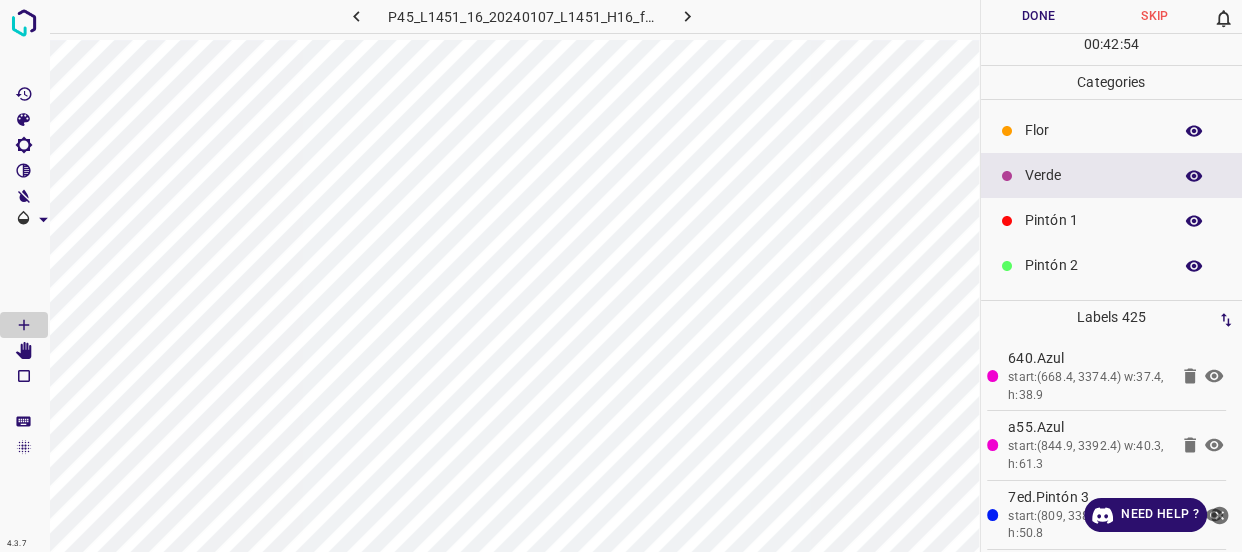 scroll, scrollTop: 175, scrollLeft: 0, axis: vertical 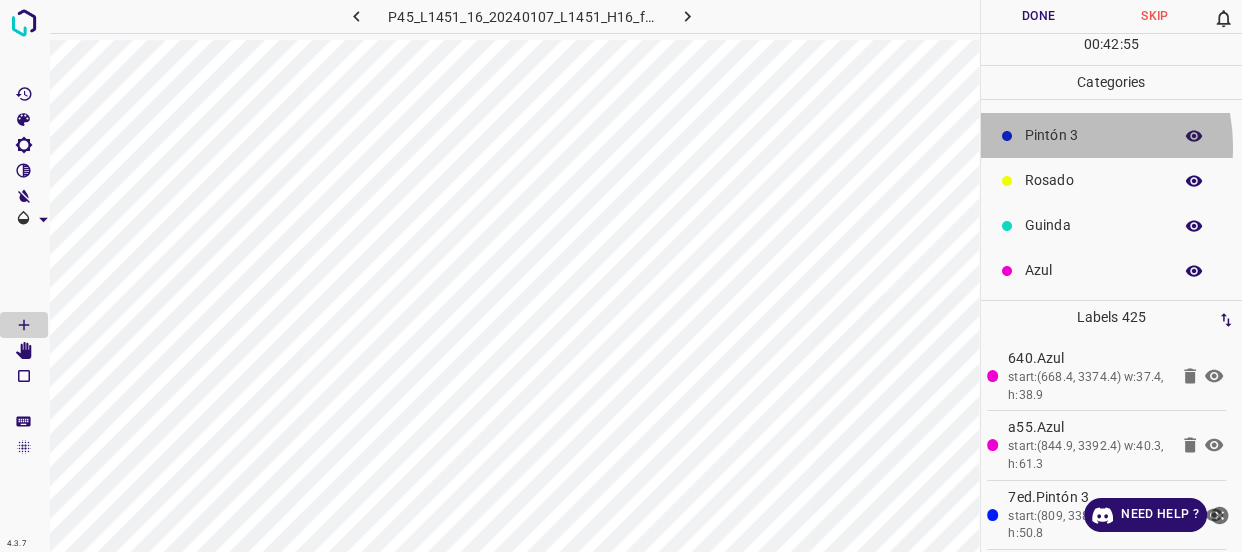 click on "Pintón 3" at bounding box center (1112, 135) 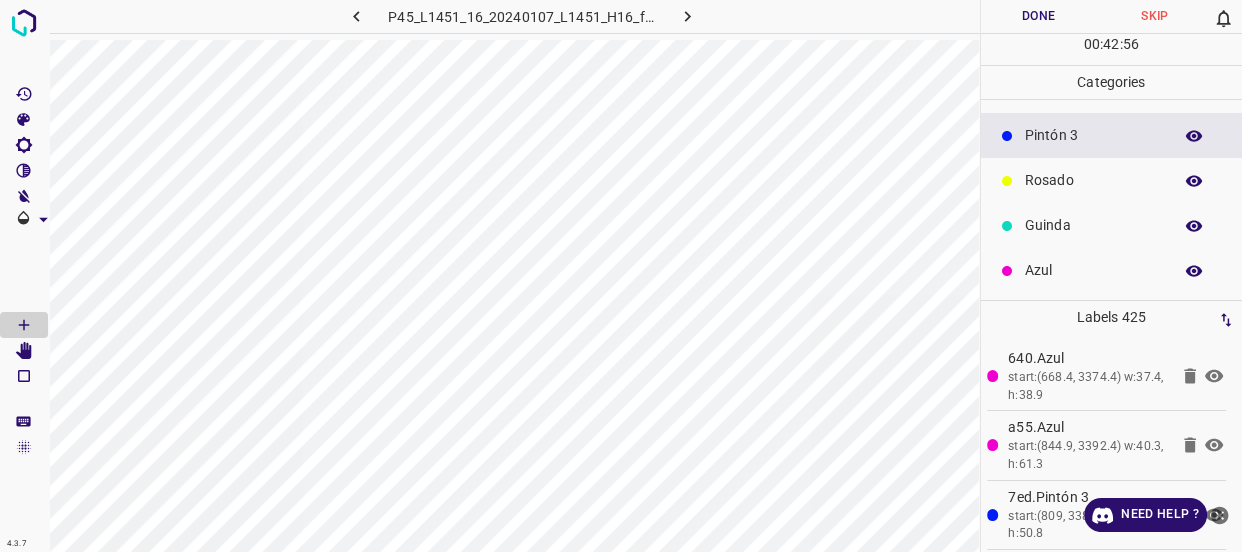 click on "Rosado" at bounding box center [1093, 180] 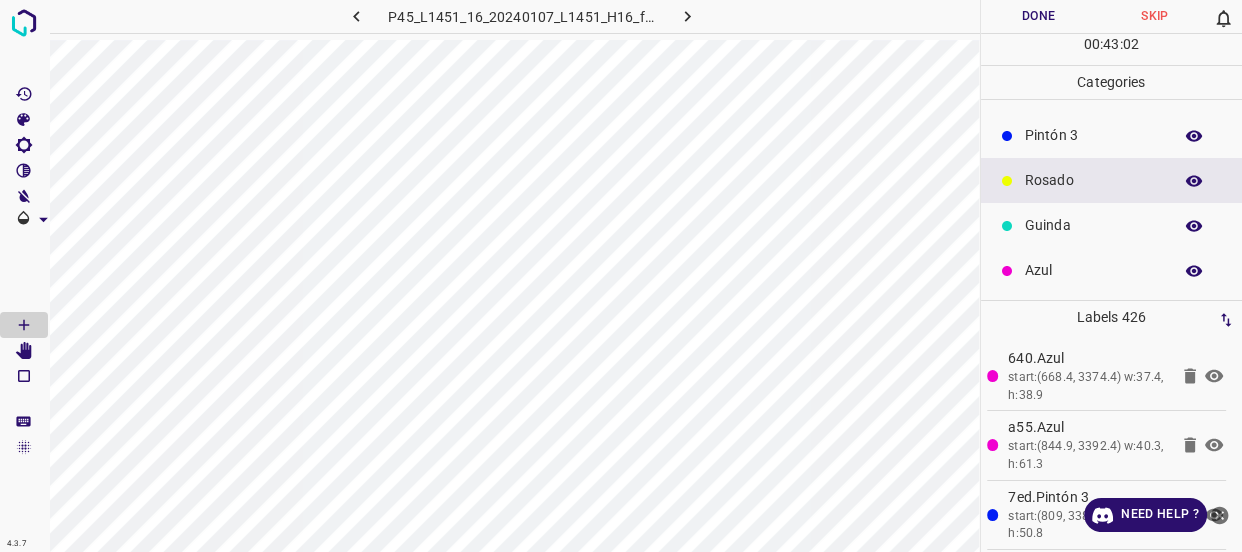 scroll, scrollTop: 0, scrollLeft: 0, axis: both 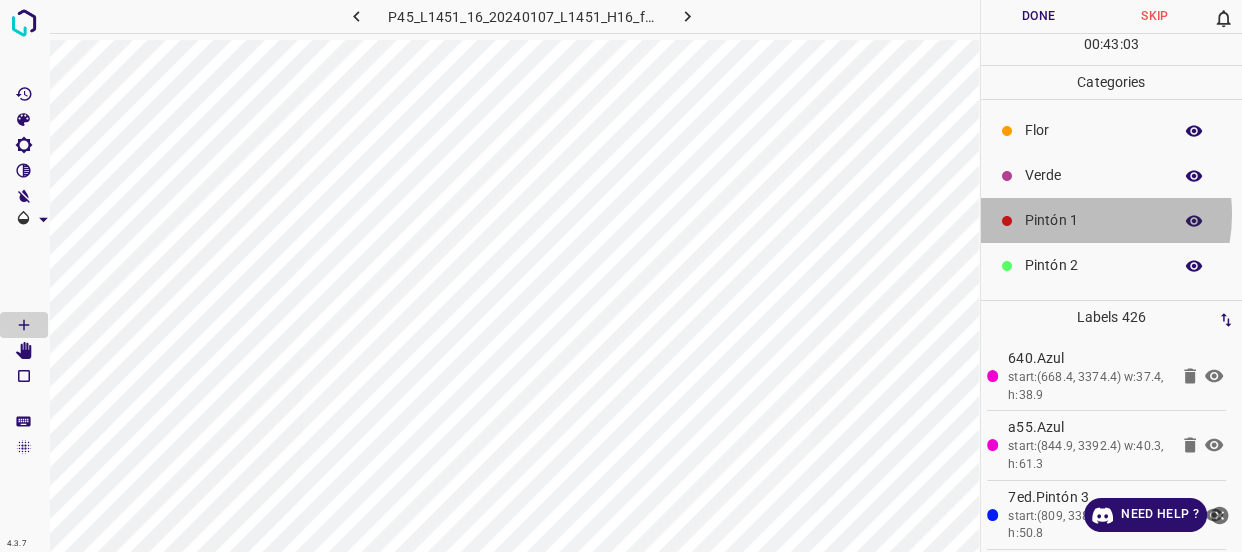 click on "Pintón 1" at bounding box center (1093, 220) 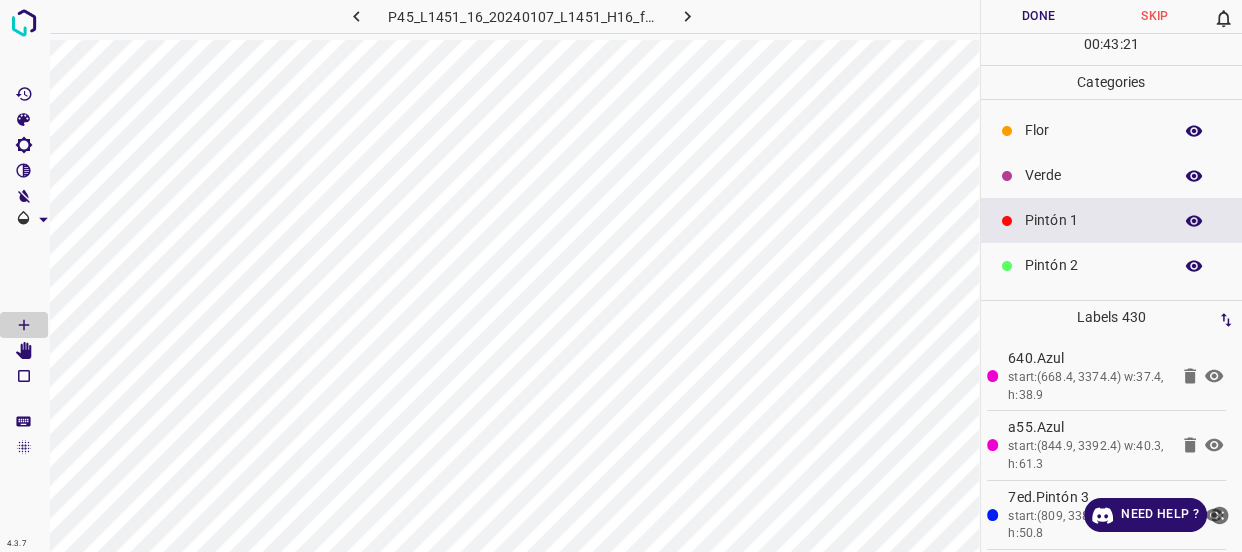 click on "Verde" at bounding box center (1093, 175) 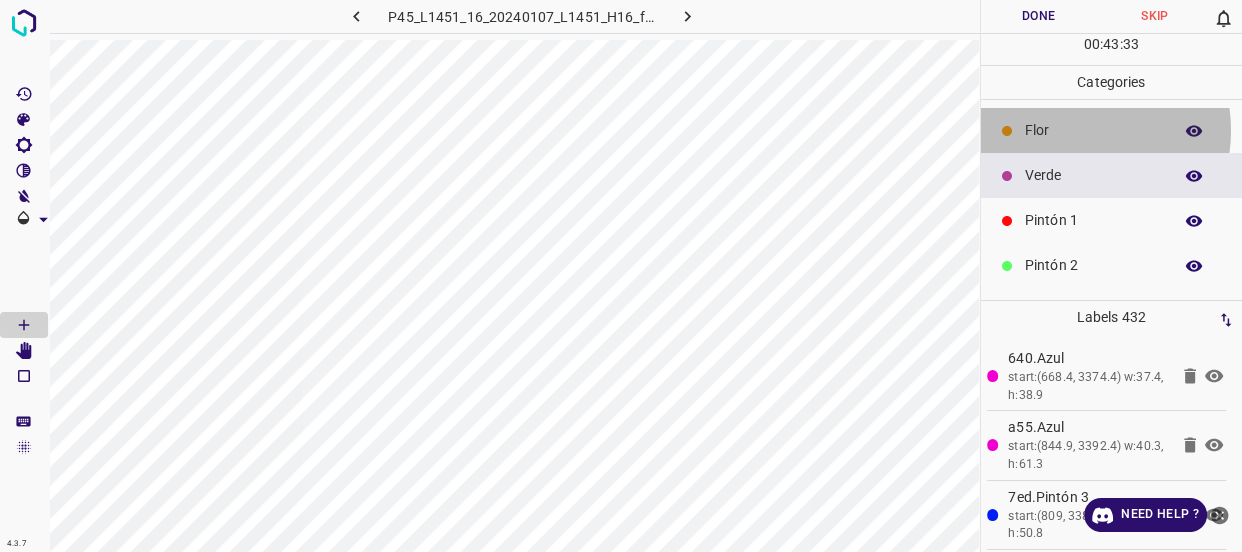 click on "Flor" at bounding box center [1093, 130] 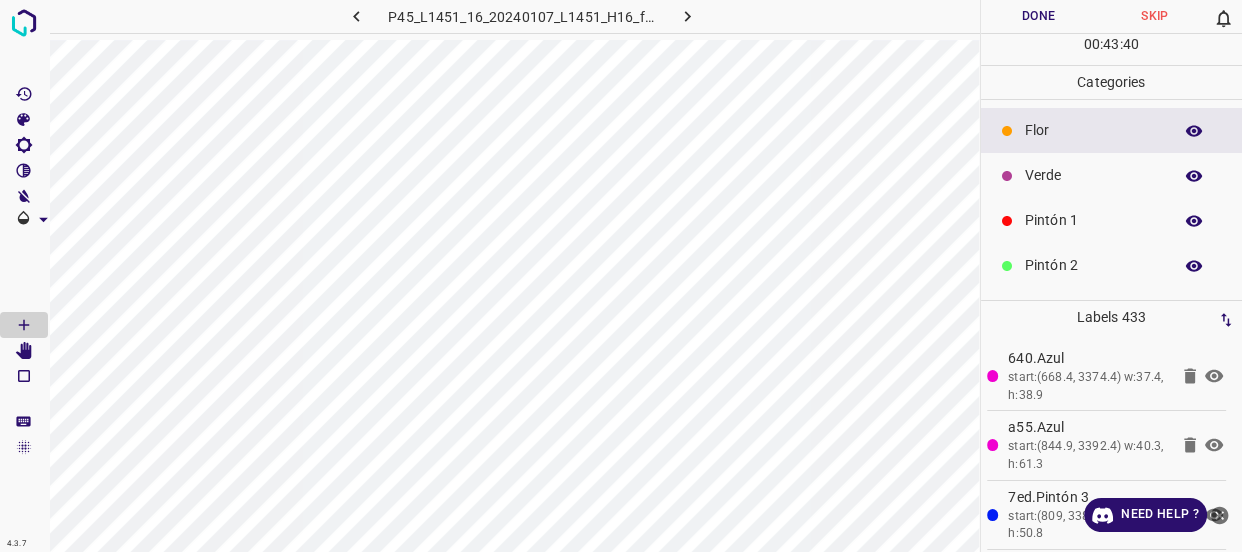 click on "Verde" at bounding box center [1093, 175] 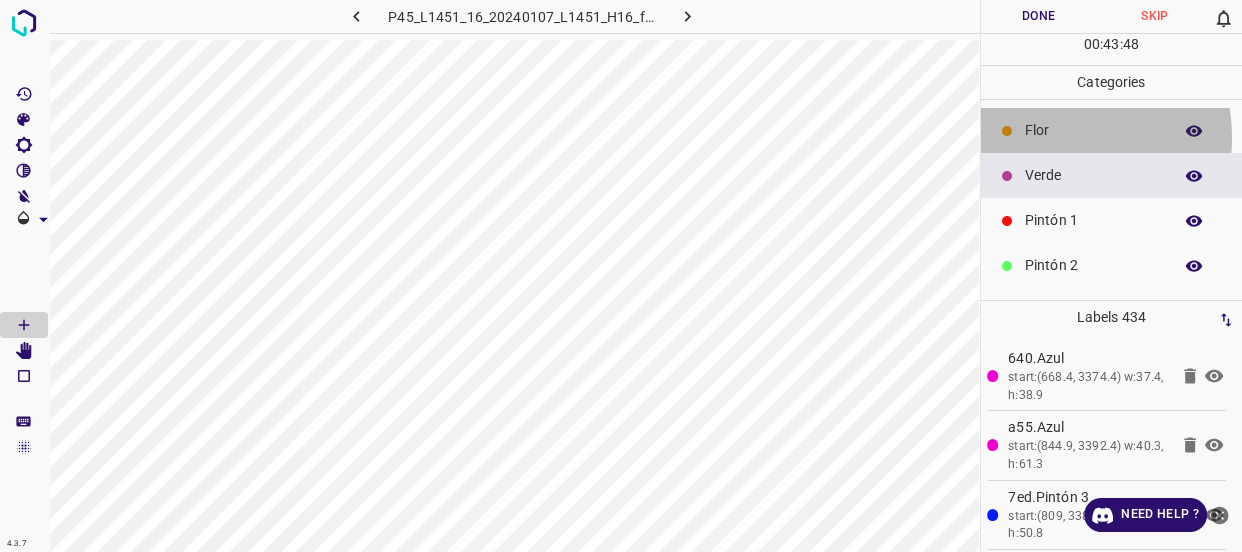 click on "Flor" at bounding box center (1093, 130) 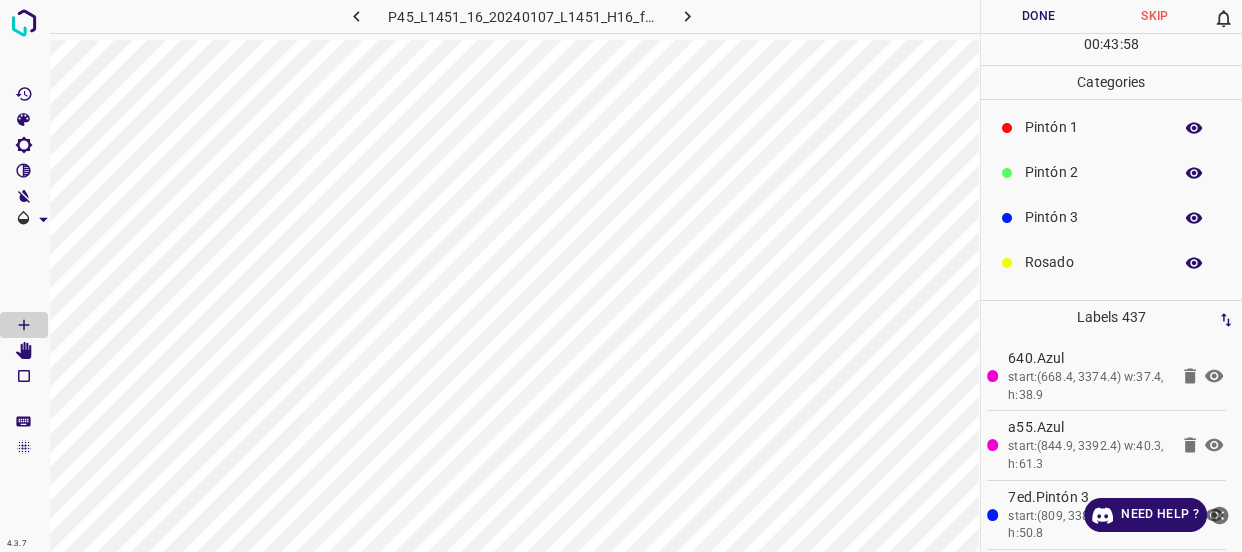 scroll, scrollTop: 175, scrollLeft: 0, axis: vertical 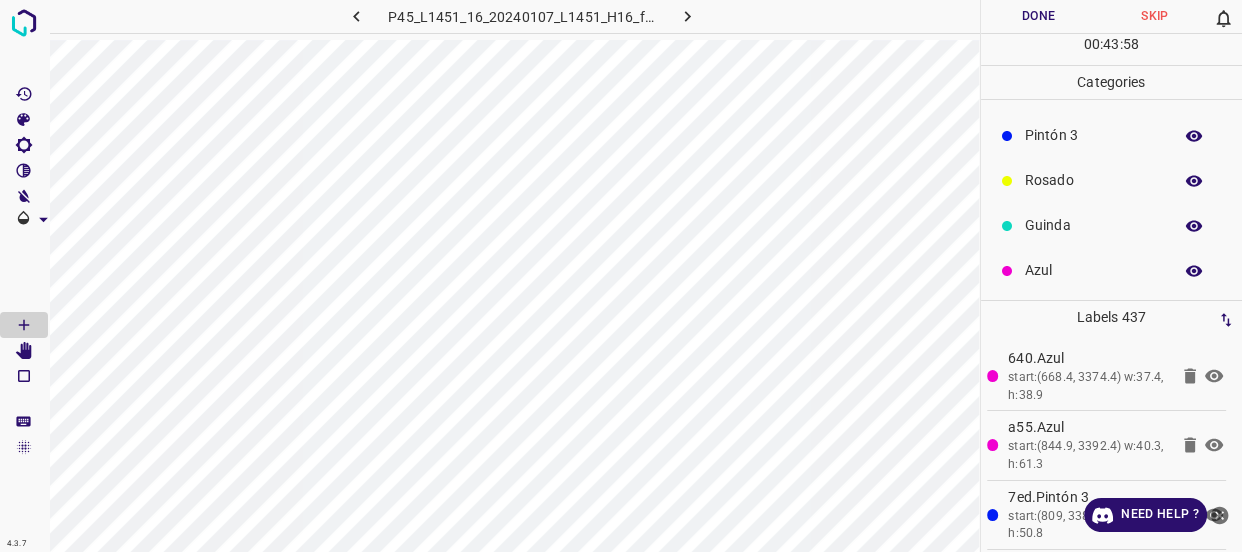 click on "Azul" at bounding box center [1093, 270] 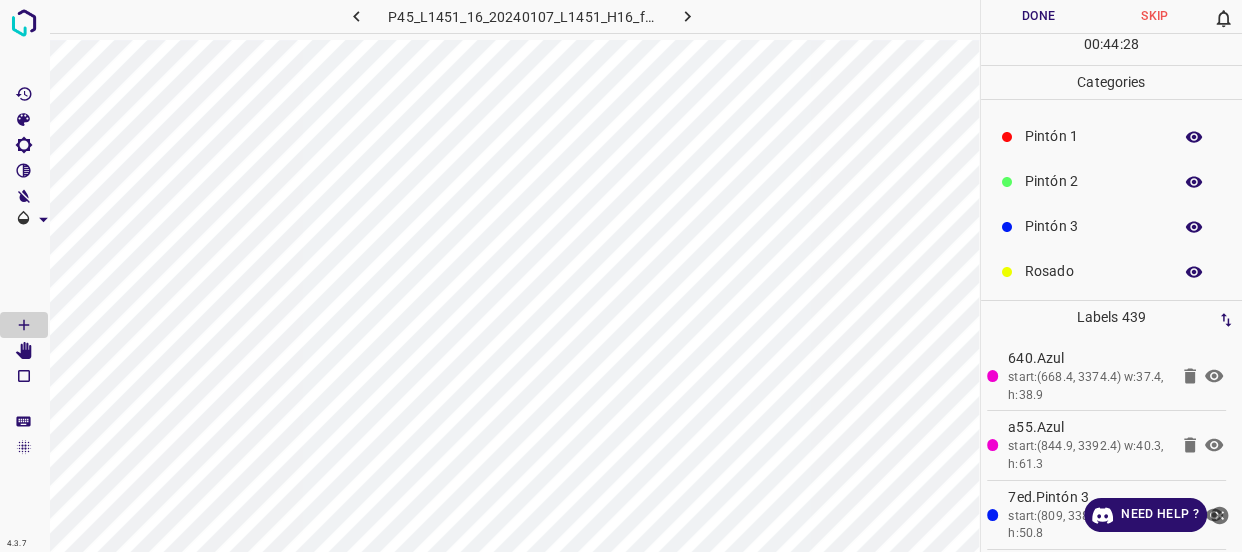 scroll, scrollTop: 0, scrollLeft: 0, axis: both 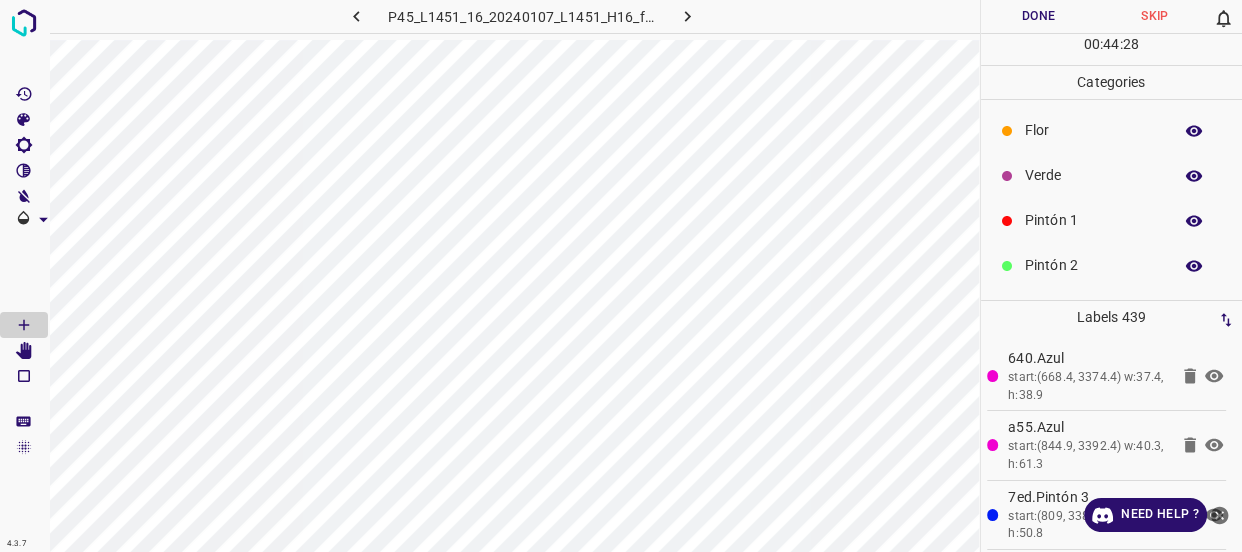 click on "Verde" at bounding box center (1093, 175) 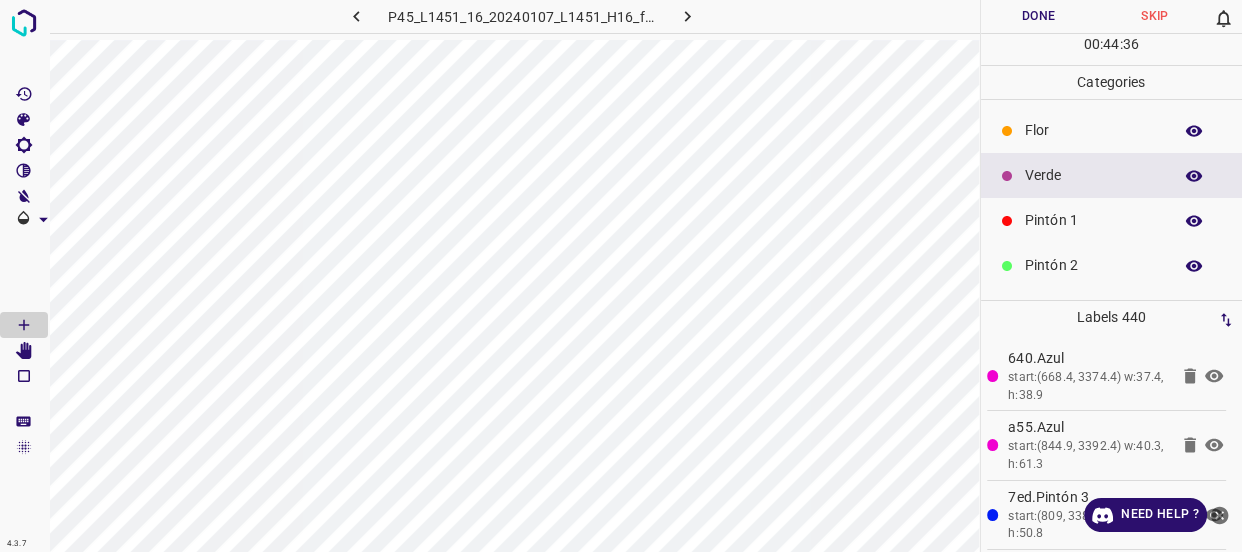 scroll, scrollTop: 175, scrollLeft: 0, axis: vertical 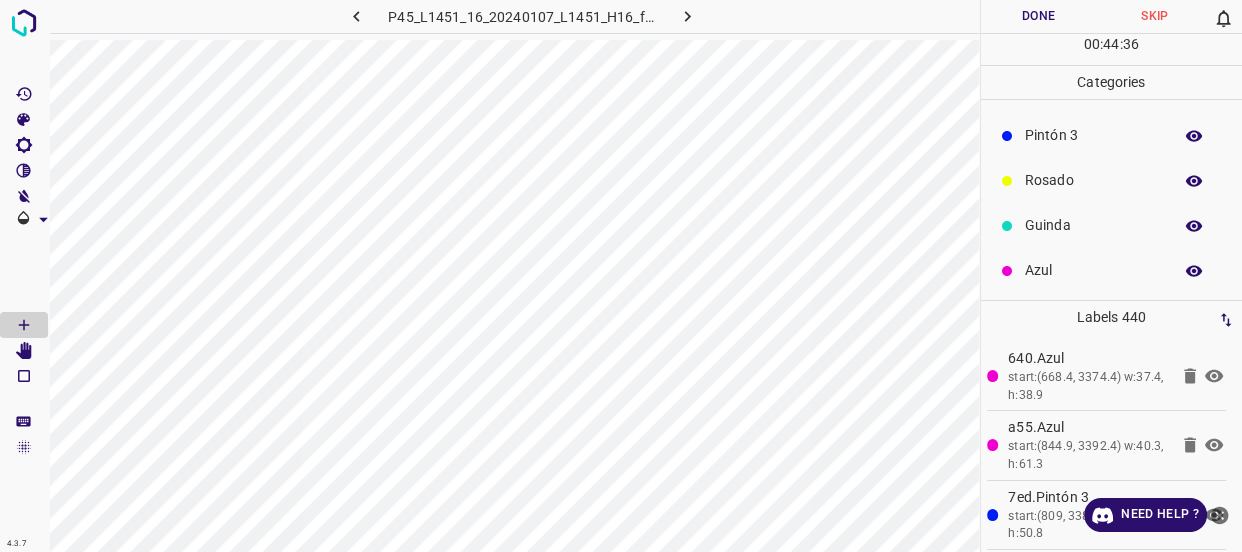 click on "Azul" at bounding box center [1093, 270] 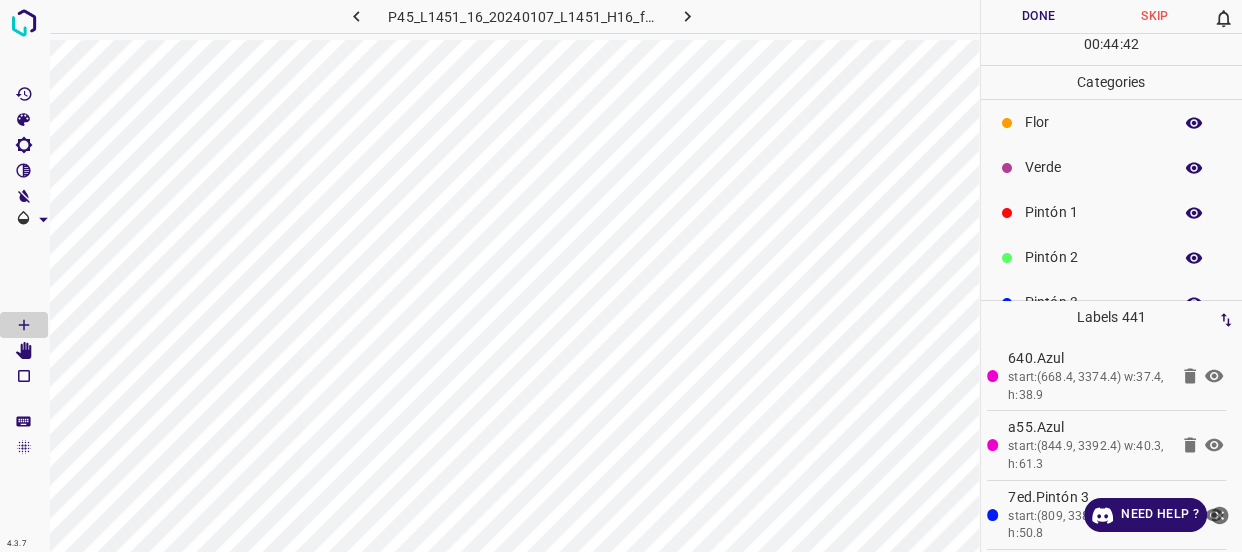 scroll, scrollTop: 0, scrollLeft: 0, axis: both 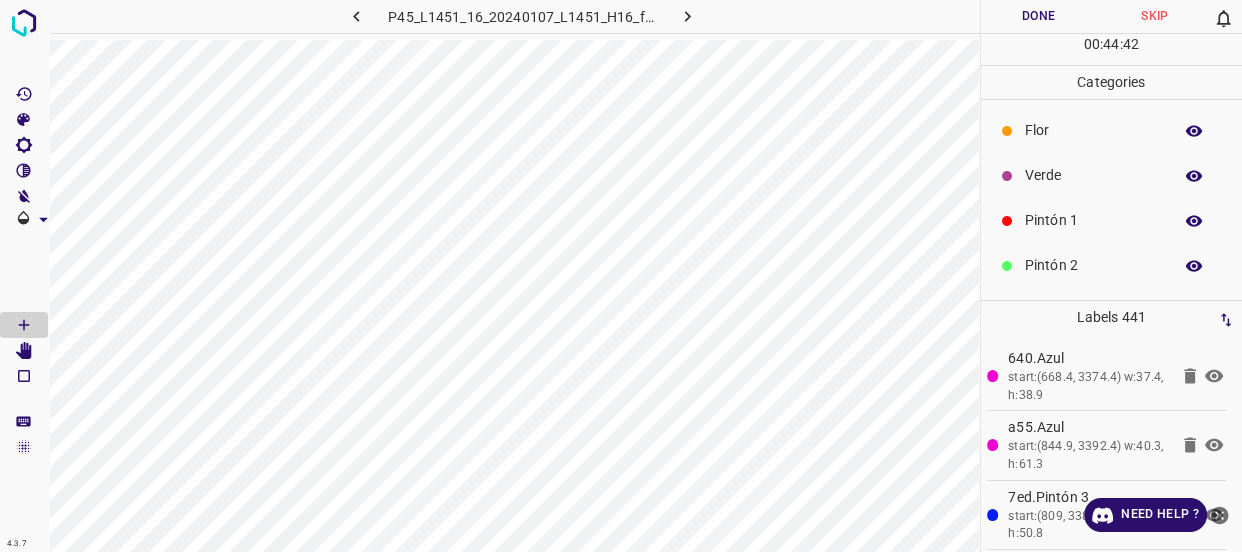 click on "Verde" at bounding box center [1093, 175] 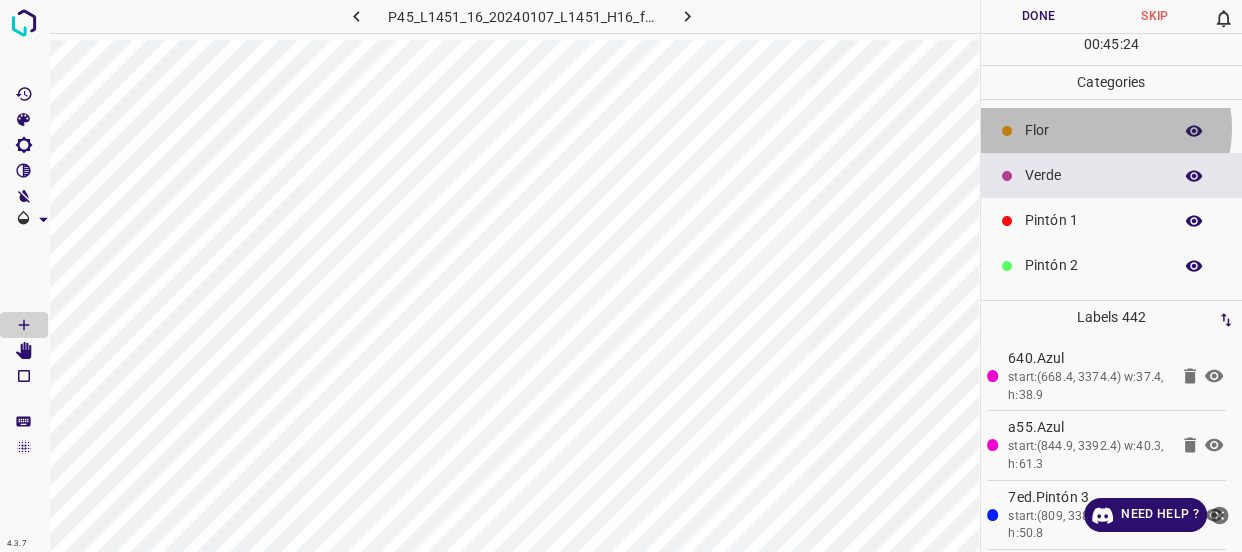 click on "Flor" at bounding box center (1093, 130) 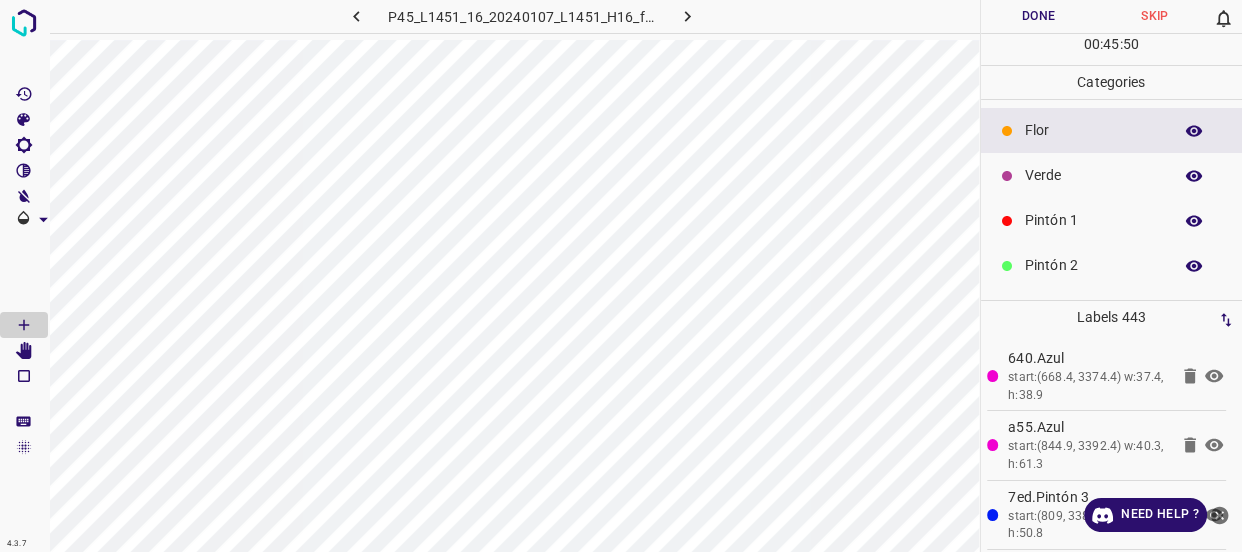 scroll, scrollTop: 175, scrollLeft: 0, axis: vertical 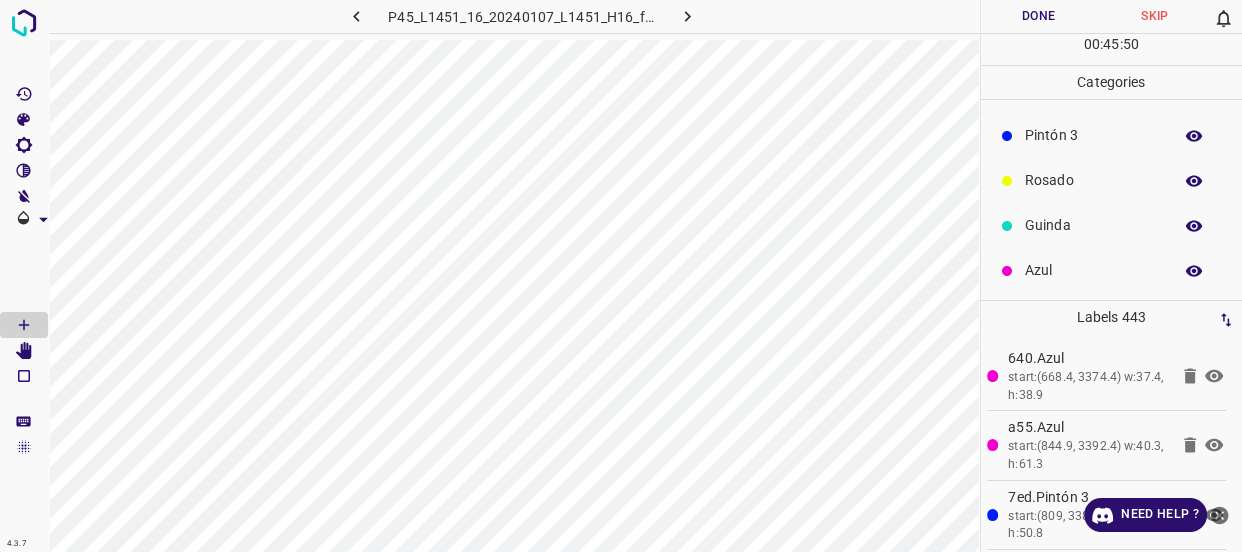 click on "Azul" at bounding box center (1112, 270) 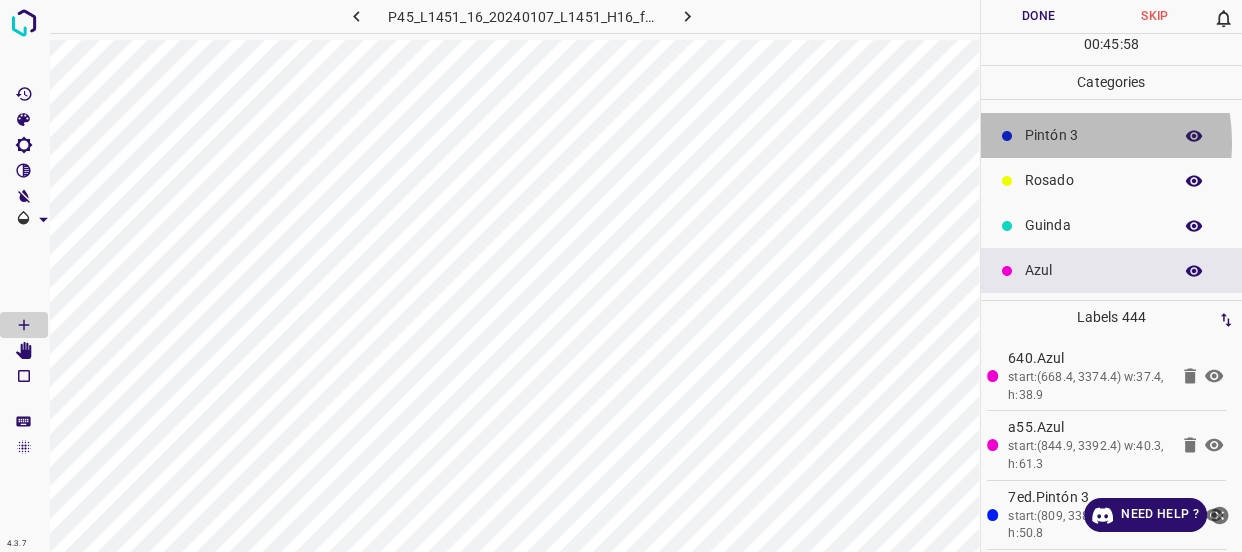 click on "Pintón 3" at bounding box center [1093, 135] 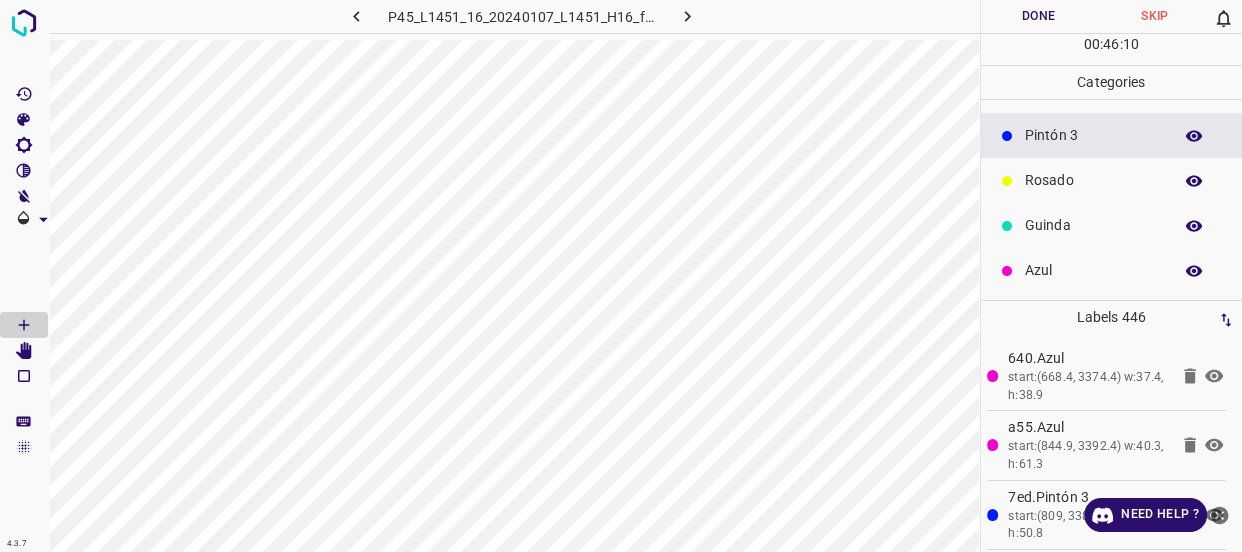 scroll, scrollTop: 0, scrollLeft: 0, axis: both 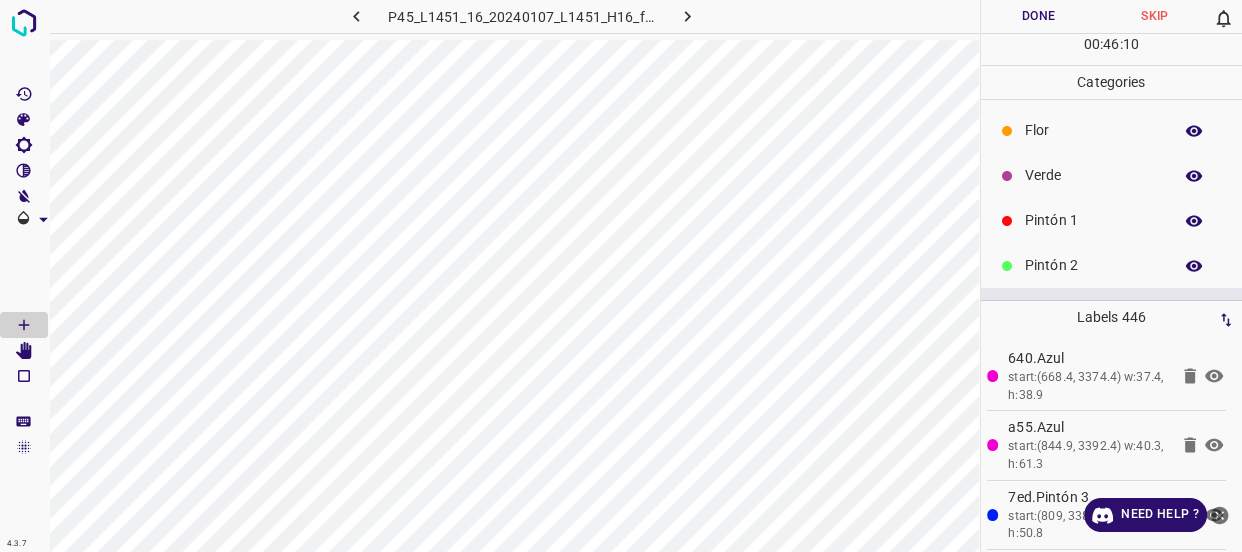 click on "Verde" at bounding box center (1093, 175) 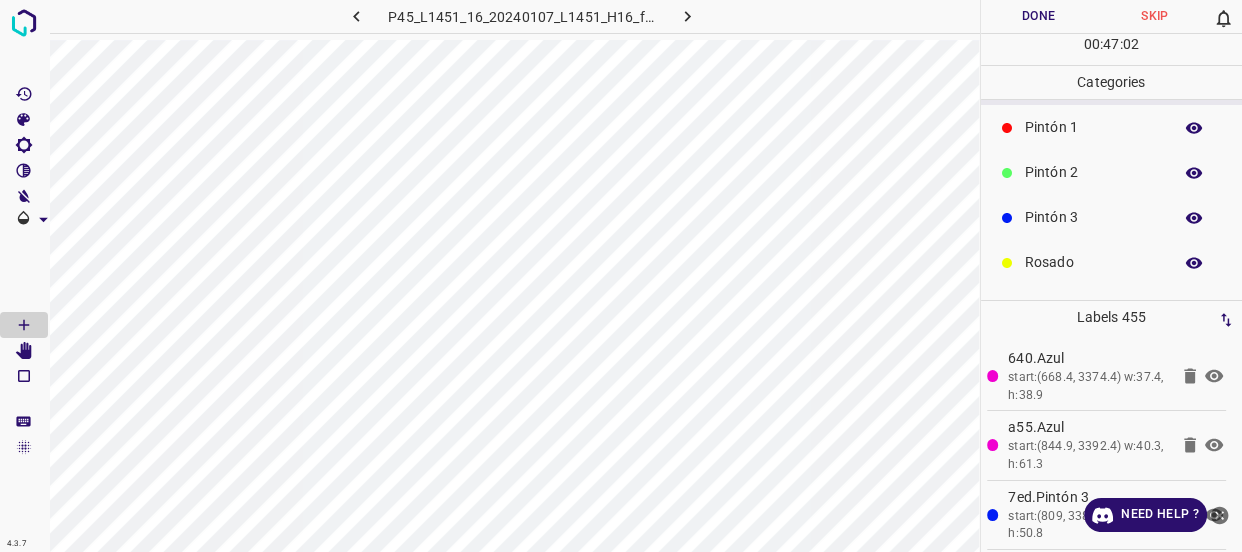 scroll, scrollTop: 175, scrollLeft: 0, axis: vertical 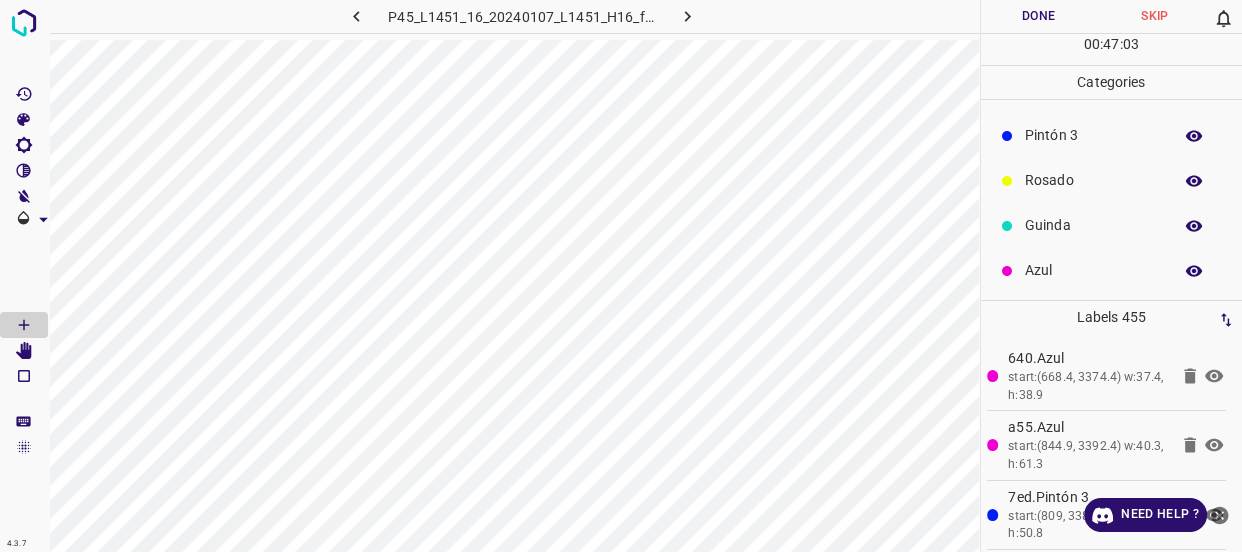 click on "Azul" at bounding box center (1112, 270) 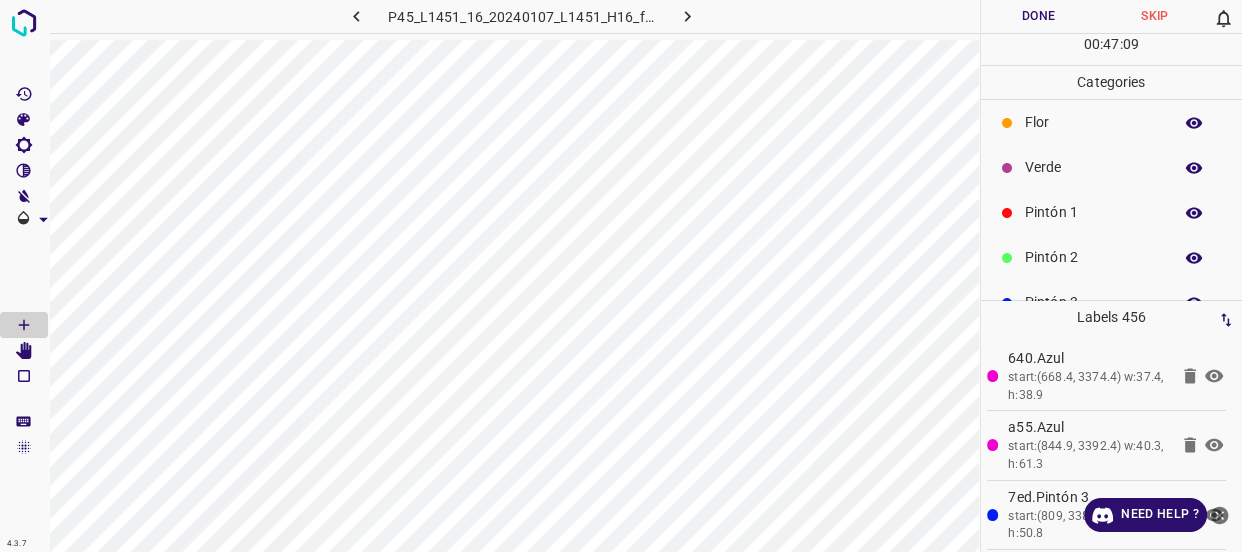 scroll, scrollTop: 0, scrollLeft: 0, axis: both 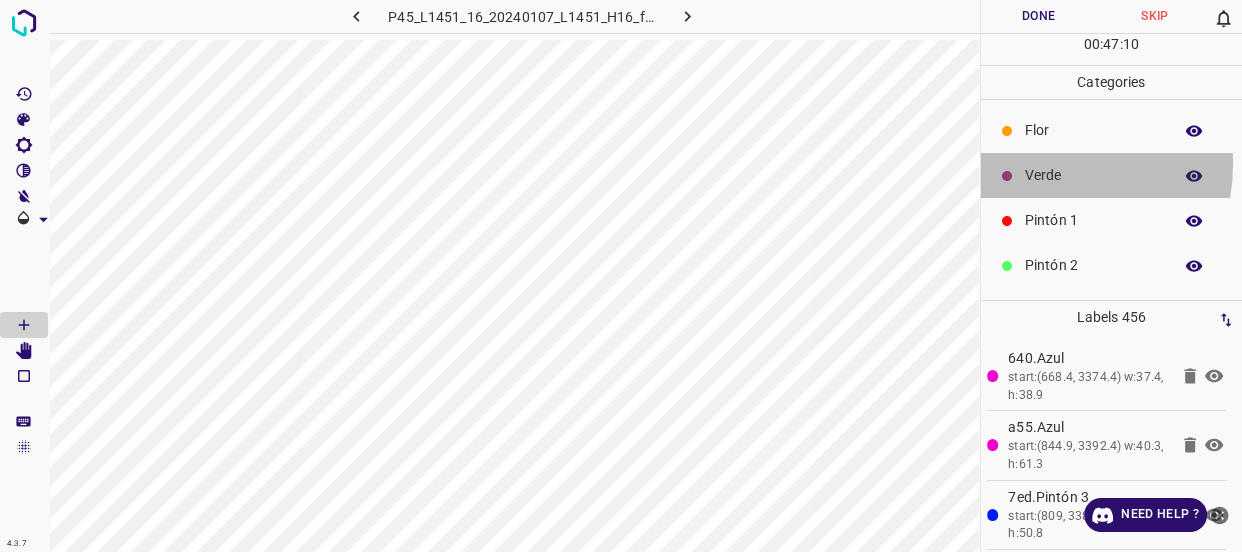 click on "Verde" at bounding box center (1093, 175) 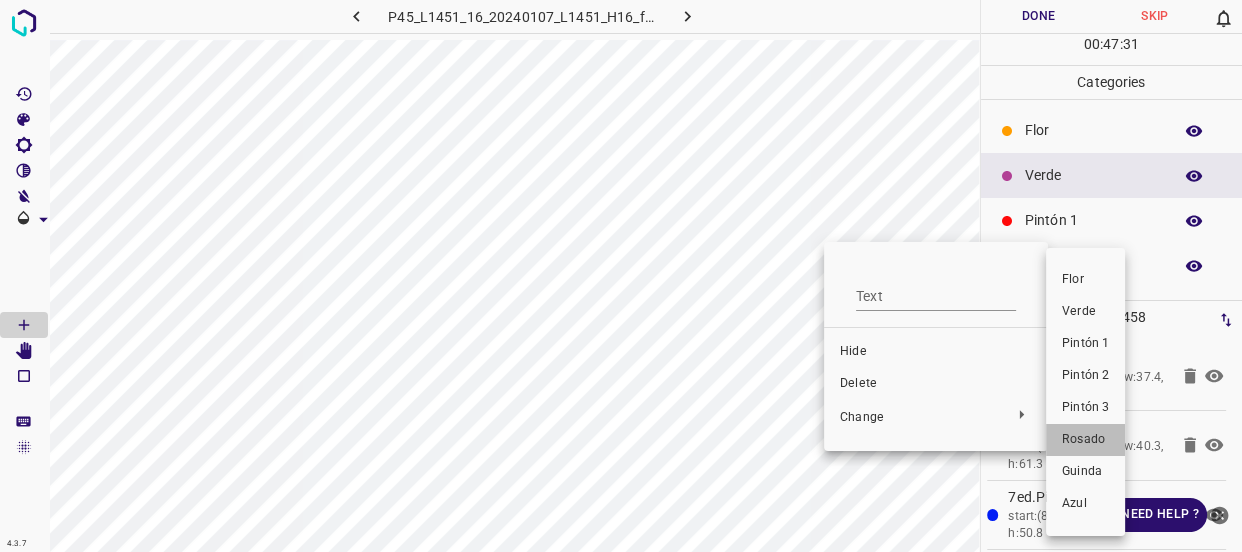 click on "Rosado" at bounding box center (1085, 440) 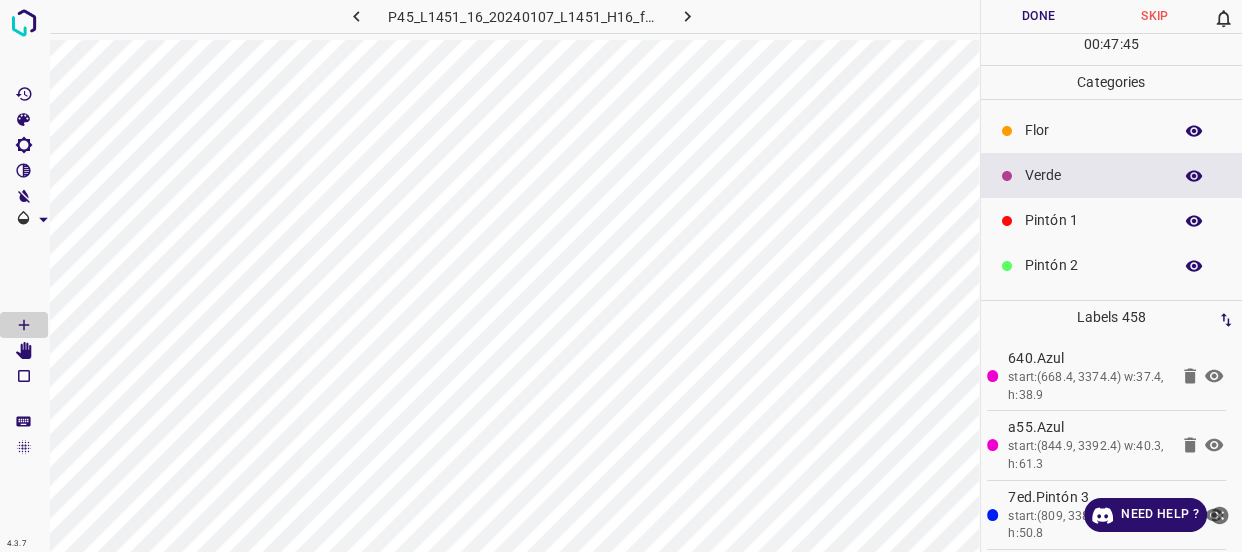 scroll, scrollTop: 175, scrollLeft: 0, axis: vertical 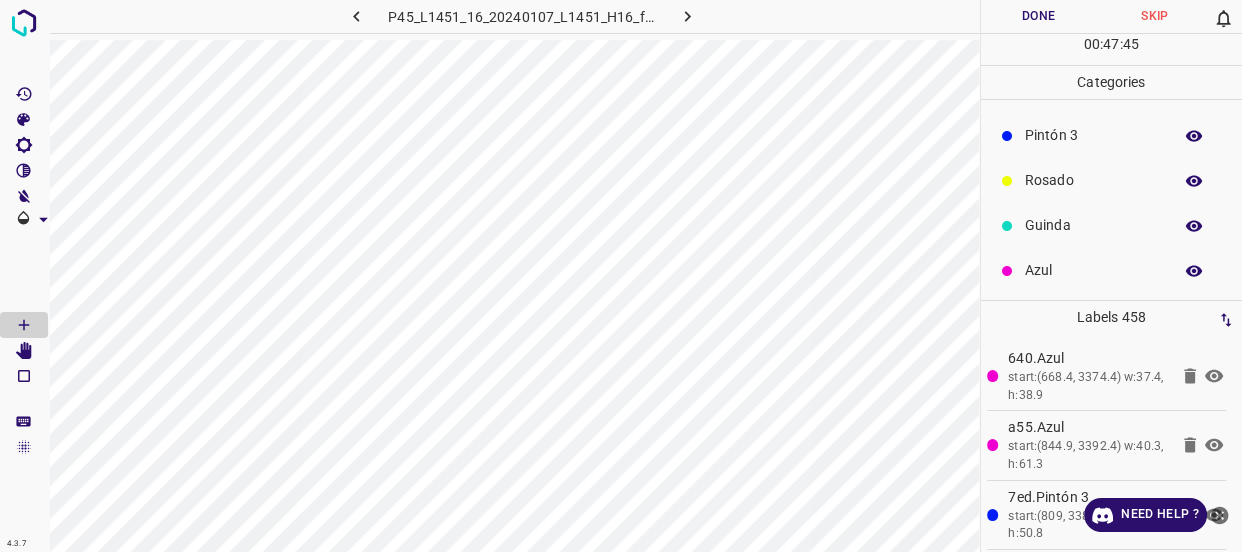 click on "Pintón 3" at bounding box center [1093, 135] 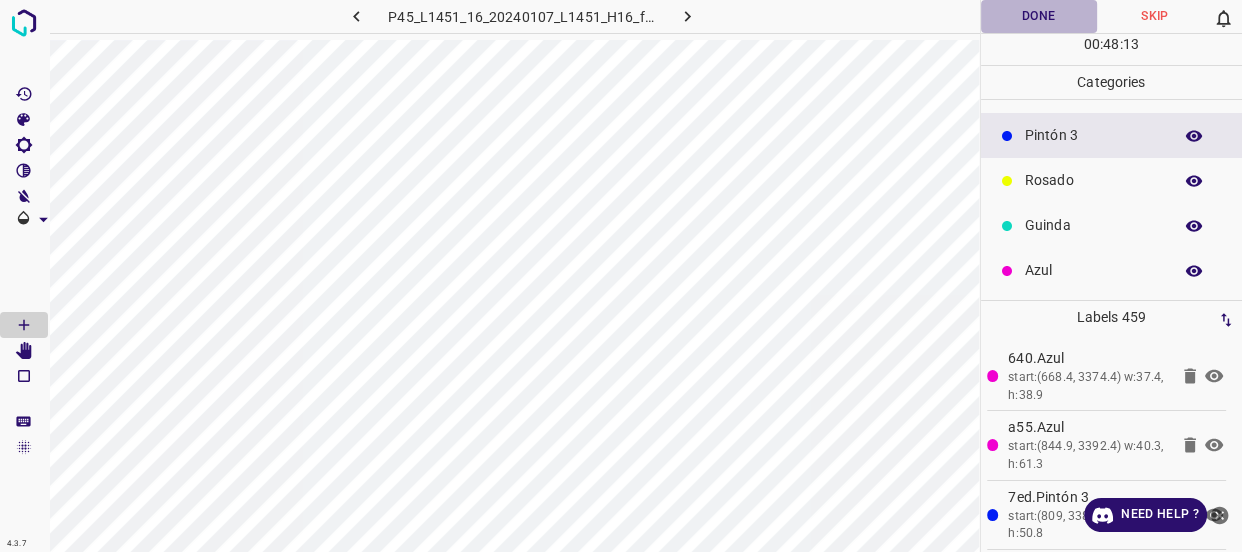 click on "Done" at bounding box center [1039, 16] 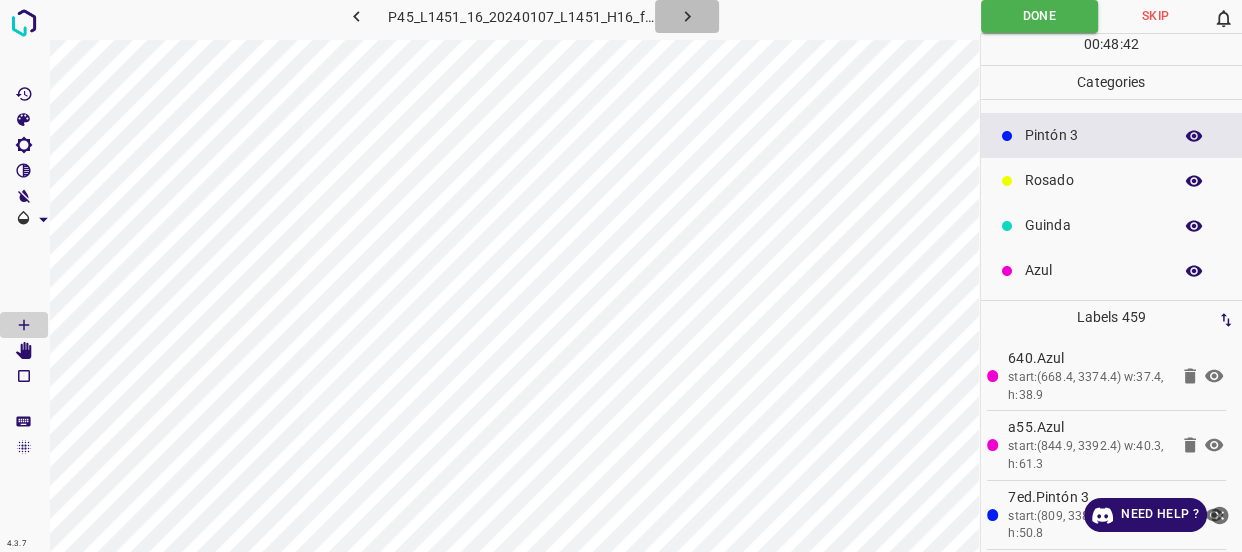 click 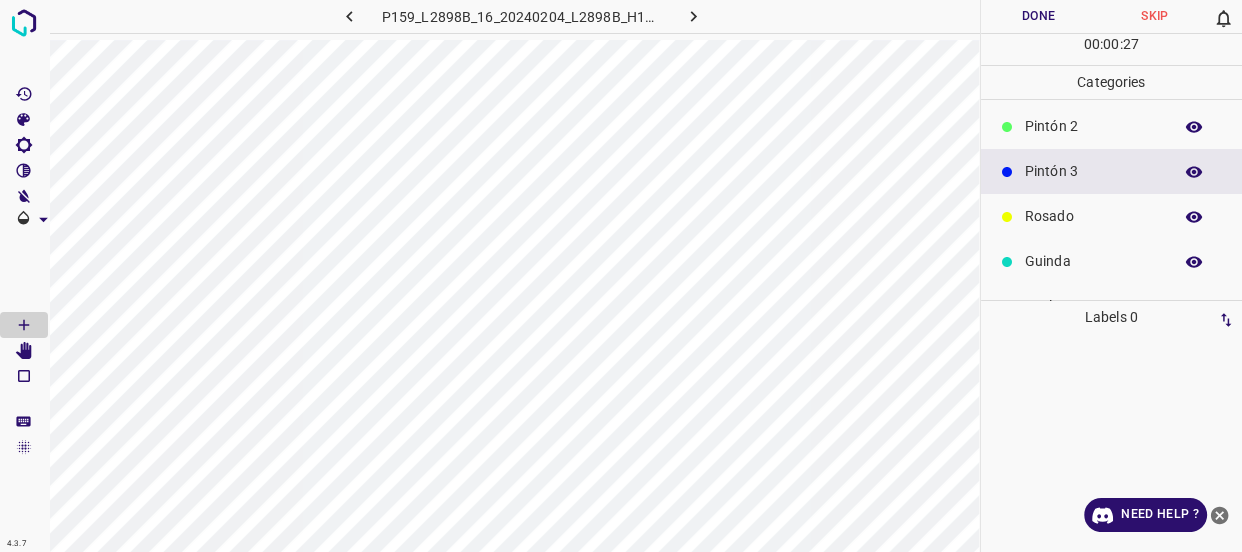 scroll, scrollTop: 0, scrollLeft: 0, axis: both 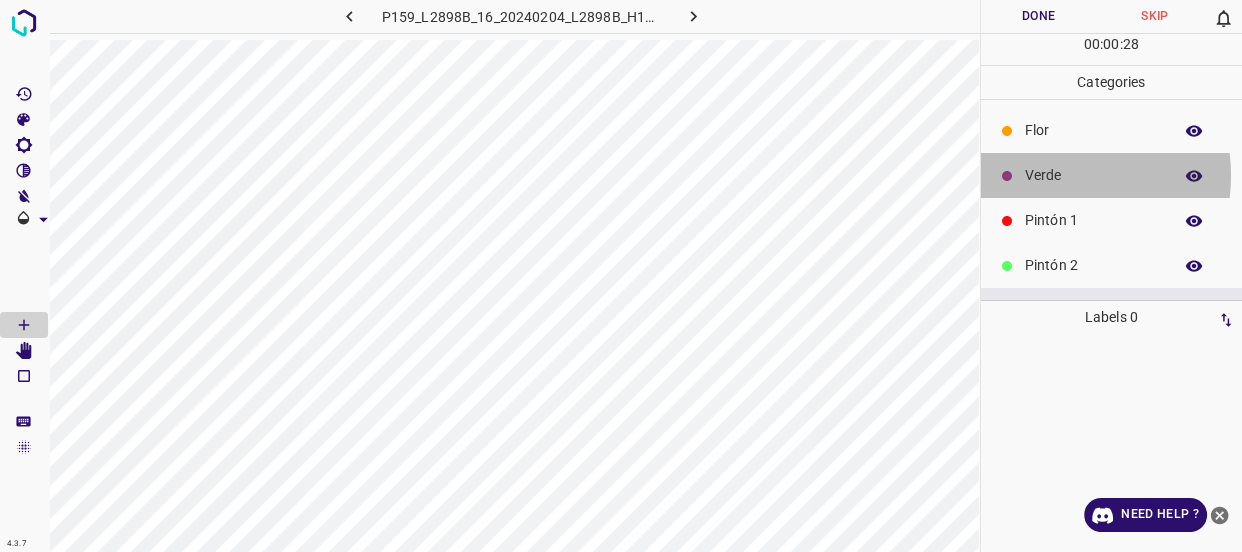 drag, startPoint x: 1050, startPoint y: 175, endPoint x: 1049, endPoint y: 164, distance: 11.045361 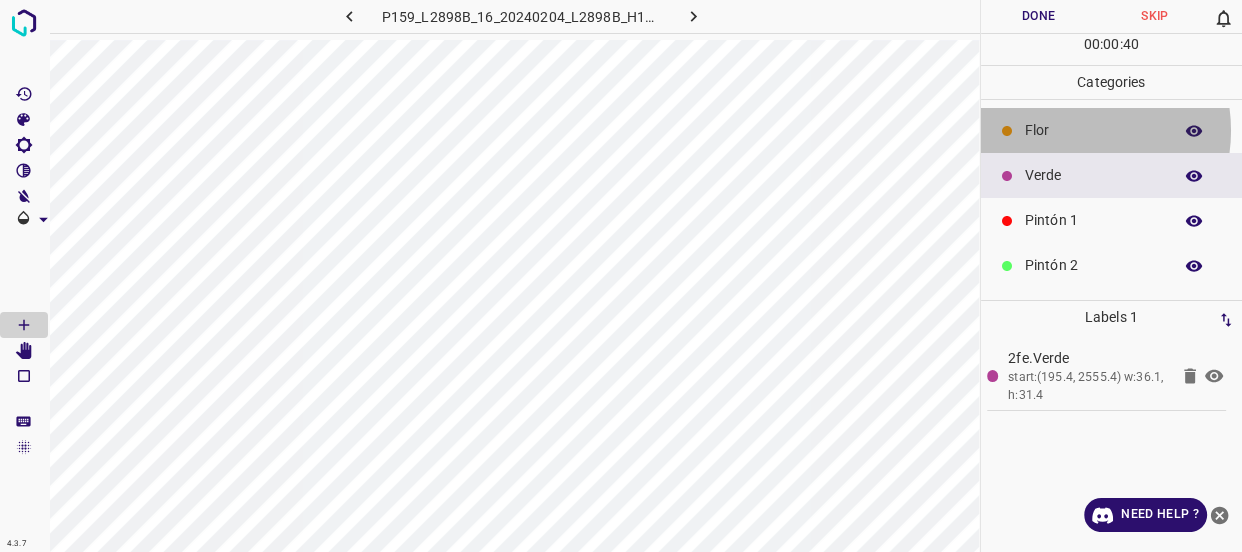 click on "Flor" at bounding box center [1093, 130] 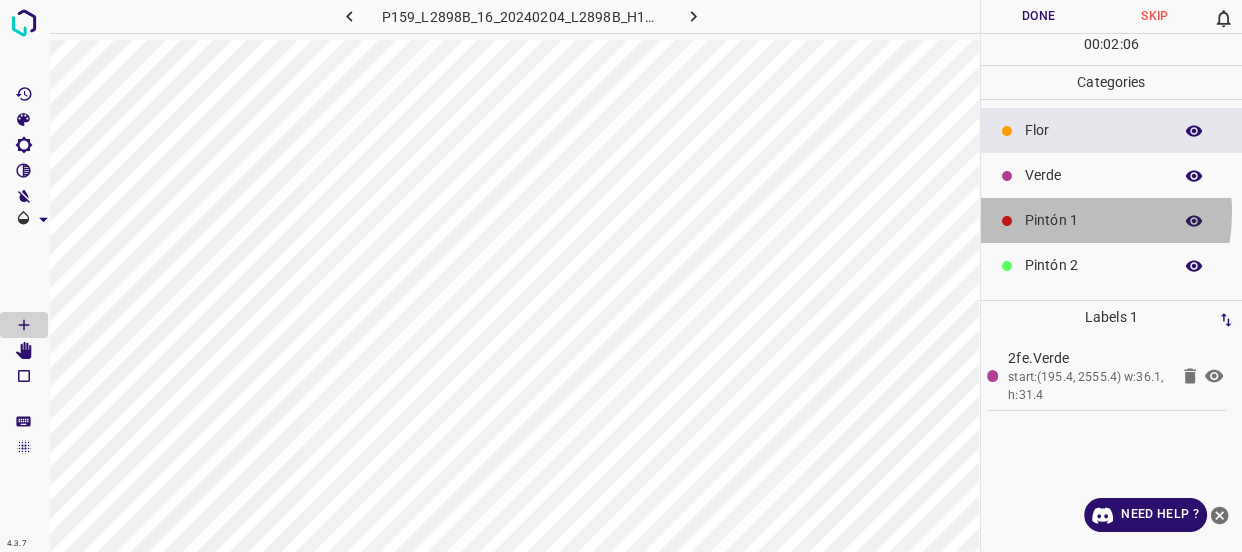 drag, startPoint x: 1046, startPoint y: 212, endPoint x: 1074, endPoint y: 224, distance: 30.463093 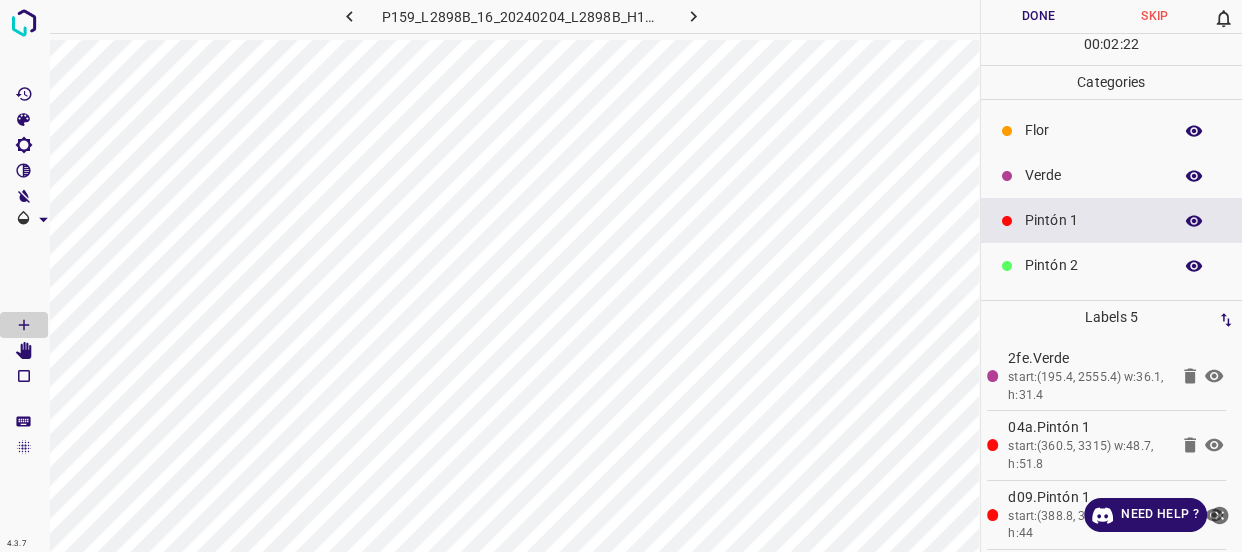 drag, startPoint x: 1038, startPoint y: 176, endPoint x: 999, endPoint y: 168, distance: 39.812057 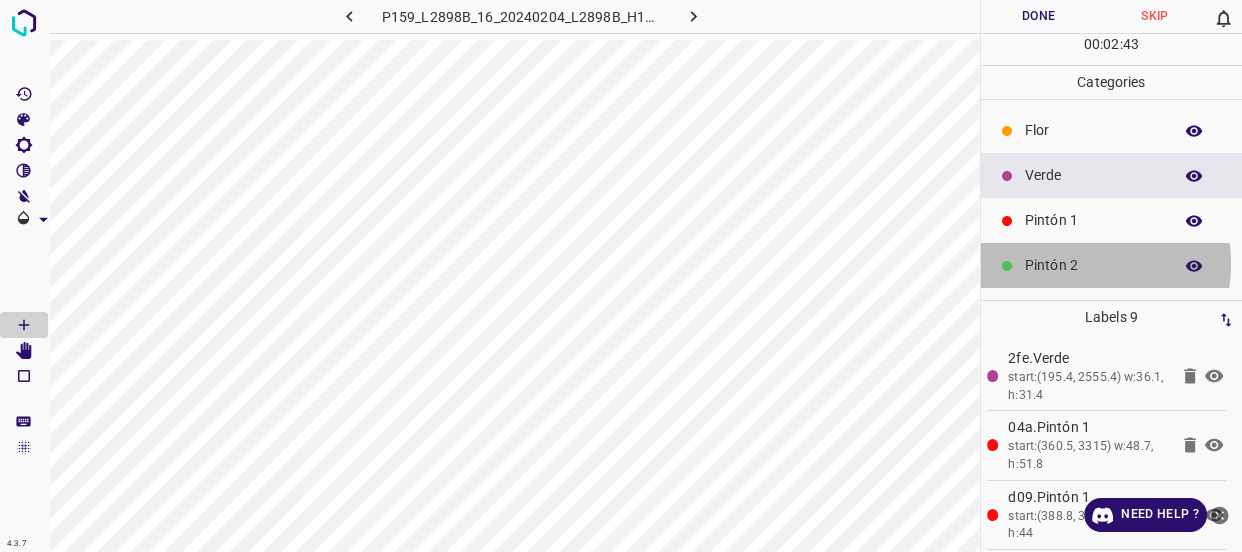 click on "Pintón 2" at bounding box center (1093, 265) 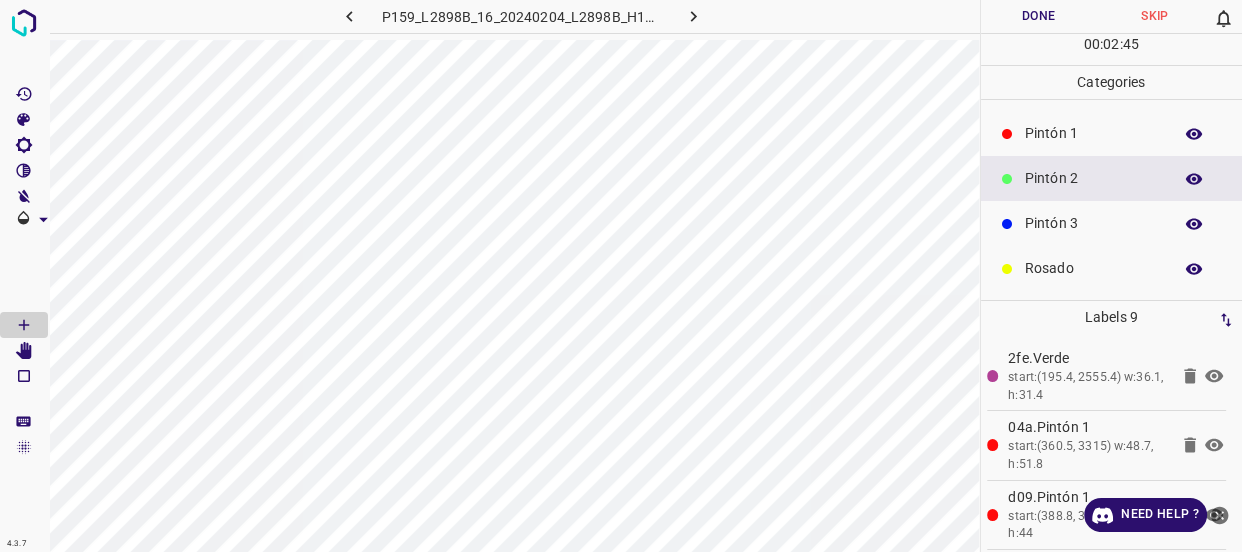 scroll, scrollTop: 90, scrollLeft: 0, axis: vertical 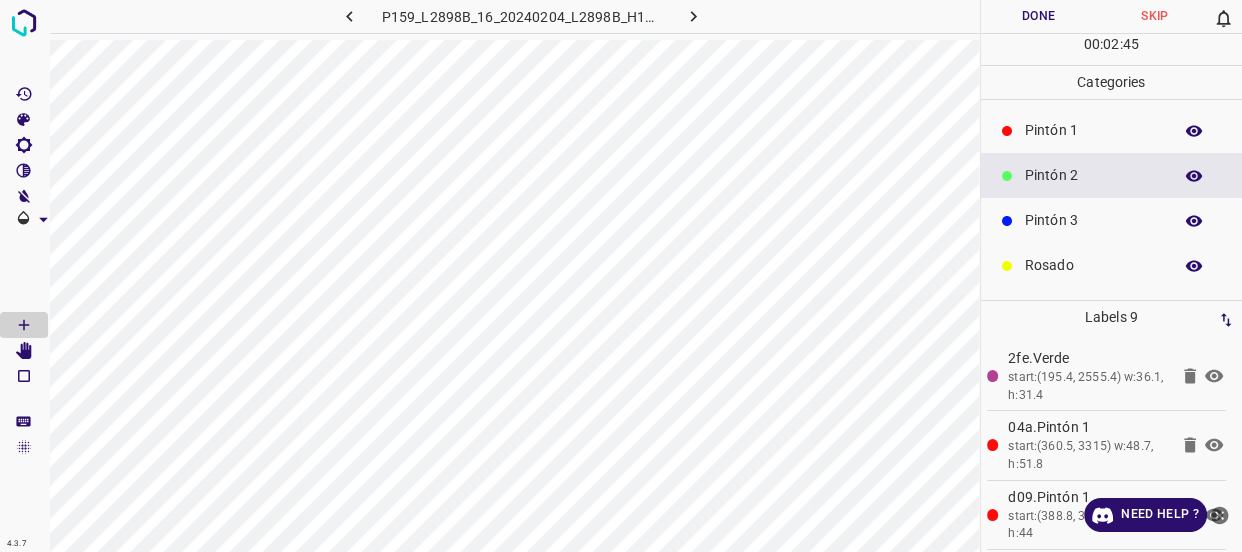 click on "Pintón 3" at bounding box center (1093, 220) 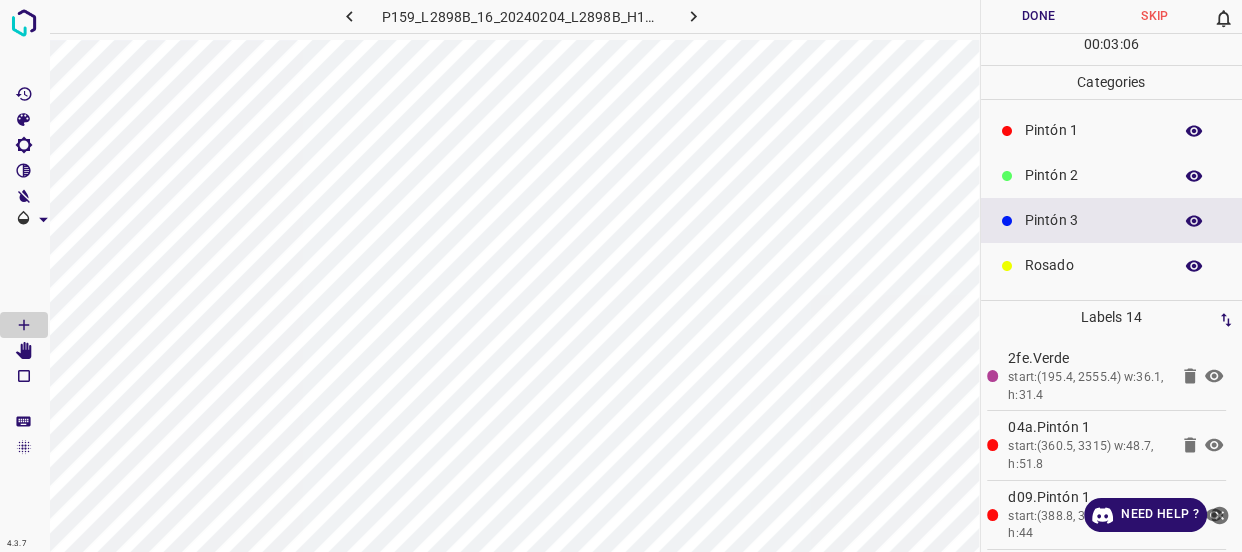 click on "Pintón 2" at bounding box center (1093, 175) 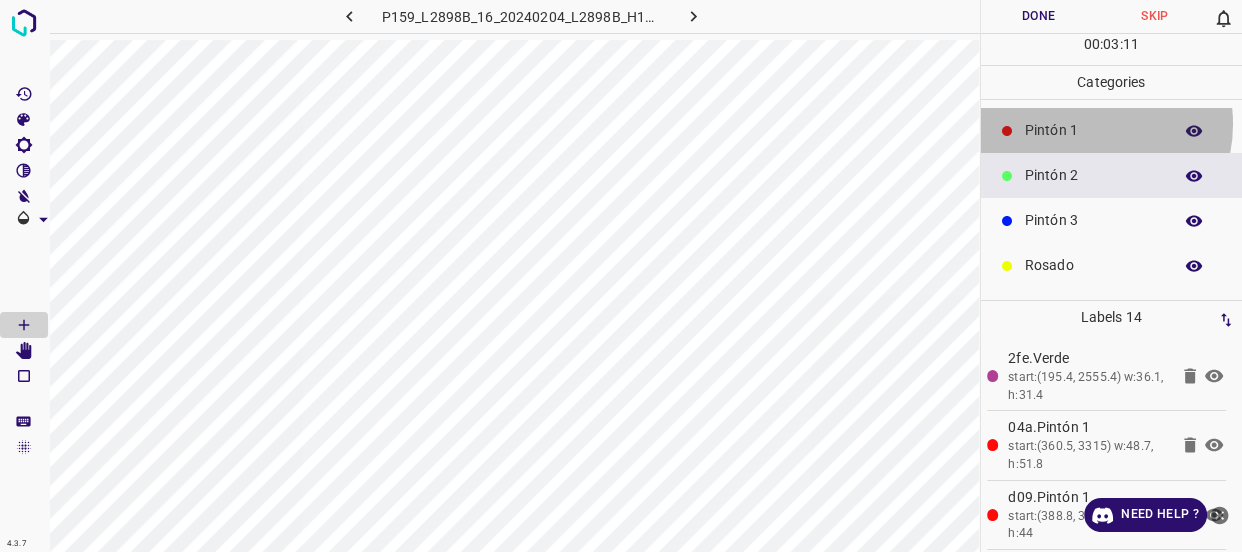click on "Pintón 1" at bounding box center (1093, 130) 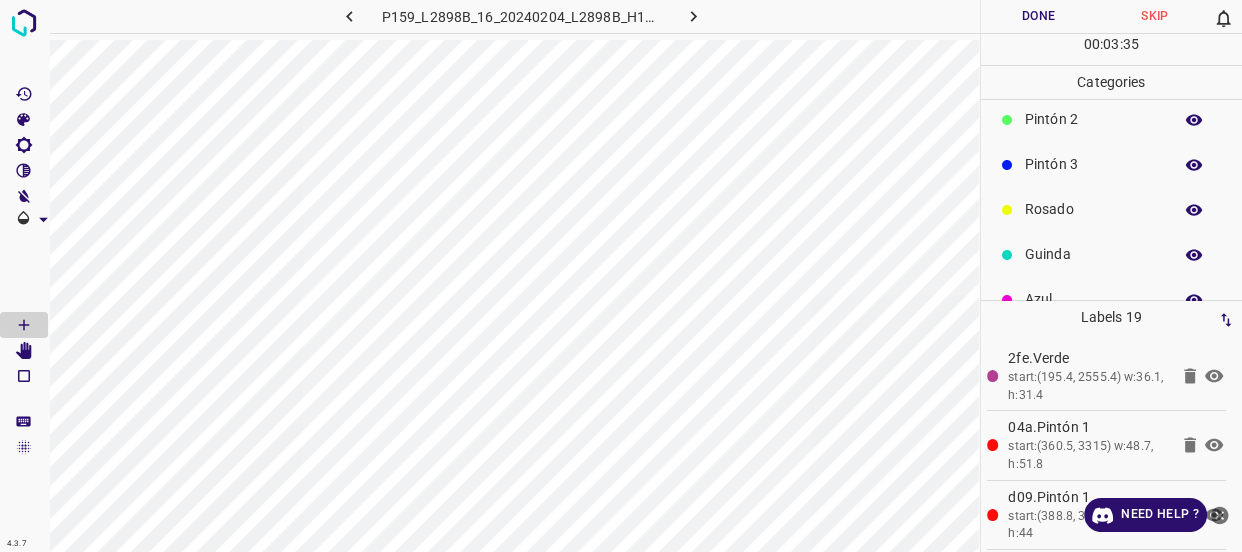 scroll, scrollTop: 175, scrollLeft: 0, axis: vertical 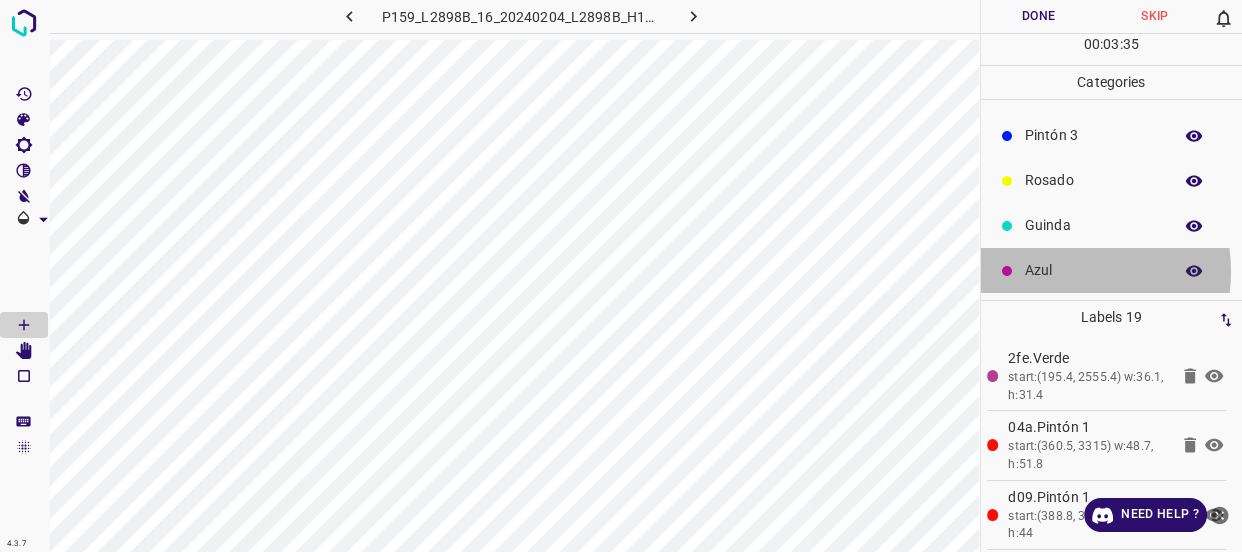 drag, startPoint x: 1057, startPoint y: 271, endPoint x: 1041, endPoint y: 280, distance: 18.35756 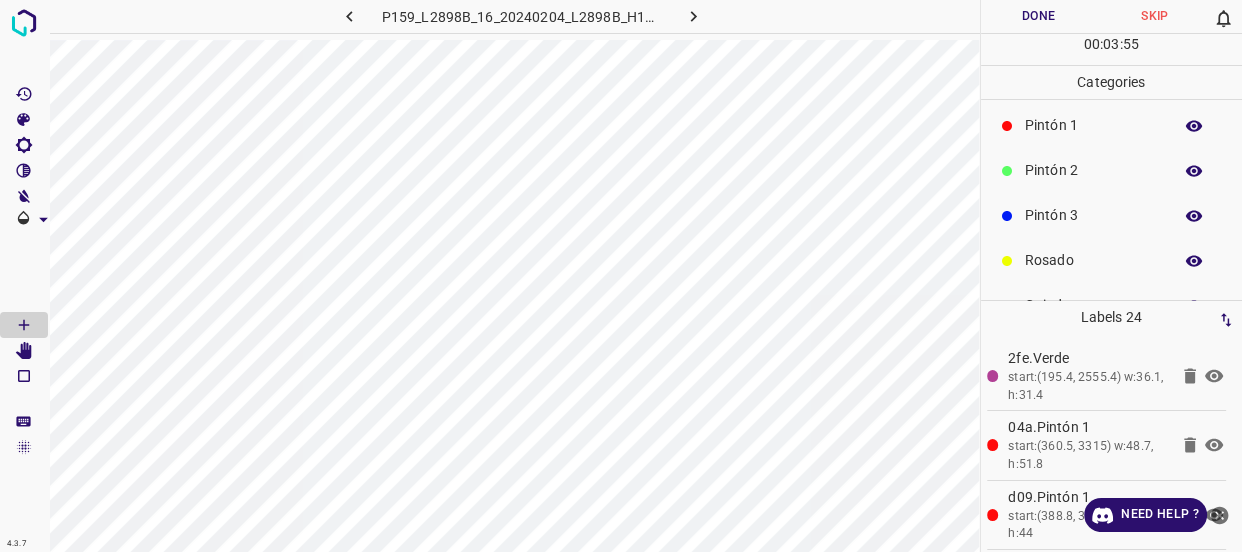 scroll, scrollTop: 0, scrollLeft: 0, axis: both 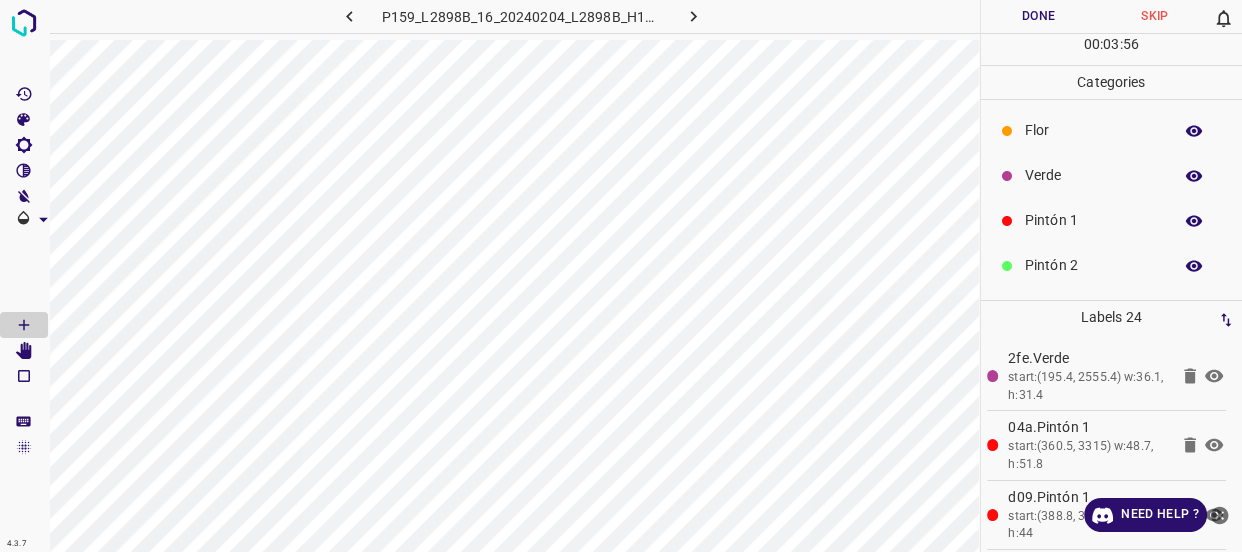 click on "Verde" at bounding box center [1093, 175] 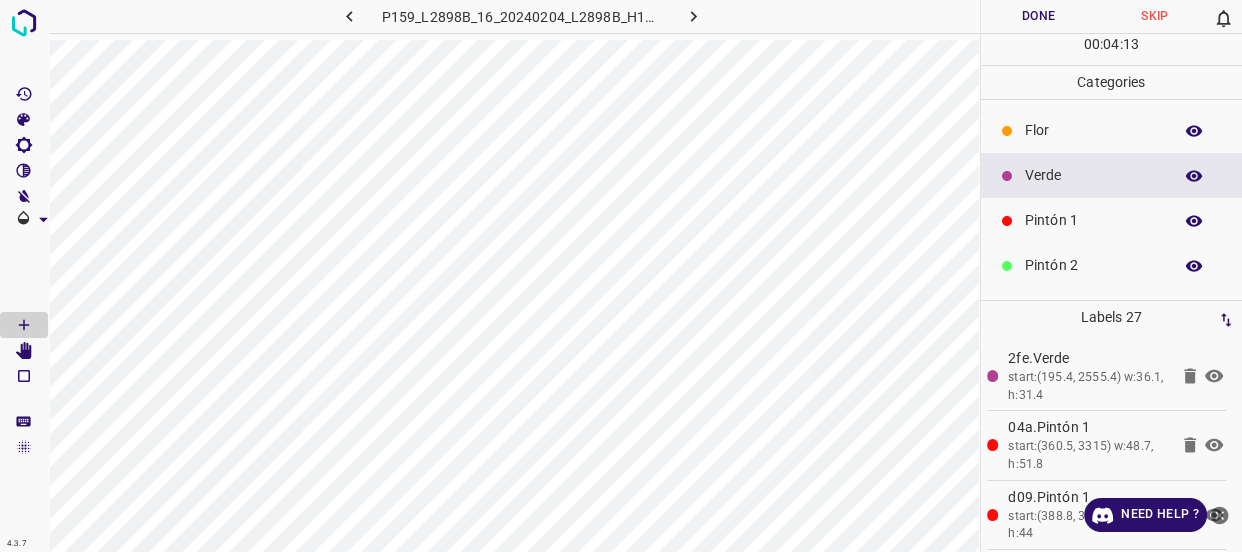 scroll, scrollTop: 90, scrollLeft: 0, axis: vertical 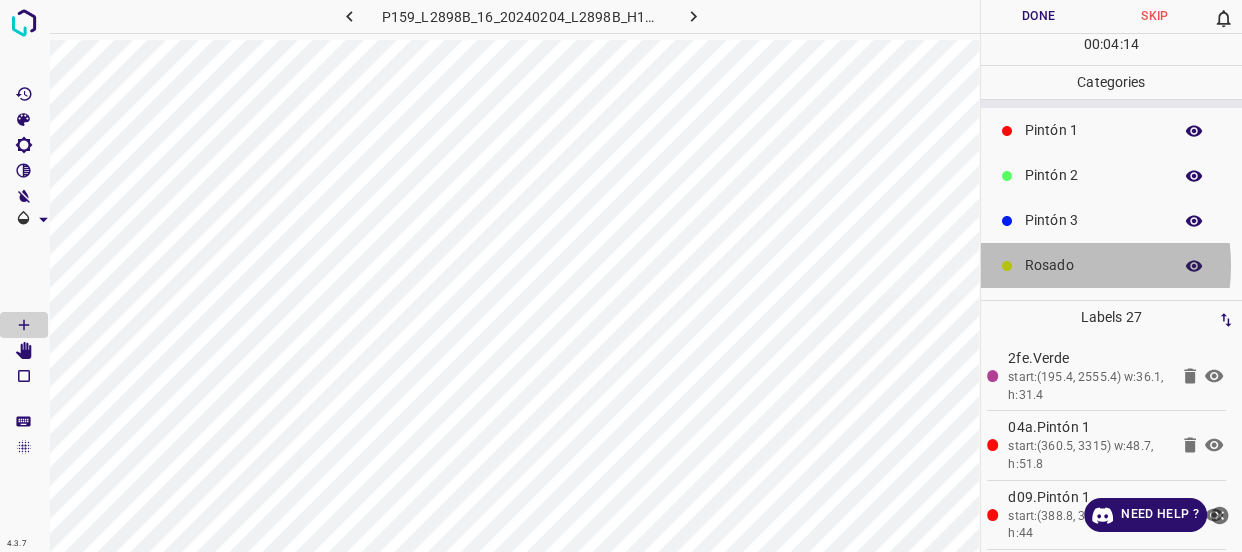 click on "Rosado" at bounding box center (1093, 265) 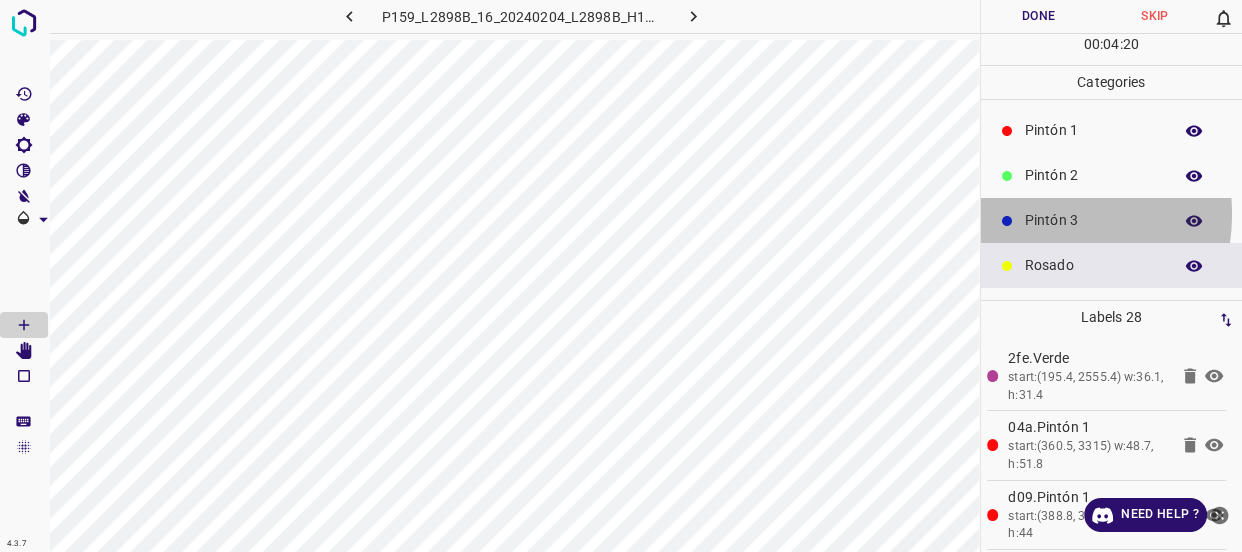 click on "Pintón 3" at bounding box center [1093, 220] 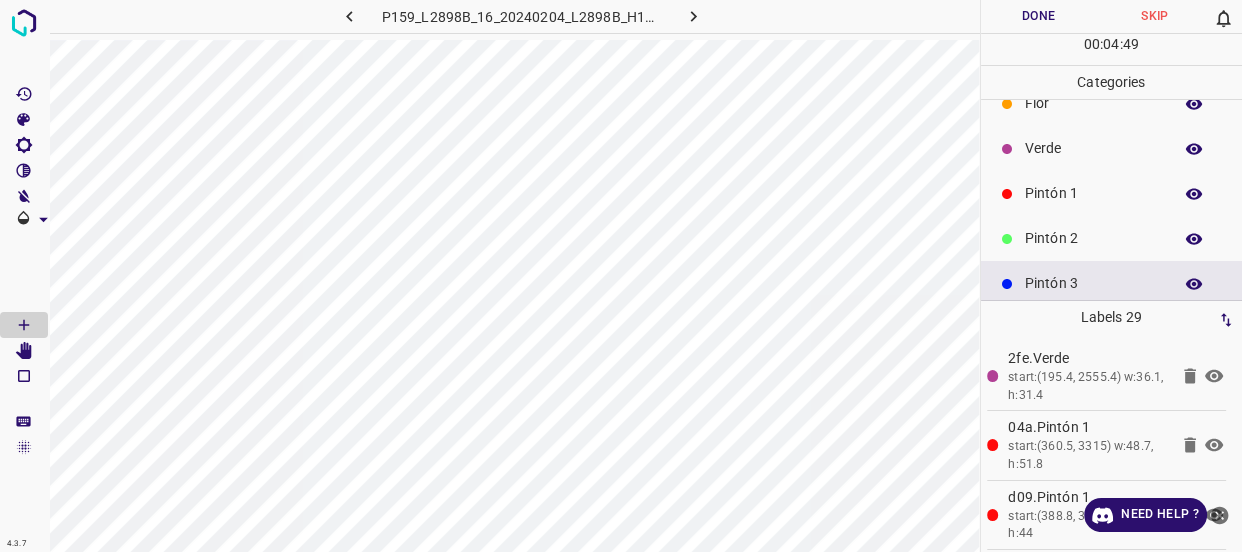 scroll, scrollTop: 0, scrollLeft: 0, axis: both 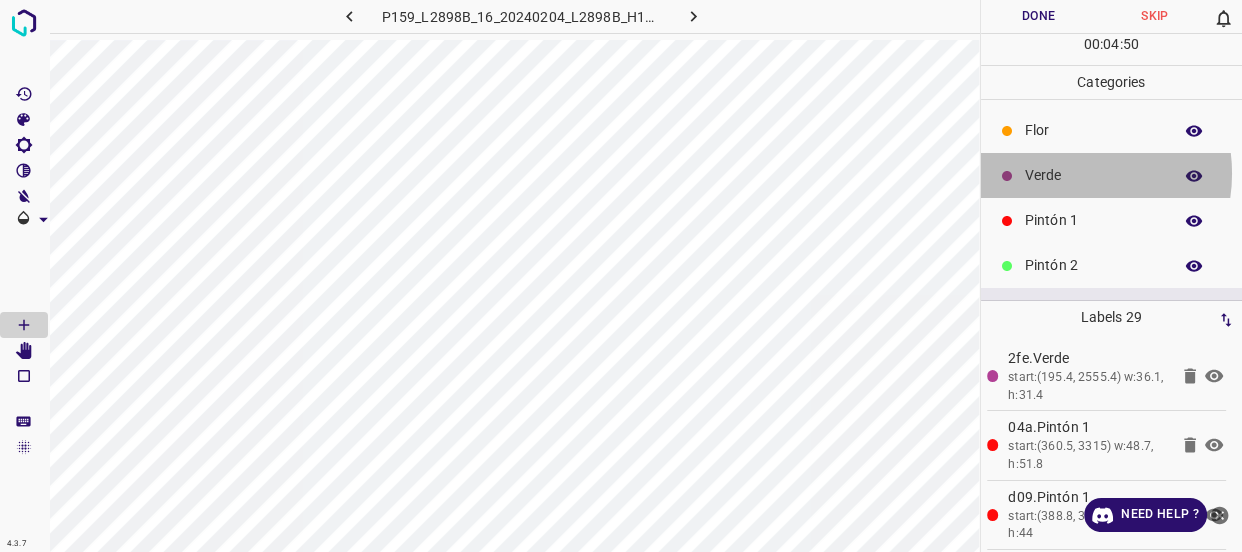 drag, startPoint x: 1066, startPoint y: 173, endPoint x: 979, endPoint y: 207, distance: 93.40771 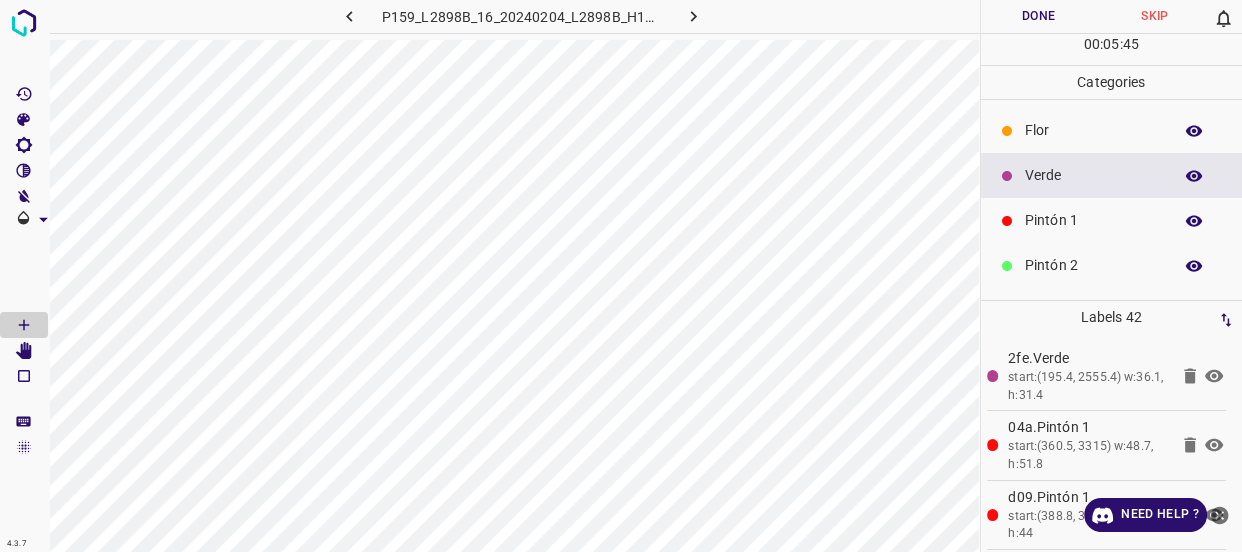 click on "Pintón 1" at bounding box center [1093, 220] 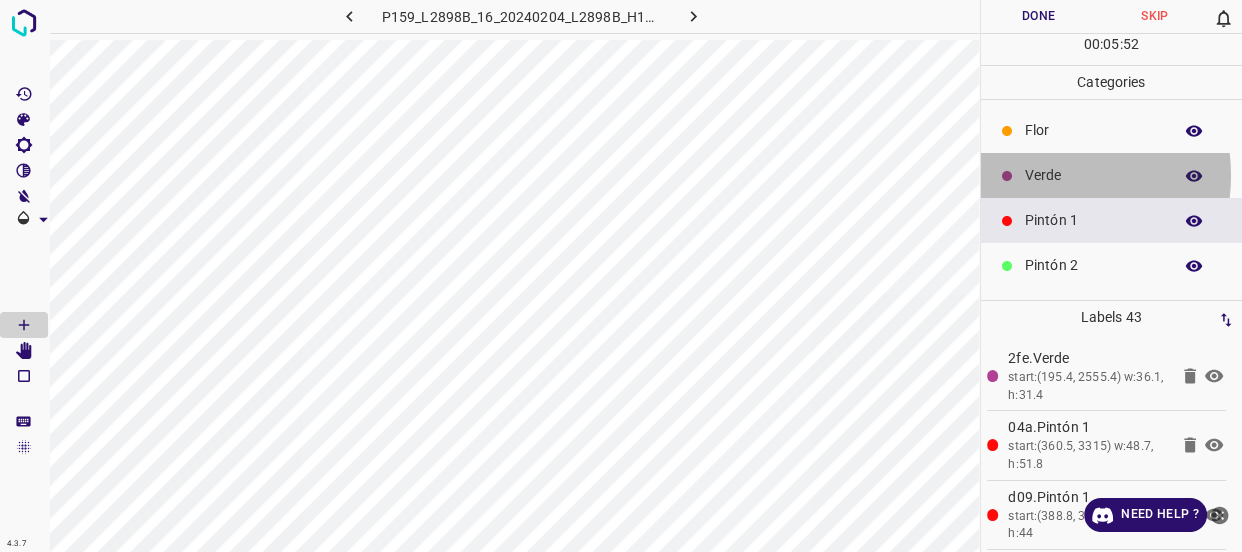 click on "Verde" at bounding box center (1093, 175) 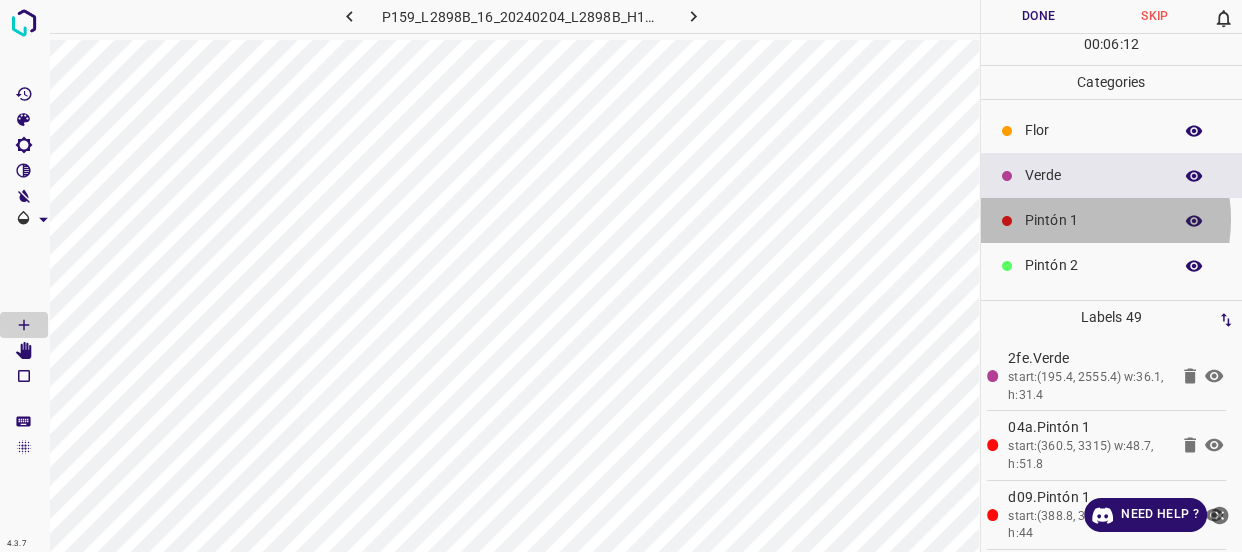 drag, startPoint x: 1069, startPoint y: 219, endPoint x: 1004, endPoint y: 222, distance: 65.06919 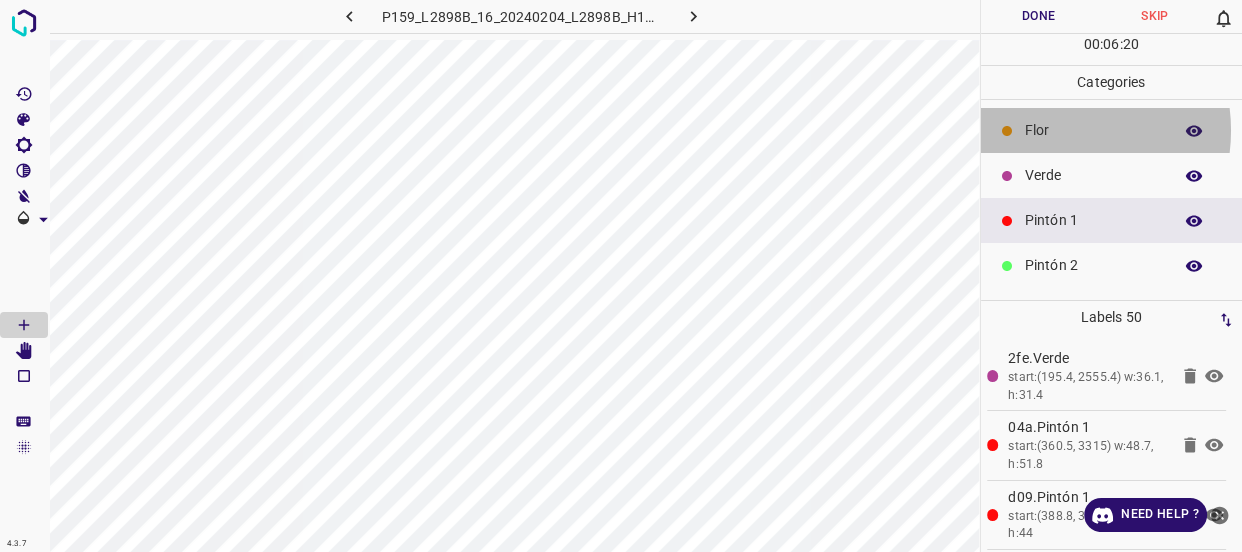 click on "Flor" at bounding box center [1093, 130] 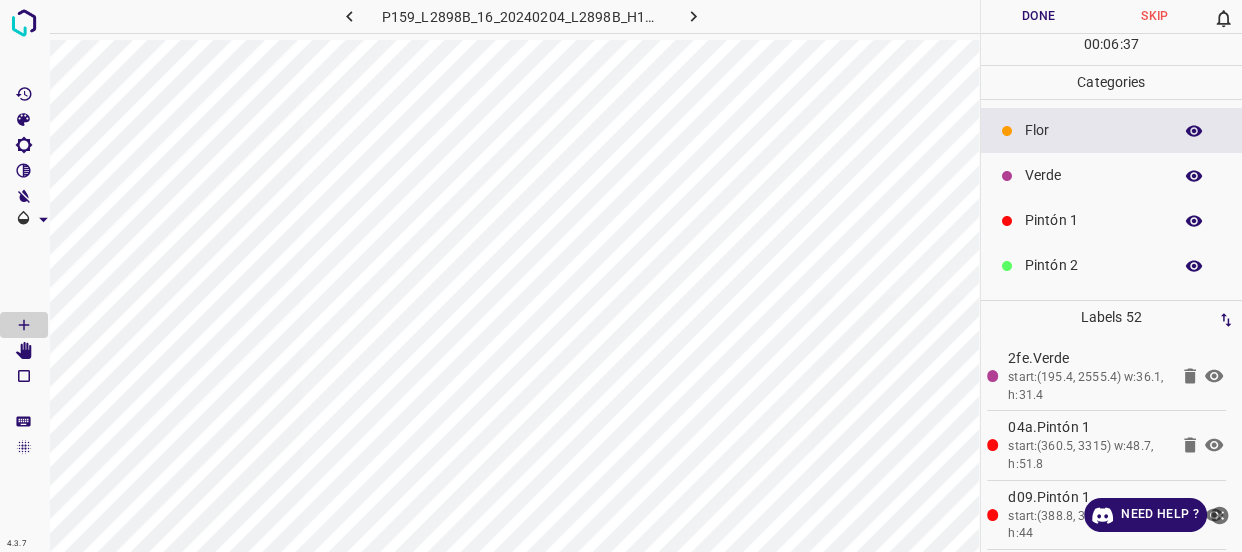 click on "Verde" at bounding box center (1093, 175) 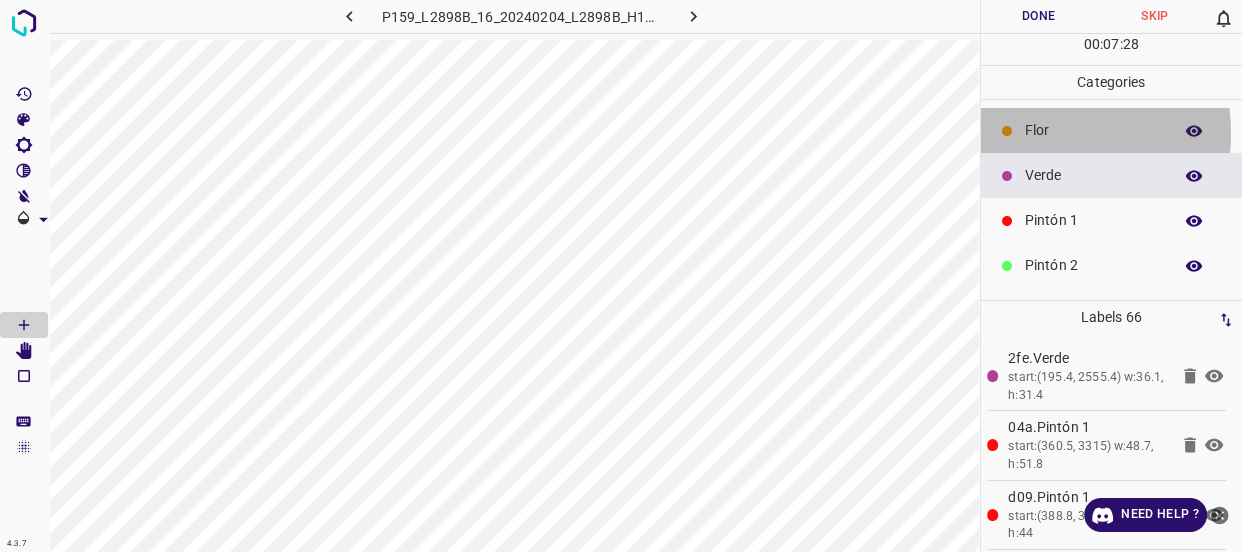 drag, startPoint x: 1025, startPoint y: 133, endPoint x: 1011, endPoint y: 132, distance: 14.035668 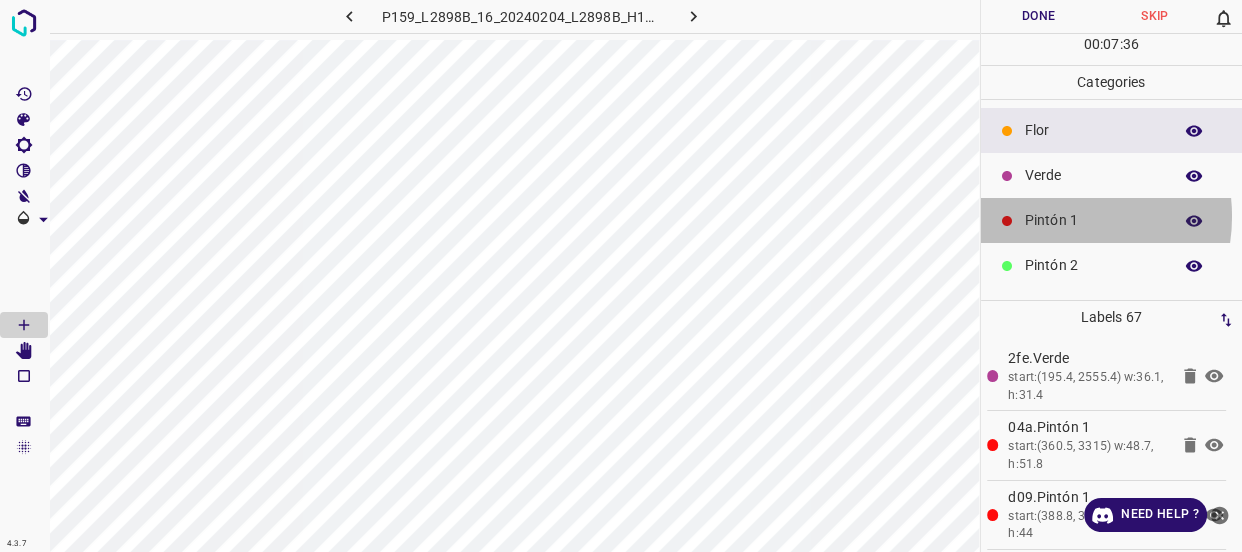 drag, startPoint x: 1050, startPoint y: 216, endPoint x: 1012, endPoint y: 215, distance: 38.013157 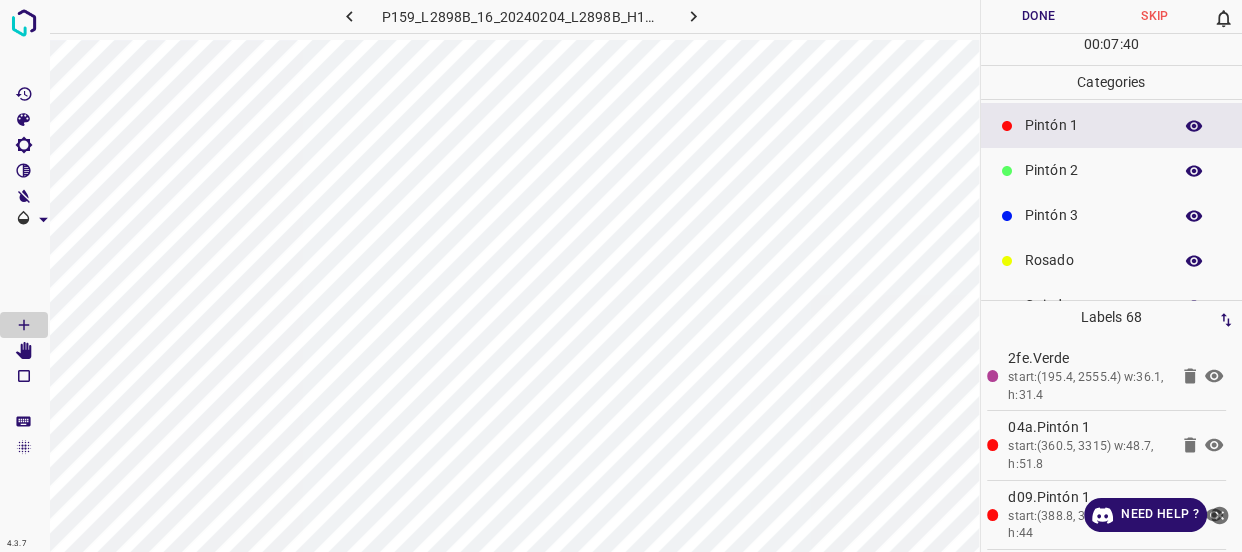 scroll, scrollTop: 175, scrollLeft: 0, axis: vertical 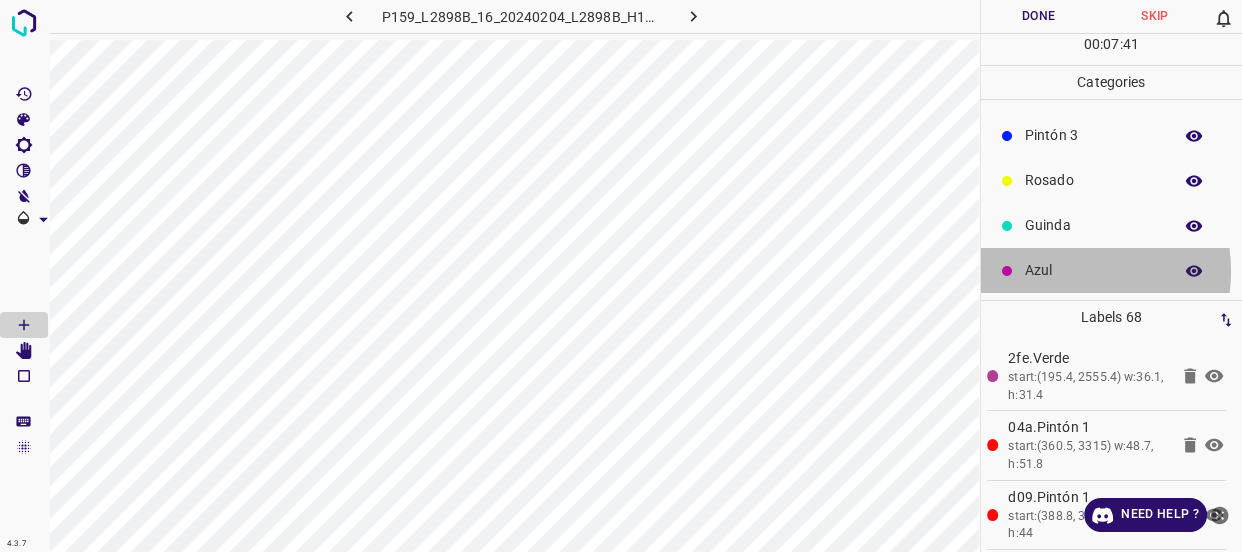 drag, startPoint x: 1060, startPoint y: 271, endPoint x: 1029, endPoint y: 254, distance: 35.35534 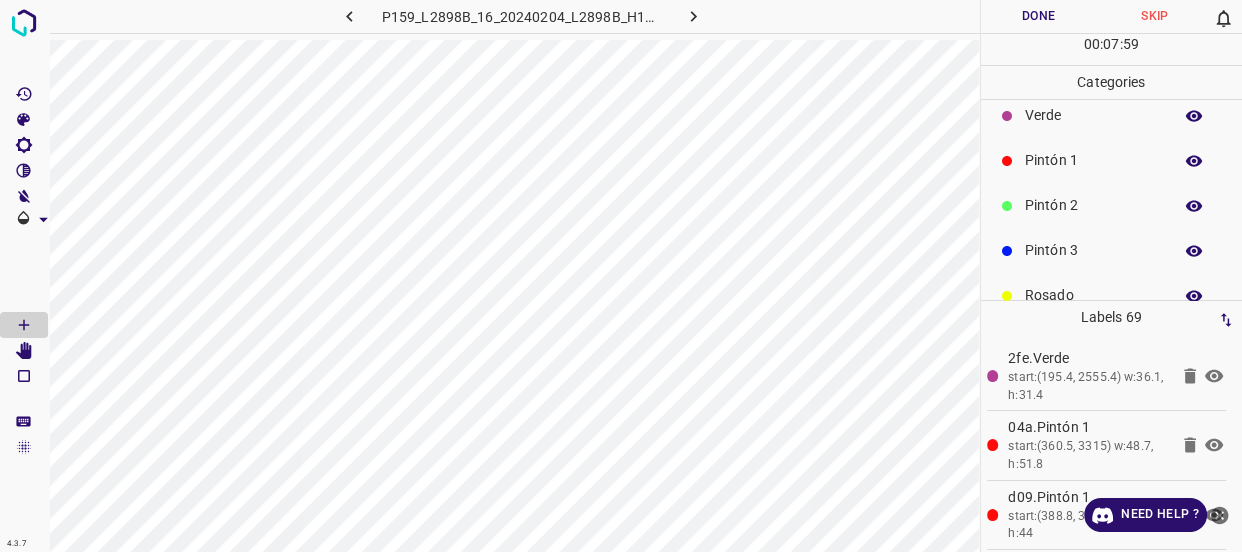 scroll, scrollTop: 0, scrollLeft: 0, axis: both 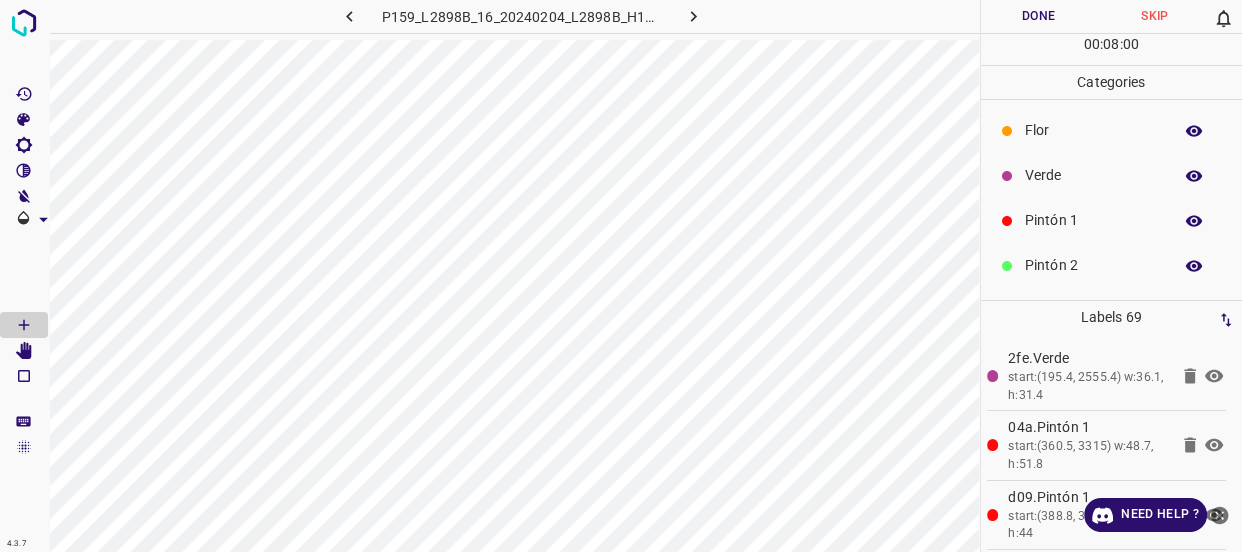 click on "Verde" at bounding box center (1093, 175) 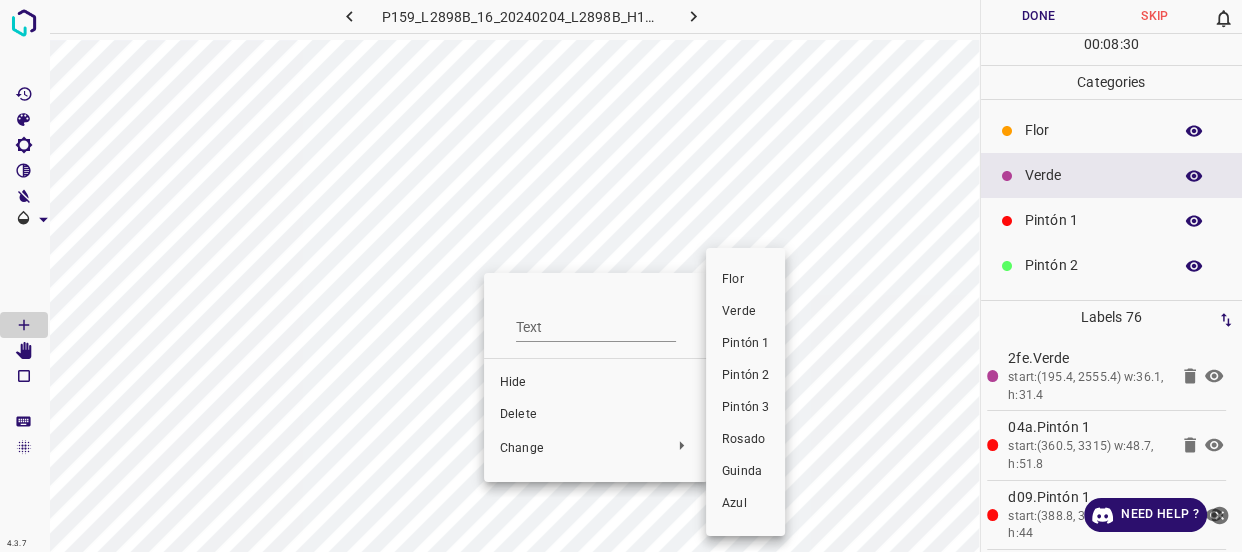 click on "Pintón 1" at bounding box center (745, 344) 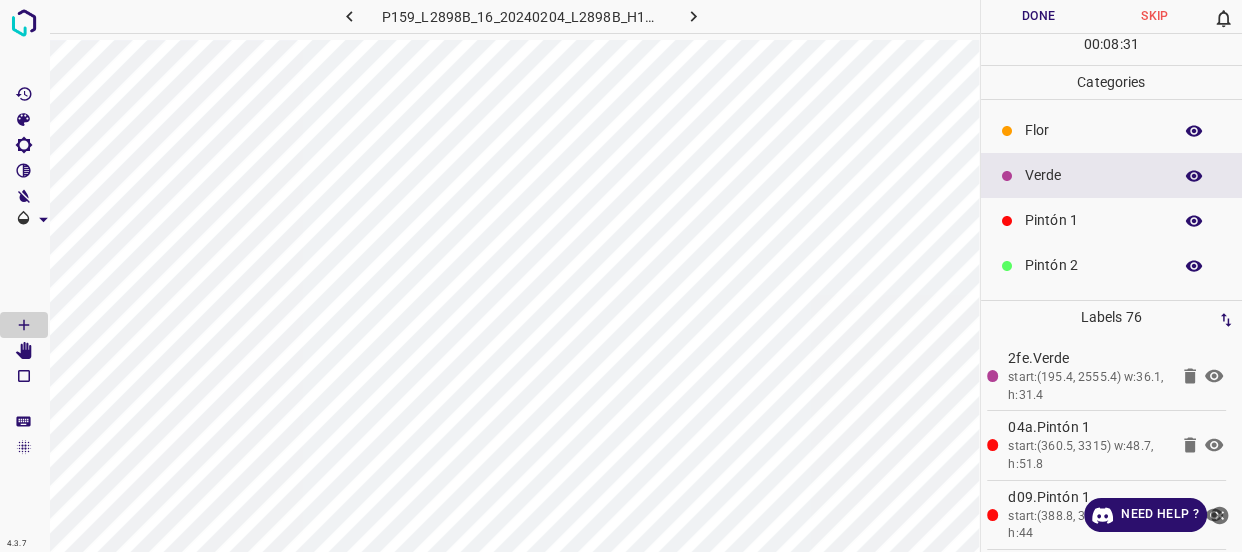 click on "Pintón 1" at bounding box center [1093, 220] 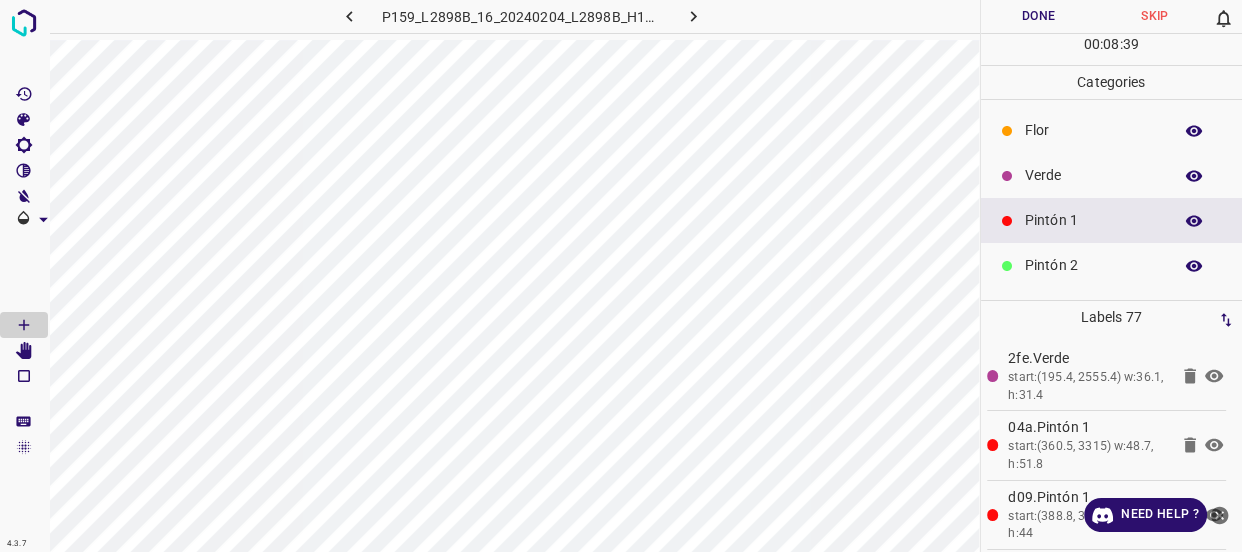 click on "Verde" at bounding box center [1112, 175] 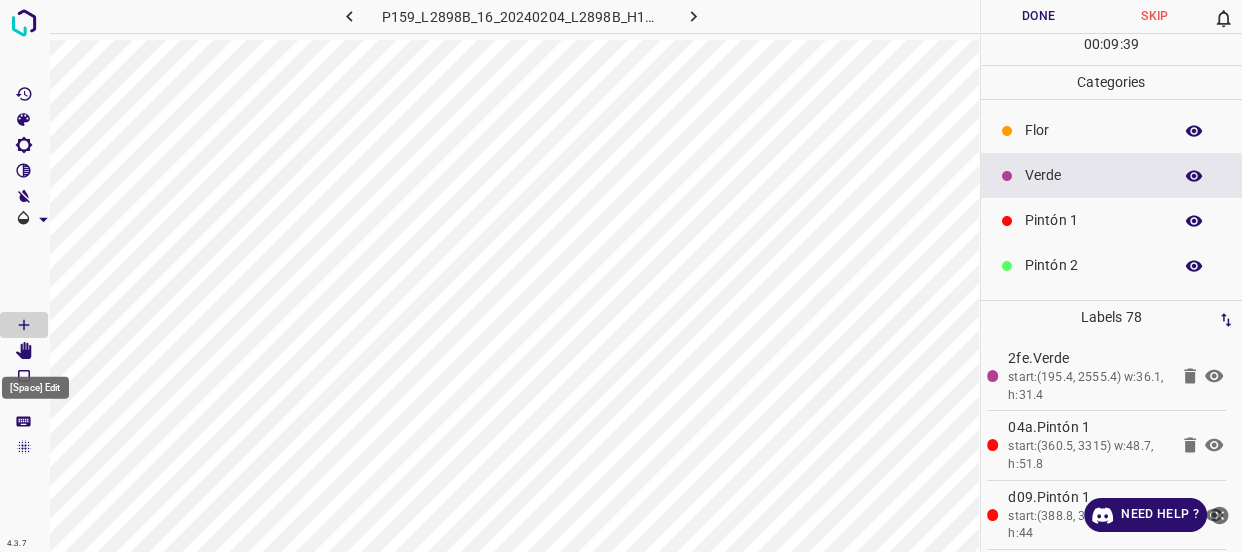 click 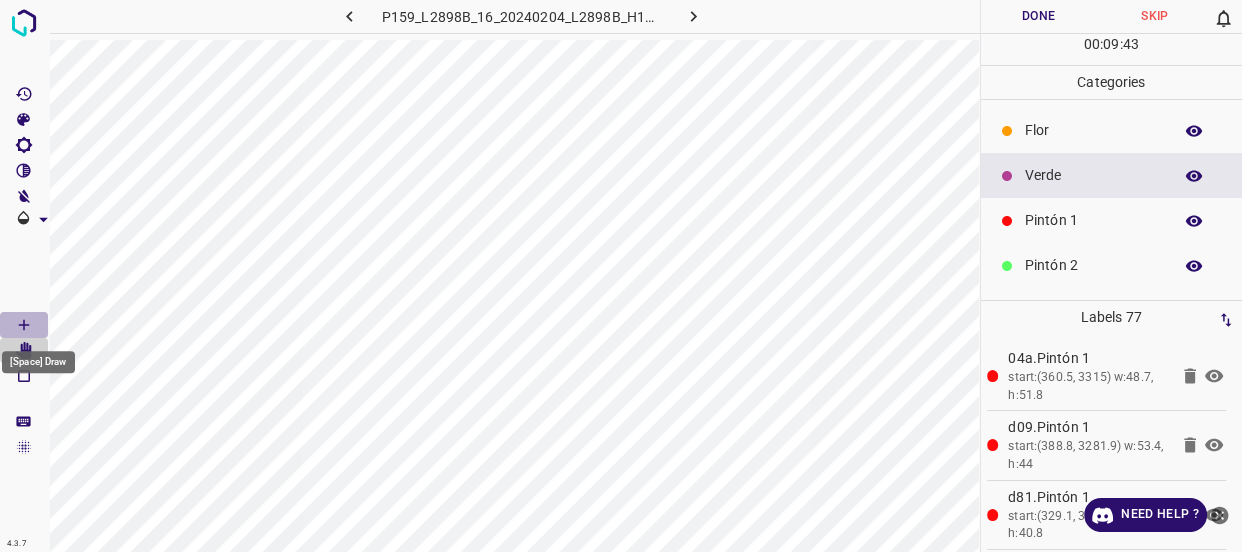 click at bounding box center (24, 325) 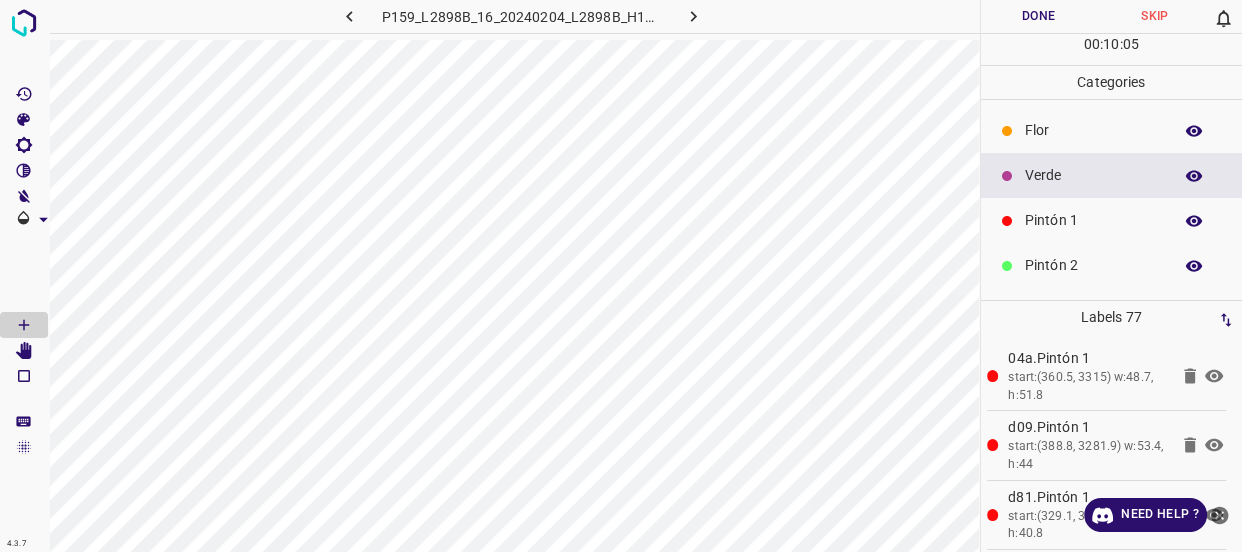 click on "Pintón 1" at bounding box center [1093, 220] 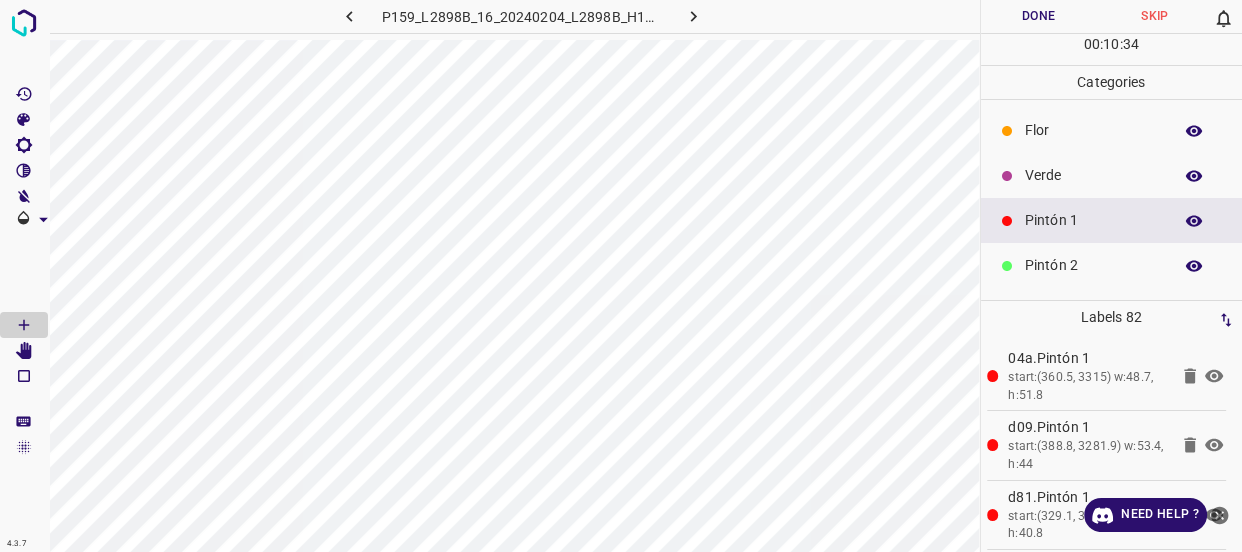 click on "Verde" at bounding box center [1093, 175] 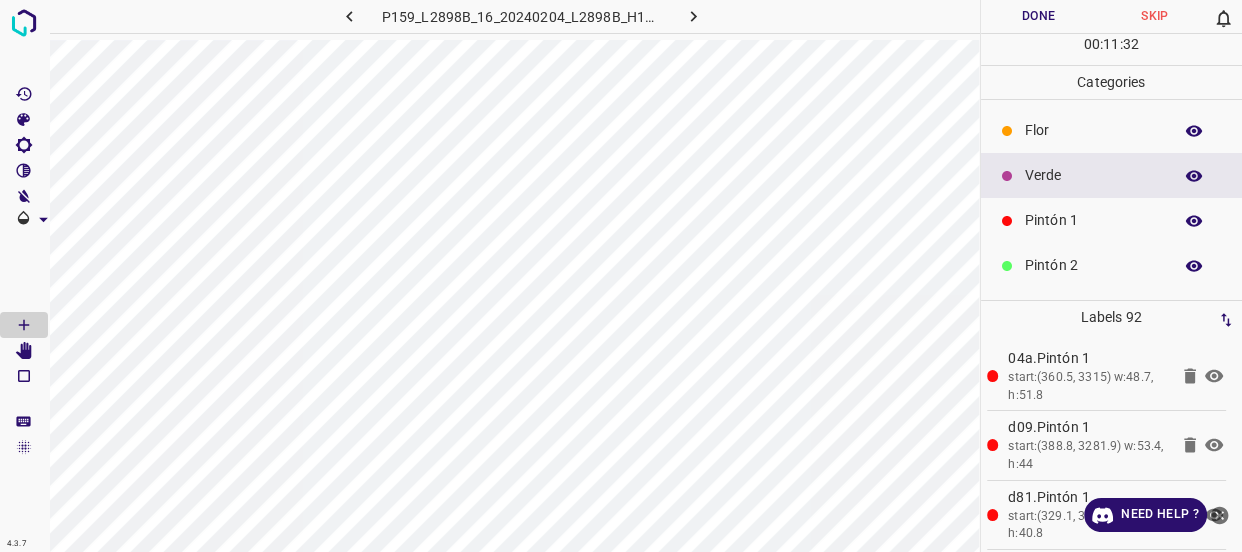 click on "Pintón 1" at bounding box center [1093, 220] 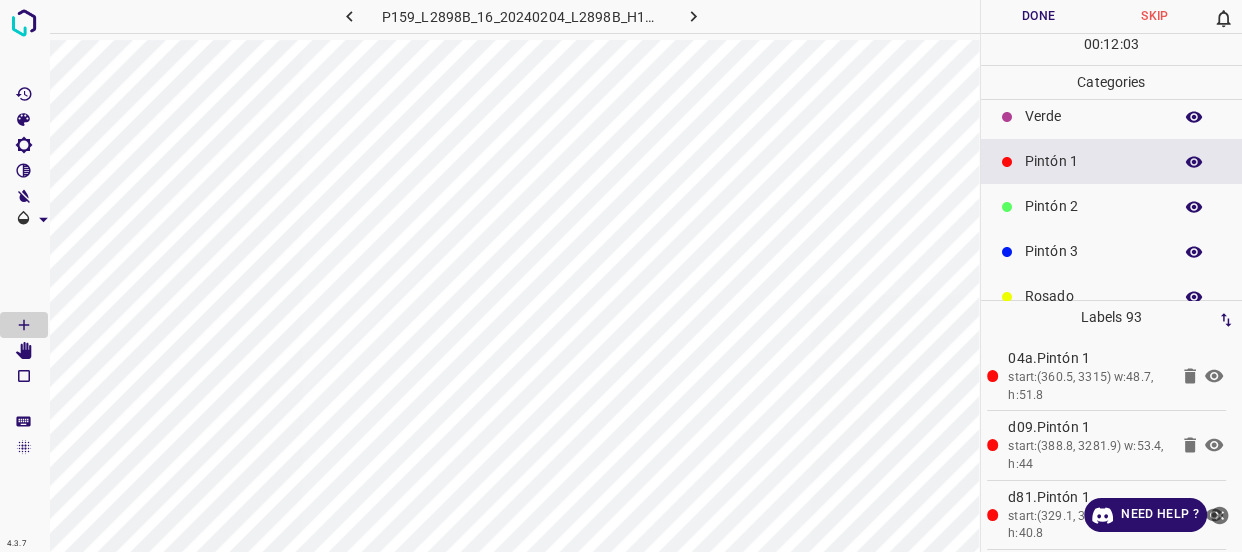 scroll, scrollTop: 90, scrollLeft: 0, axis: vertical 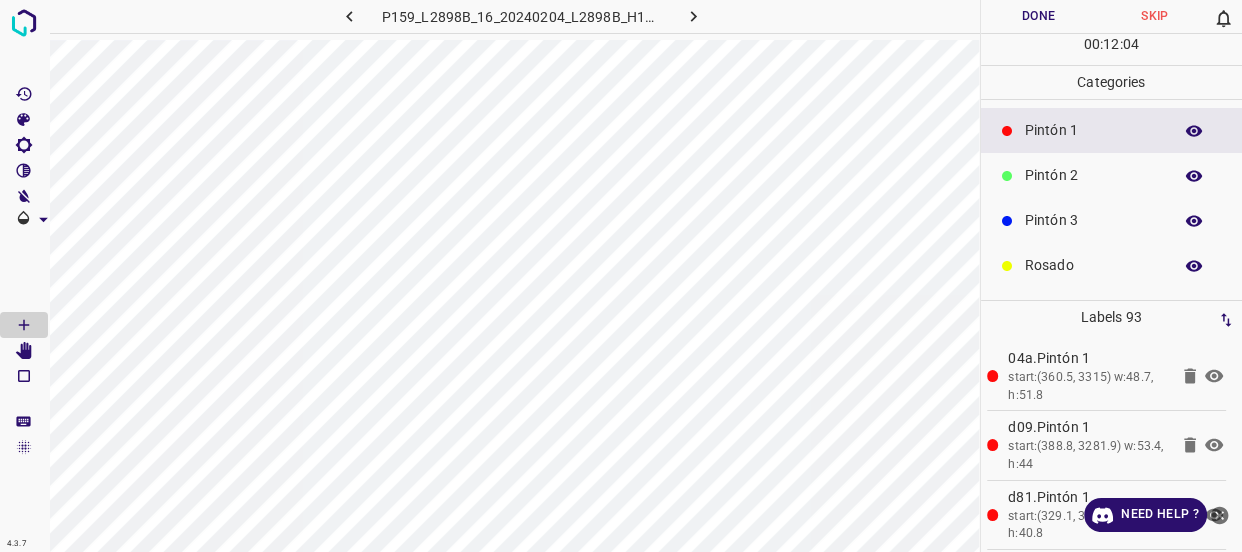 click on "Rosado" at bounding box center (1093, 265) 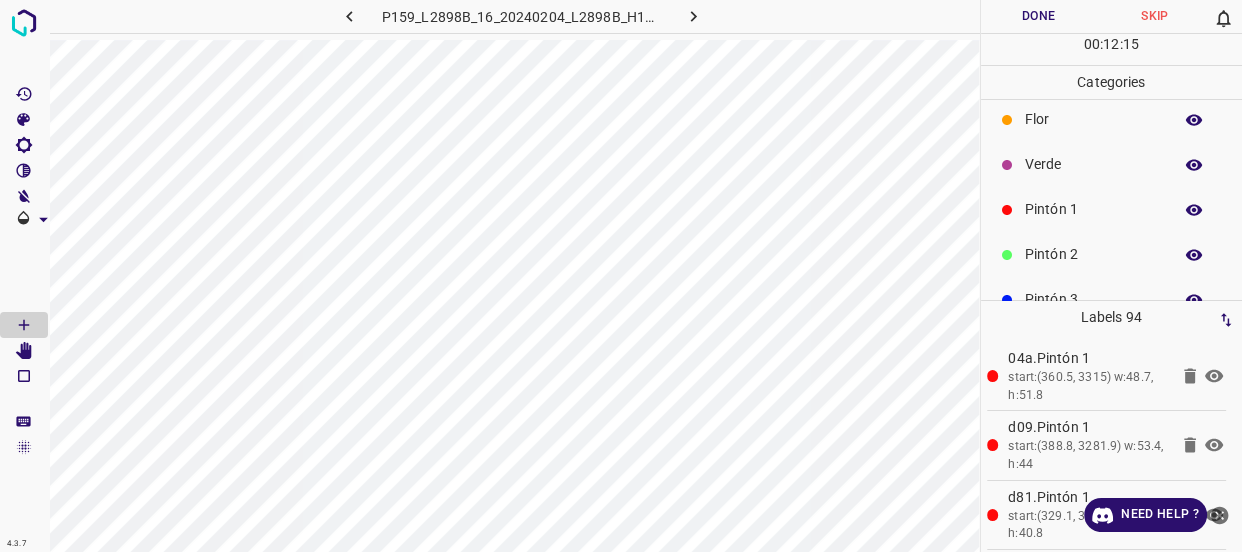 scroll, scrollTop: 0, scrollLeft: 0, axis: both 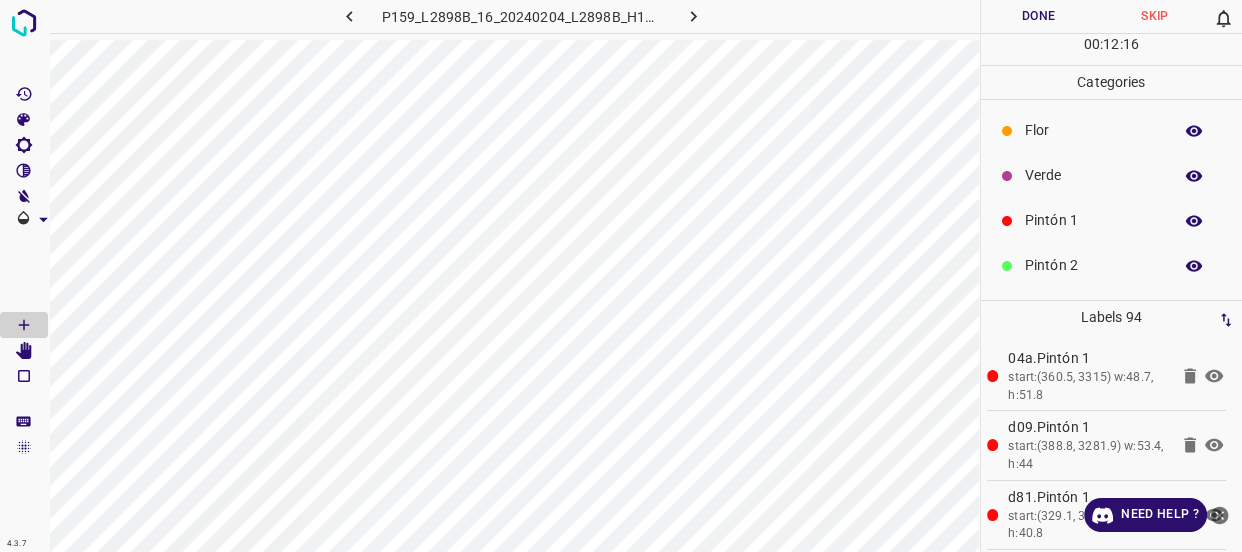 click on "Flor" at bounding box center [1093, 130] 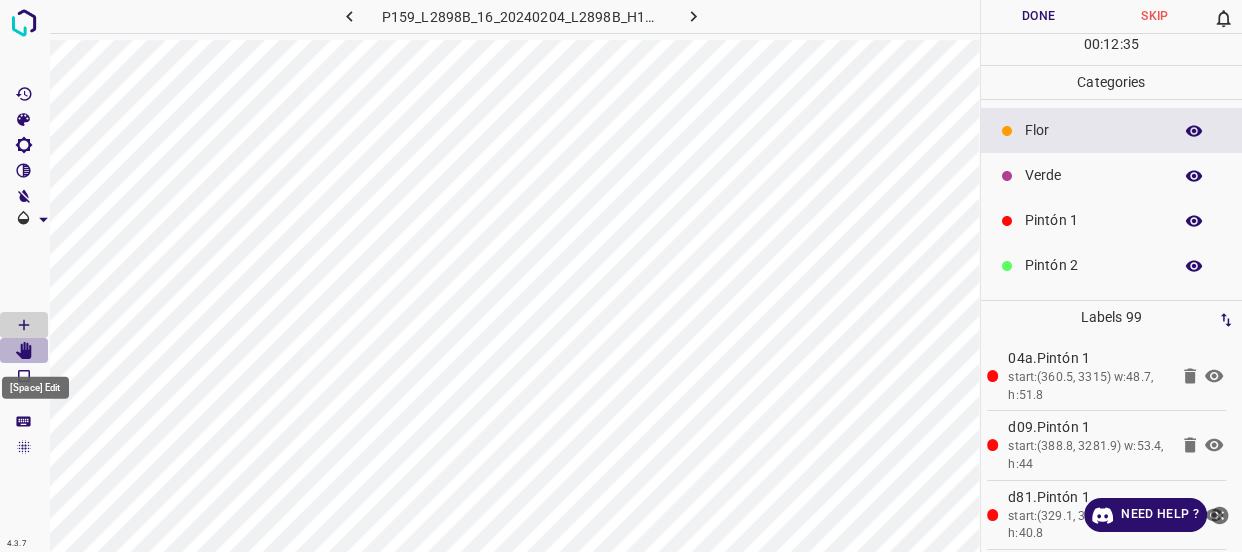 click 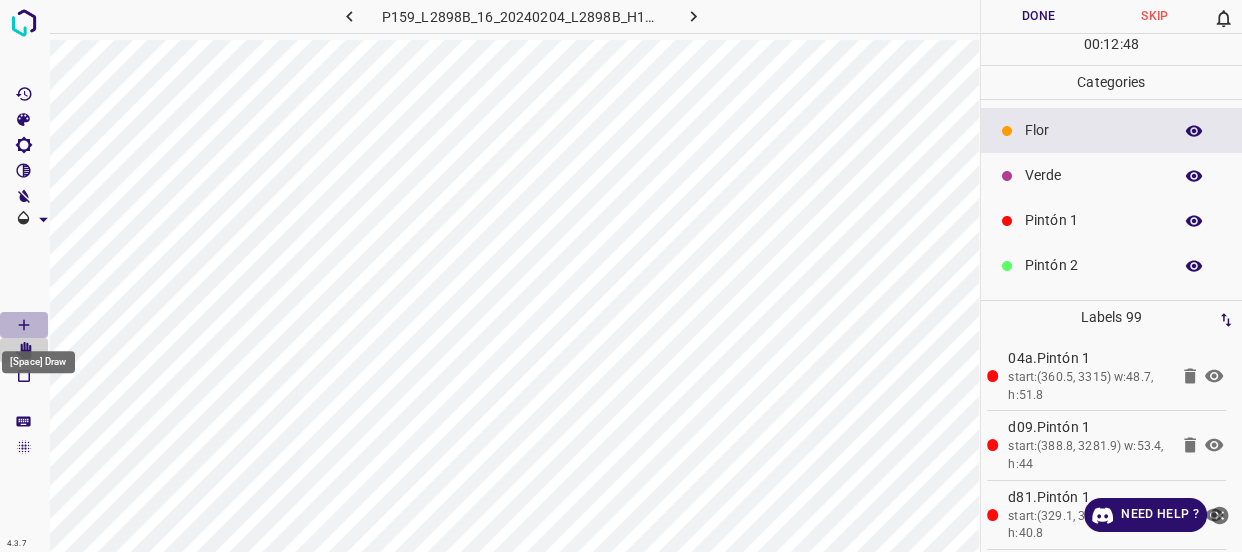 click 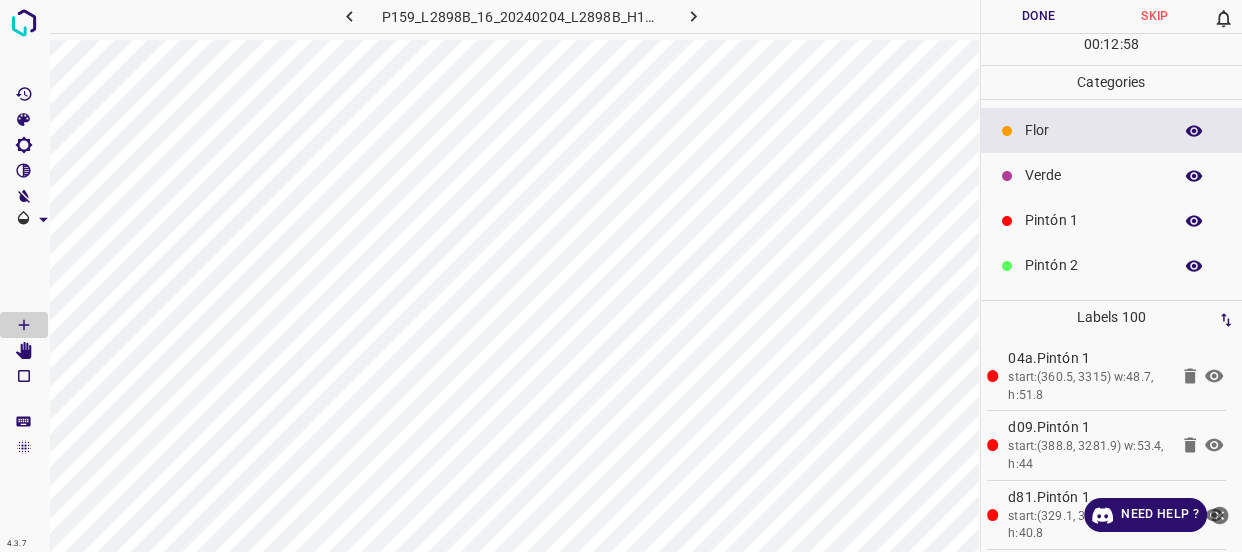 click on "Verde" at bounding box center [1093, 175] 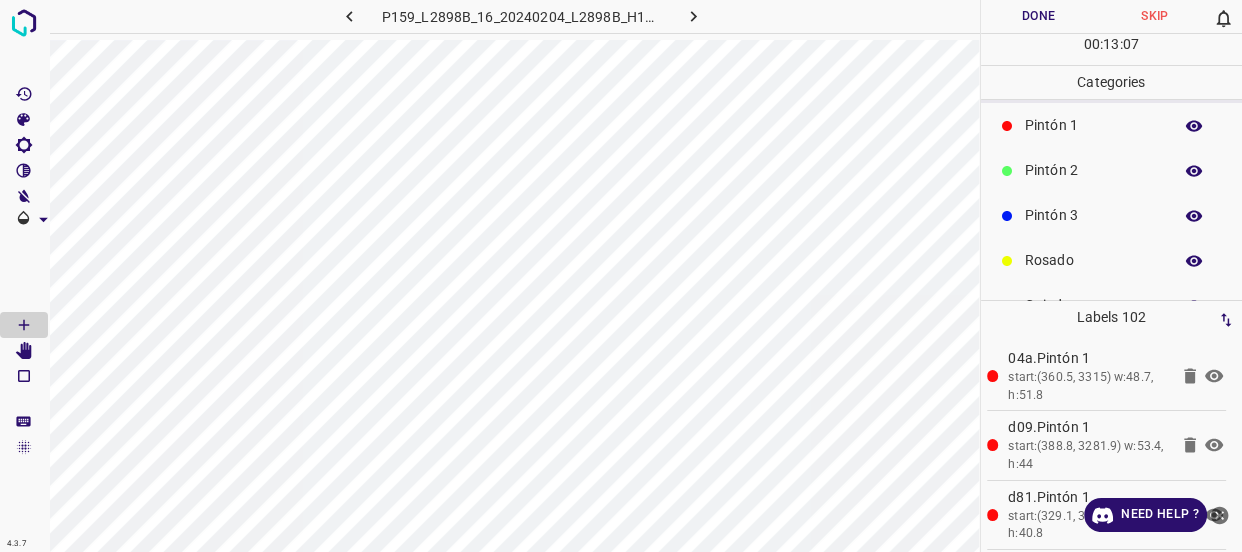 scroll, scrollTop: 175, scrollLeft: 0, axis: vertical 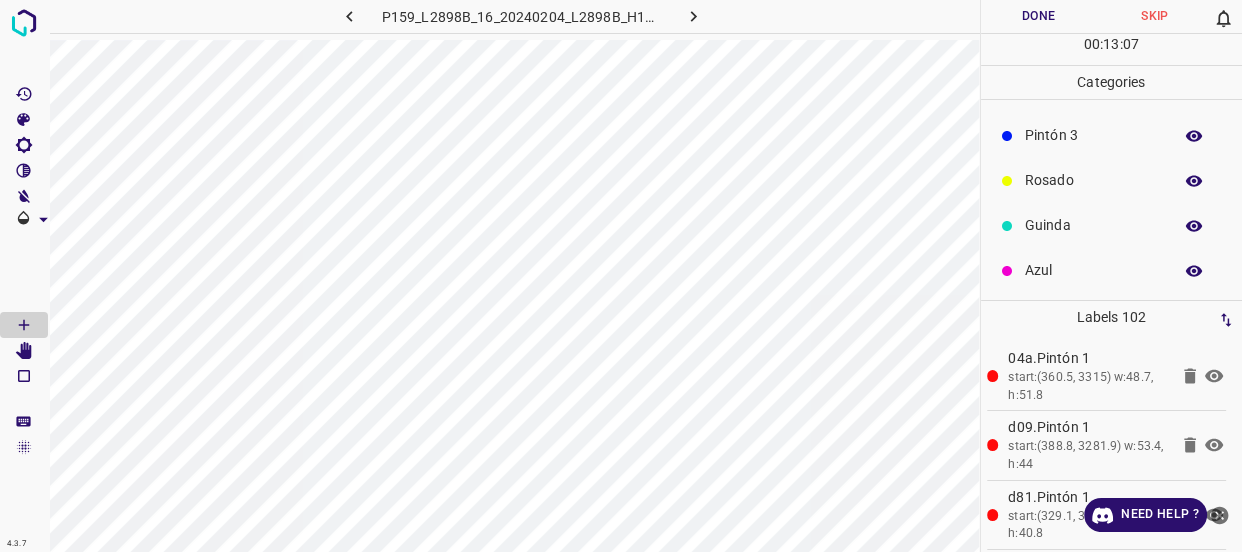 click on "Azul" at bounding box center [1093, 270] 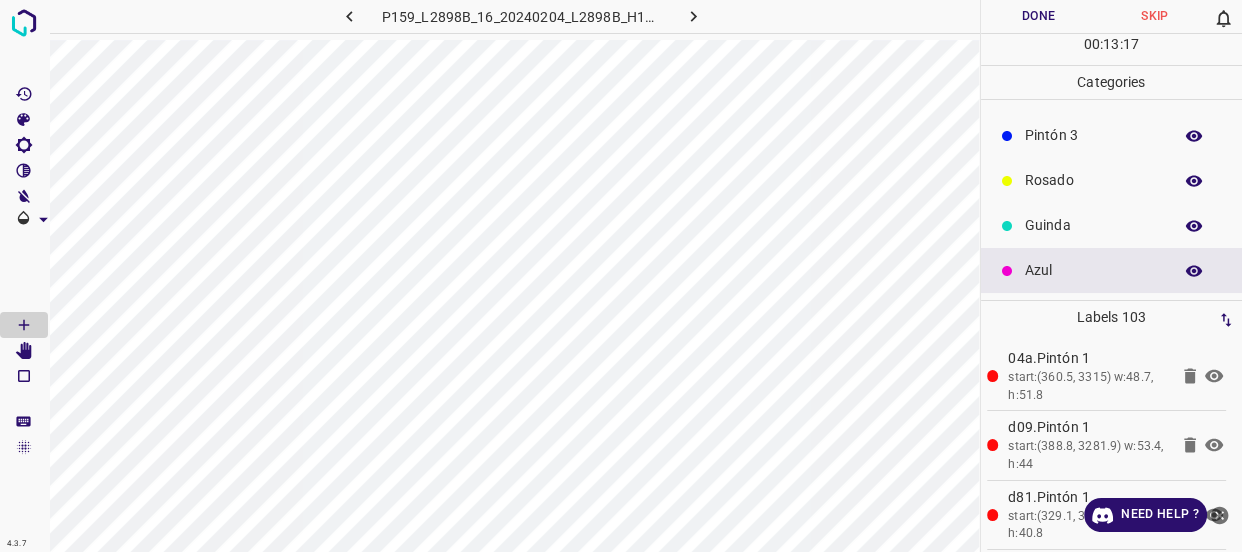 scroll, scrollTop: 84, scrollLeft: 0, axis: vertical 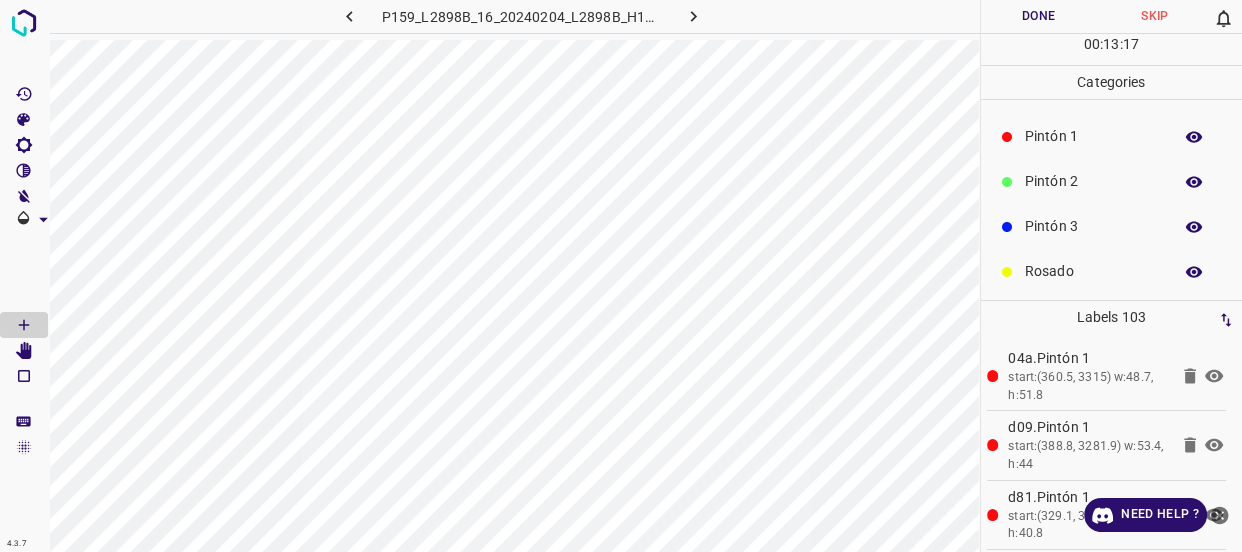click on "Pintón 2" at bounding box center [1093, 181] 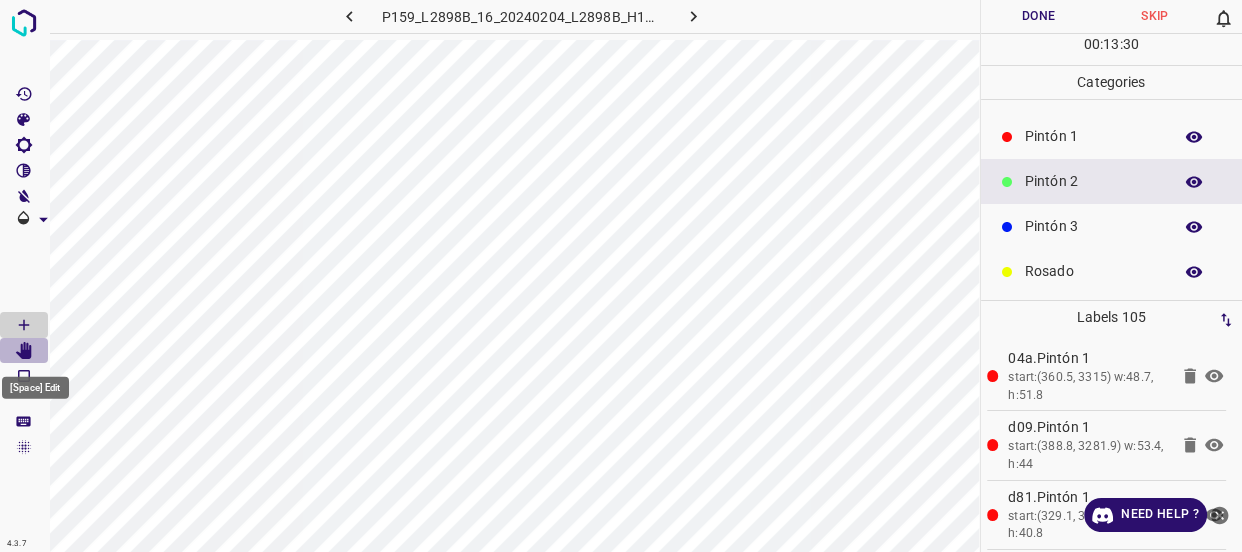 click 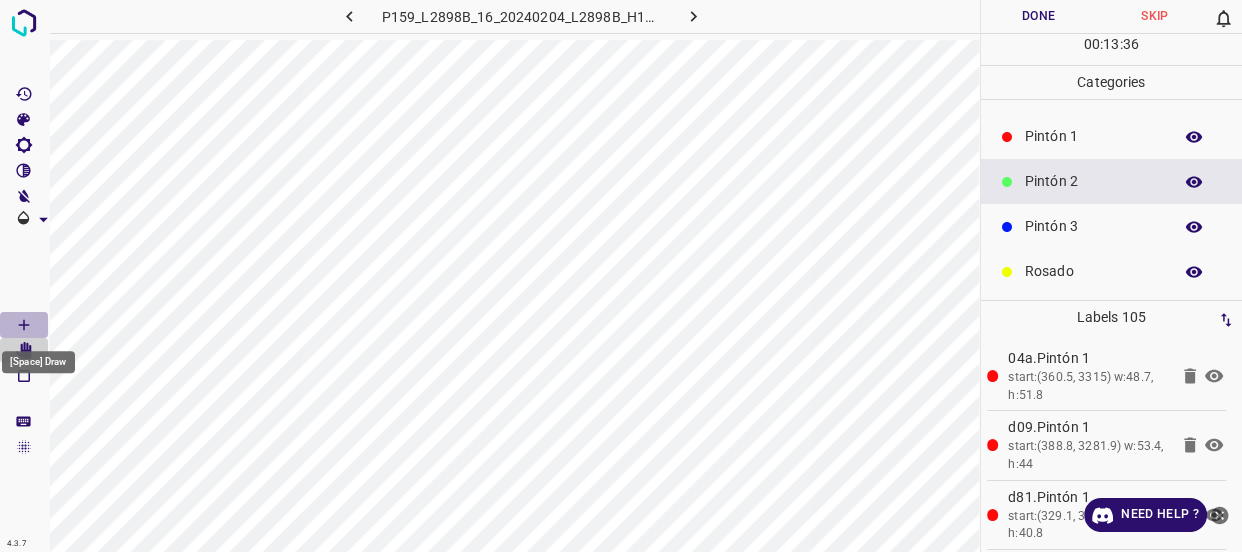 click 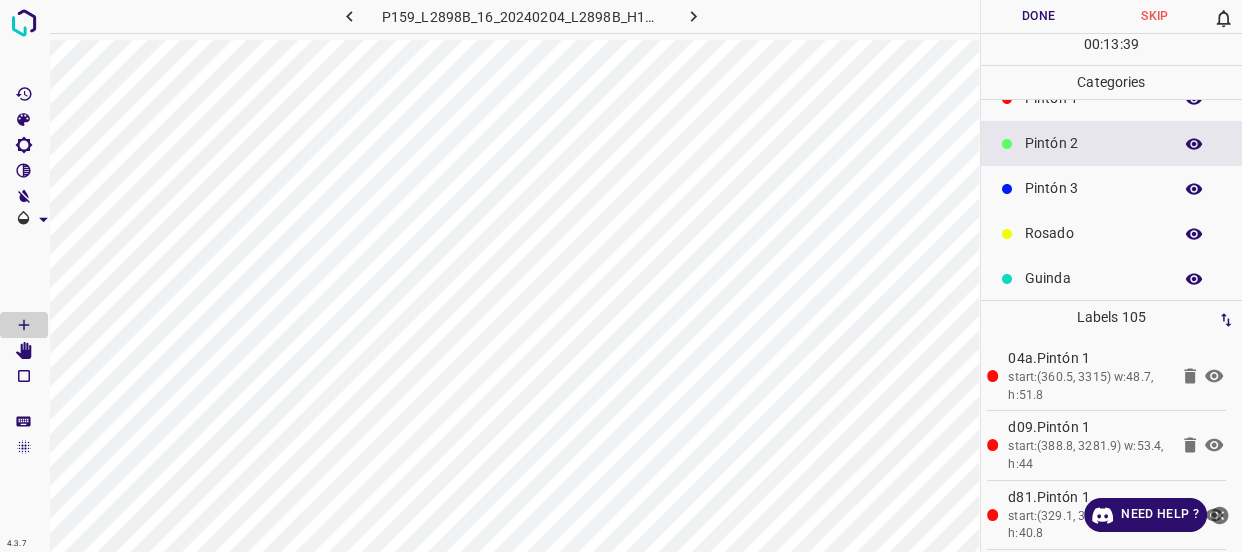scroll, scrollTop: 175, scrollLeft: 0, axis: vertical 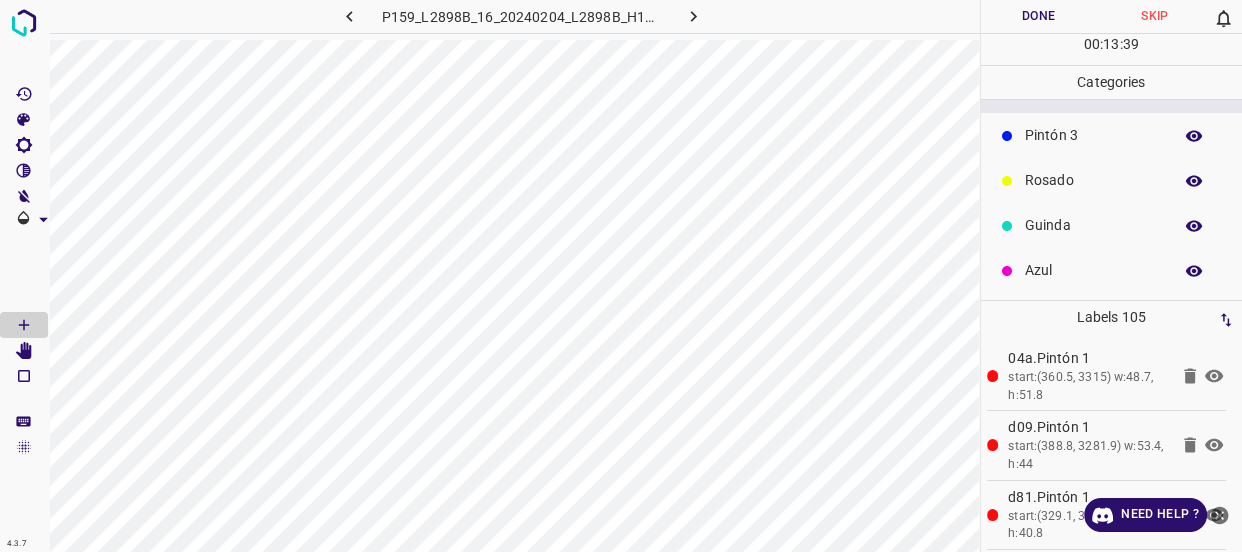 click on "Azul" at bounding box center (1093, 270) 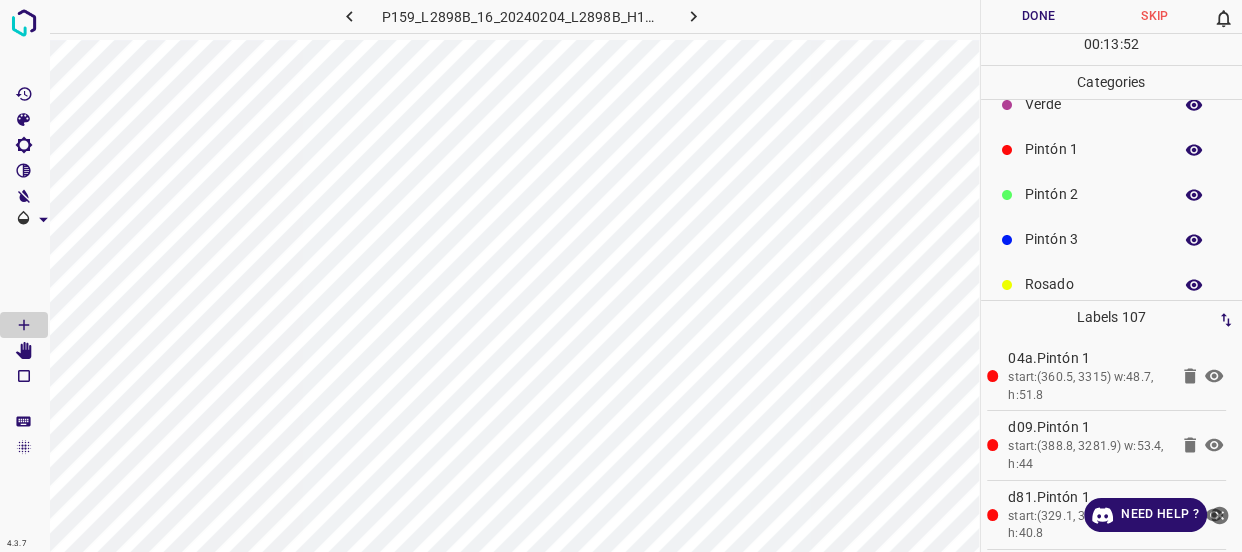 scroll, scrollTop: 0, scrollLeft: 0, axis: both 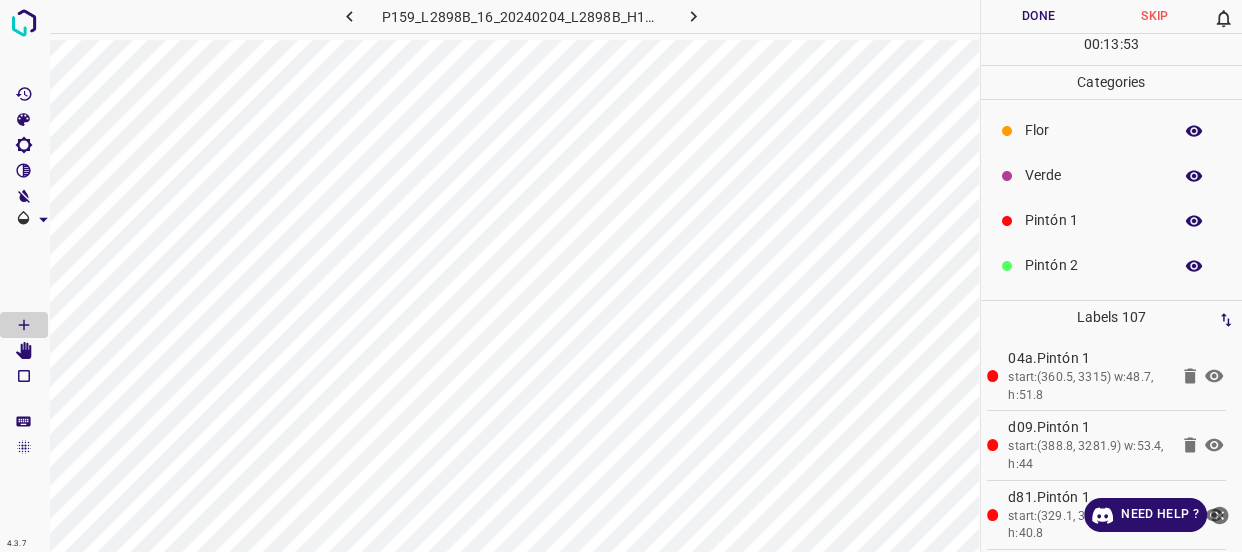 click on "Verde" at bounding box center (1112, 175) 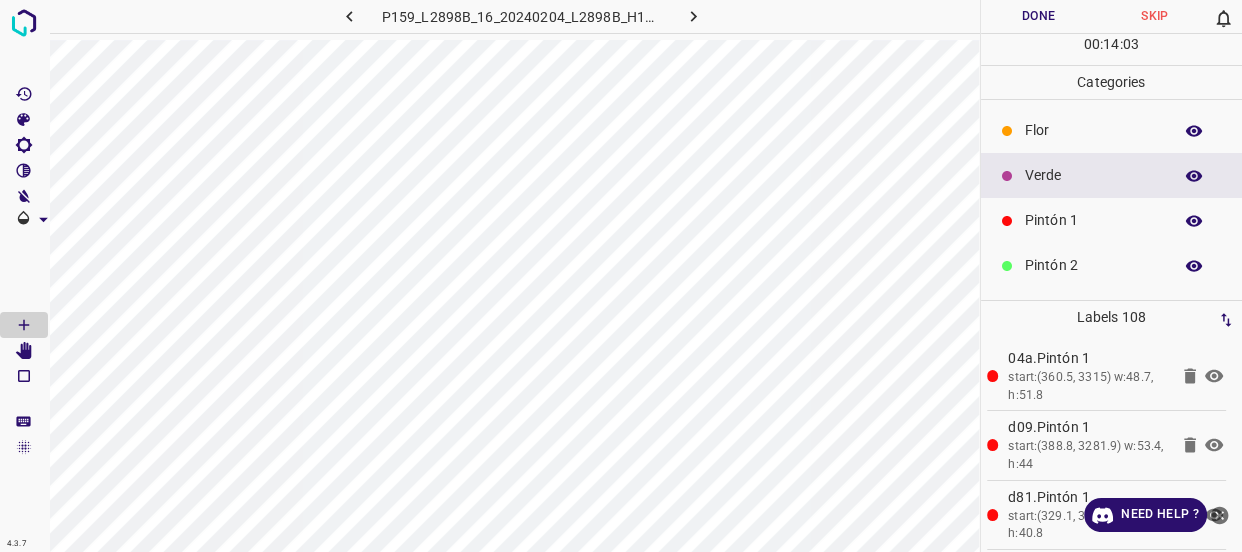 click on "Pintón 1" at bounding box center [1093, 220] 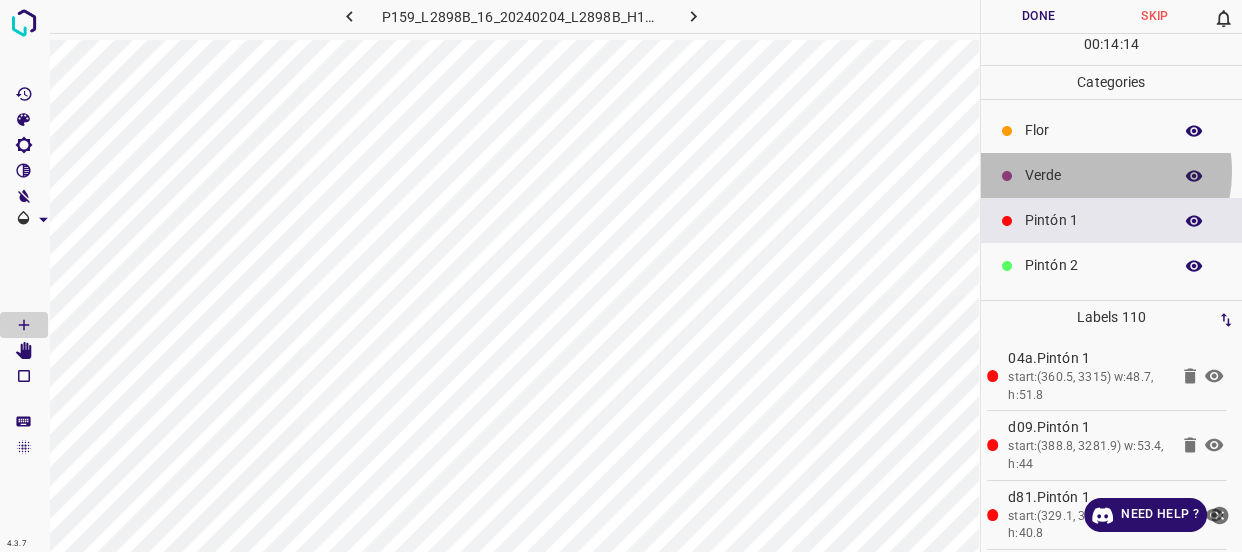 click on "Verde" at bounding box center (1093, 175) 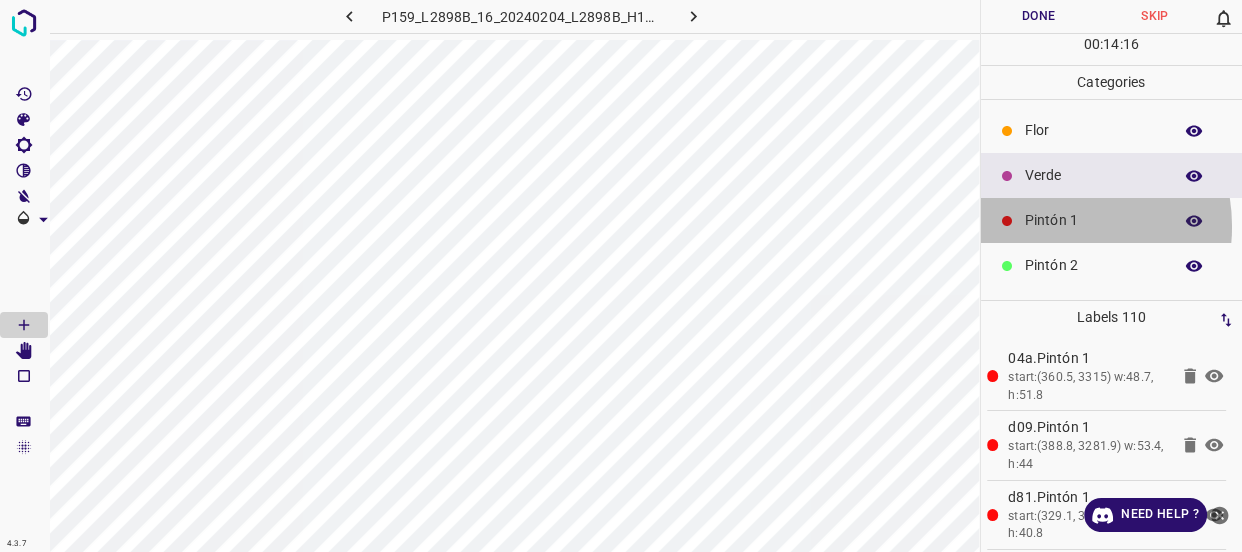click on "Pintón 1" at bounding box center [1093, 220] 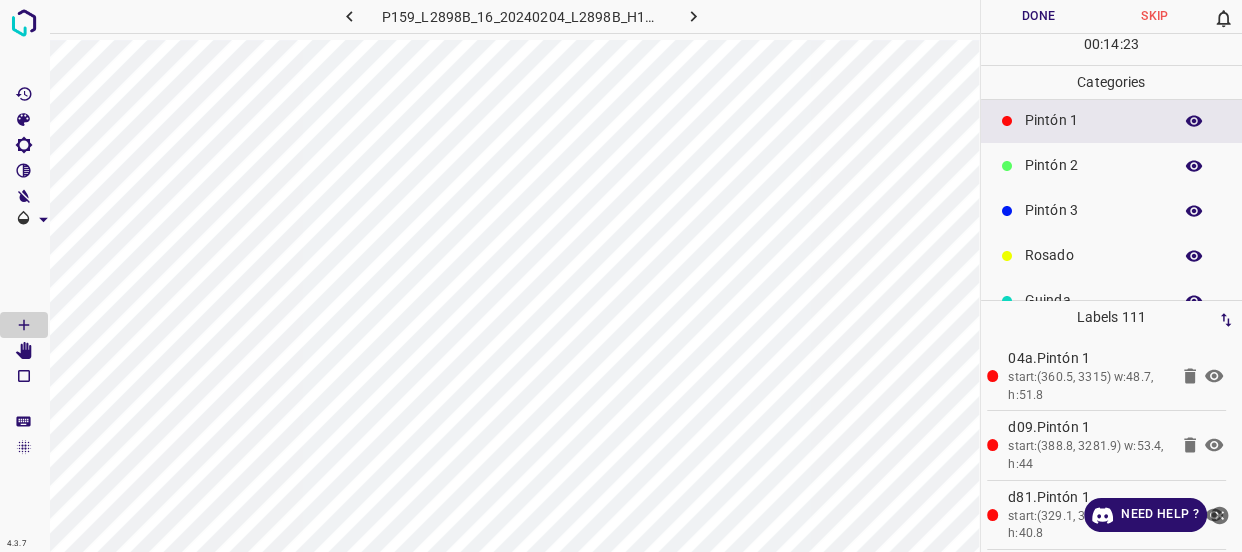 scroll, scrollTop: 175, scrollLeft: 0, axis: vertical 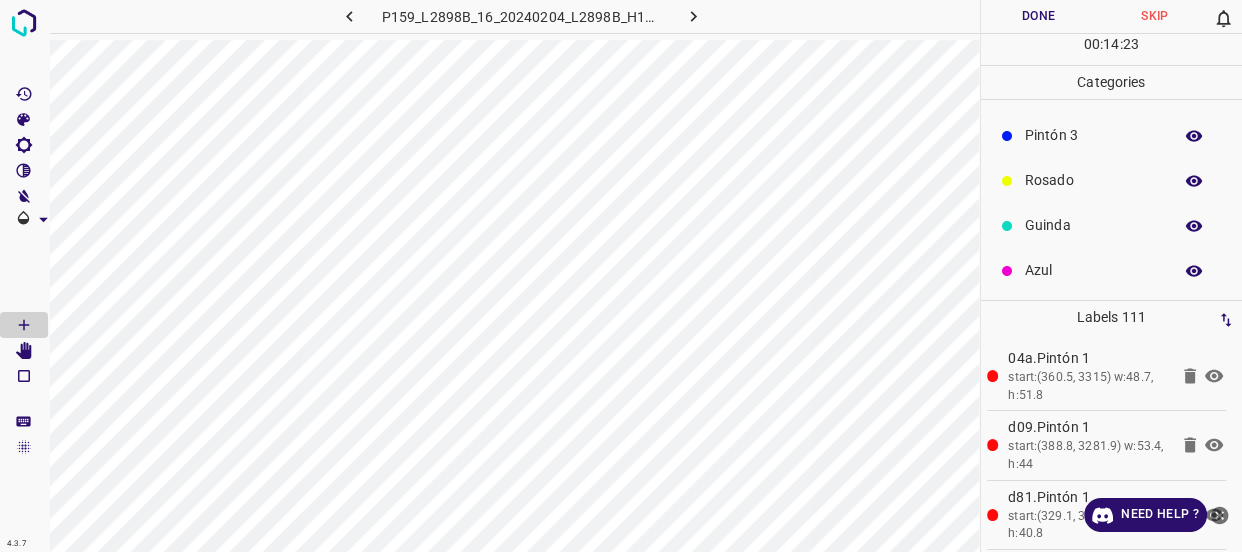 click on "Azul" at bounding box center [1093, 270] 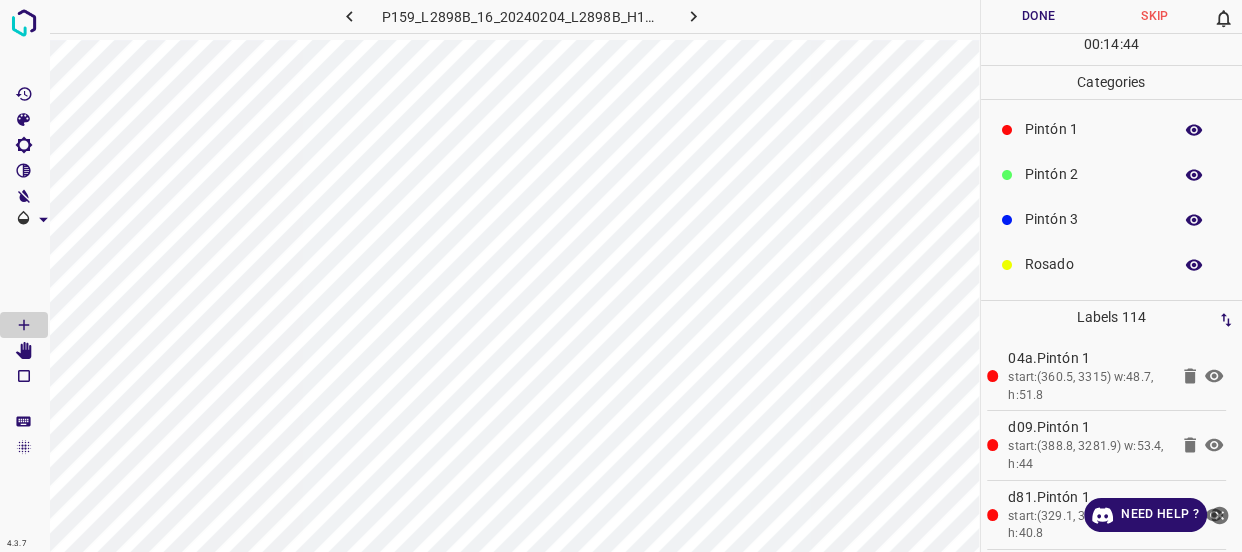 scroll, scrollTop: 0, scrollLeft: 0, axis: both 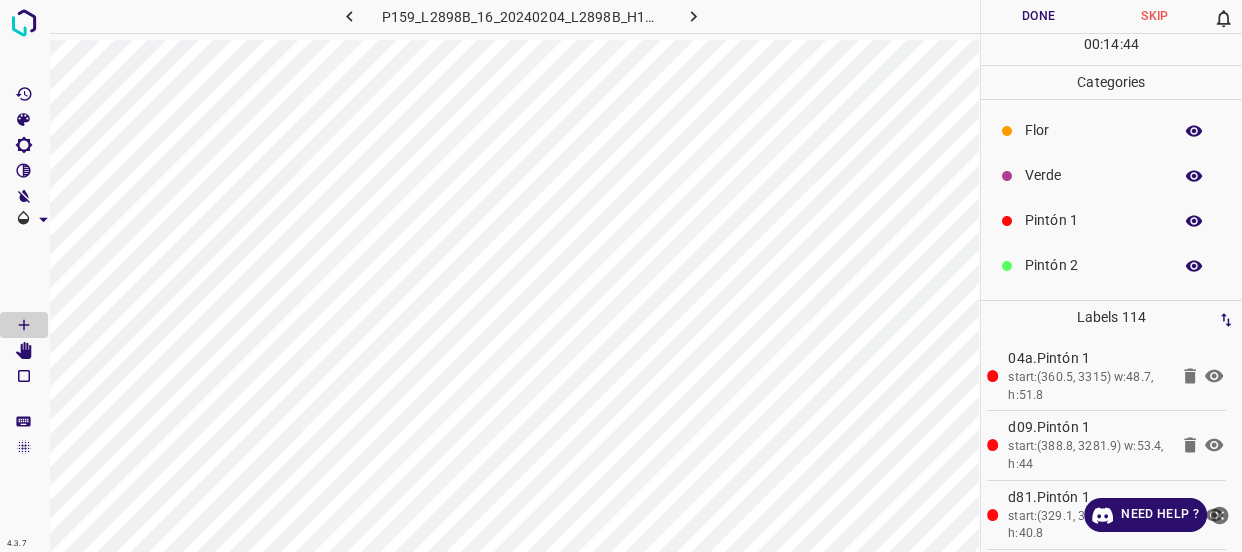 click on "Verde" at bounding box center (1093, 175) 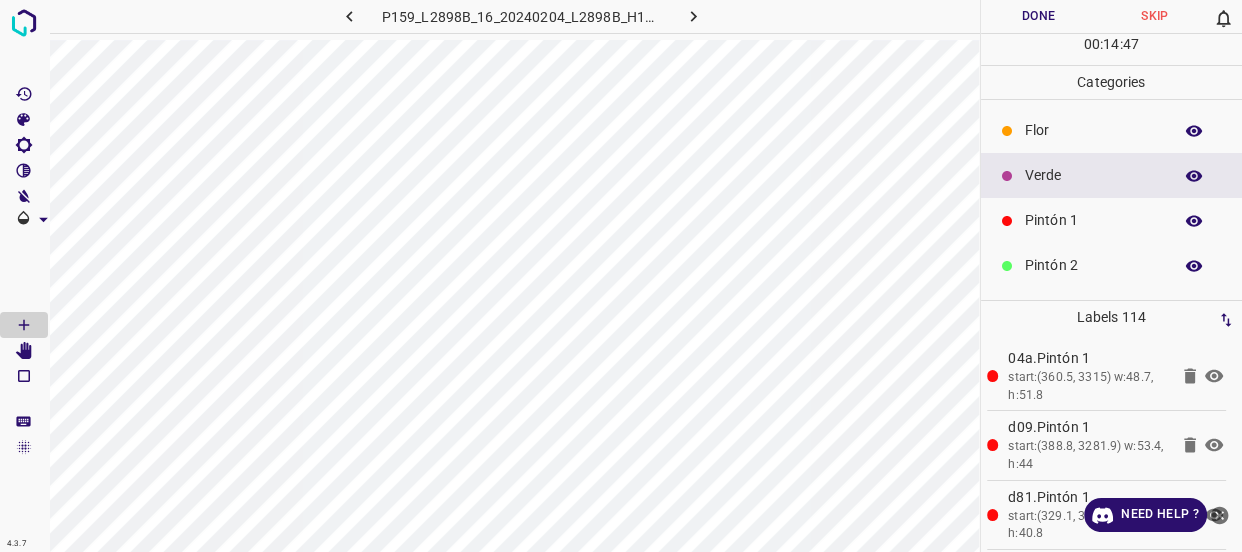 click on "Pintón 1" at bounding box center [1093, 220] 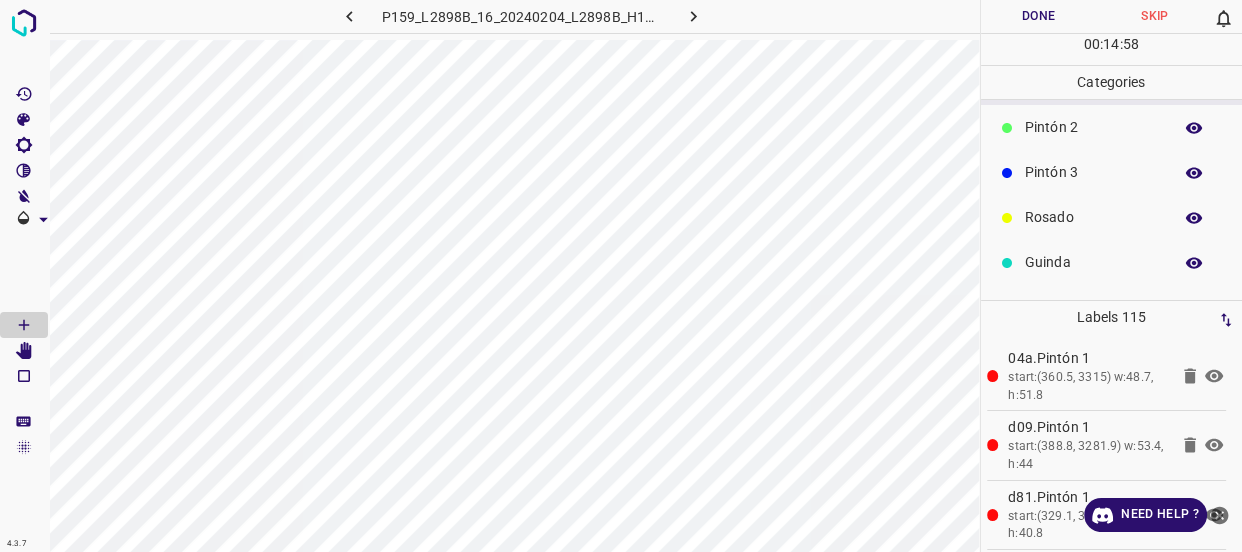 scroll, scrollTop: 175, scrollLeft: 0, axis: vertical 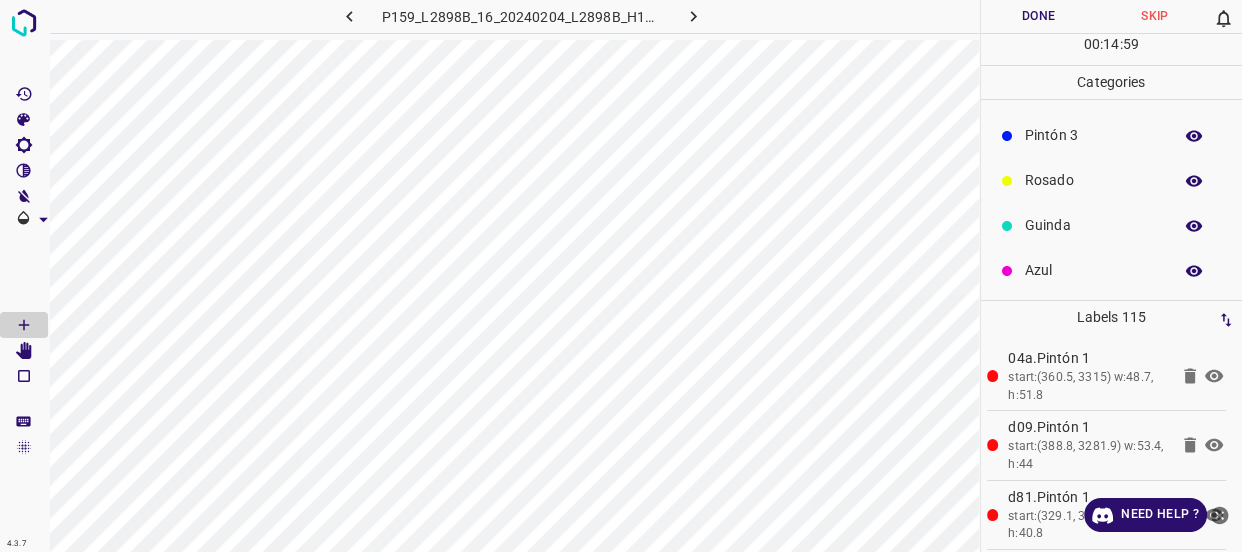 click on "Azul" at bounding box center [1093, 270] 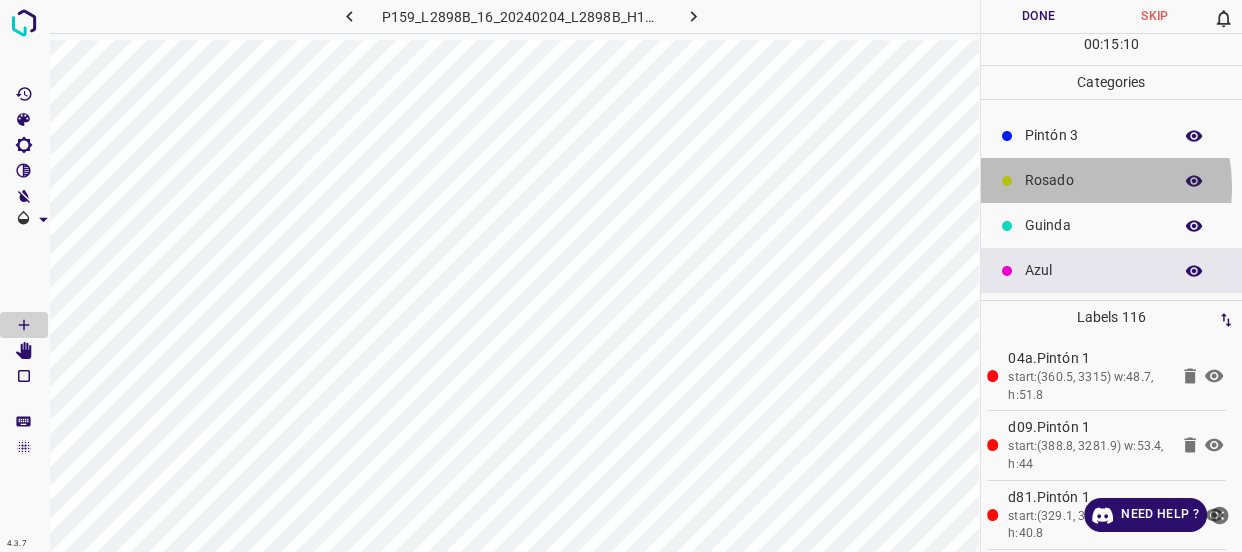 click on "Rosado" at bounding box center (1093, 180) 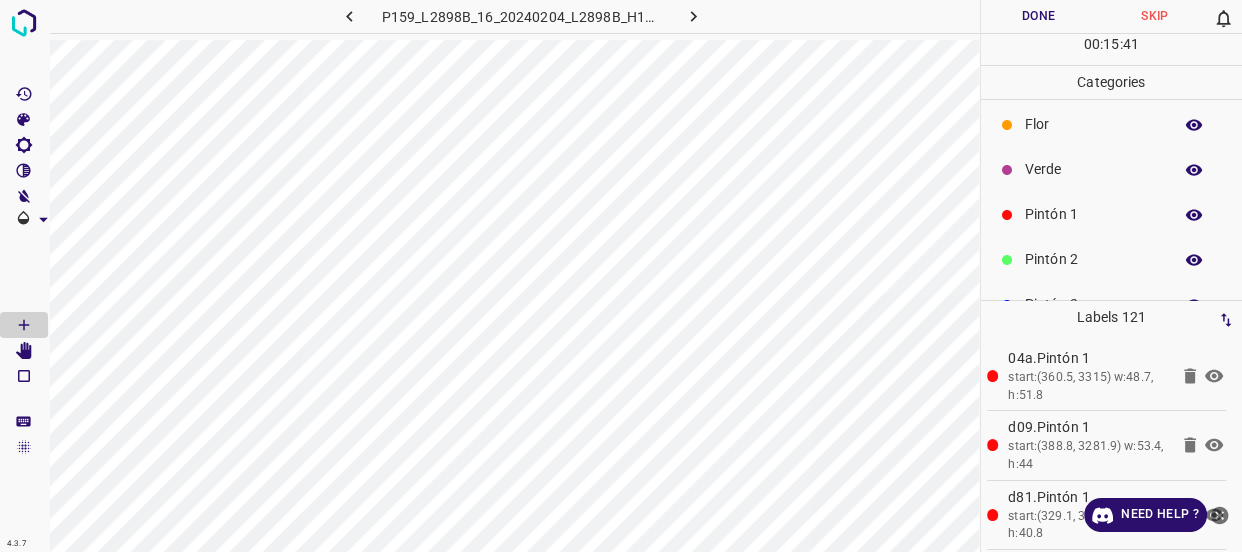 scroll, scrollTop: 0, scrollLeft: 0, axis: both 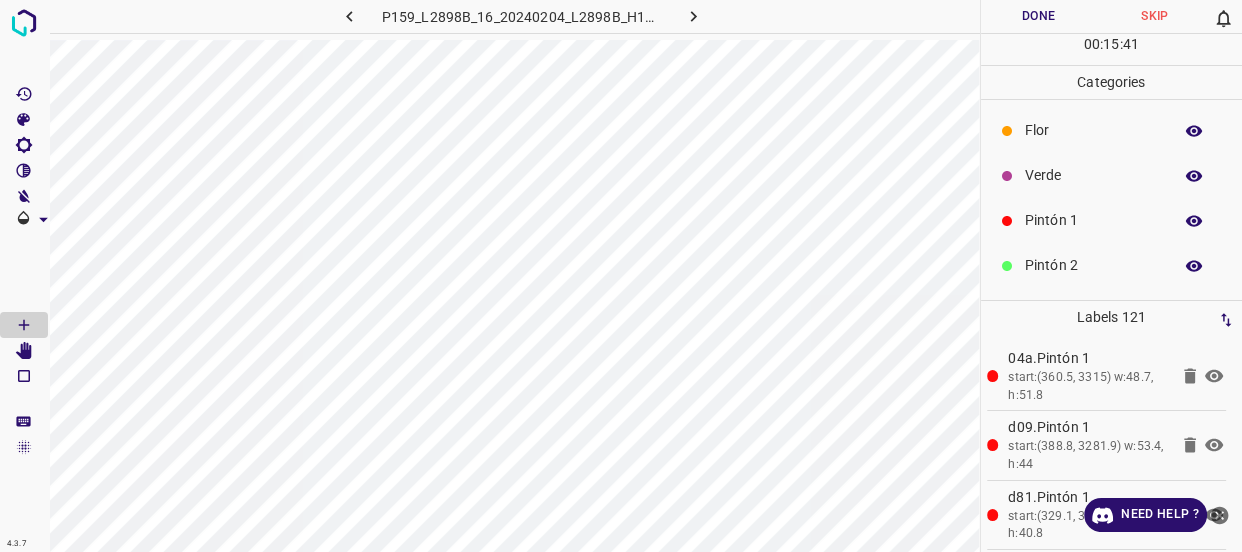 click on "Verde" at bounding box center (1093, 175) 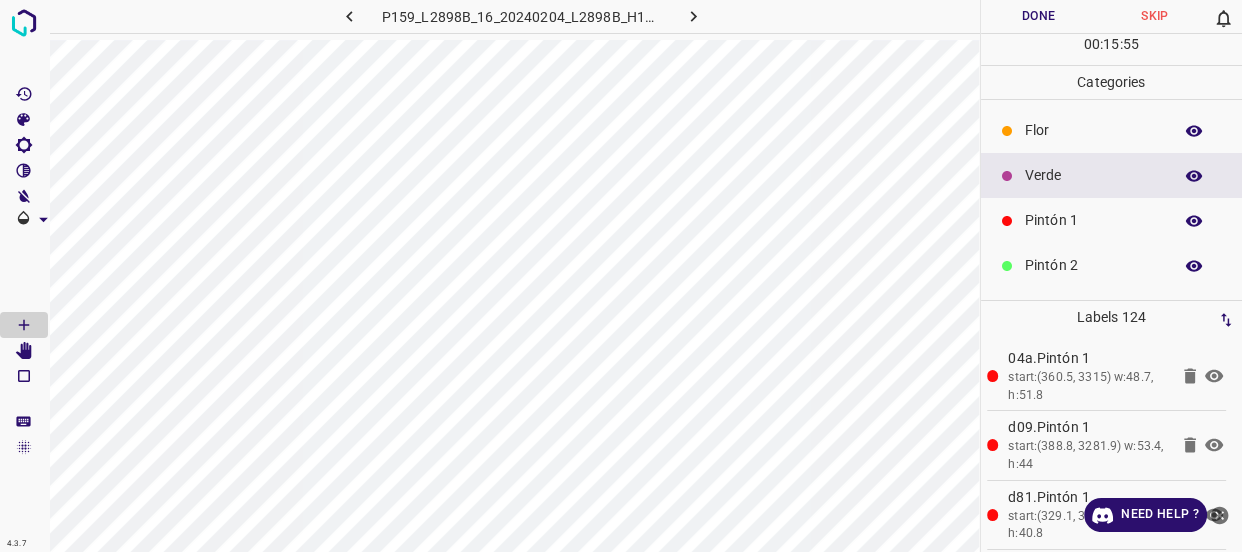 scroll, scrollTop: 90, scrollLeft: 0, axis: vertical 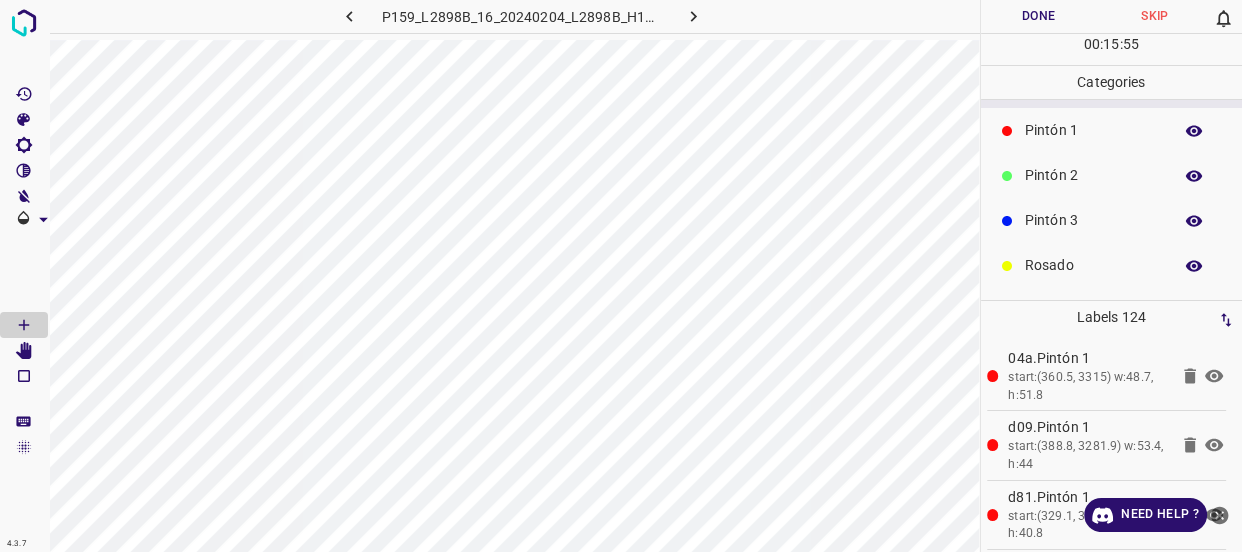 click on "Pintón 3" at bounding box center (1093, 220) 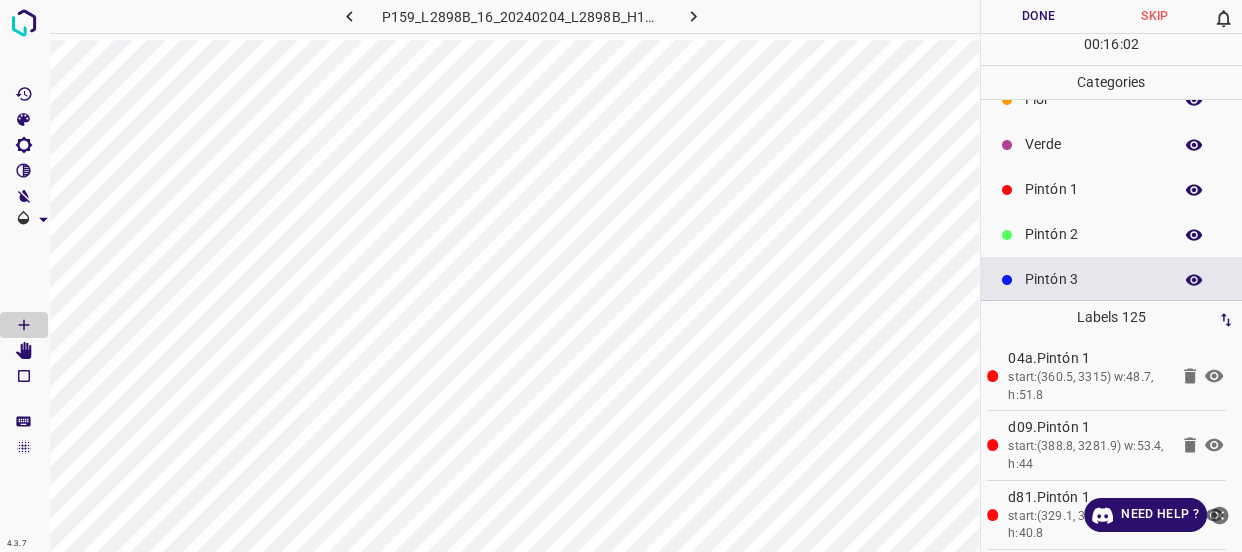 scroll, scrollTop: 0, scrollLeft: 0, axis: both 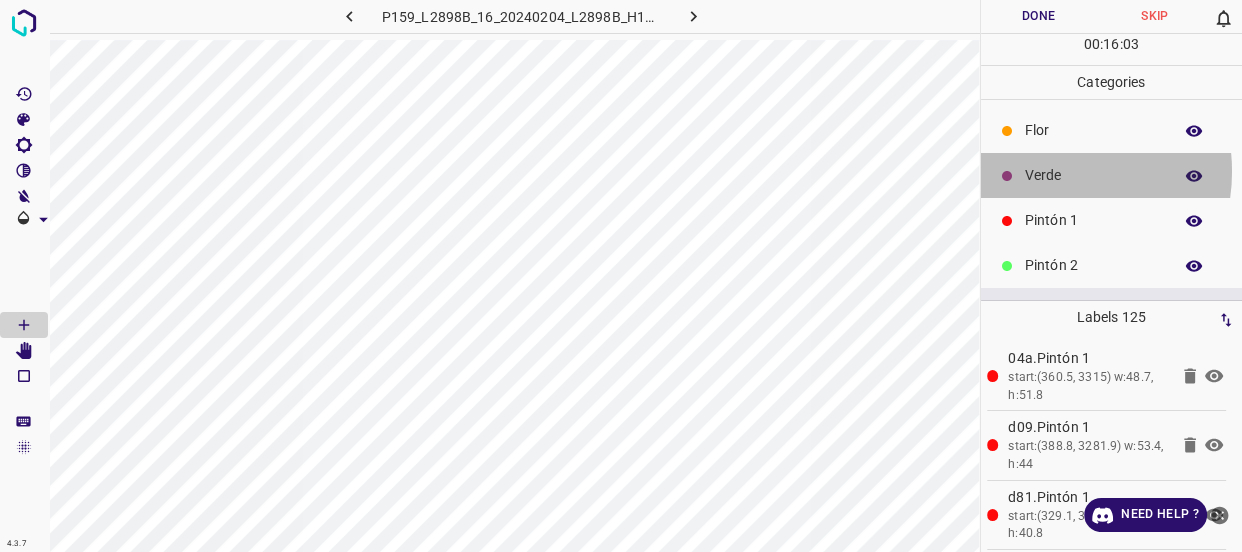 click on "Verde" at bounding box center [1093, 175] 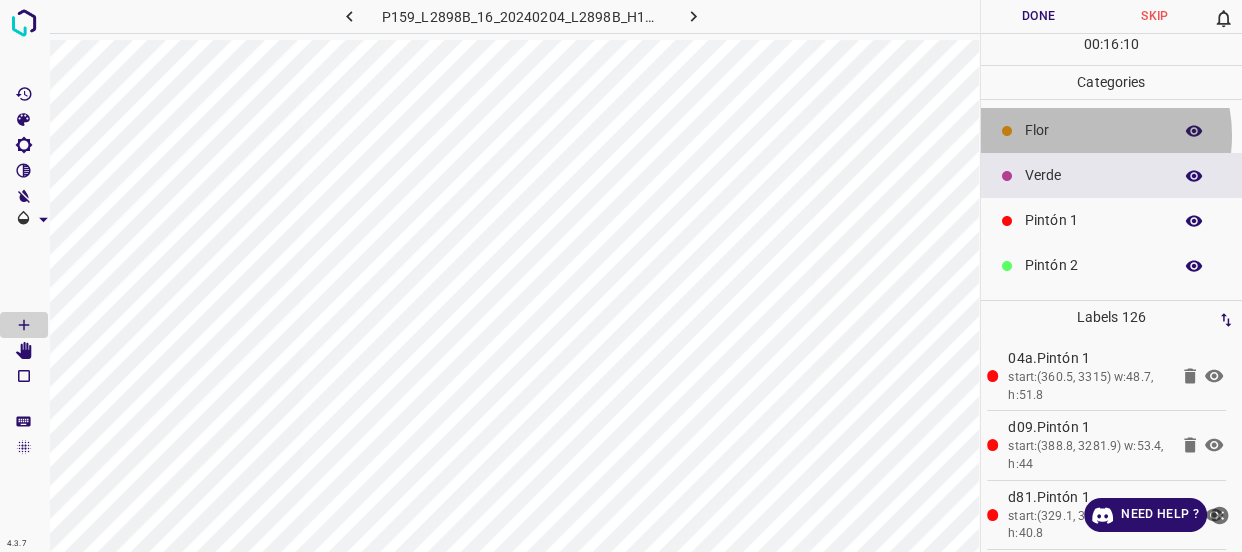 click on "Flor" at bounding box center [1093, 130] 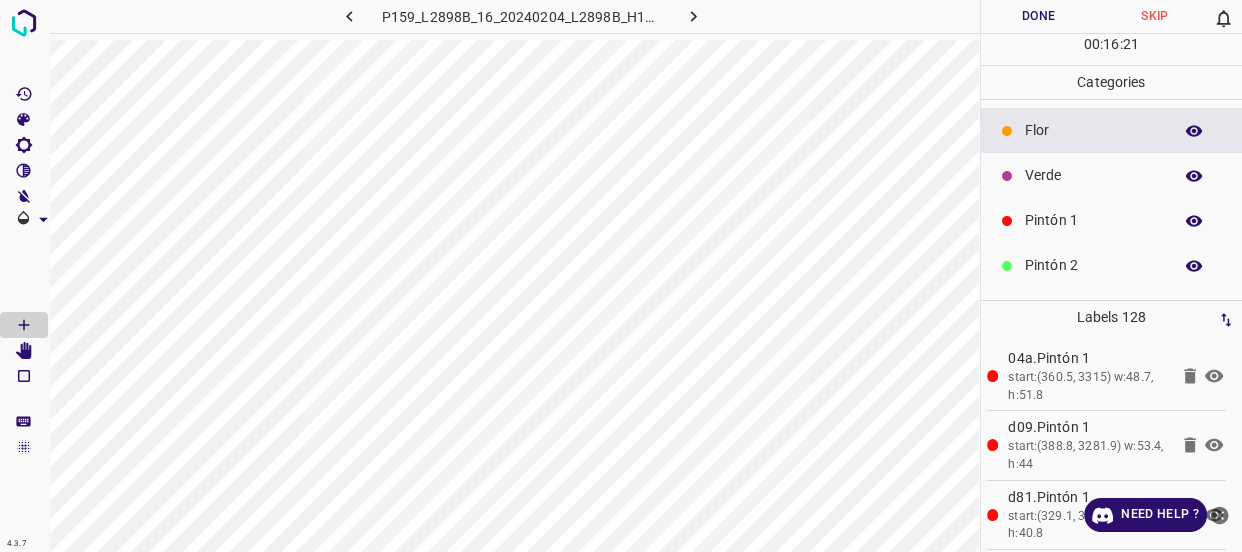 click on "Verde" at bounding box center (1093, 175) 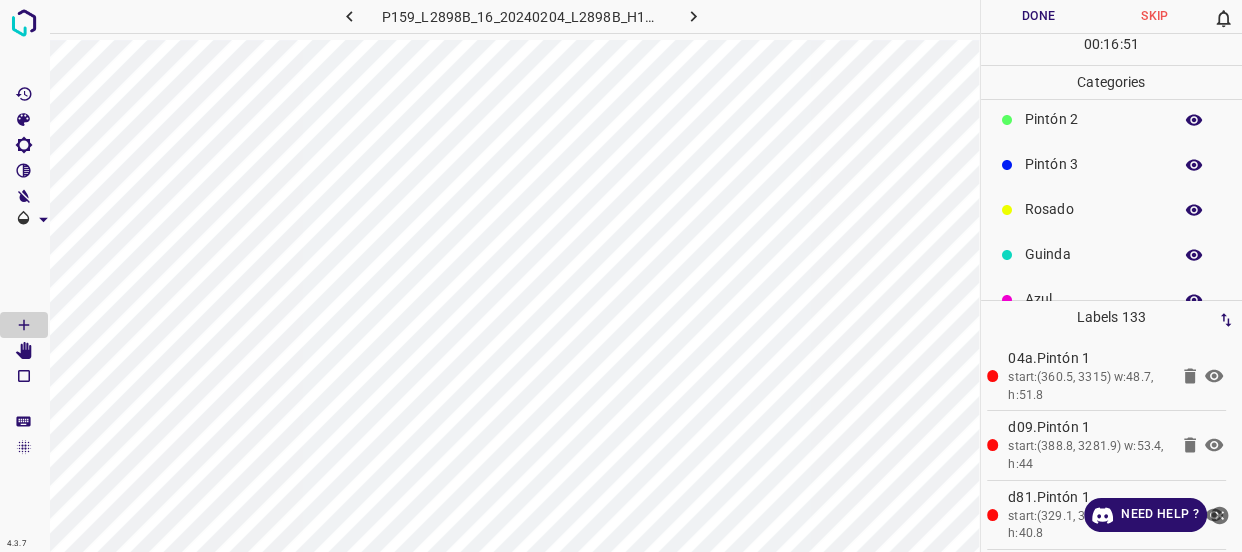 scroll, scrollTop: 175, scrollLeft: 0, axis: vertical 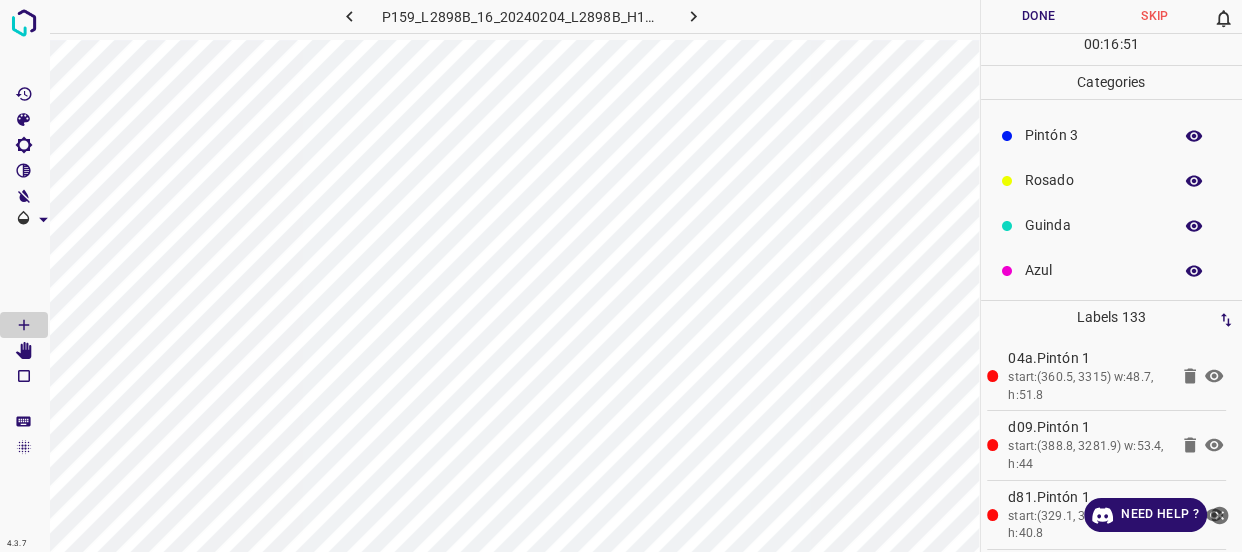 click on "Guinda" at bounding box center [1093, 225] 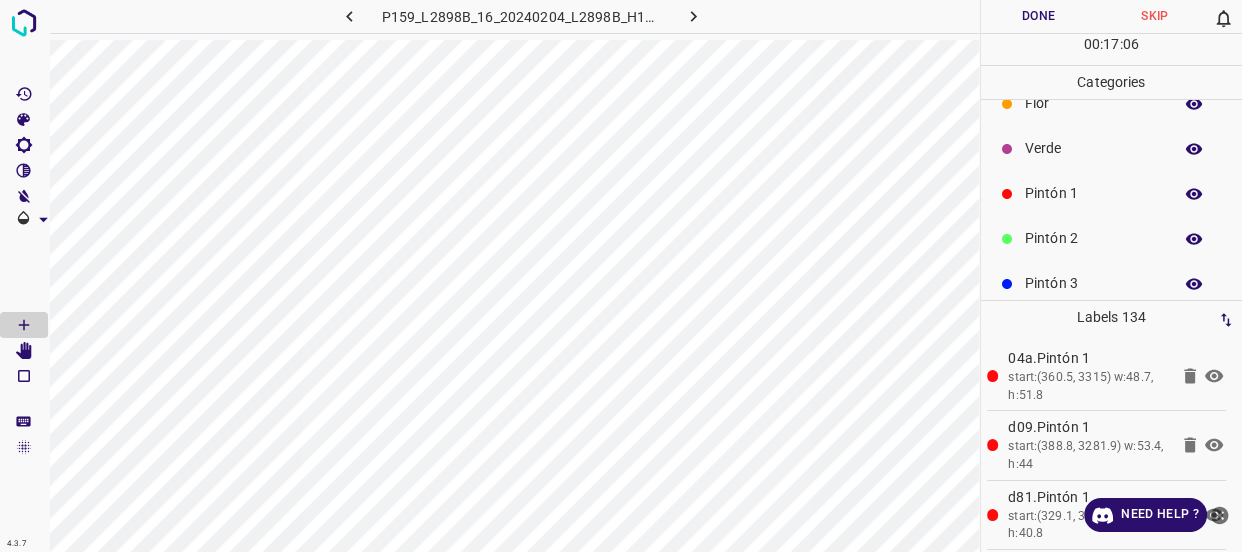 scroll, scrollTop: 0, scrollLeft: 0, axis: both 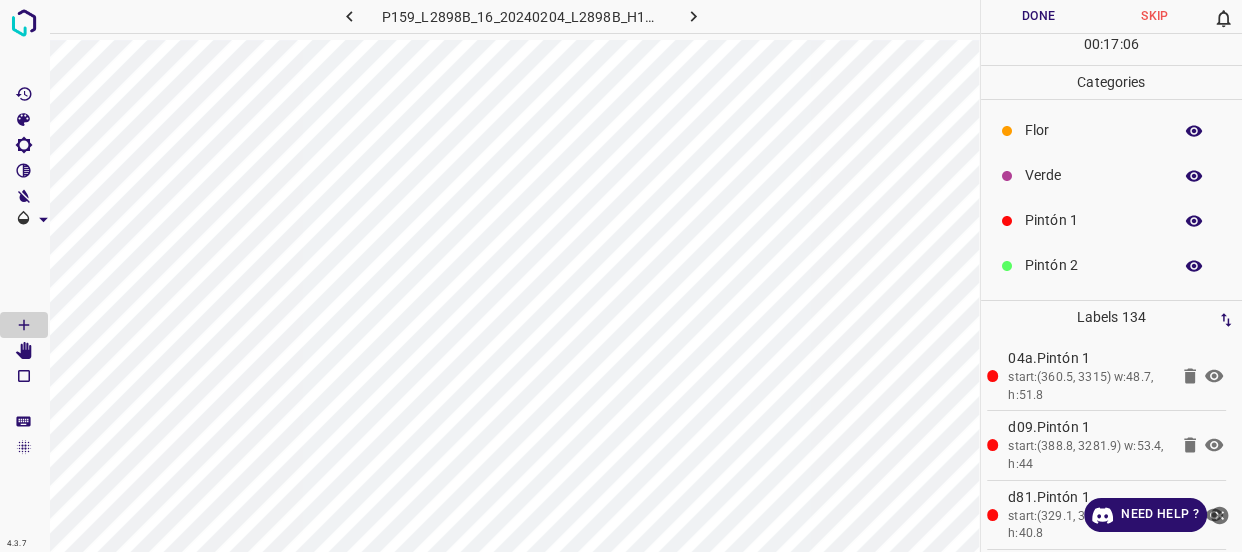 click on "Verde" at bounding box center [1093, 175] 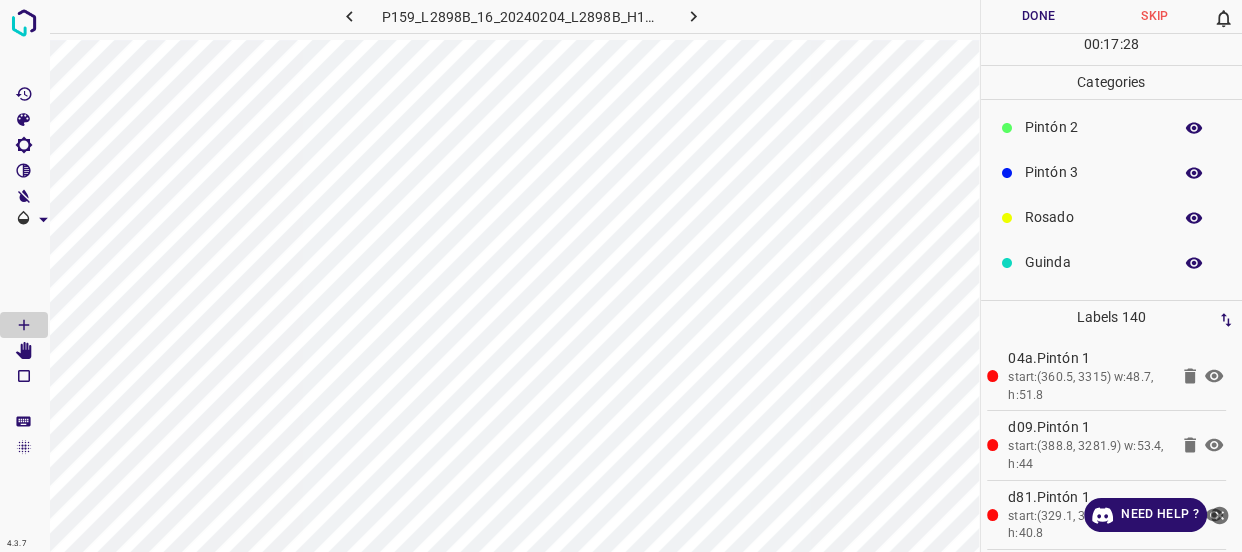 scroll, scrollTop: 175, scrollLeft: 0, axis: vertical 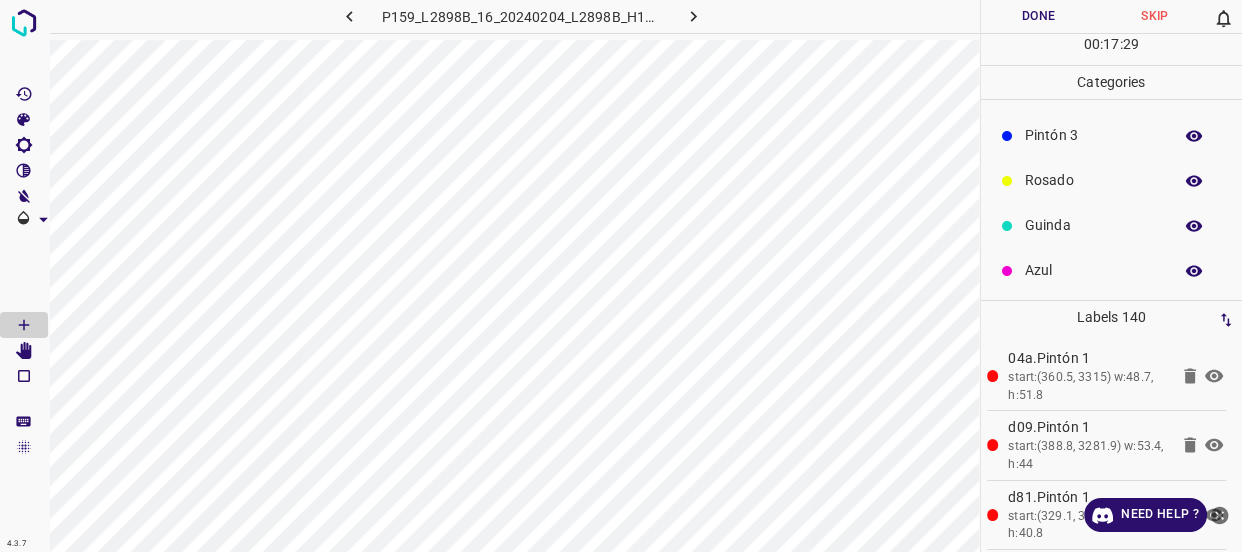 click on "Rosado" at bounding box center (1093, 180) 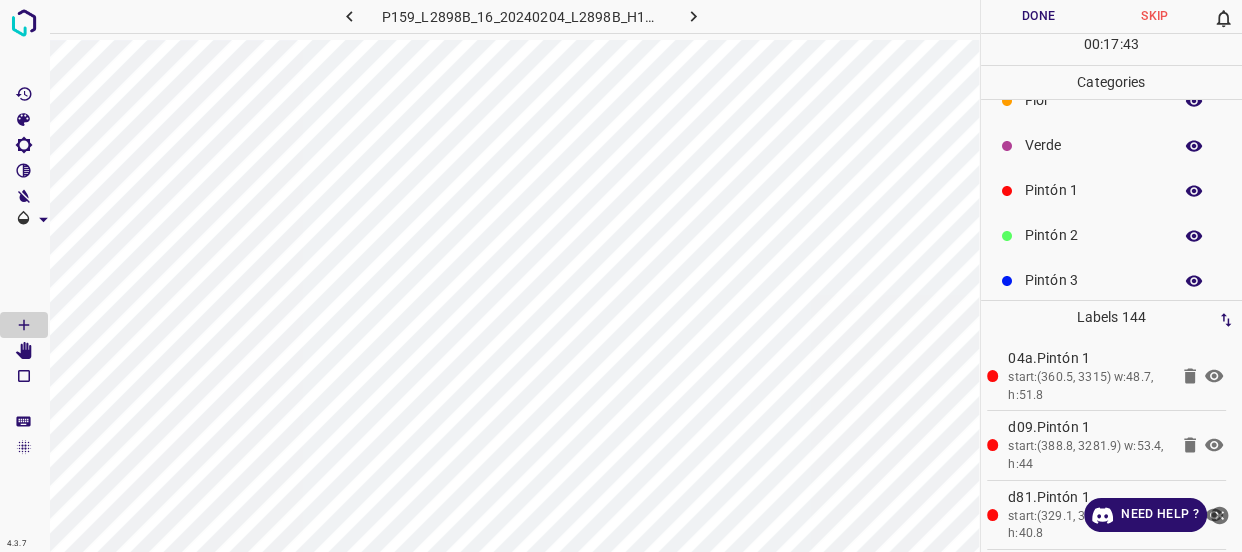 scroll, scrollTop: 0, scrollLeft: 0, axis: both 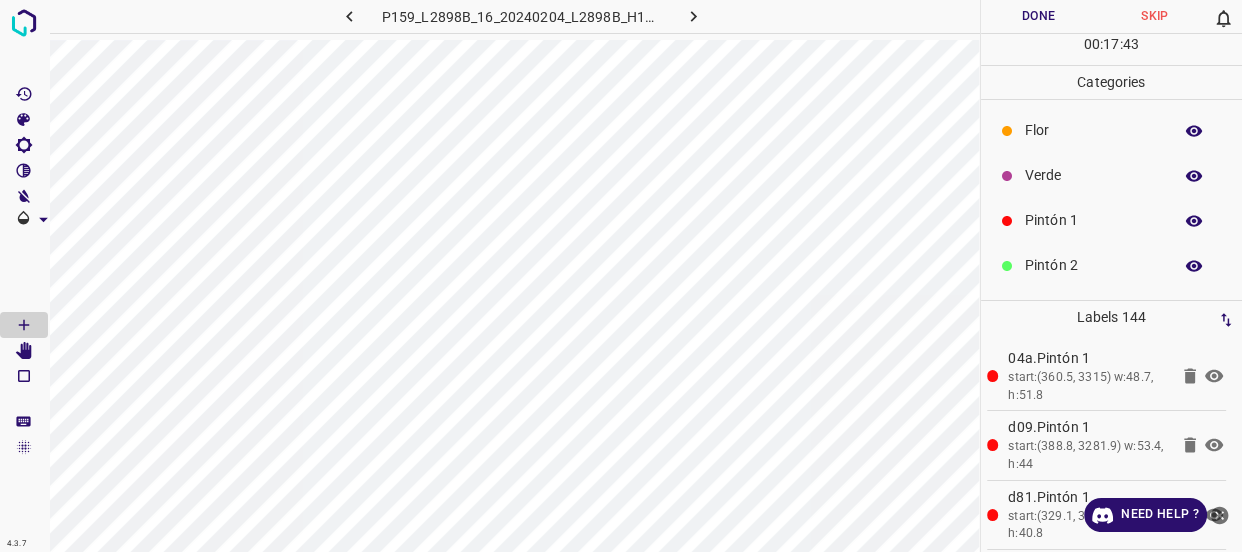 click on "Verde" at bounding box center (1093, 175) 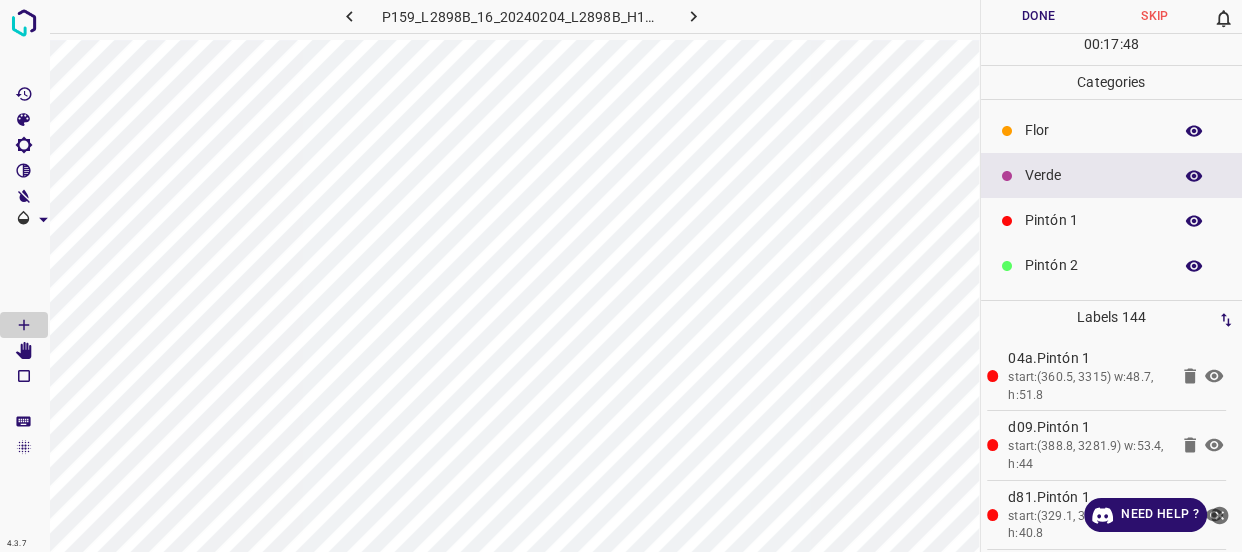 click on "Pintón 1" at bounding box center (1093, 220) 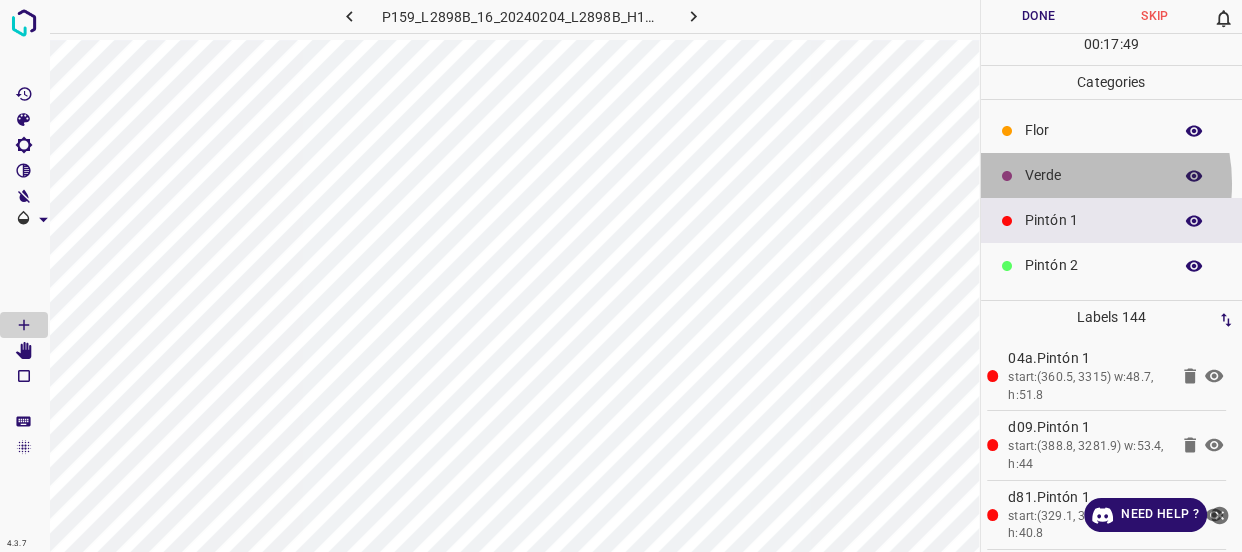 click on "Verde" at bounding box center (1093, 175) 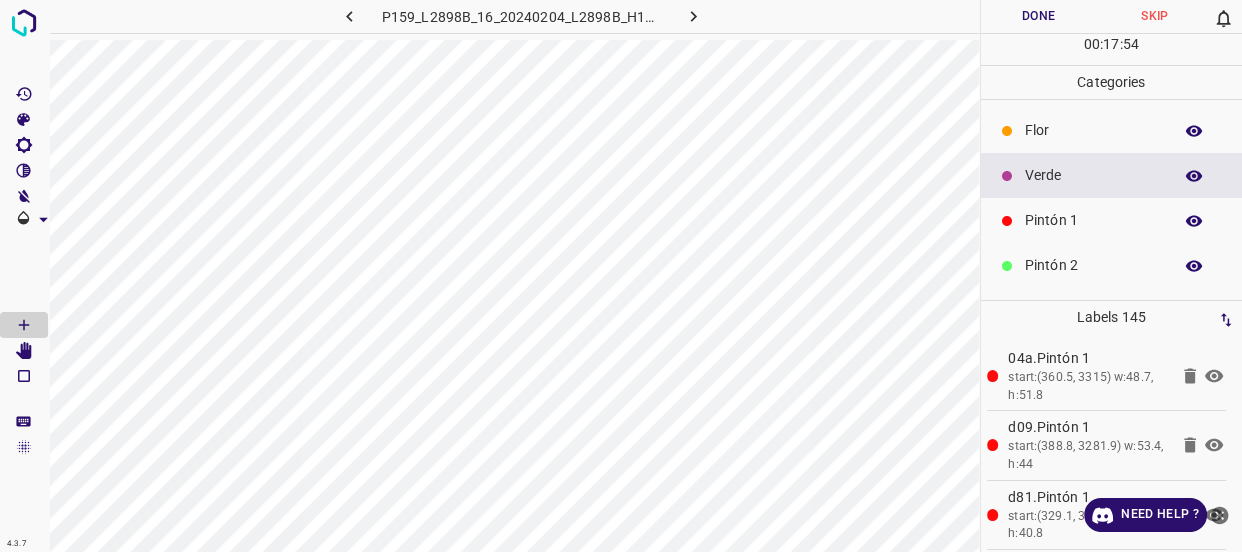click 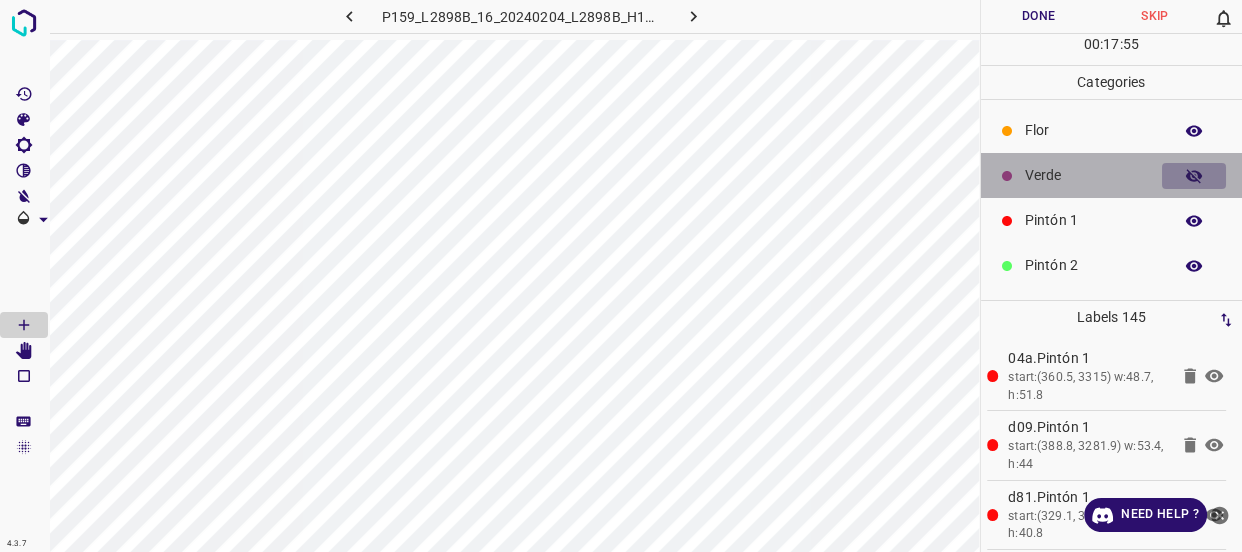 click 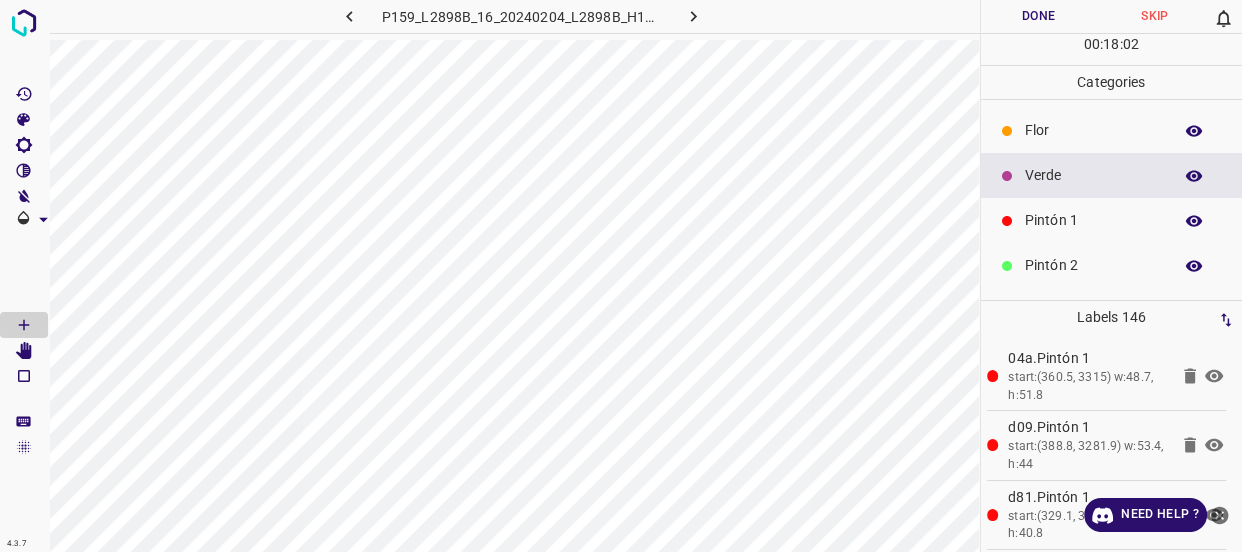 click on "Flor" at bounding box center (1093, 130) 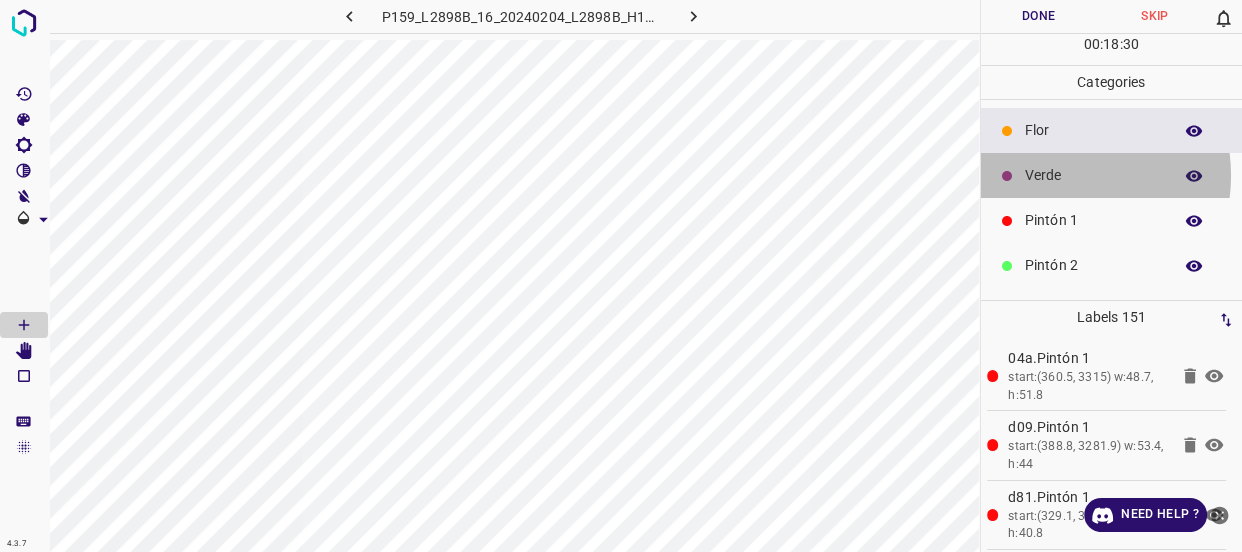 click on "Verde" at bounding box center [1093, 175] 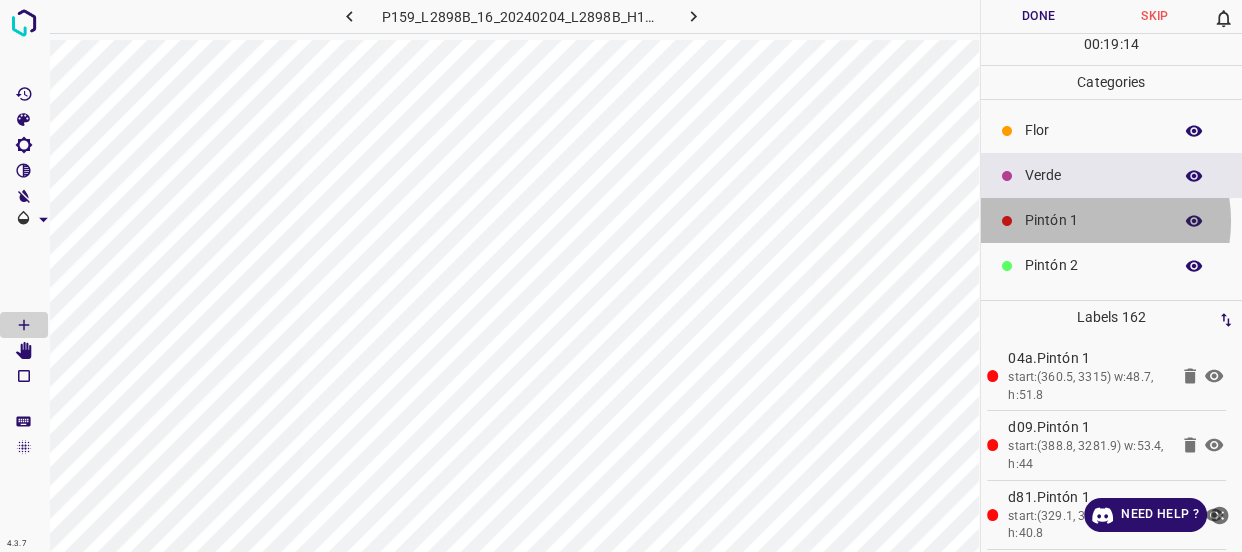 click on "Pintón 1" at bounding box center [1093, 220] 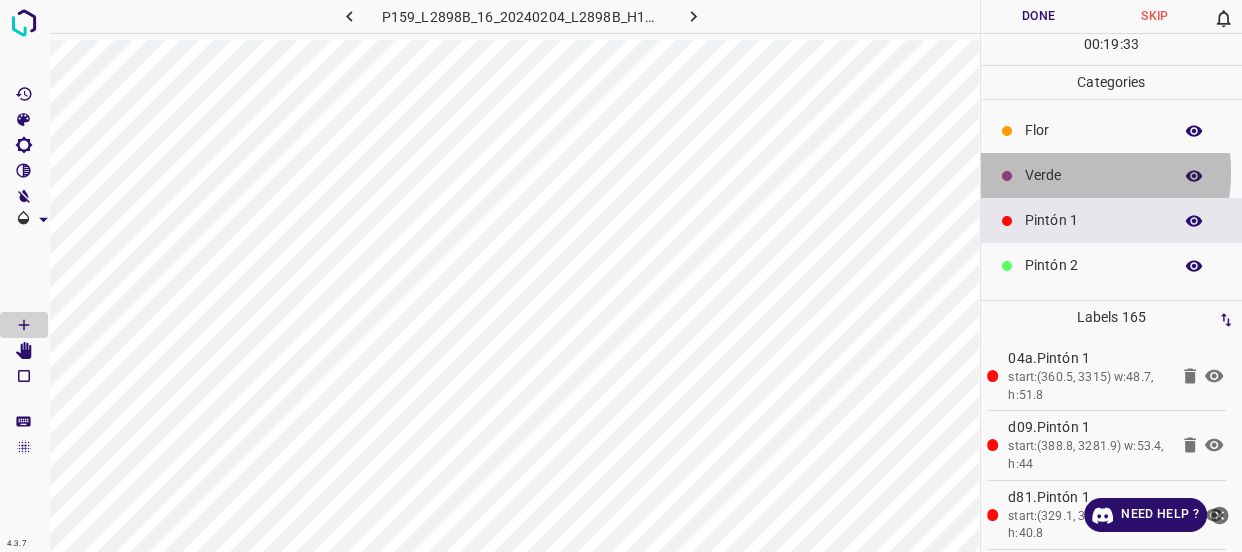 drag, startPoint x: 1040, startPoint y: 172, endPoint x: 993, endPoint y: 160, distance: 48.507732 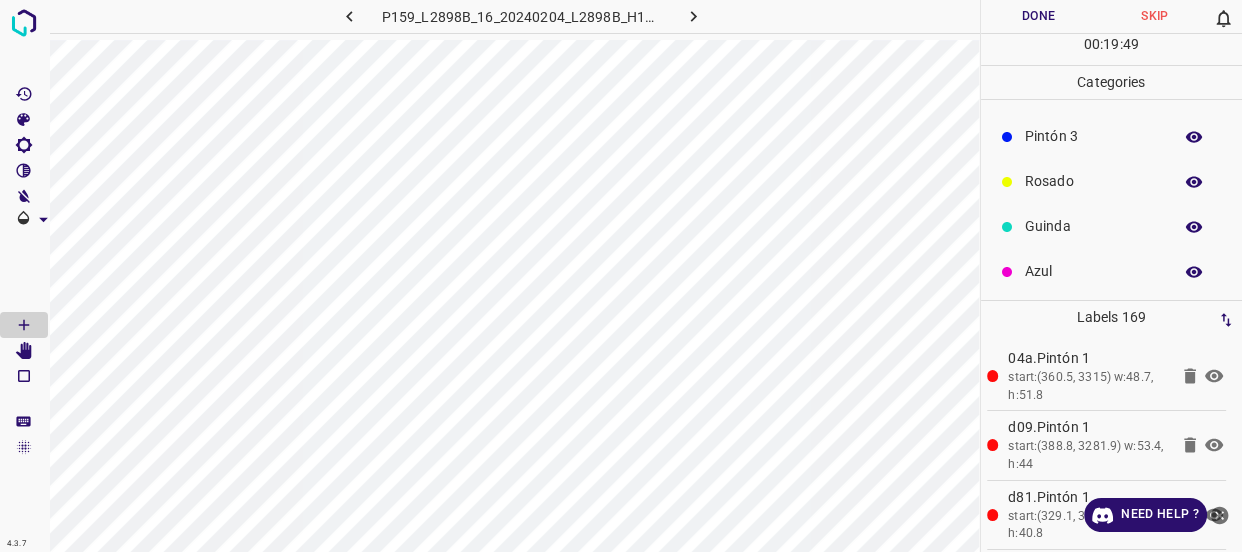 scroll, scrollTop: 175, scrollLeft: 0, axis: vertical 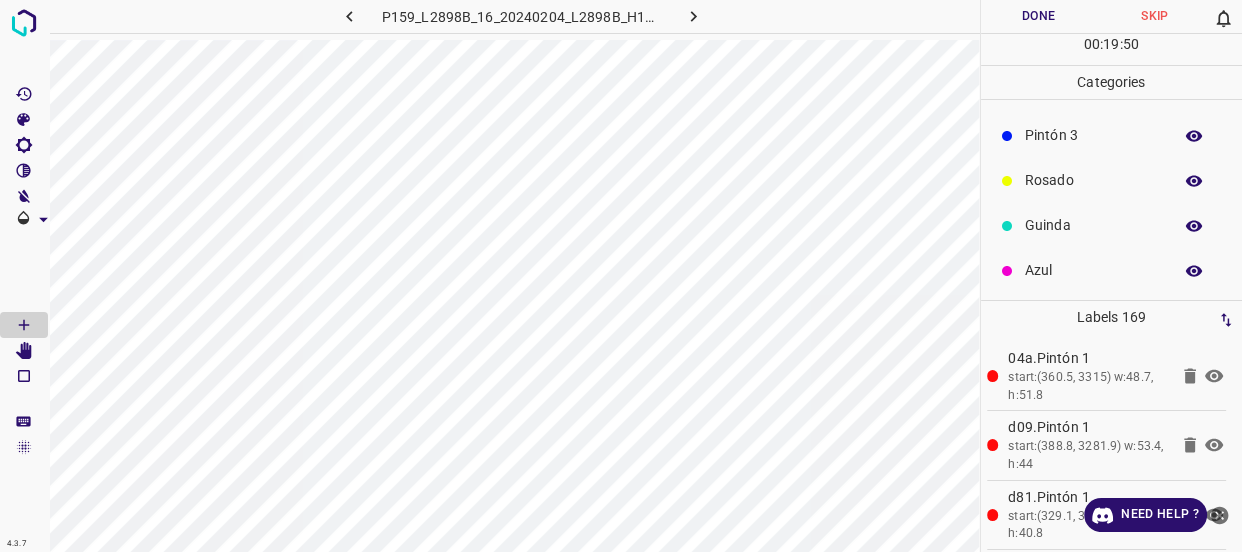 click on "Rosado" at bounding box center [1093, 180] 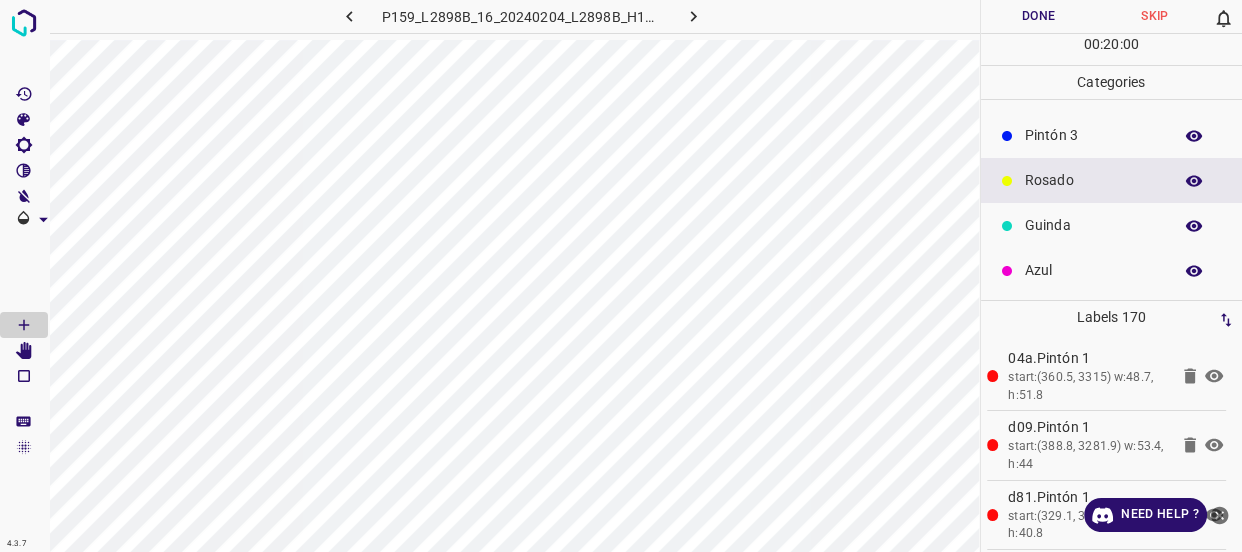 scroll, scrollTop: 0, scrollLeft: 0, axis: both 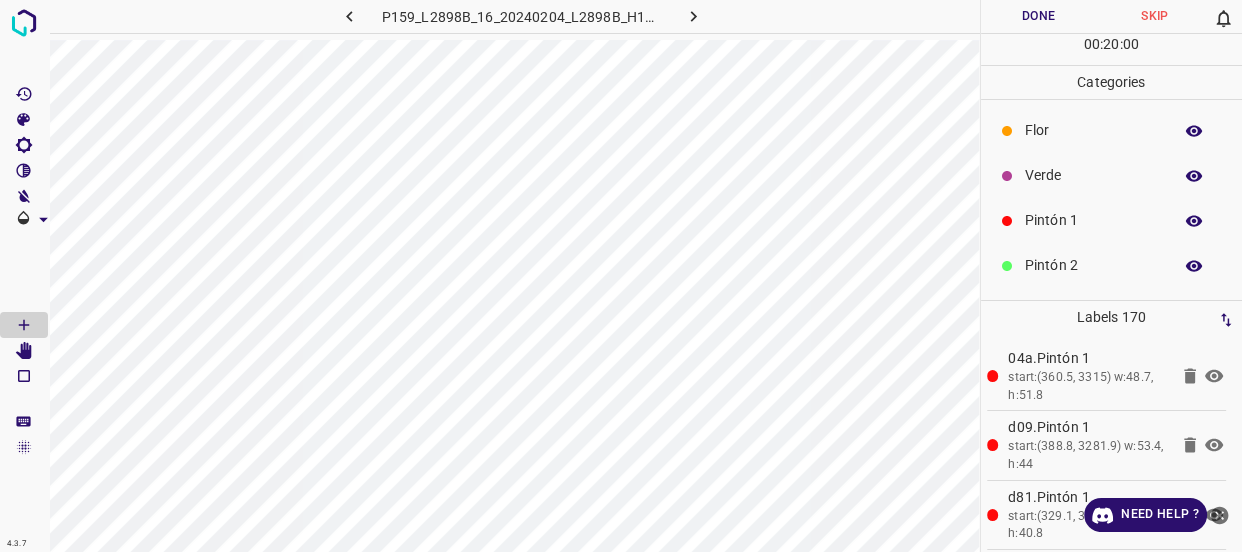 click on "Verde" at bounding box center [1093, 175] 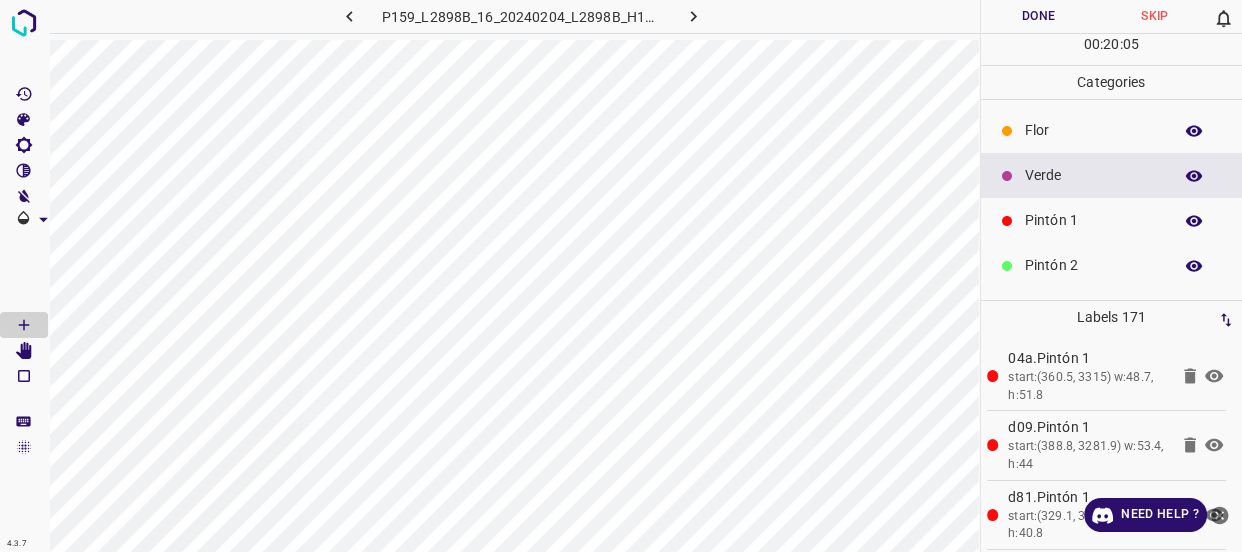 scroll, scrollTop: 175, scrollLeft: 0, axis: vertical 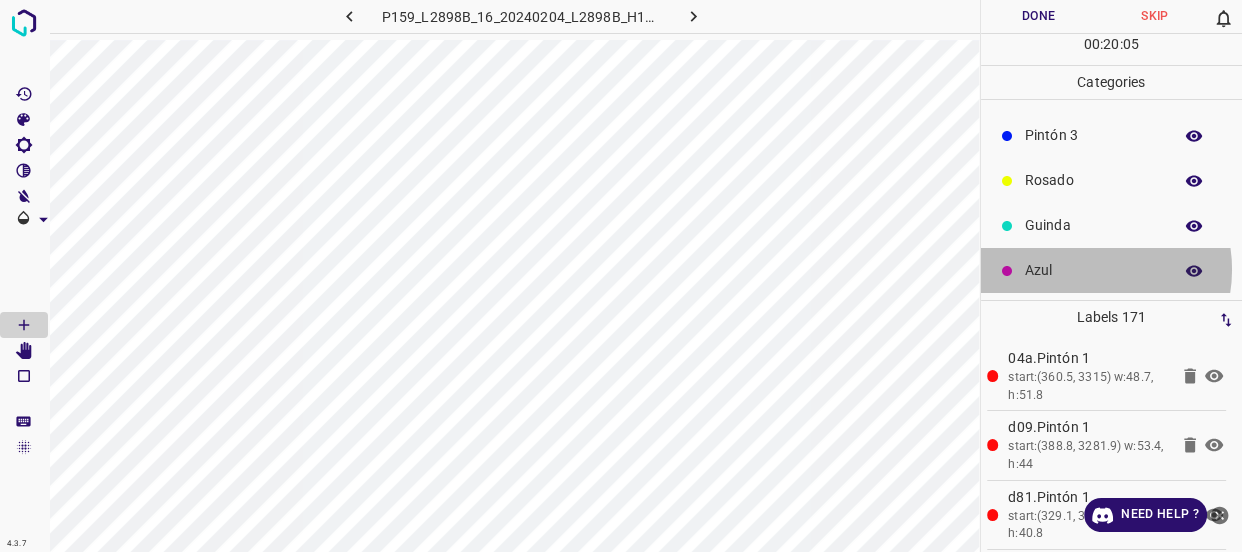 click on "Azul" at bounding box center (1093, 270) 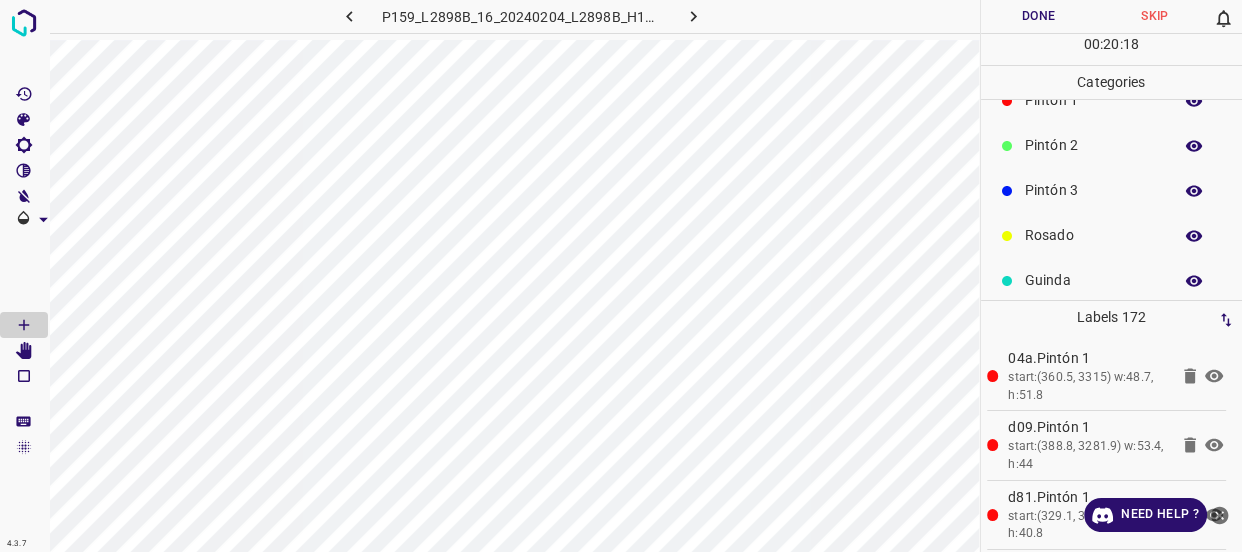 scroll, scrollTop: 0, scrollLeft: 0, axis: both 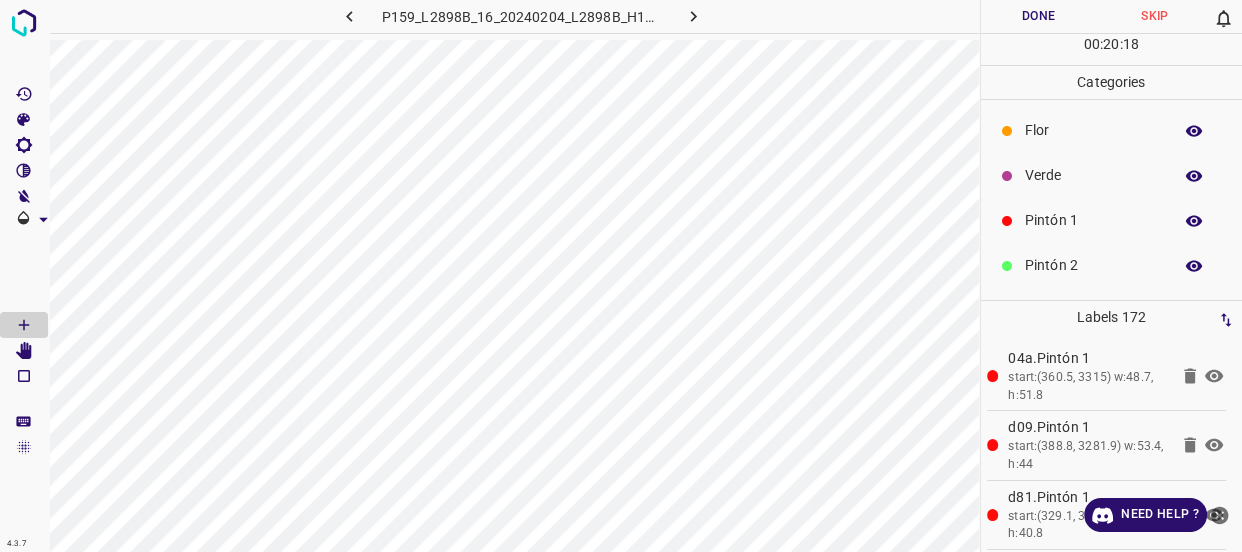 click on "Flor" at bounding box center [1093, 130] 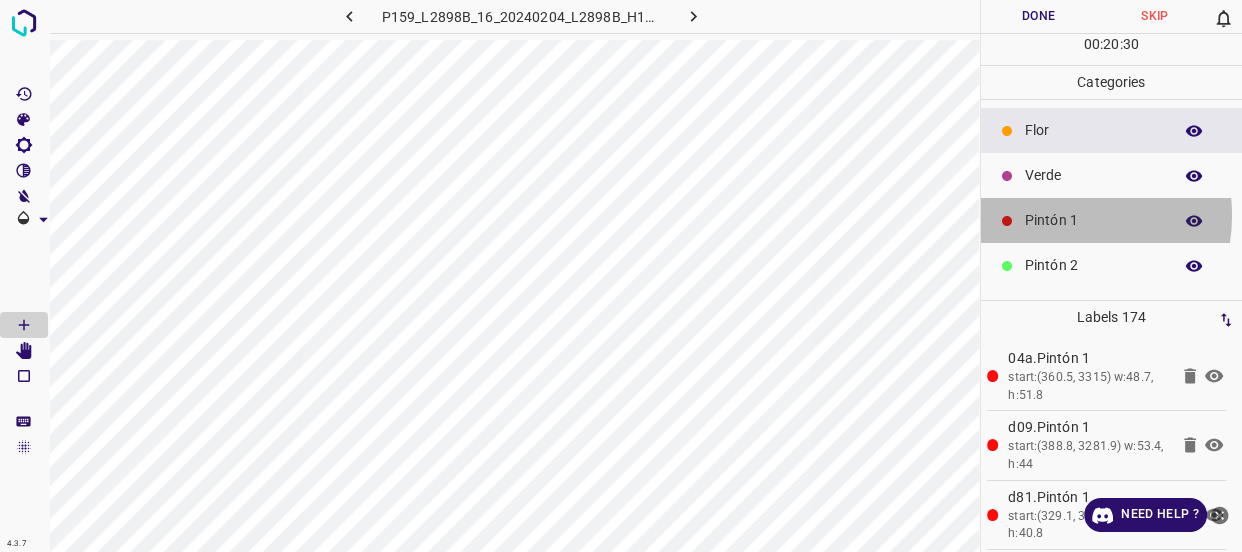click on "Pintón 1" at bounding box center [1093, 220] 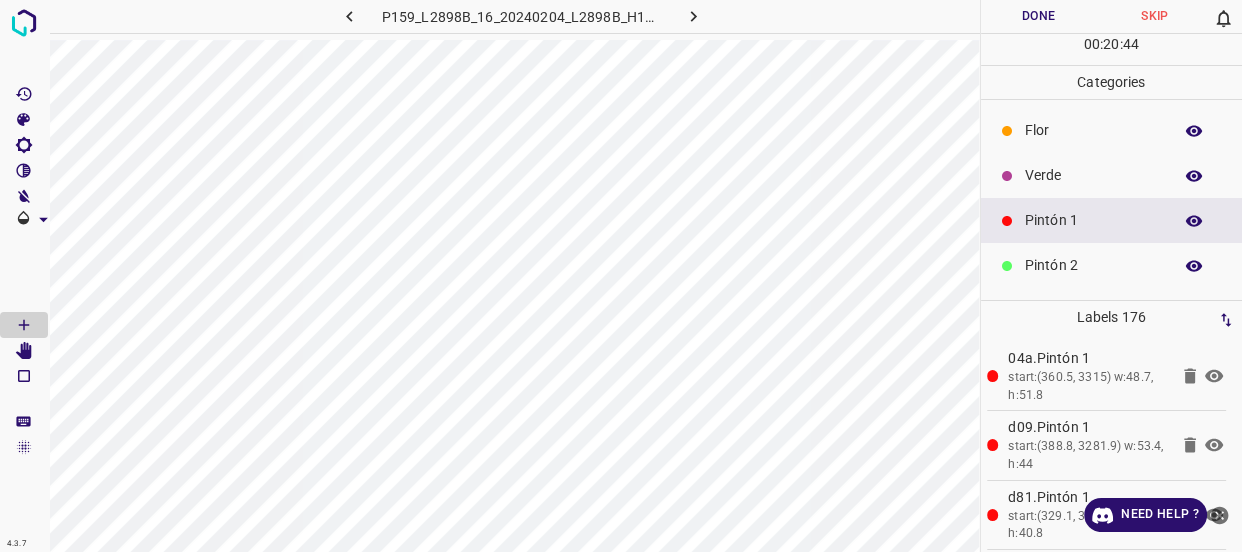 click on "Pintón 2" at bounding box center (1093, 265) 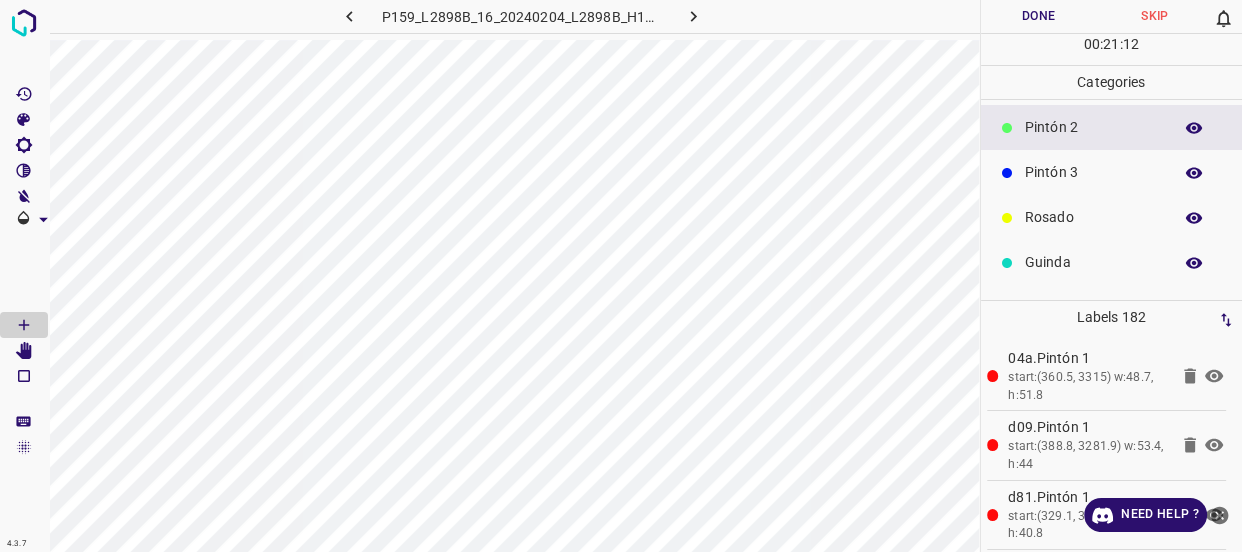 scroll, scrollTop: 175, scrollLeft: 0, axis: vertical 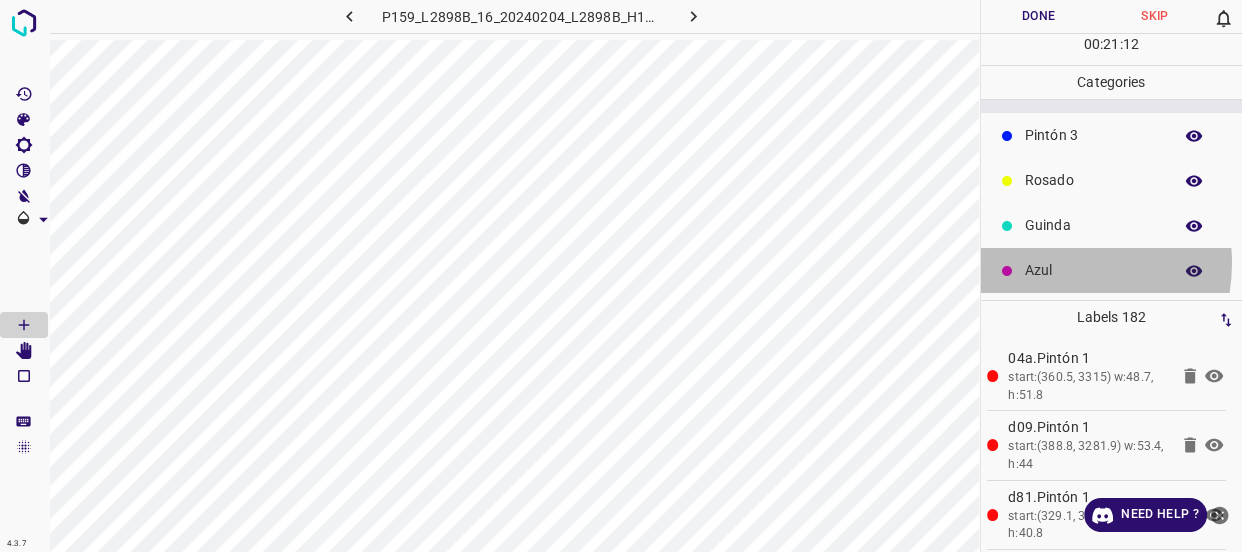 click on "Azul" at bounding box center (1093, 270) 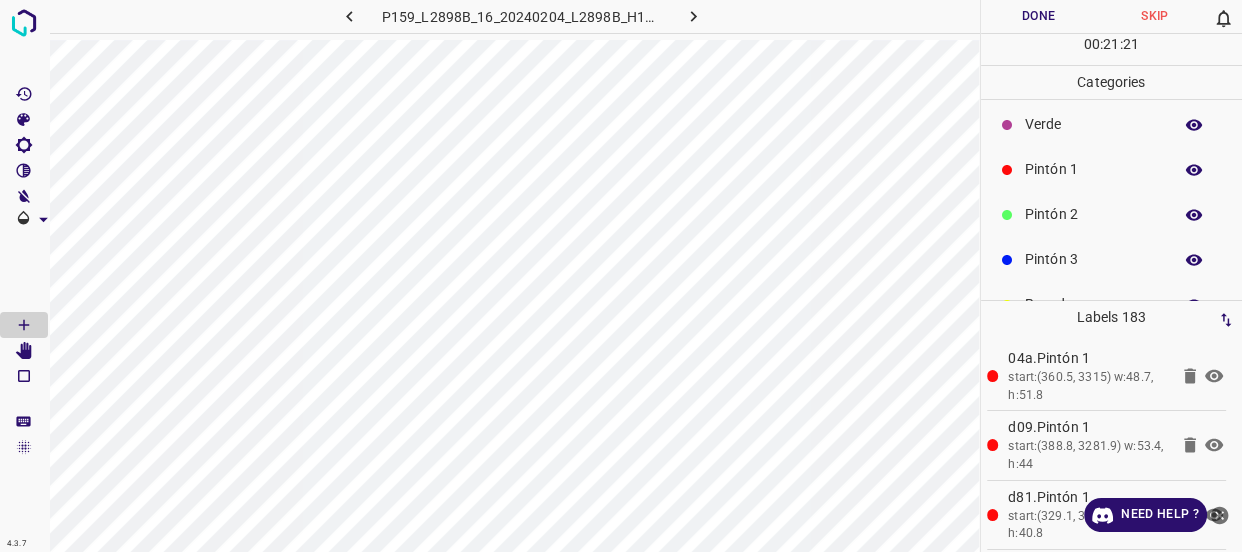 scroll, scrollTop: 0, scrollLeft: 0, axis: both 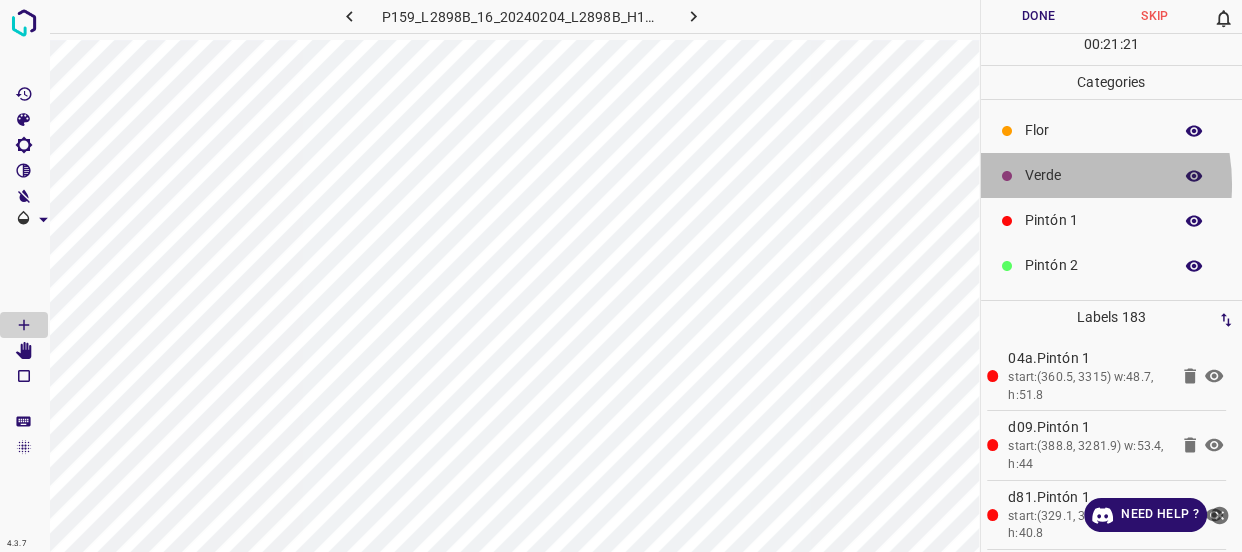 drag, startPoint x: 1034, startPoint y: 184, endPoint x: 1015, endPoint y: 187, distance: 19.235384 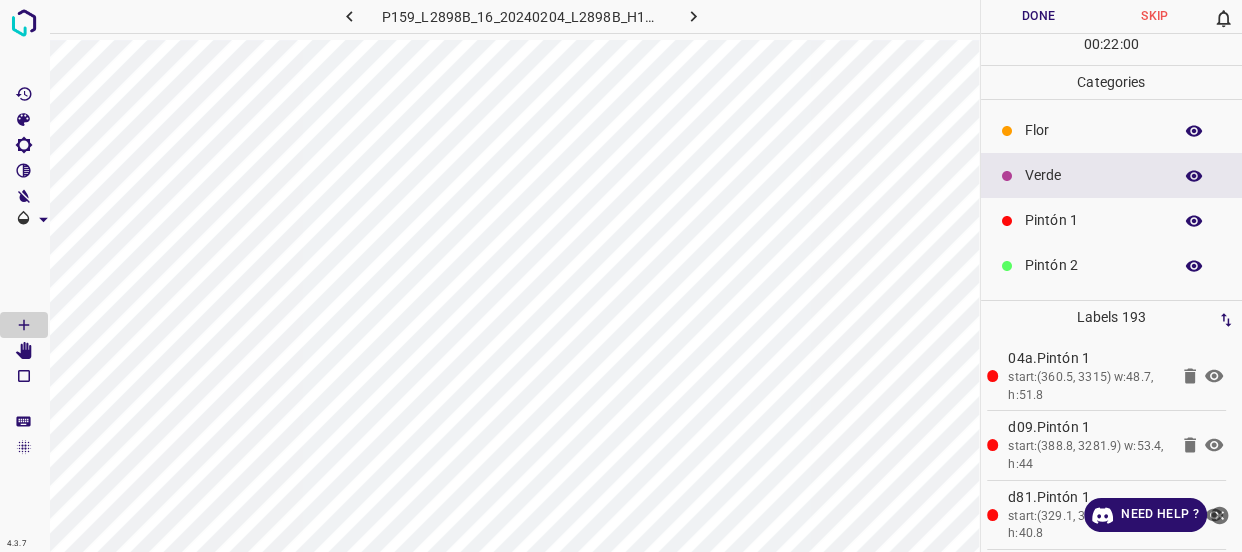 click on "Flor" at bounding box center (1093, 130) 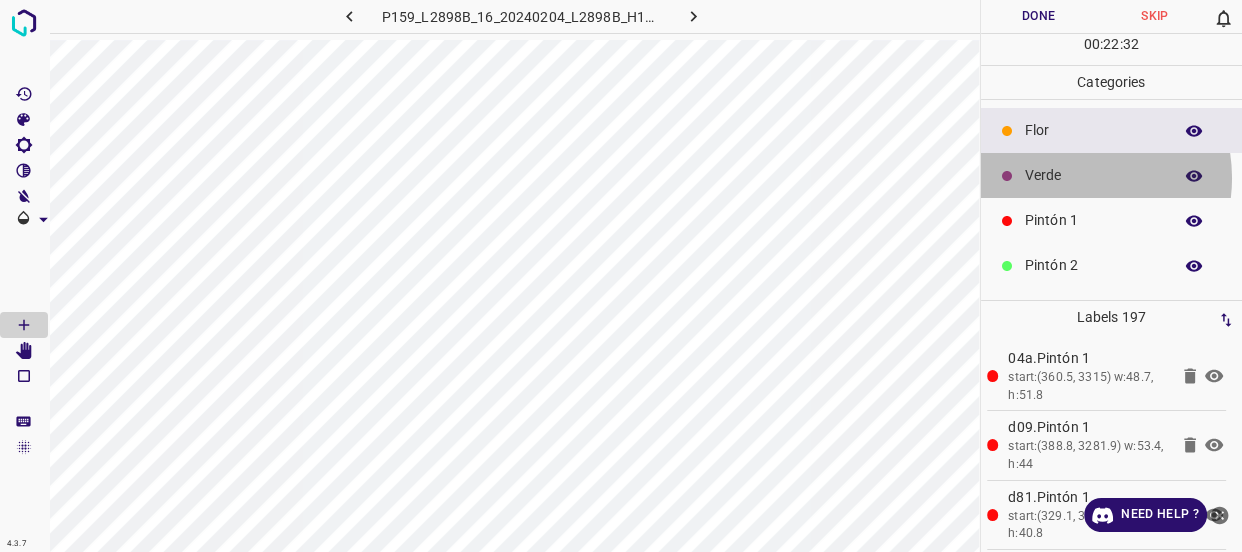 click on "Verde" at bounding box center [1093, 175] 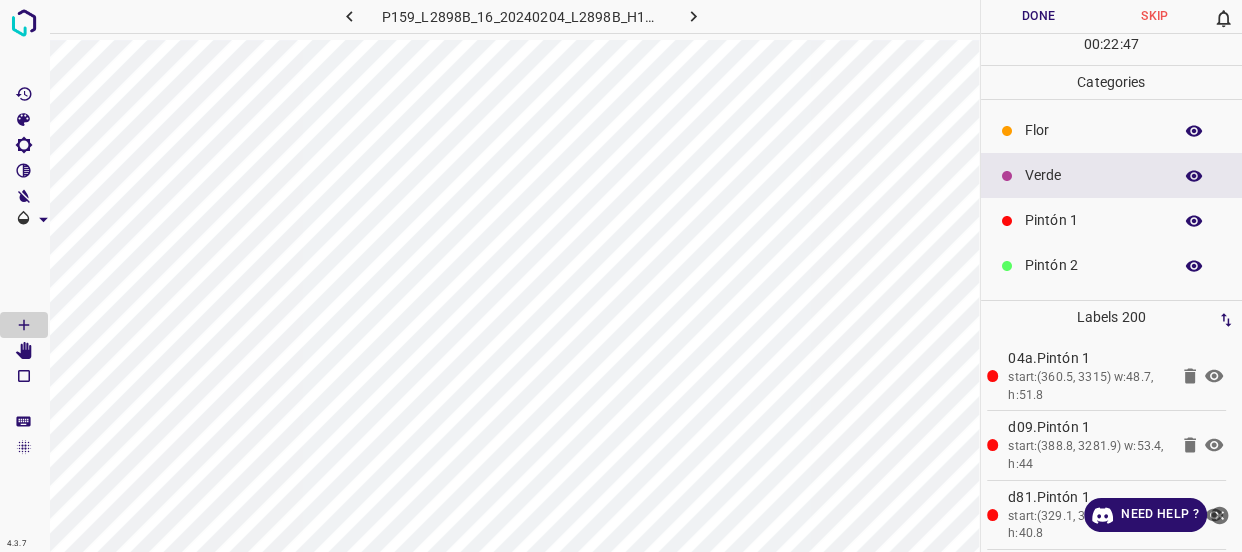 click on "Flor" at bounding box center (1093, 130) 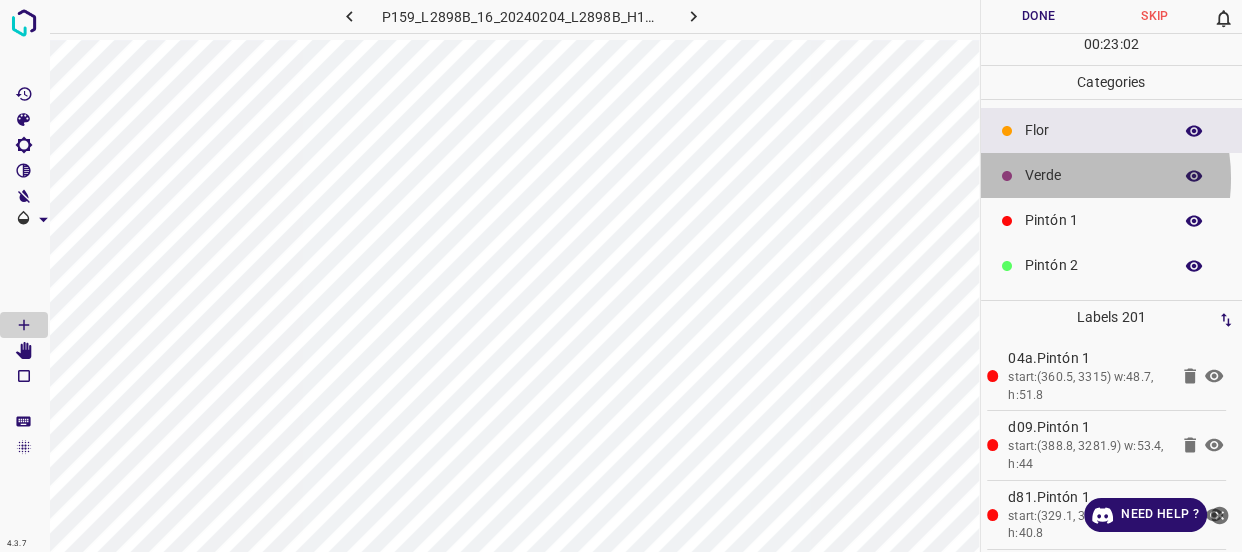 click on "Verde" at bounding box center (1093, 175) 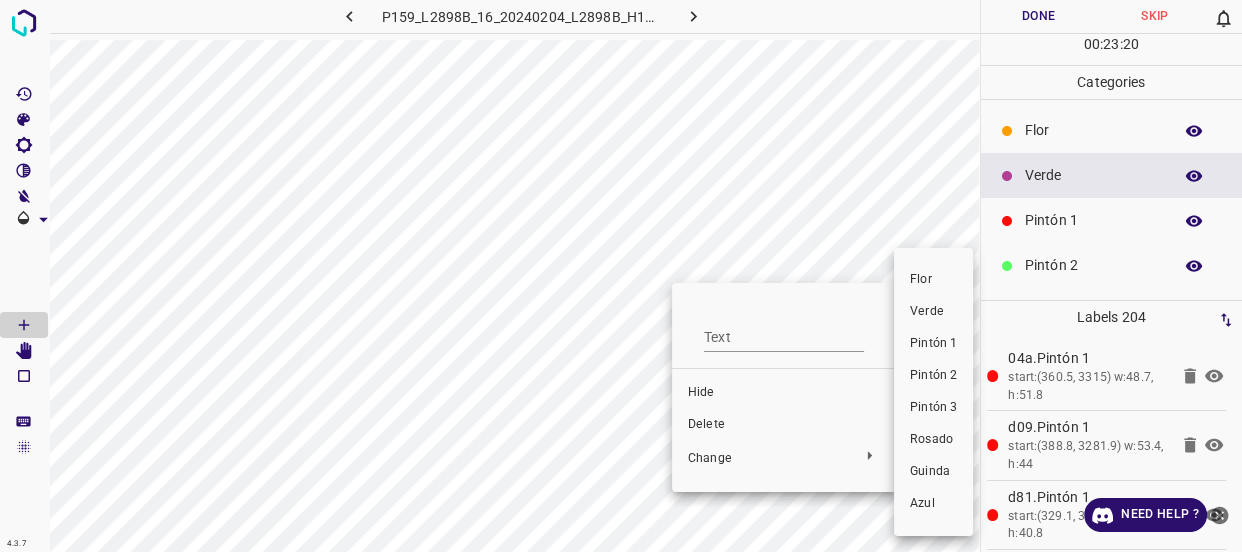 click on "Pintón 1" at bounding box center [933, 344] 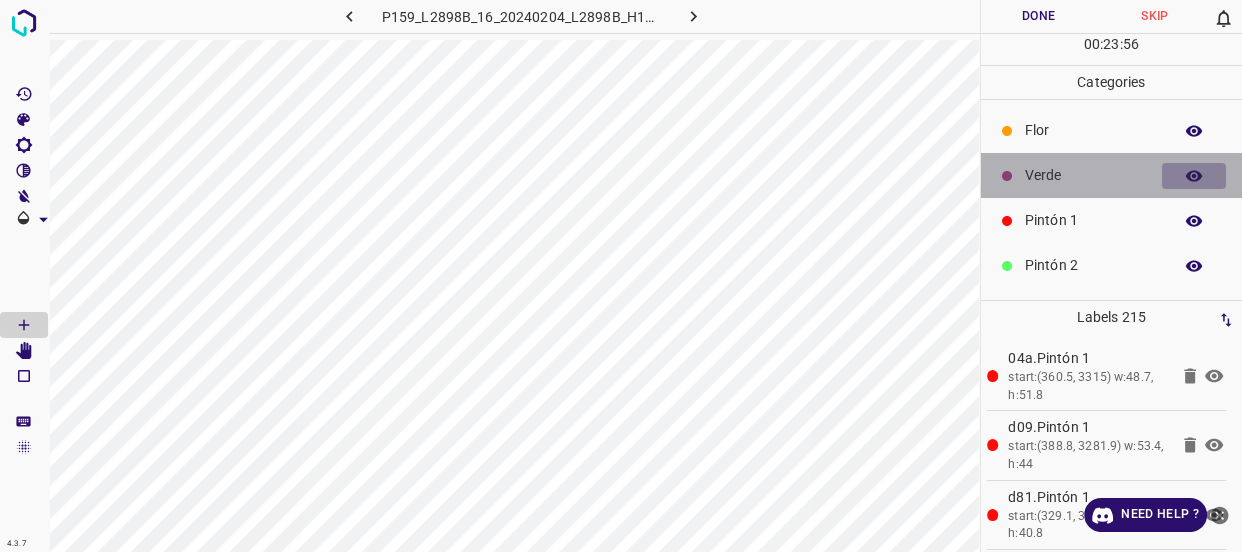 click 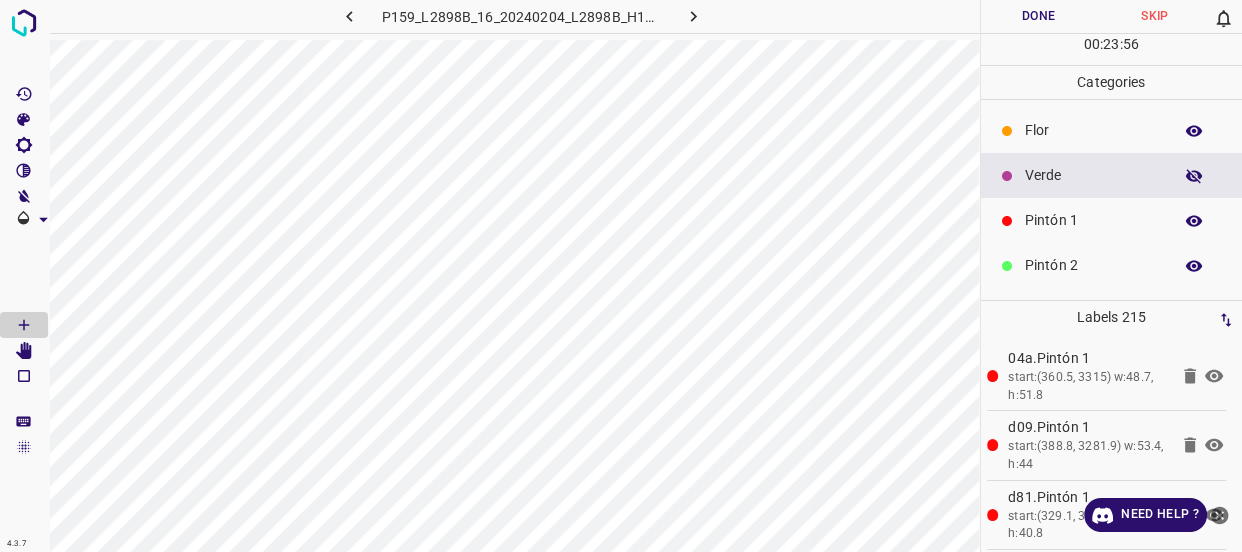 click 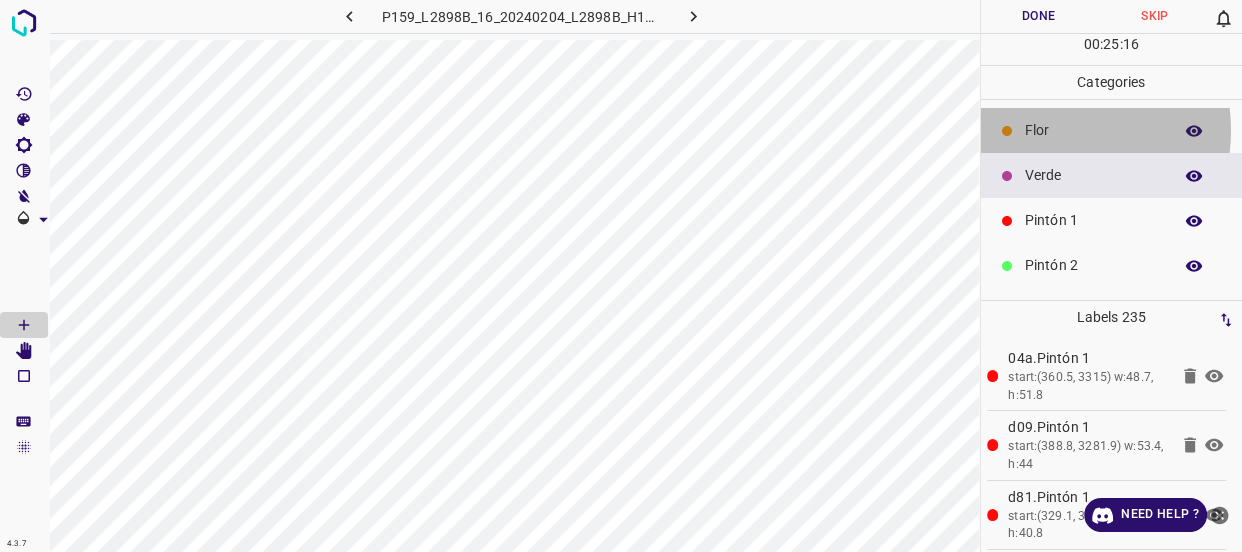 click on "Flor" at bounding box center [1093, 130] 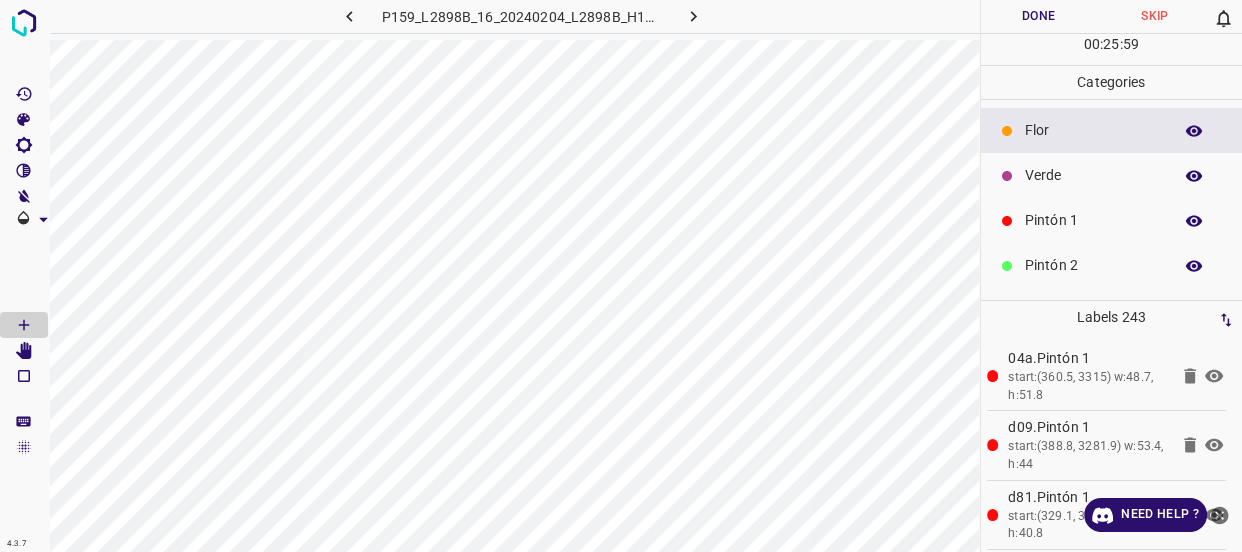 click on "Verde" at bounding box center (1093, 175) 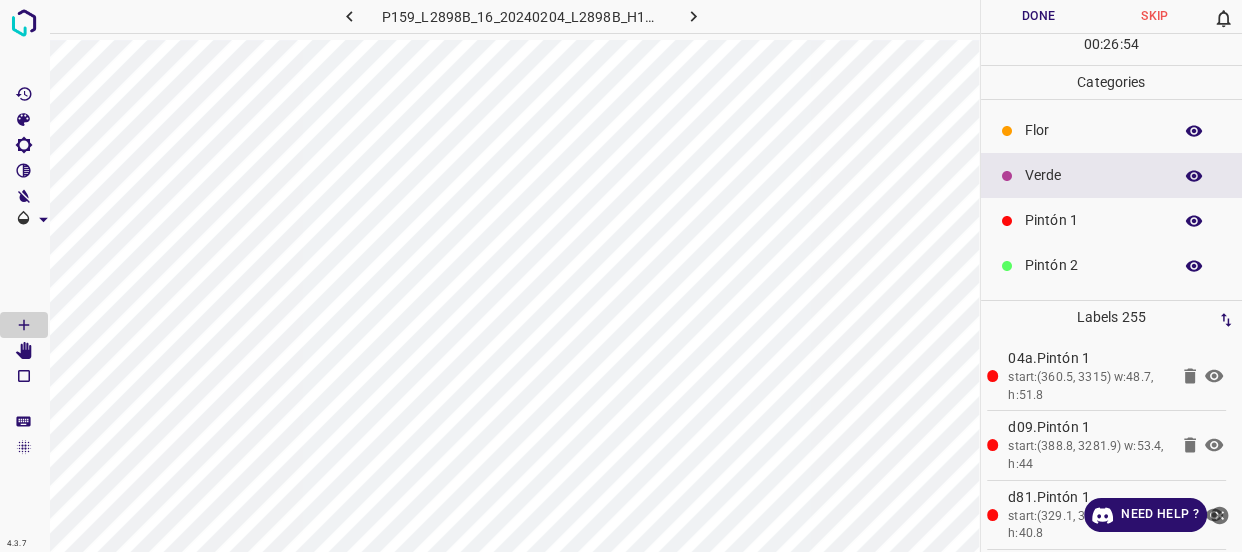 click on "Flor" at bounding box center (1093, 130) 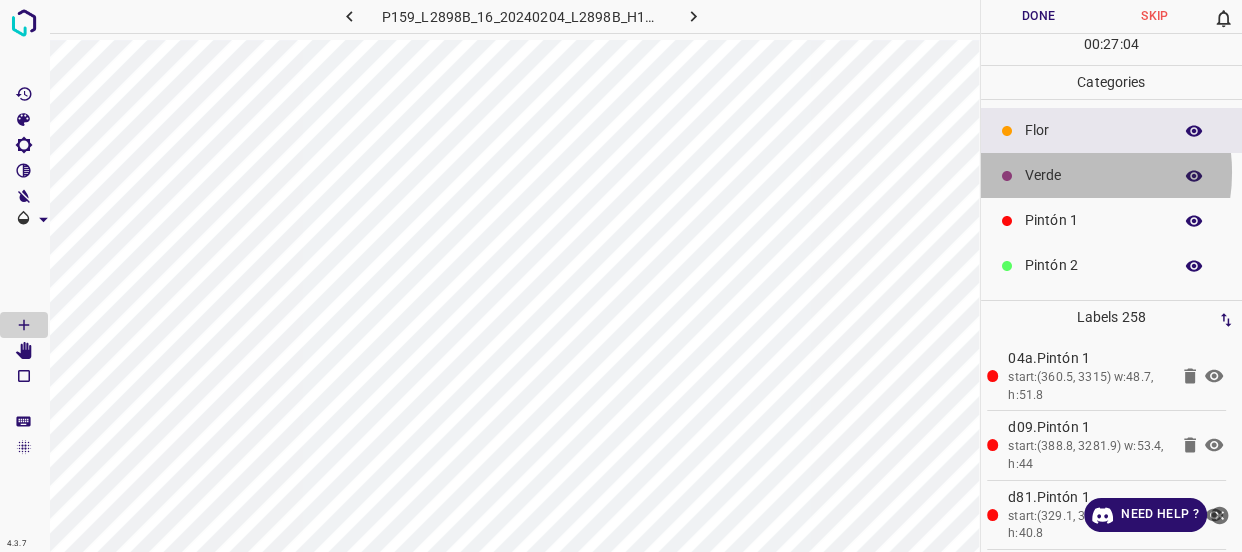 click on "Verde" at bounding box center (1093, 175) 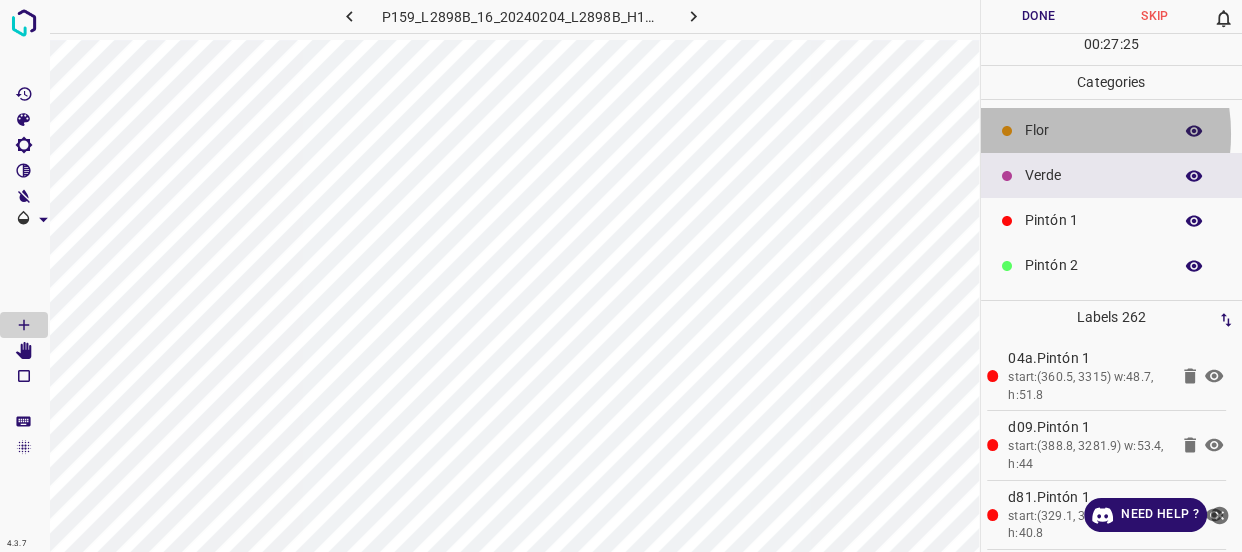click on "Flor" at bounding box center [1093, 130] 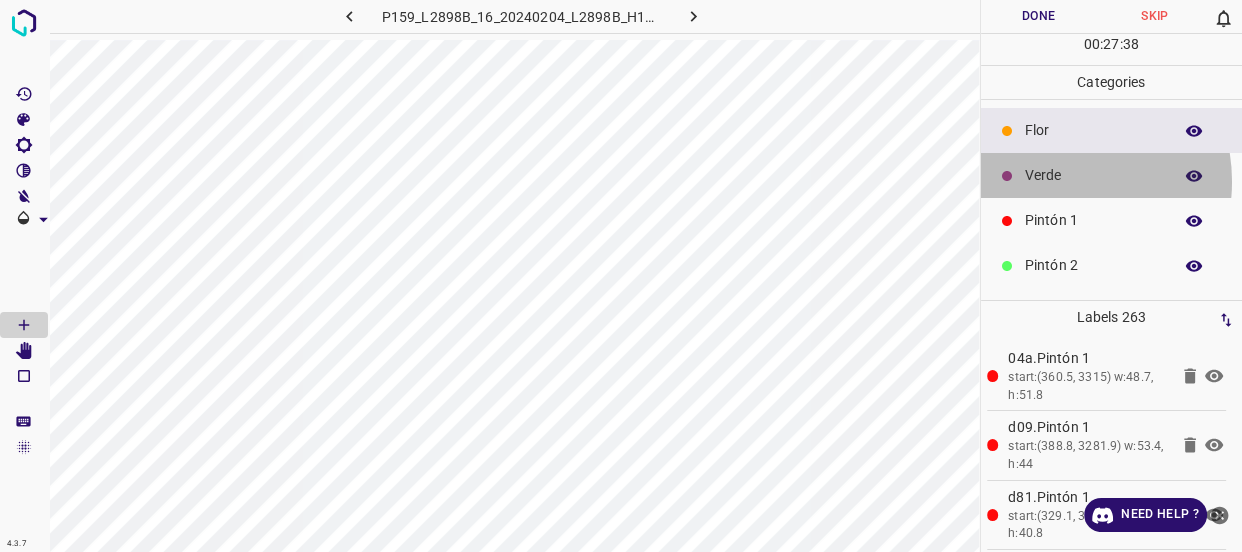 click on "Verde" at bounding box center [1093, 175] 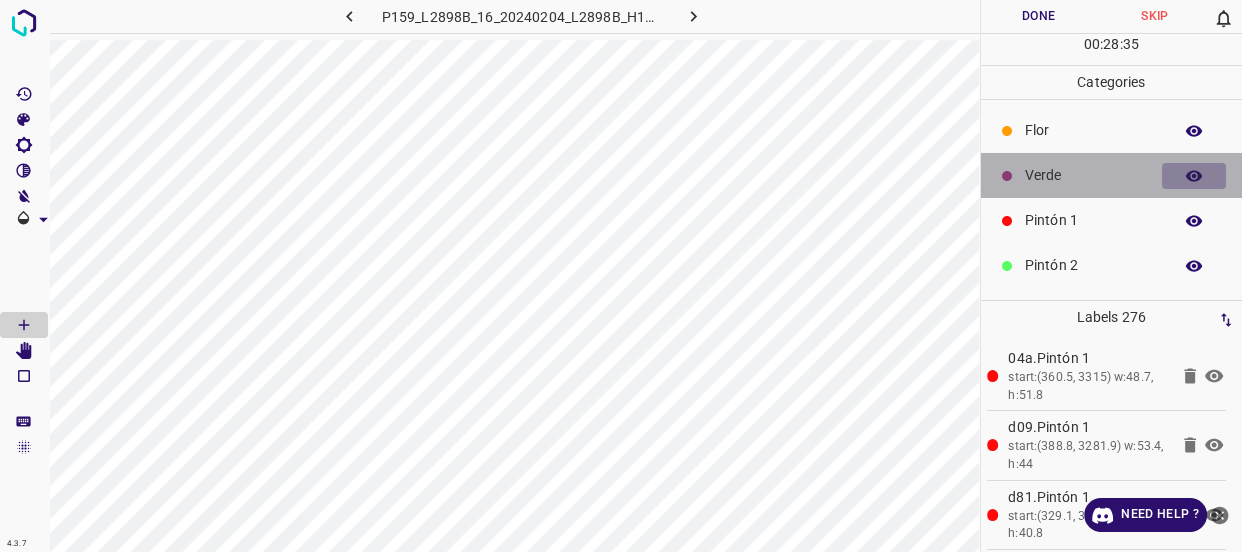 click 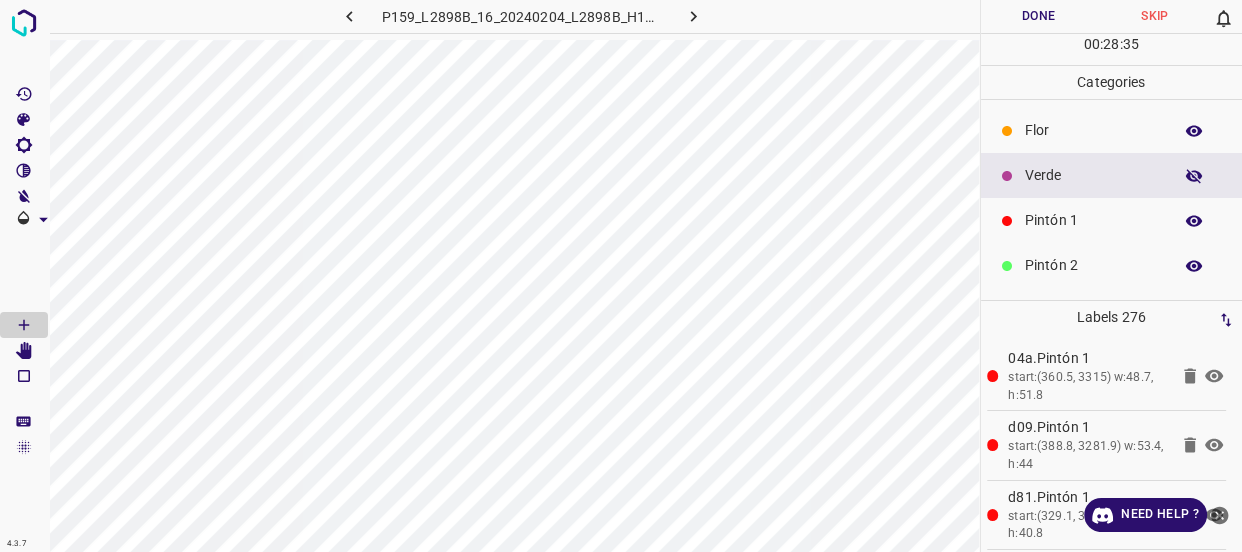 click 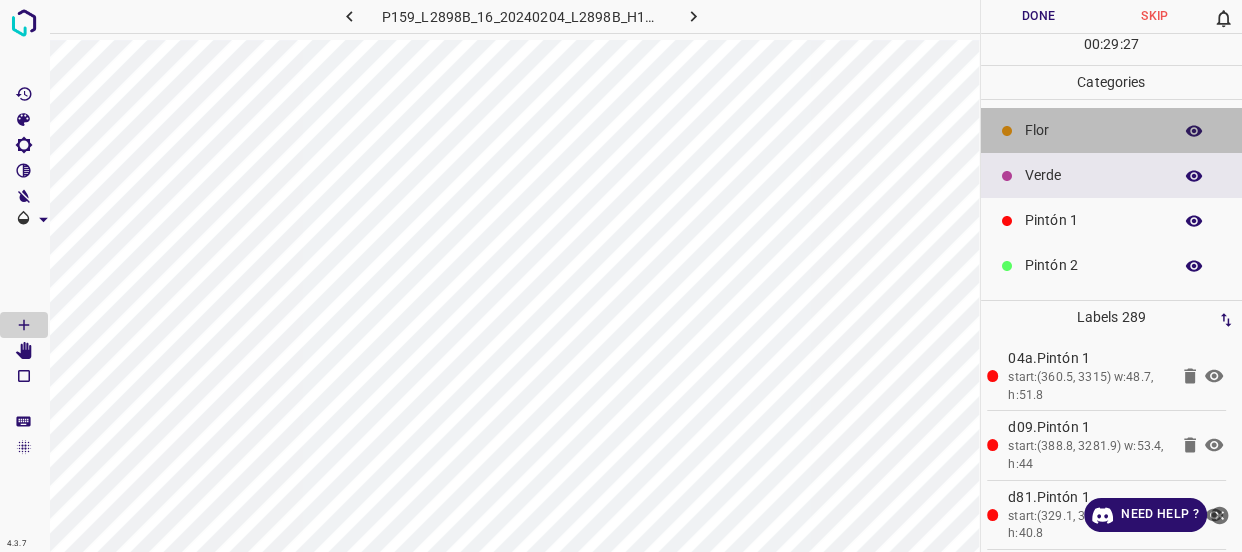 click on "Flor" at bounding box center (1093, 130) 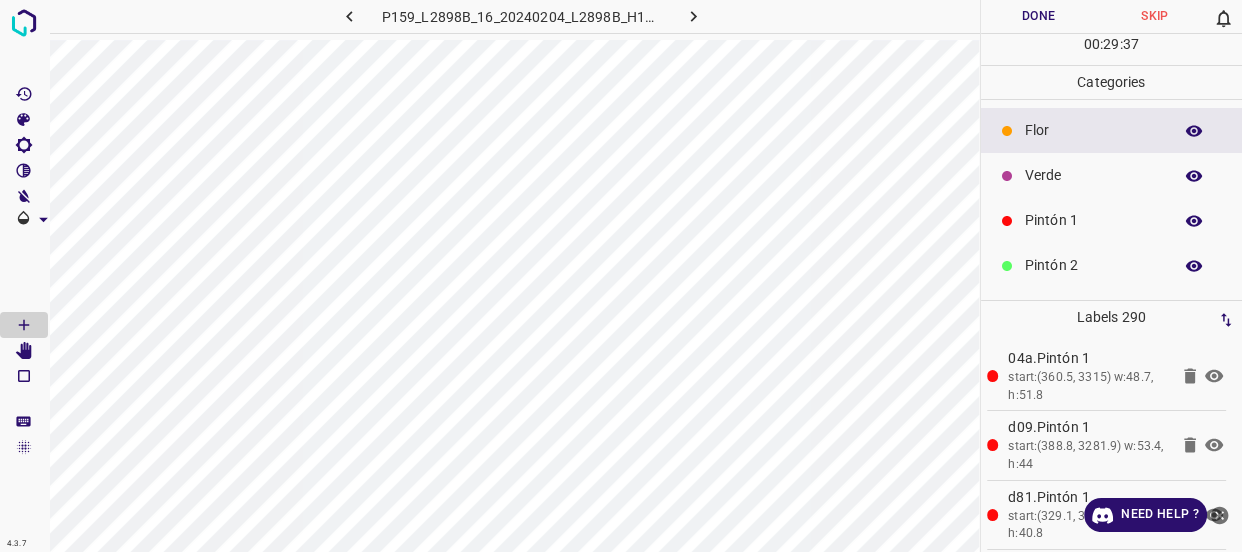 click on "Verde" at bounding box center [1112, 175] 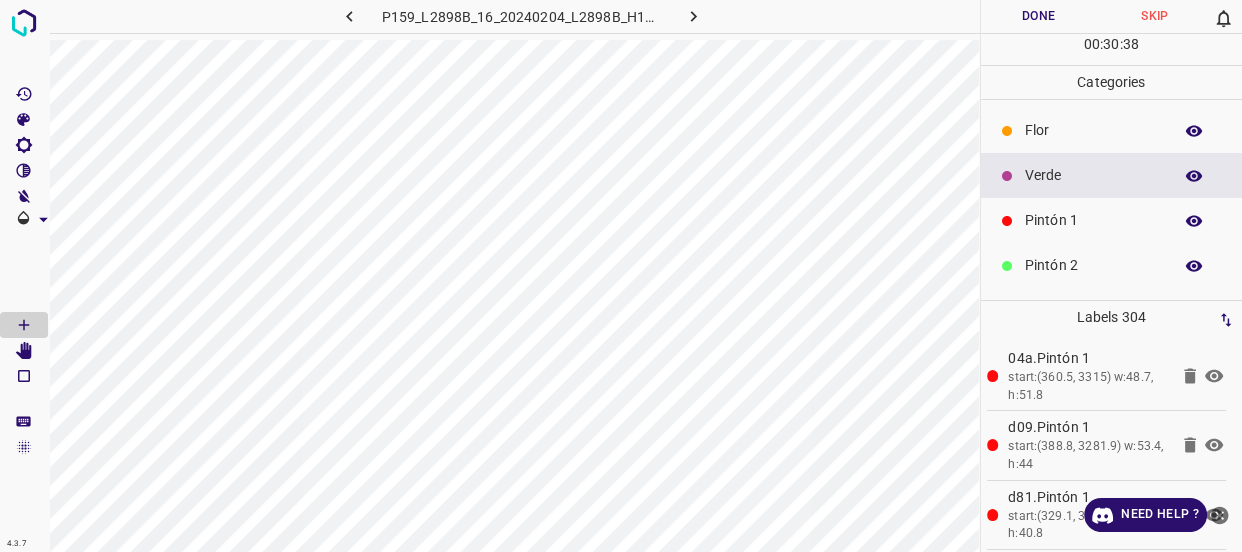 scroll, scrollTop: 175, scrollLeft: 0, axis: vertical 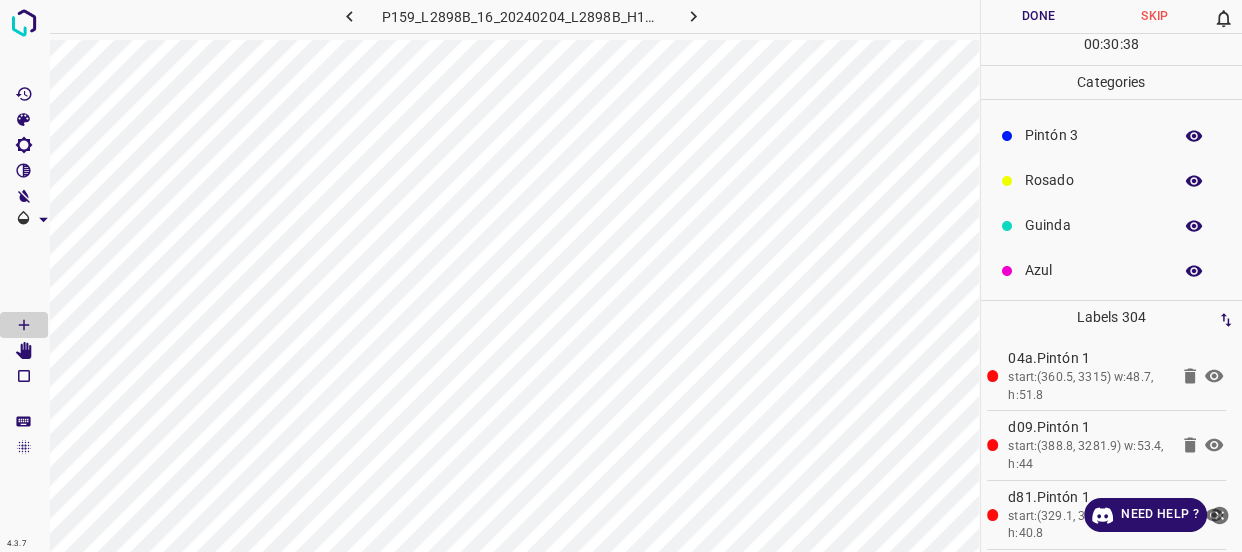 click on "Azul" at bounding box center [1093, 270] 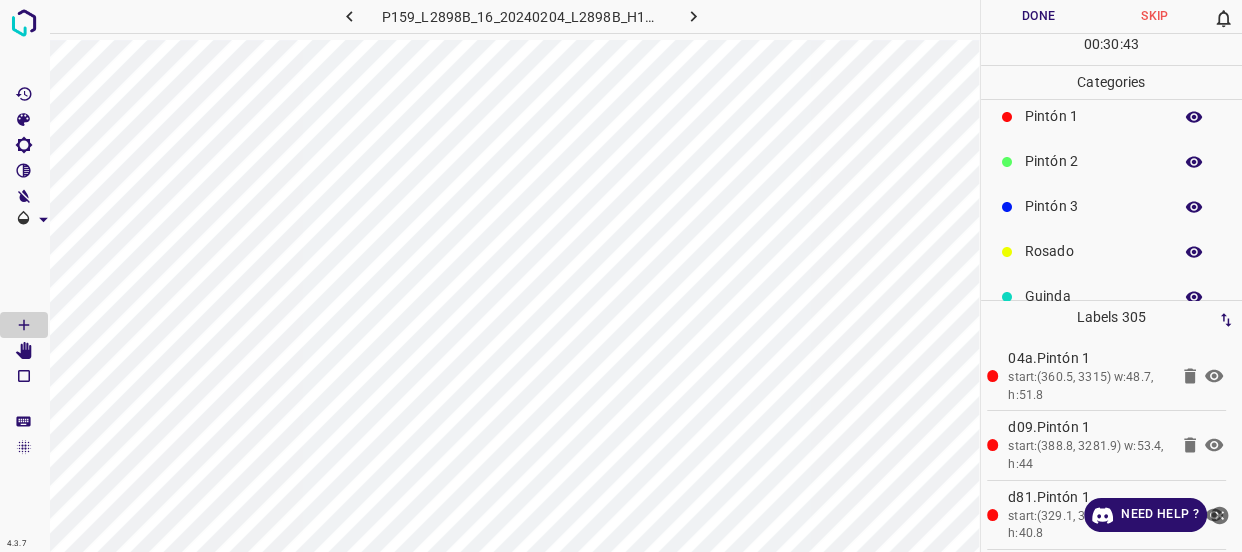 scroll, scrollTop: 0, scrollLeft: 0, axis: both 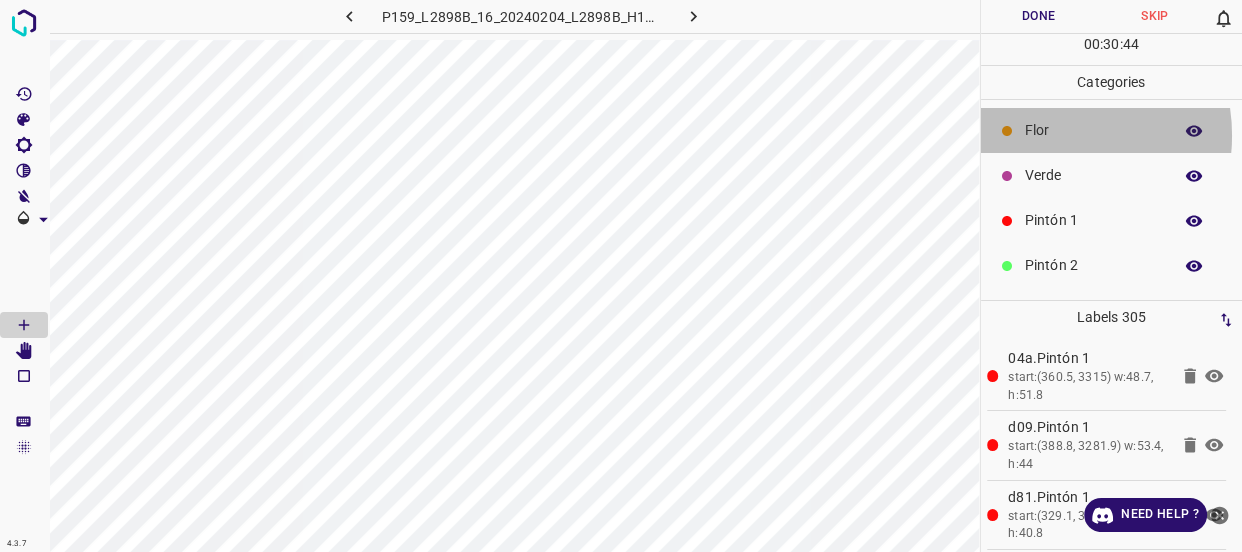 click on "Flor" at bounding box center (1093, 130) 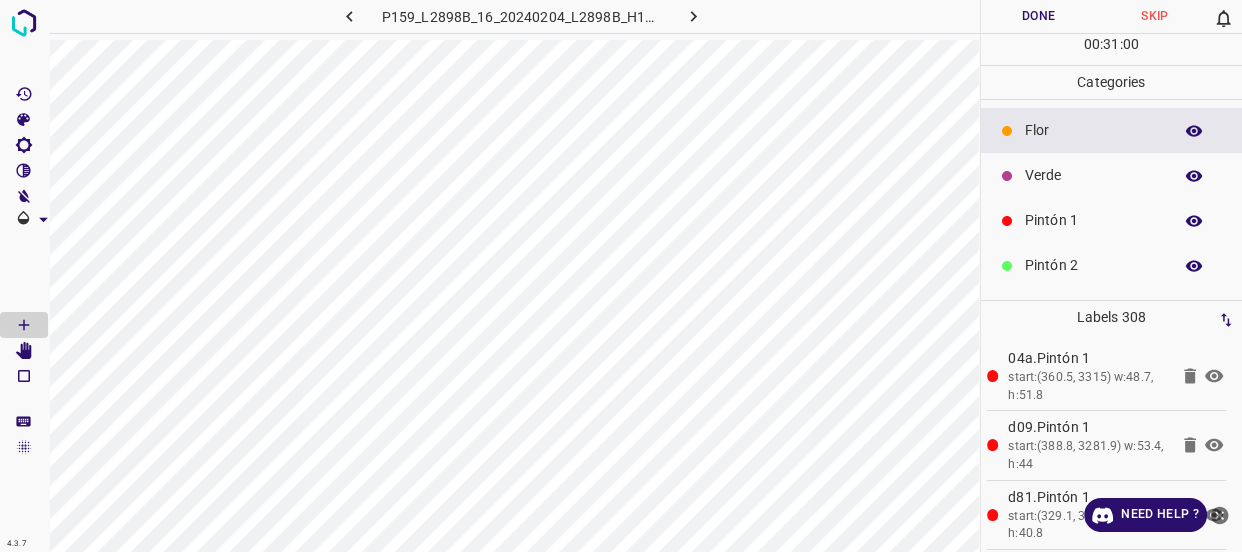 click on "Verde" at bounding box center [1093, 175] 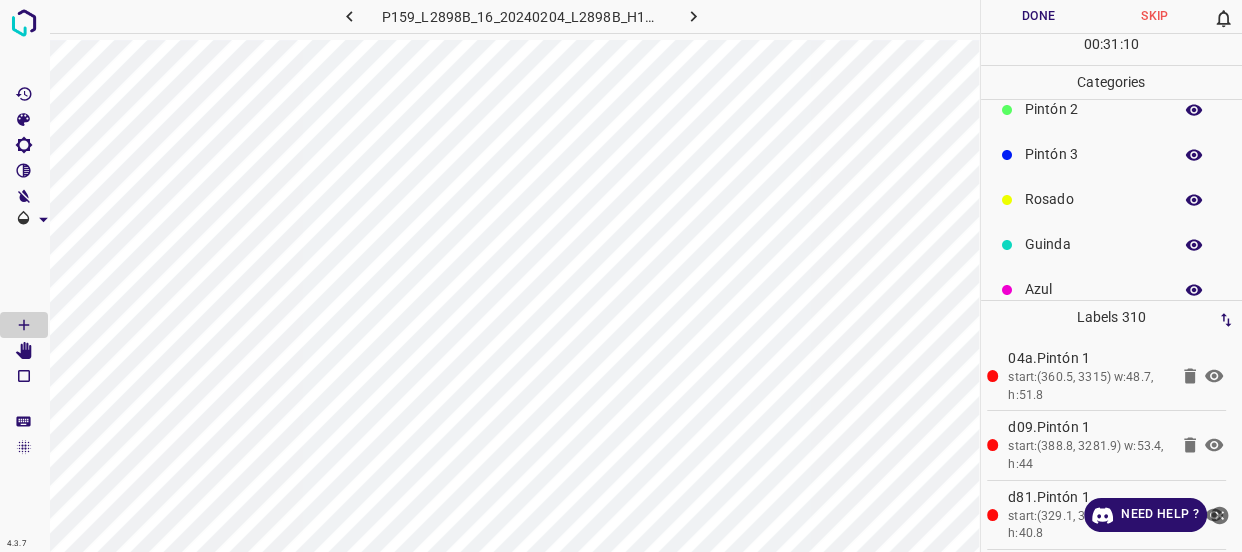 scroll, scrollTop: 175, scrollLeft: 0, axis: vertical 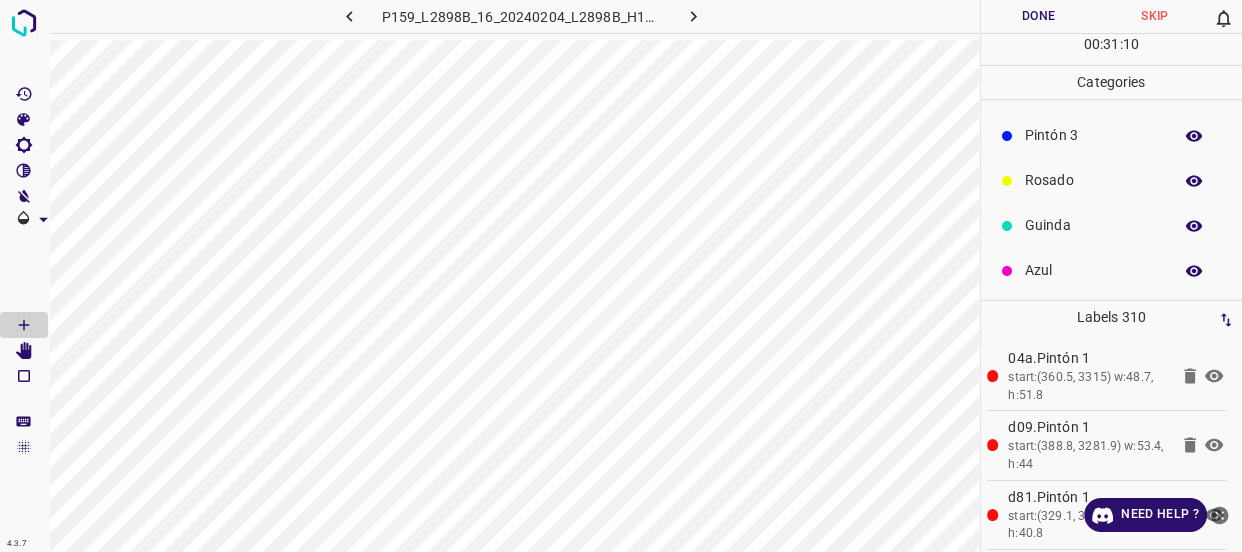 click on "Azul" at bounding box center (1112, 270) 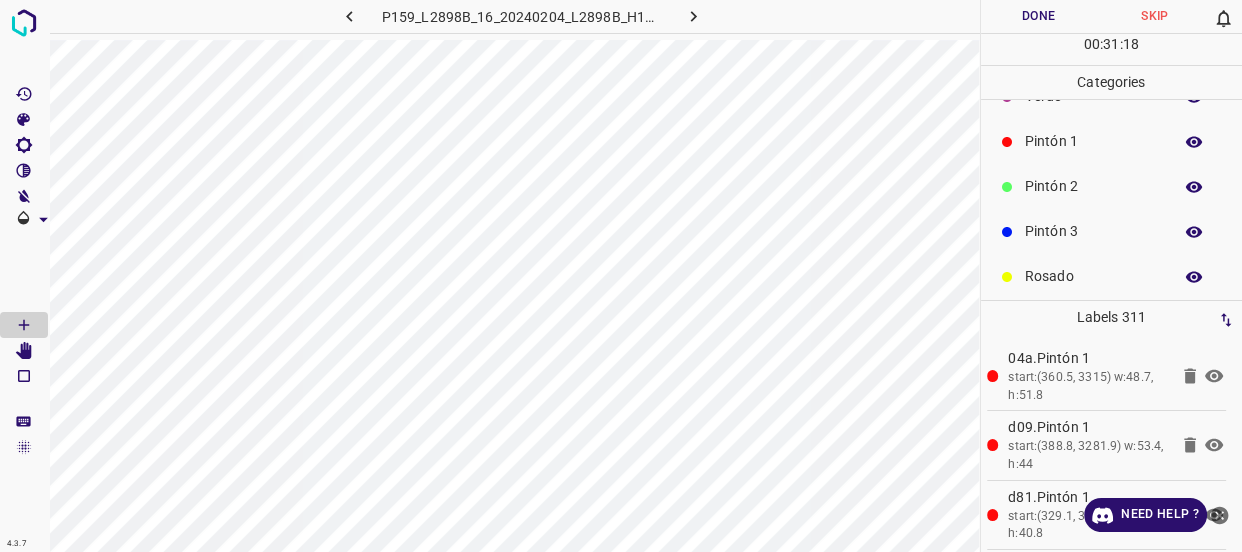 scroll, scrollTop: 0, scrollLeft: 0, axis: both 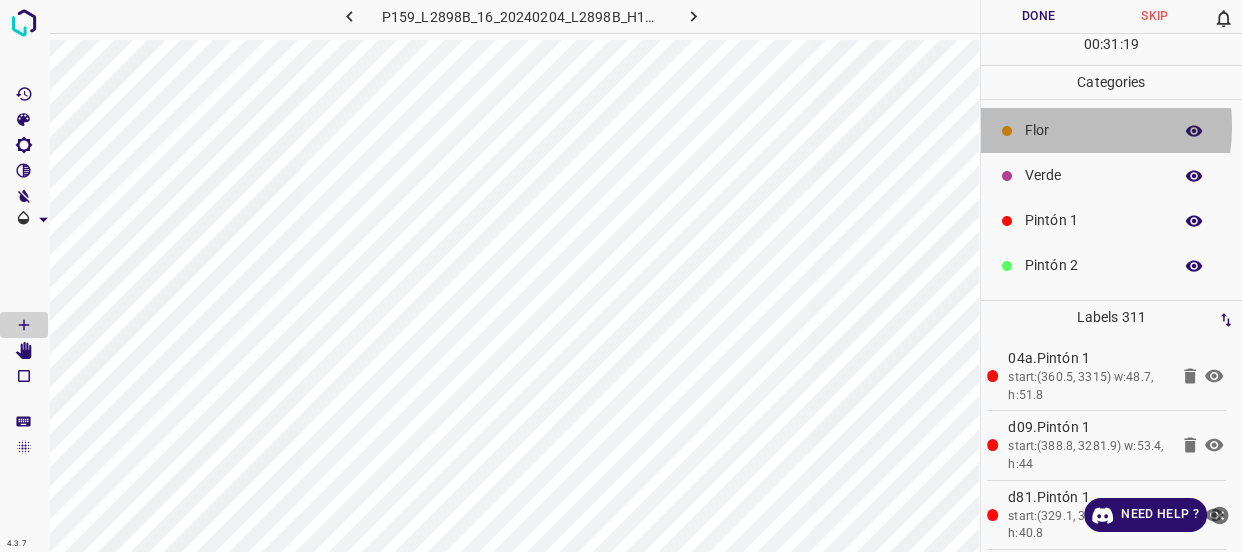 click on "Flor" at bounding box center [1093, 130] 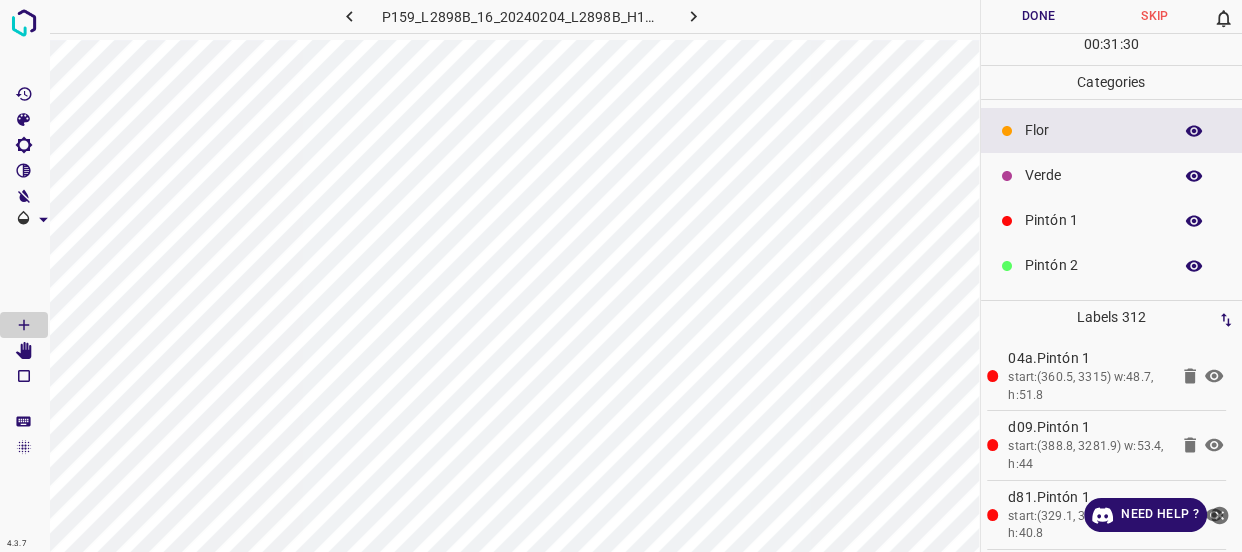 click on "Verde" at bounding box center [1093, 175] 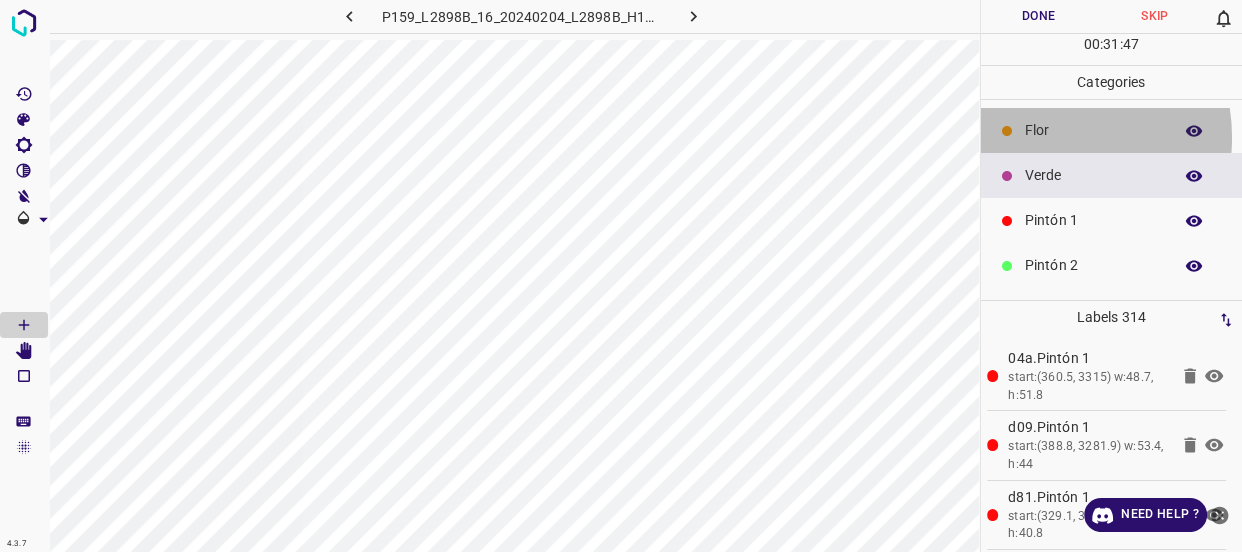 click on "Flor" at bounding box center (1093, 130) 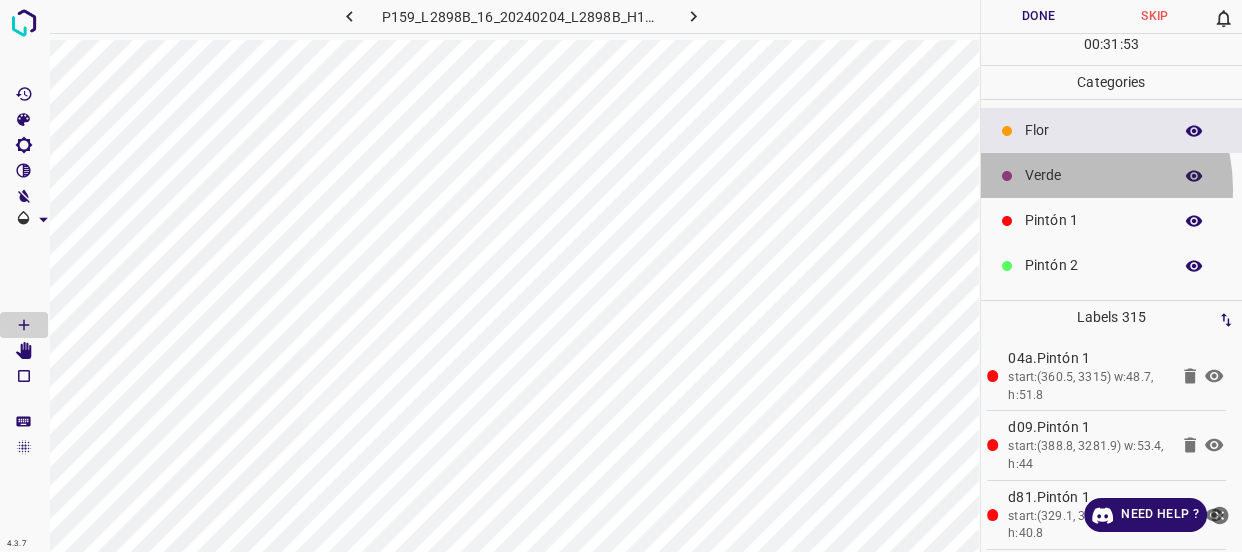 click on "Verde" at bounding box center (1112, 175) 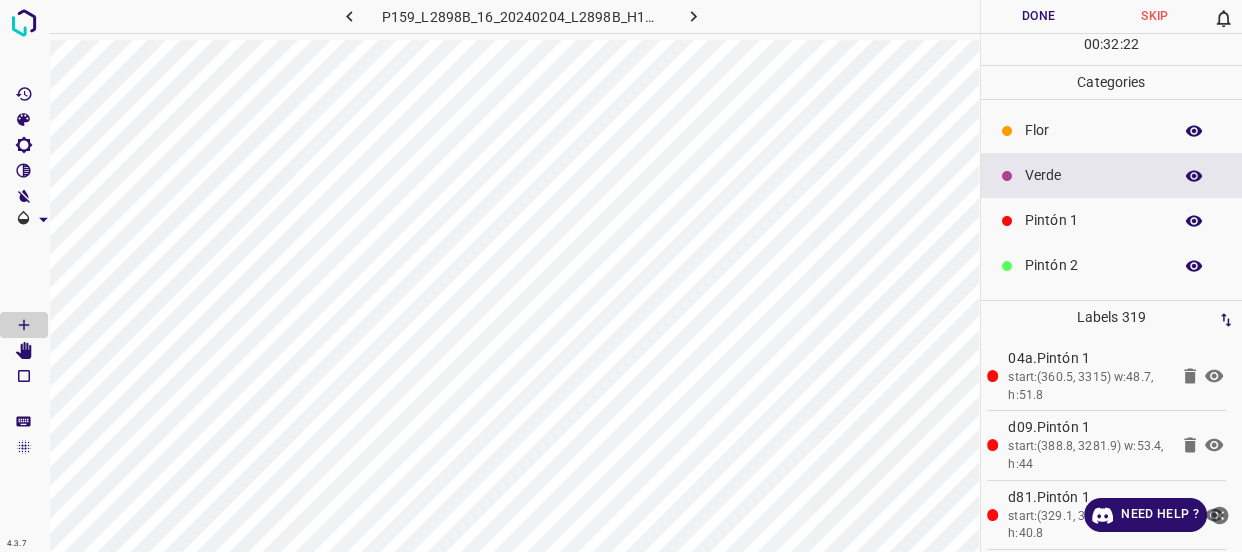 click on "Flor" at bounding box center [1112, 130] 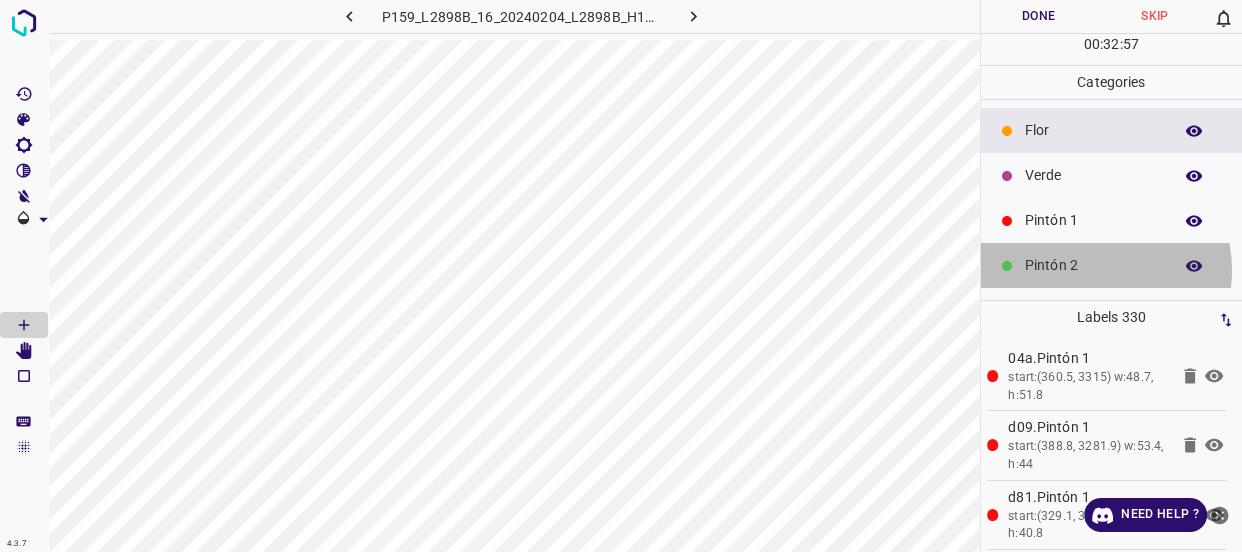 click on "Pintón 2" at bounding box center [1093, 265] 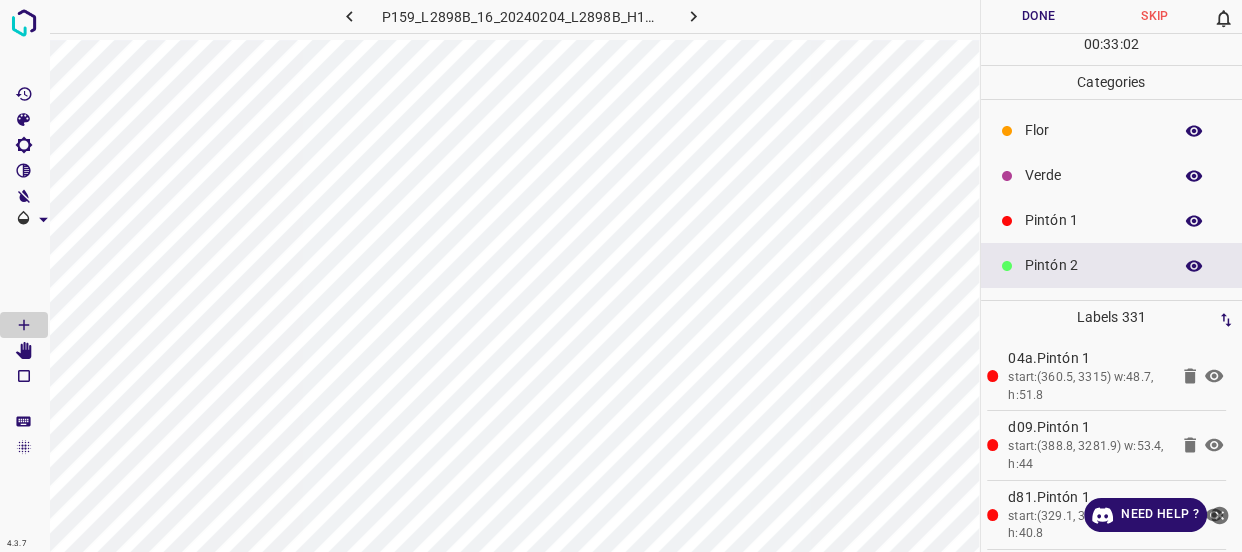 click on "Flor" at bounding box center (1112, 130) 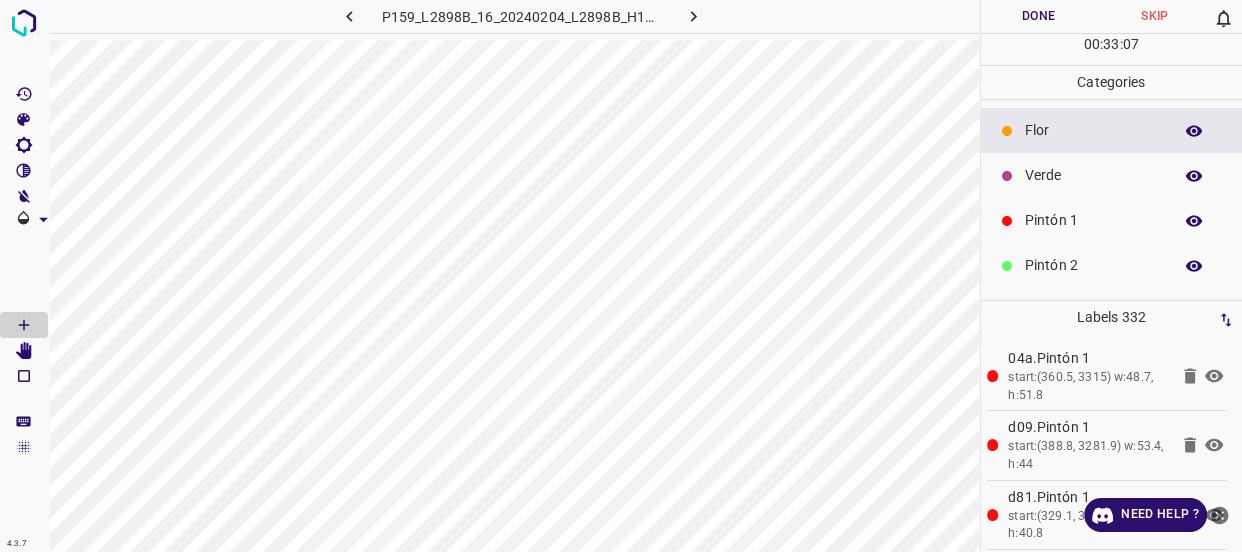 click on "Verde" at bounding box center (1093, 175) 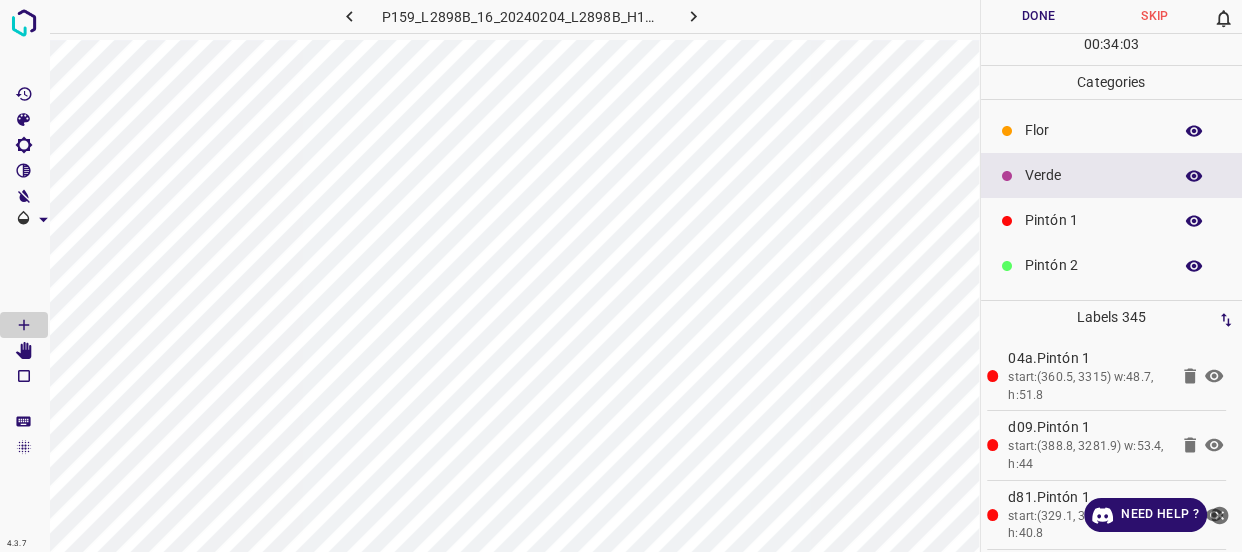 click on "Flor" at bounding box center [1093, 130] 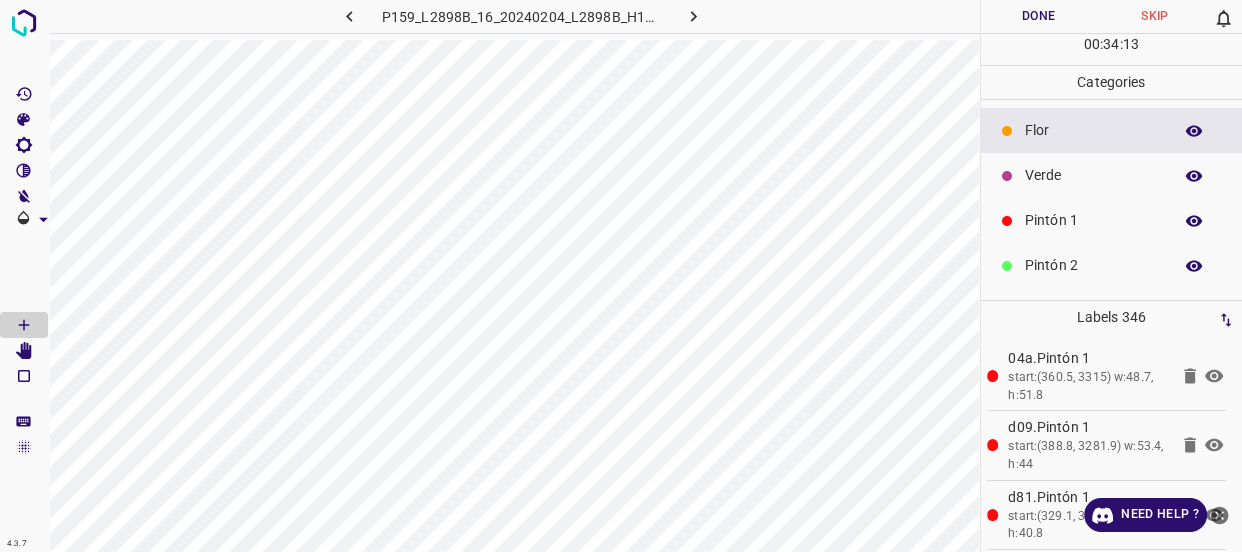 click on "Verde" at bounding box center [1093, 175] 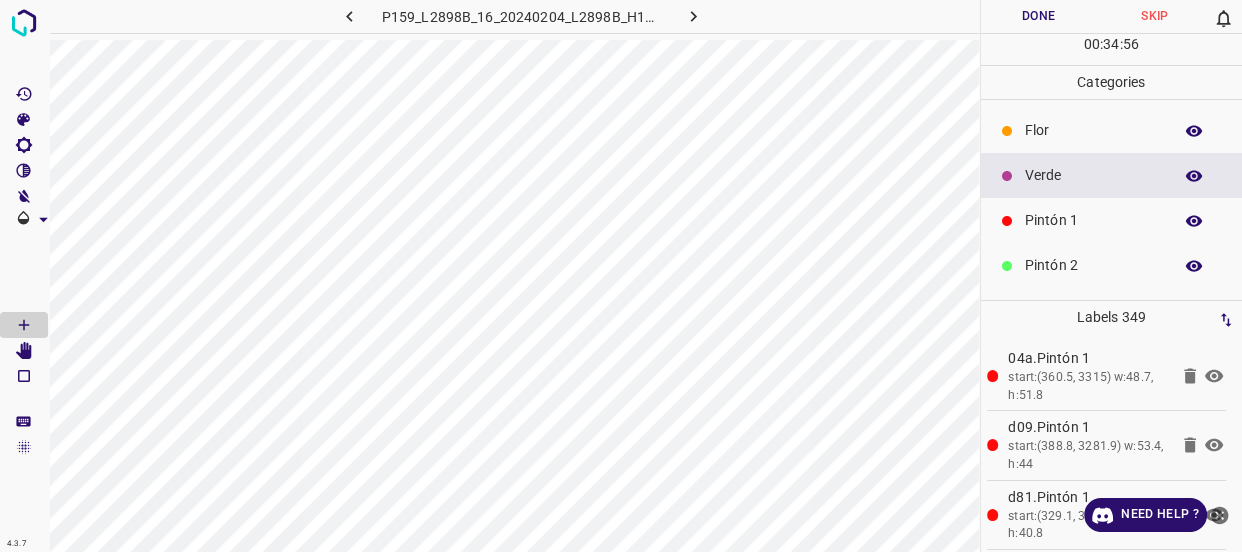 click on "Flor" at bounding box center (1093, 130) 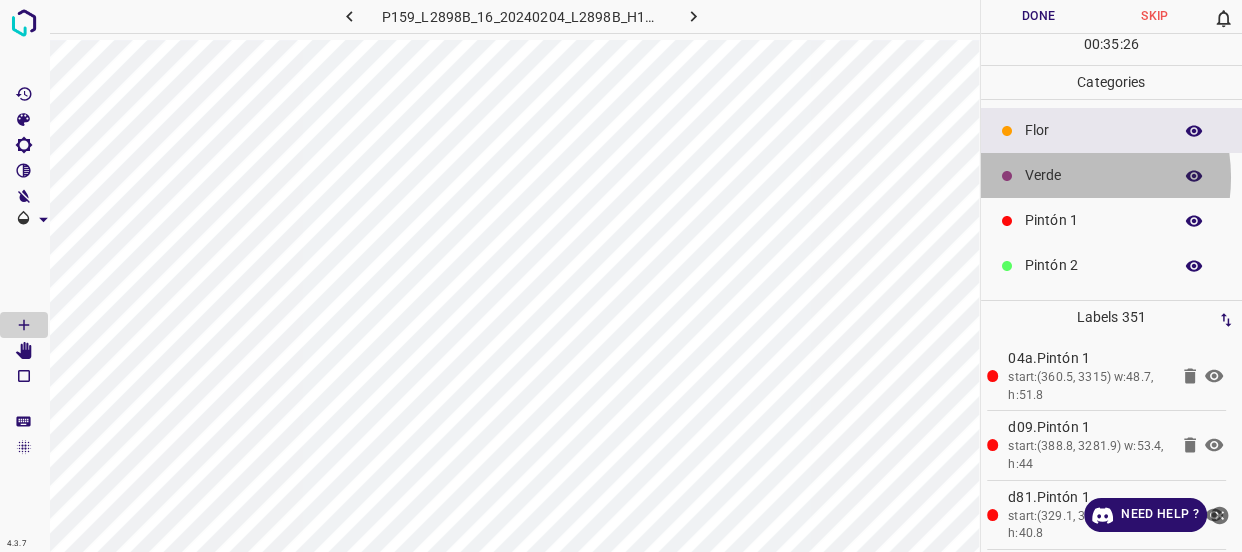click on "Verde" at bounding box center [1093, 175] 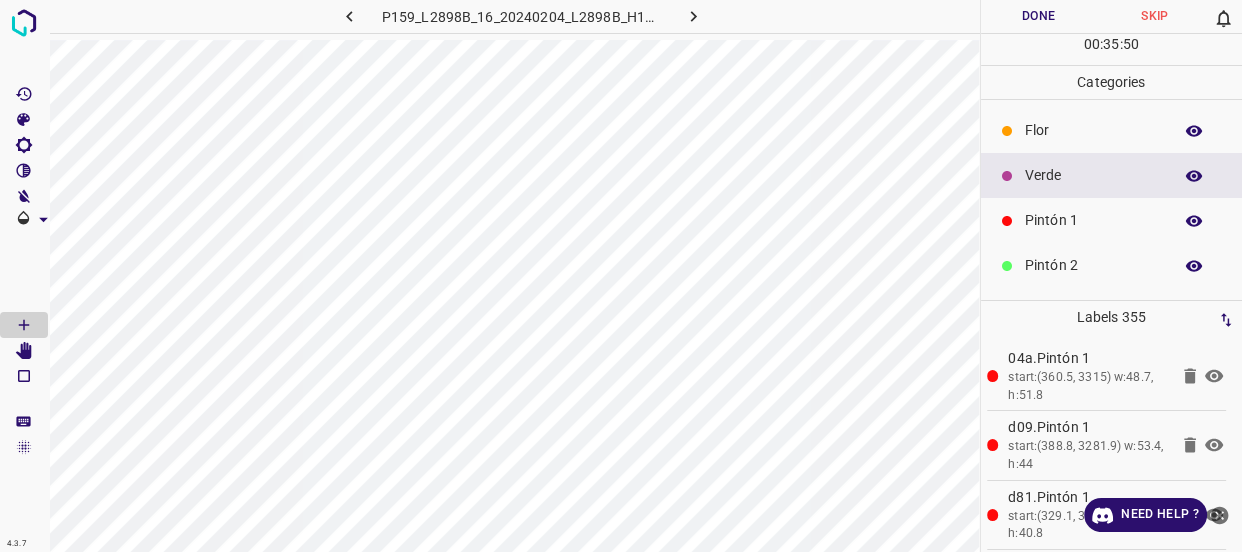 click on "Done" at bounding box center (1039, 16) 